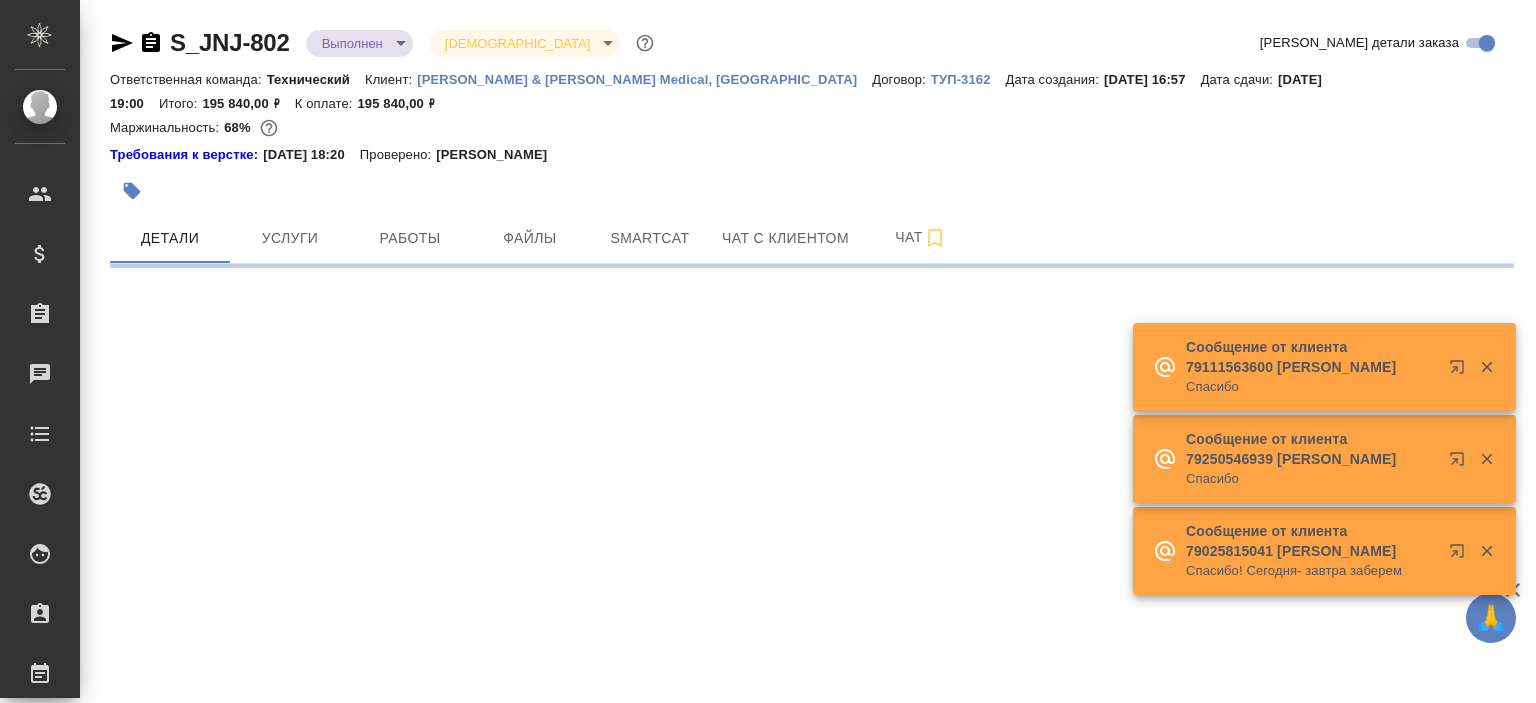 scroll, scrollTop: 0, scrollLeft: 0, axis: both 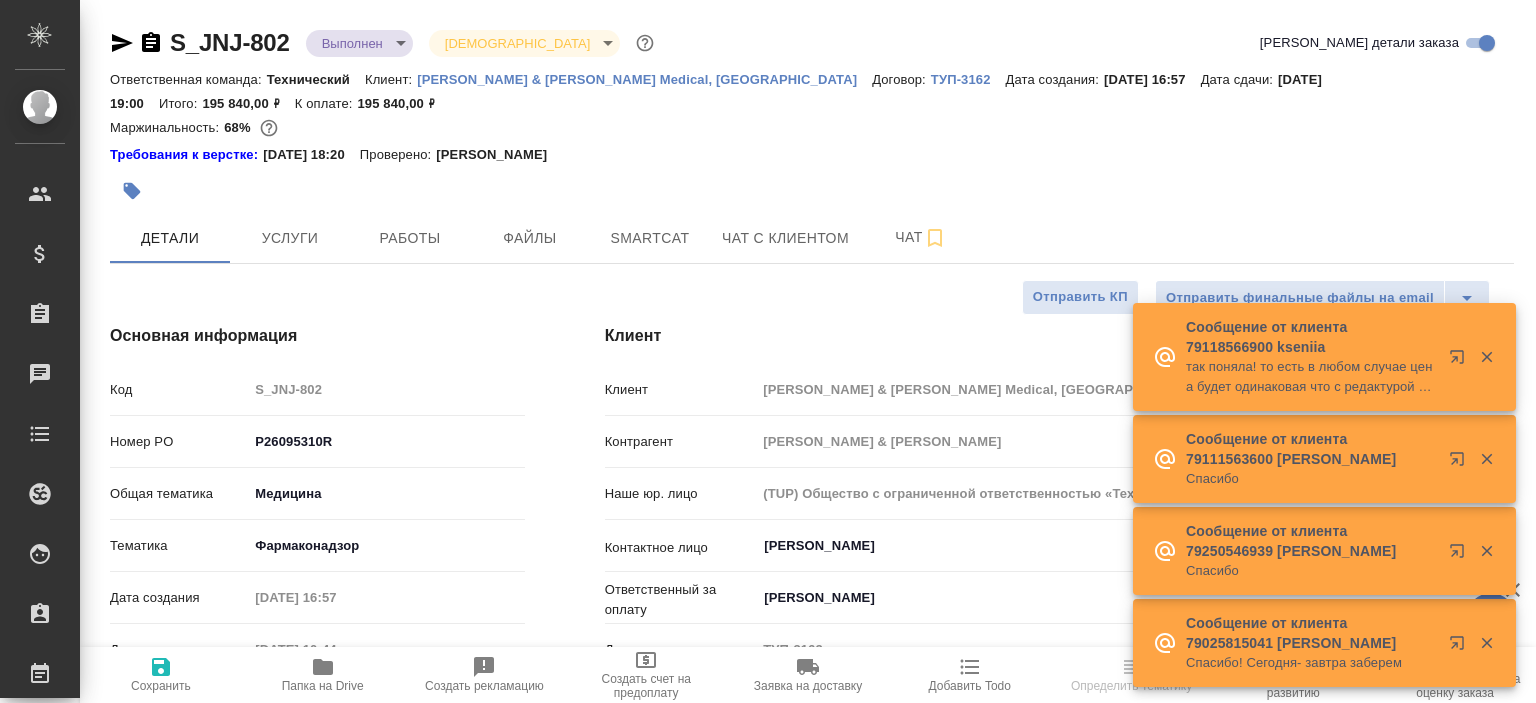 type on "x" 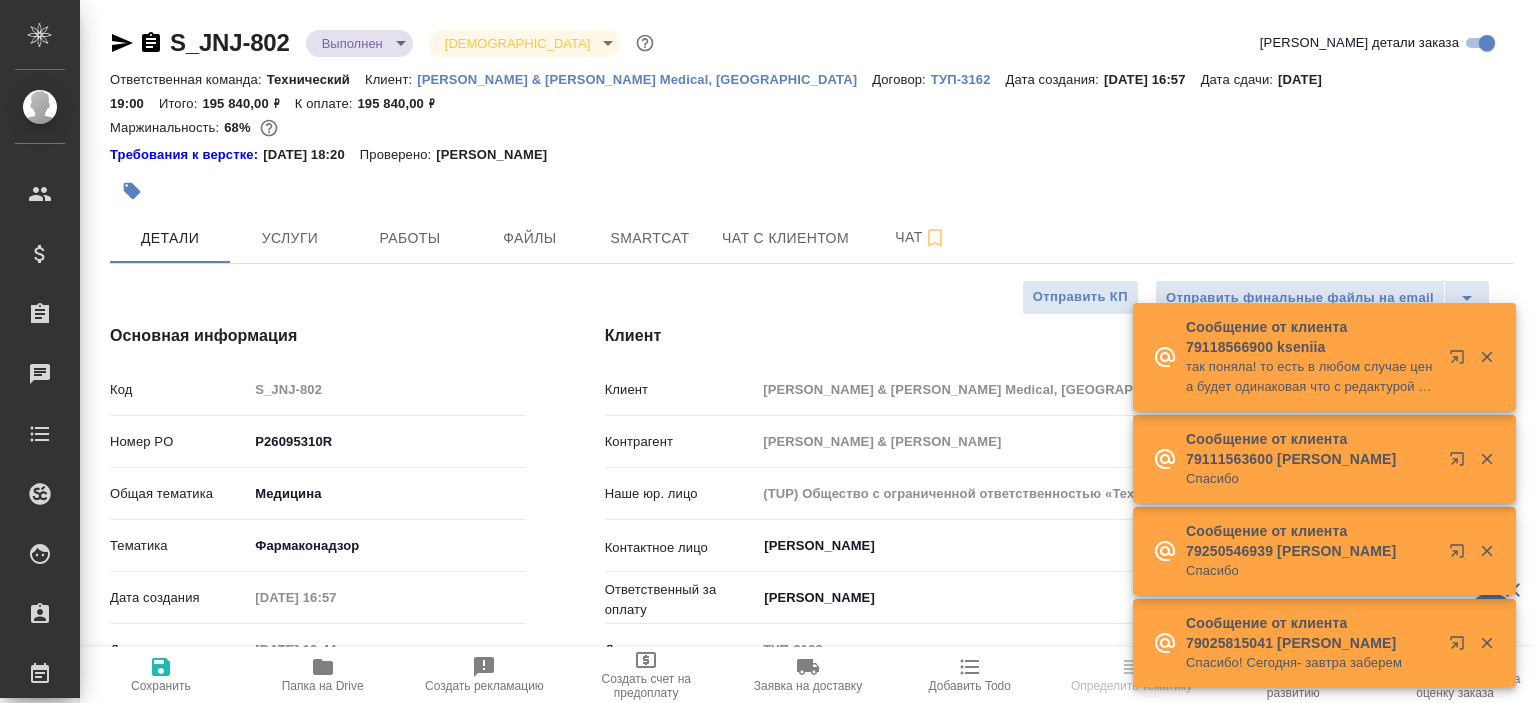 type on "x" 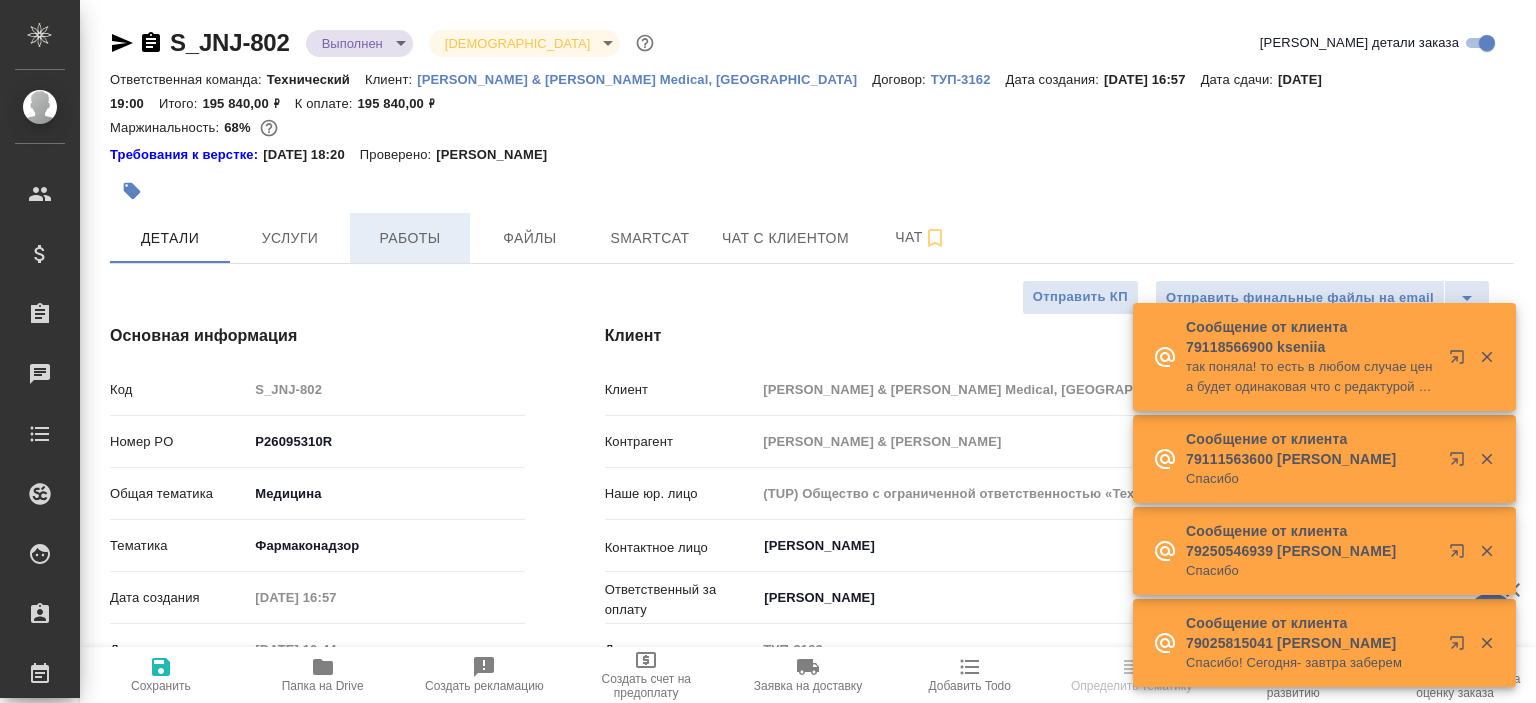 click on "Работы" at bounding box center [410, 238] 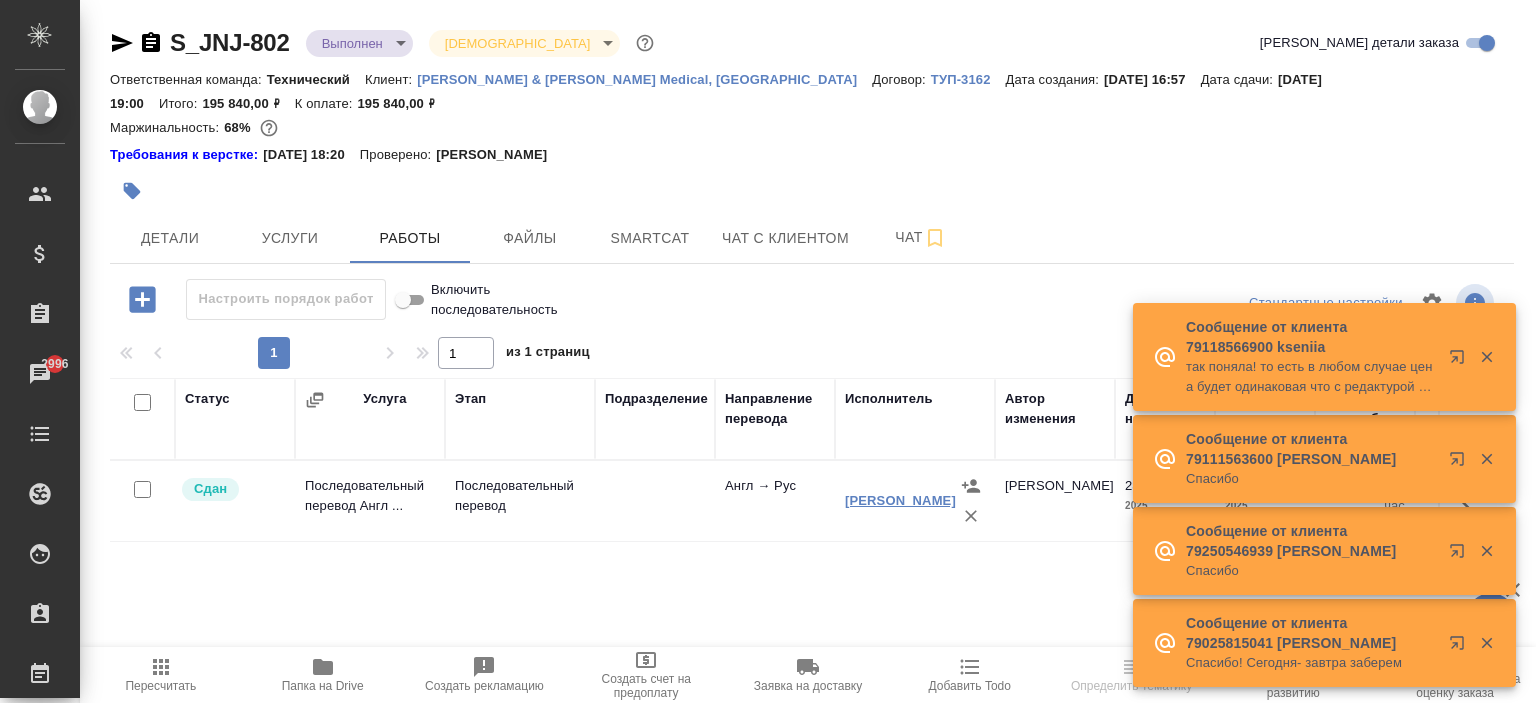 click on "[PERSON_NAME]" at bounding box center (900, 500) 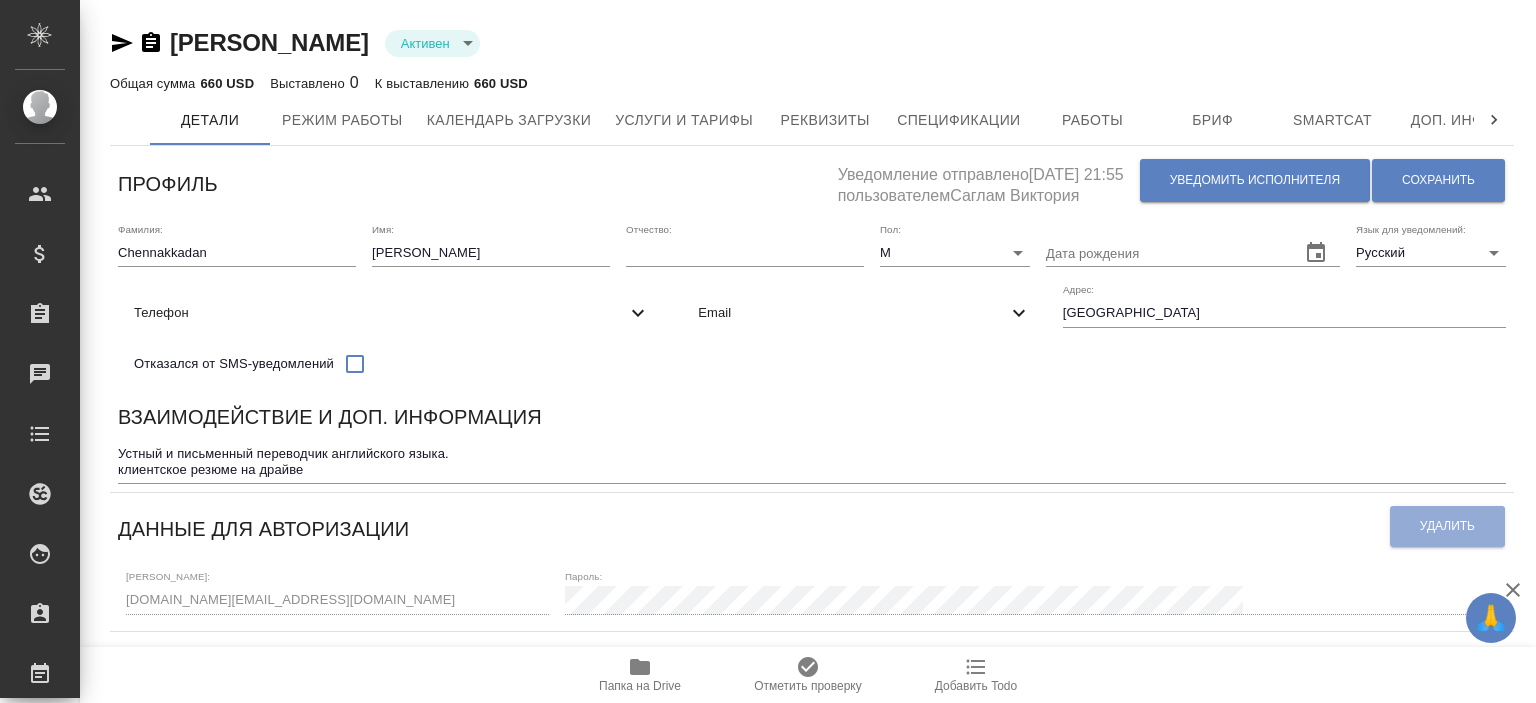 scroll, scrollTop: 0, scrollLeft: 0, axis: both 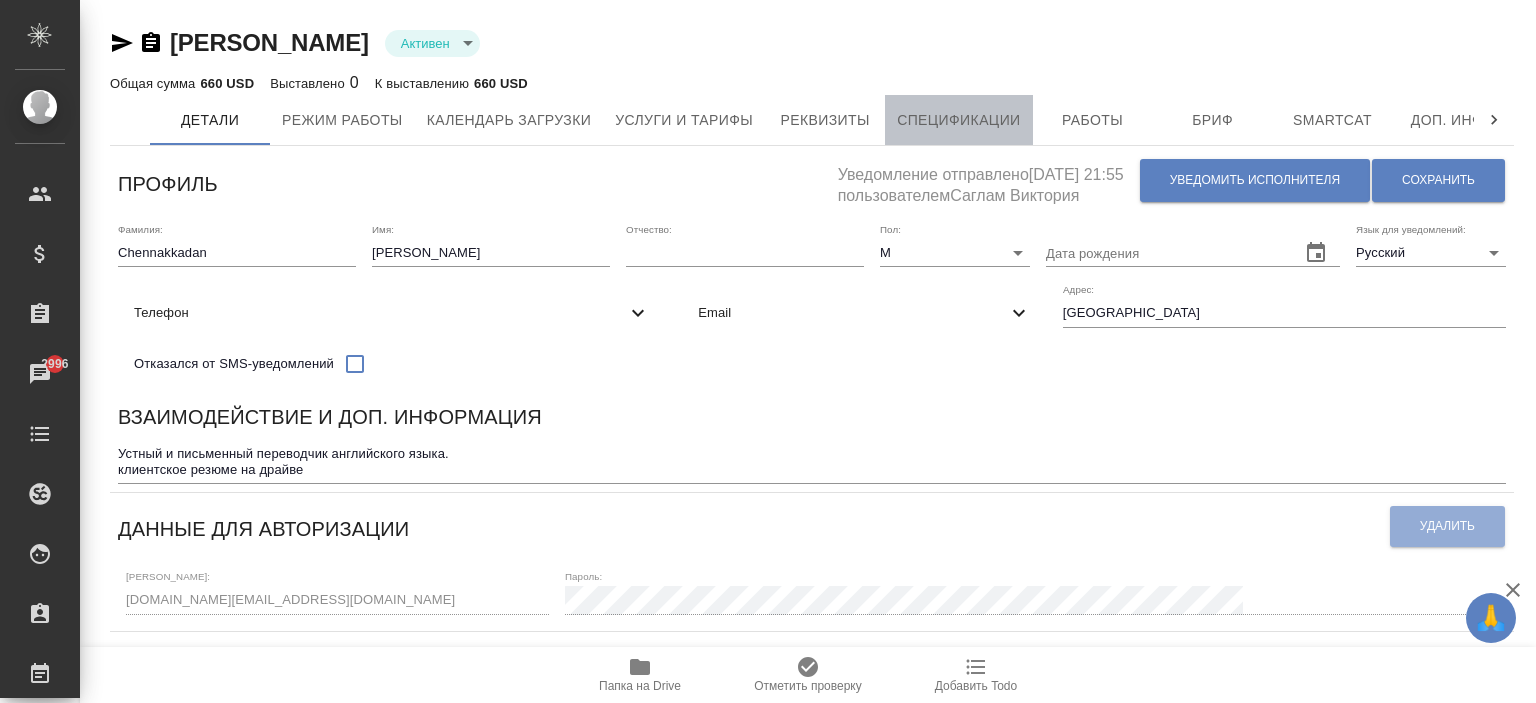 click on "Спецификации" at bounding box center (958, 120) 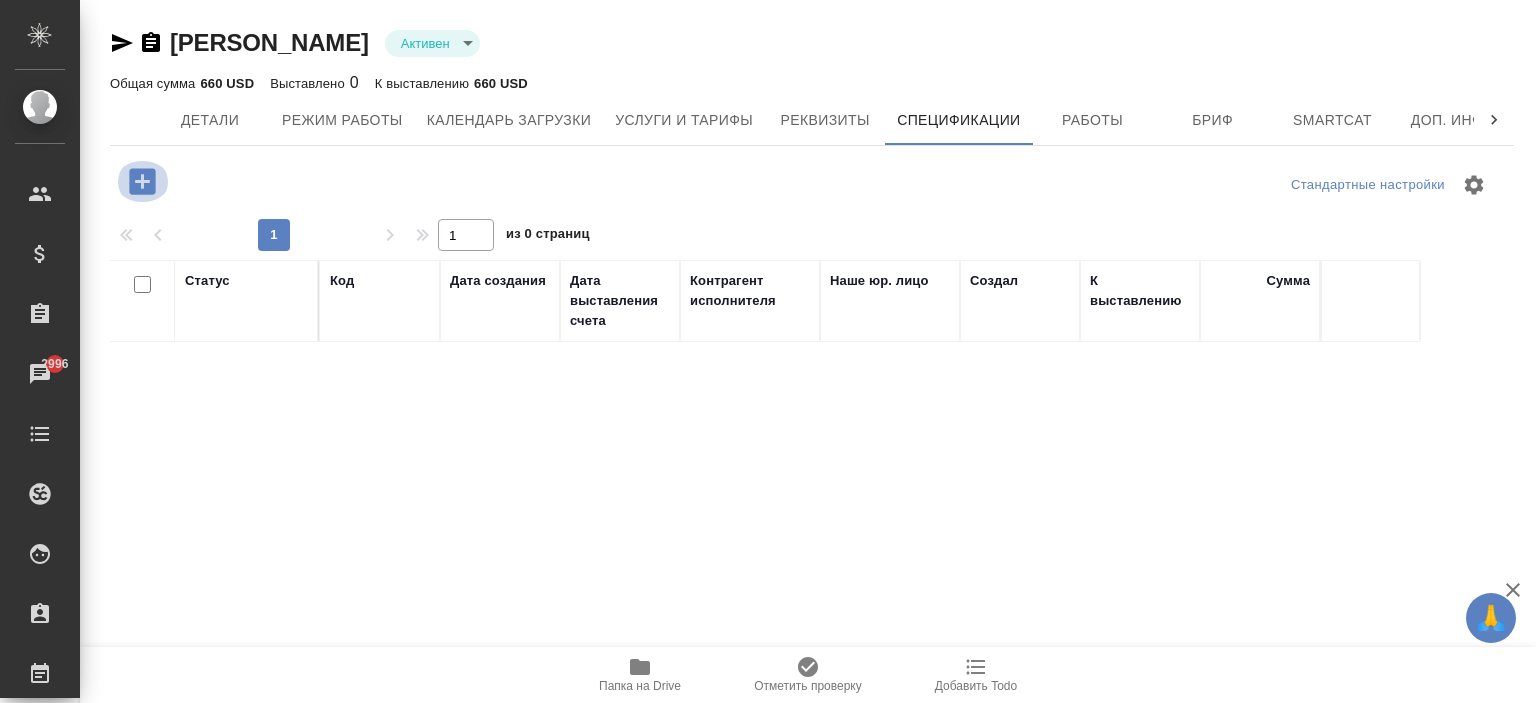 click 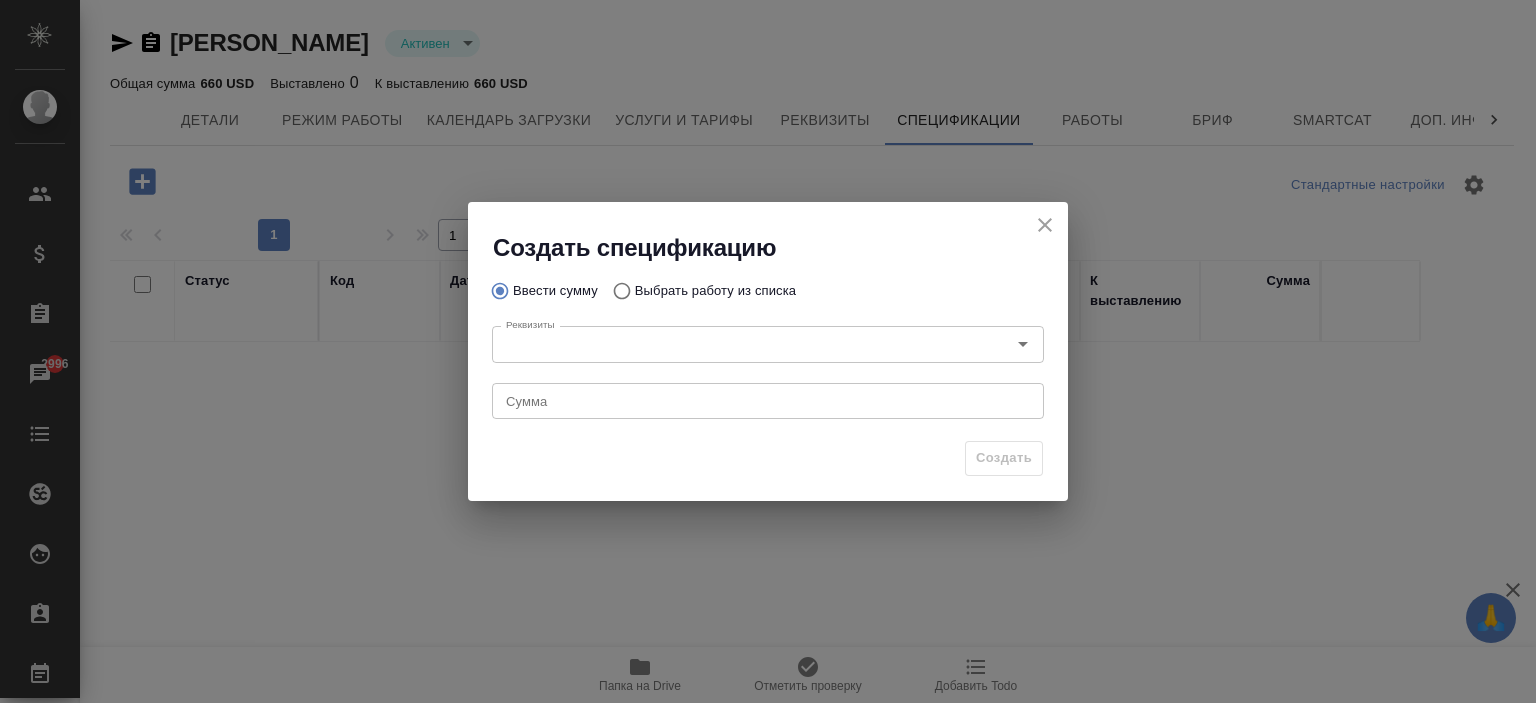 click on "Выбрать работу из списка" at bounding box center [715, 291] 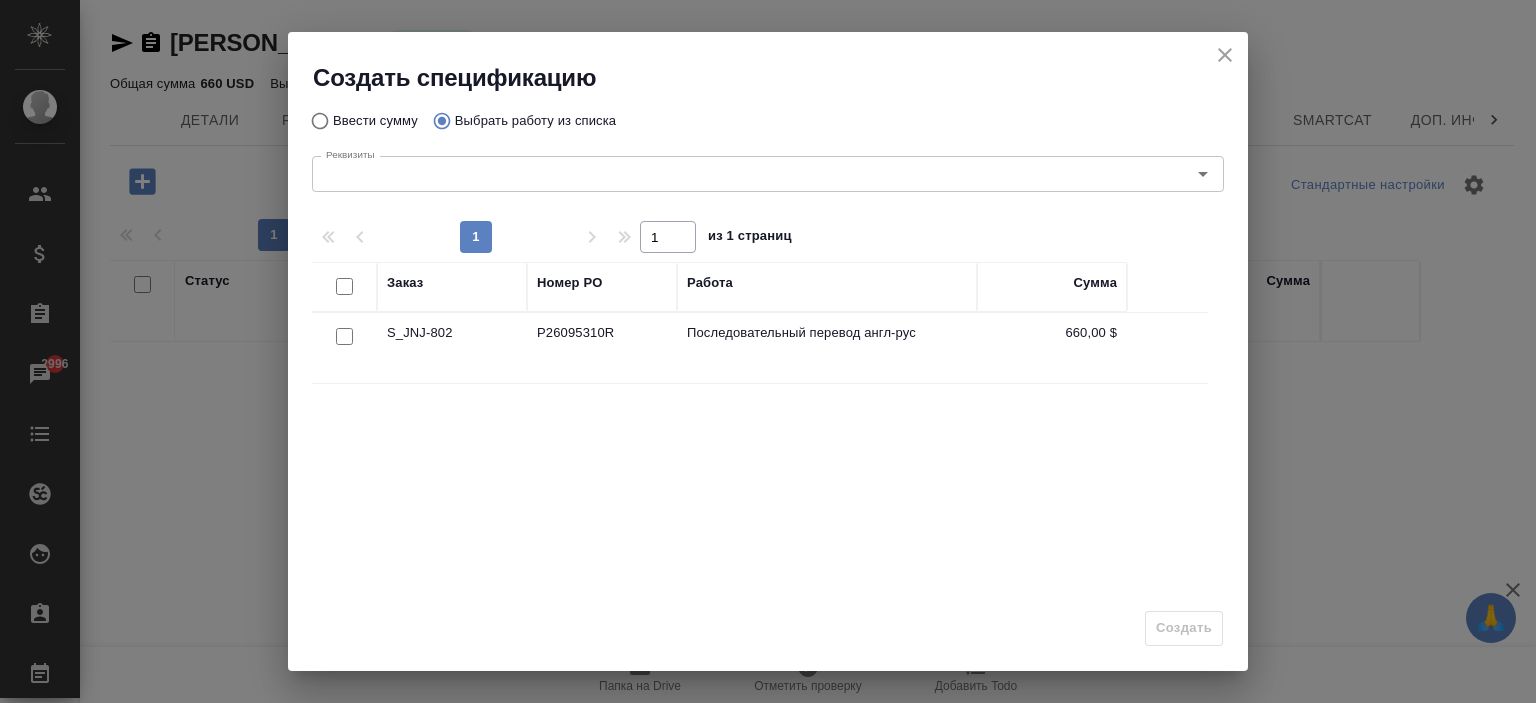 click on "P26095310R" at bounding box center (602, 348) 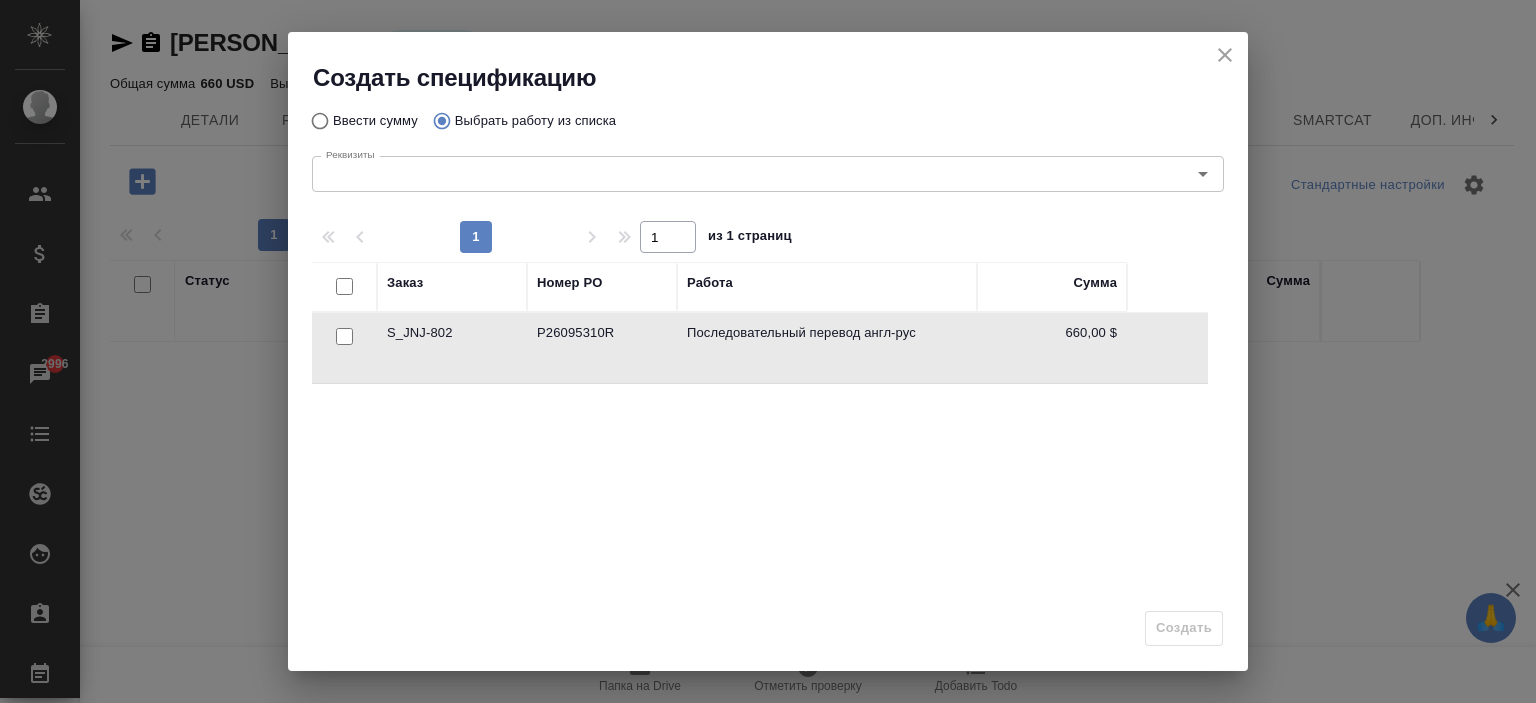 click at bounding box center [344, 336] 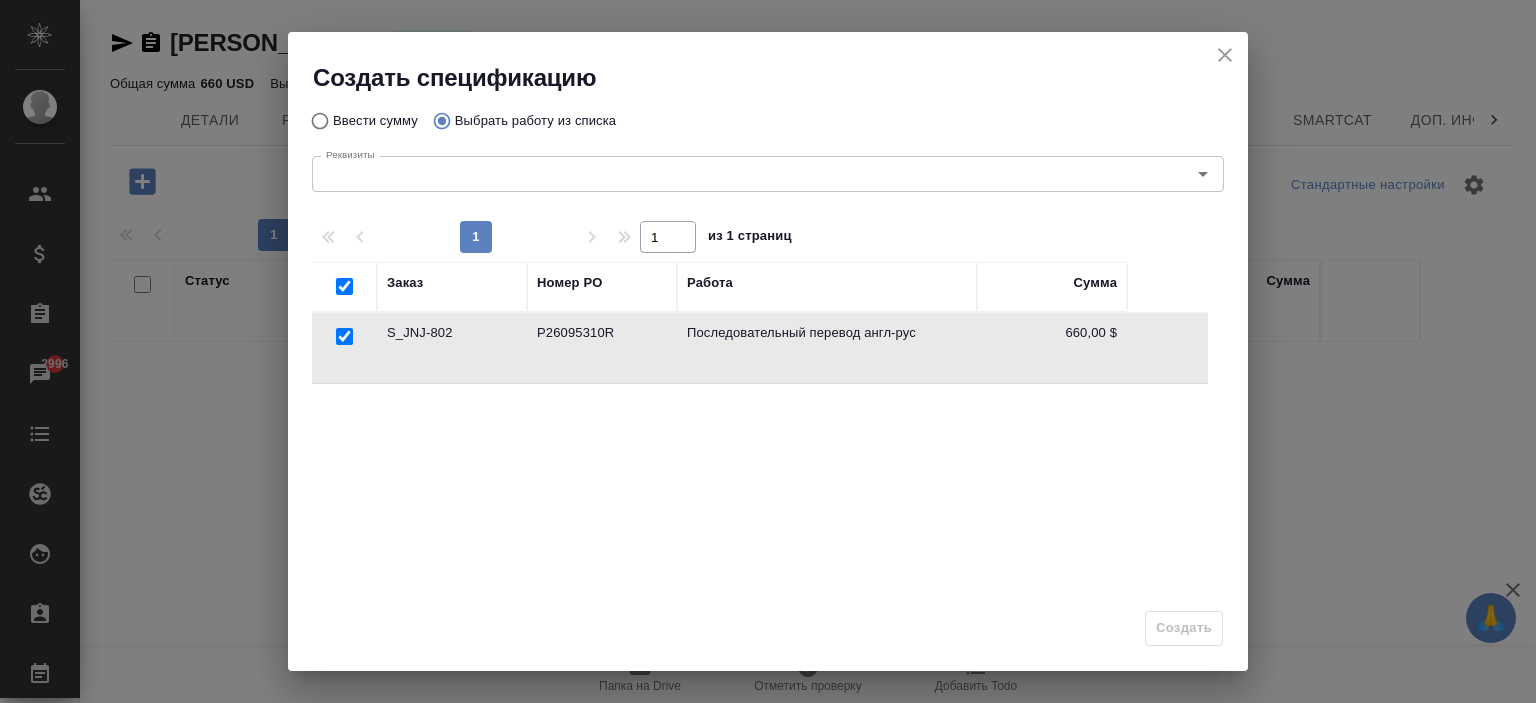 checkbox on "true" 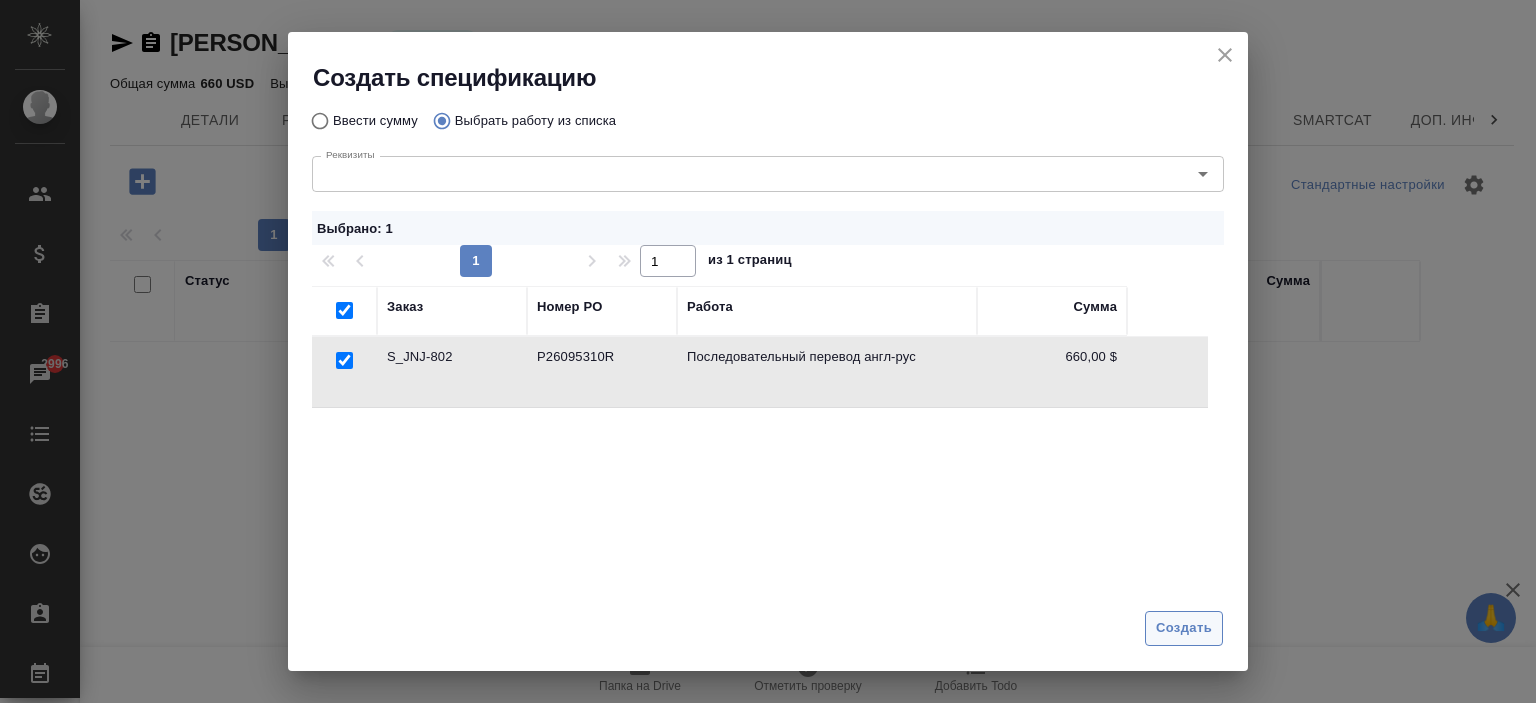 click on "Создать" at bounding box center [1184, 628] 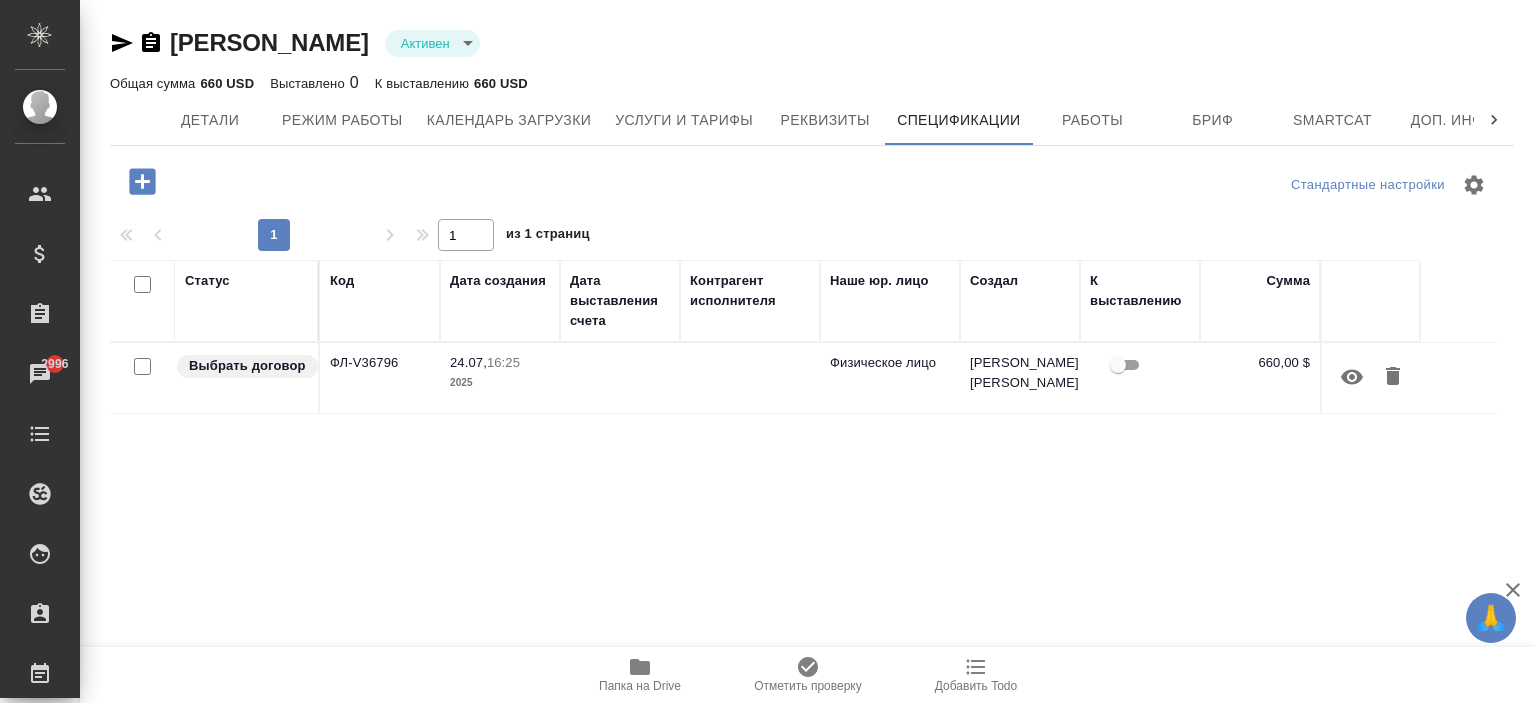 click at bounding box center (750, 378) 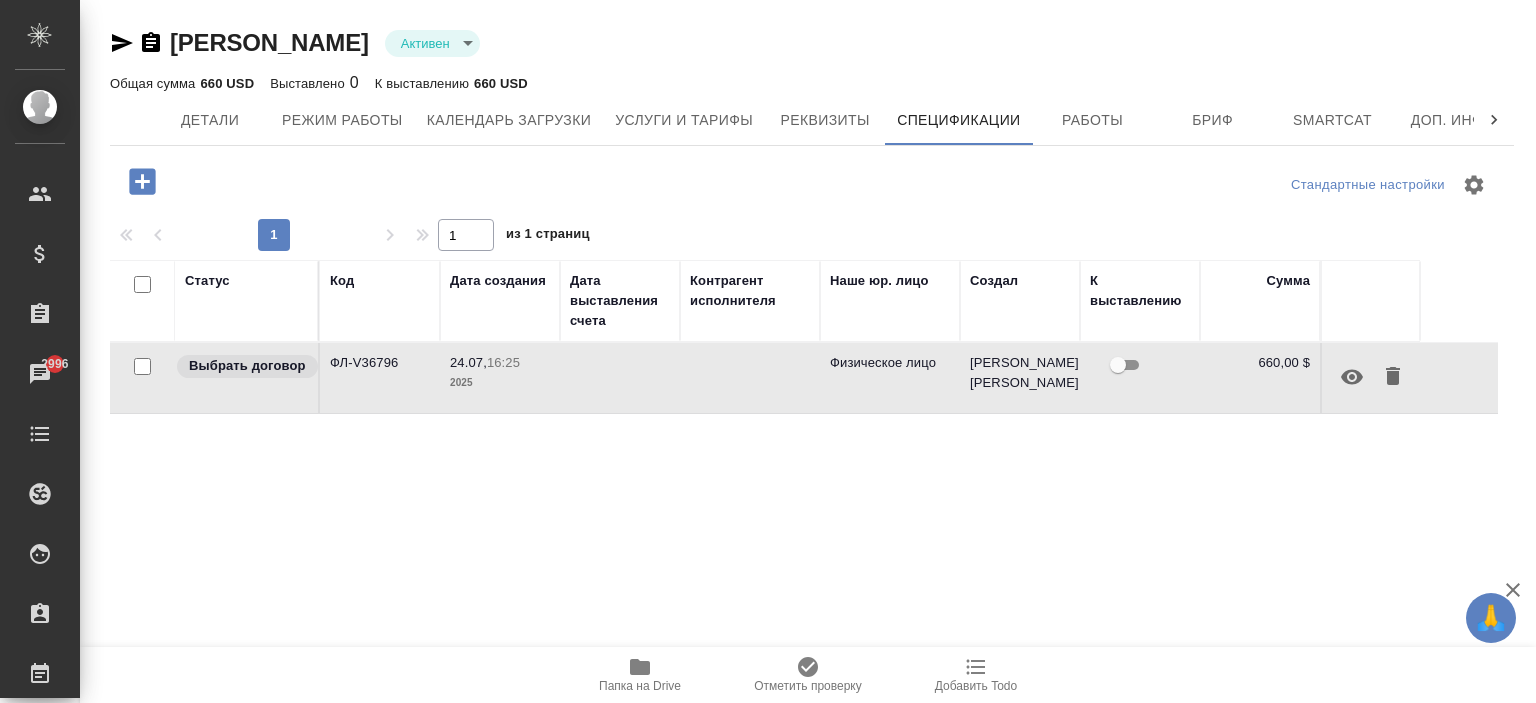 click at bounding box center (750, 378) 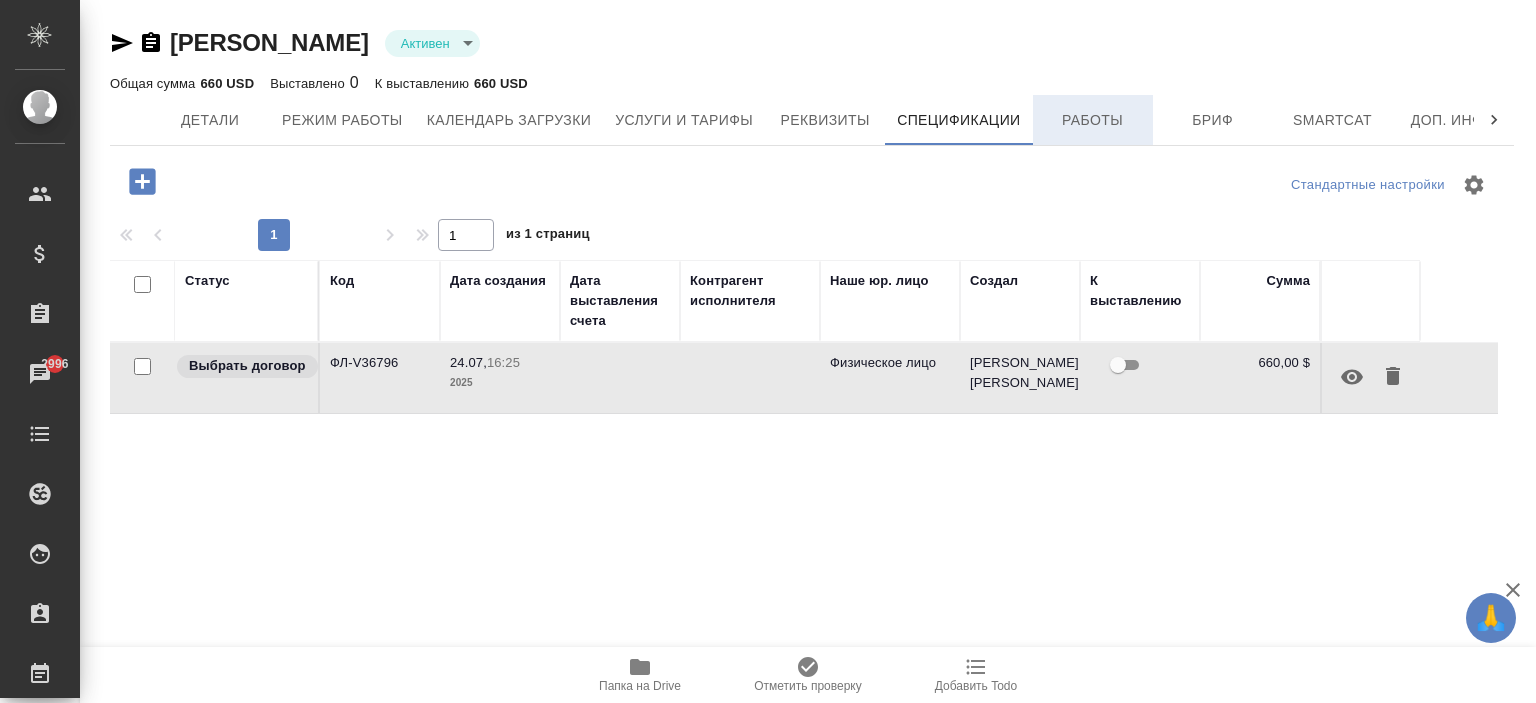 click on "Работы" at bounding box center [1093, 120] 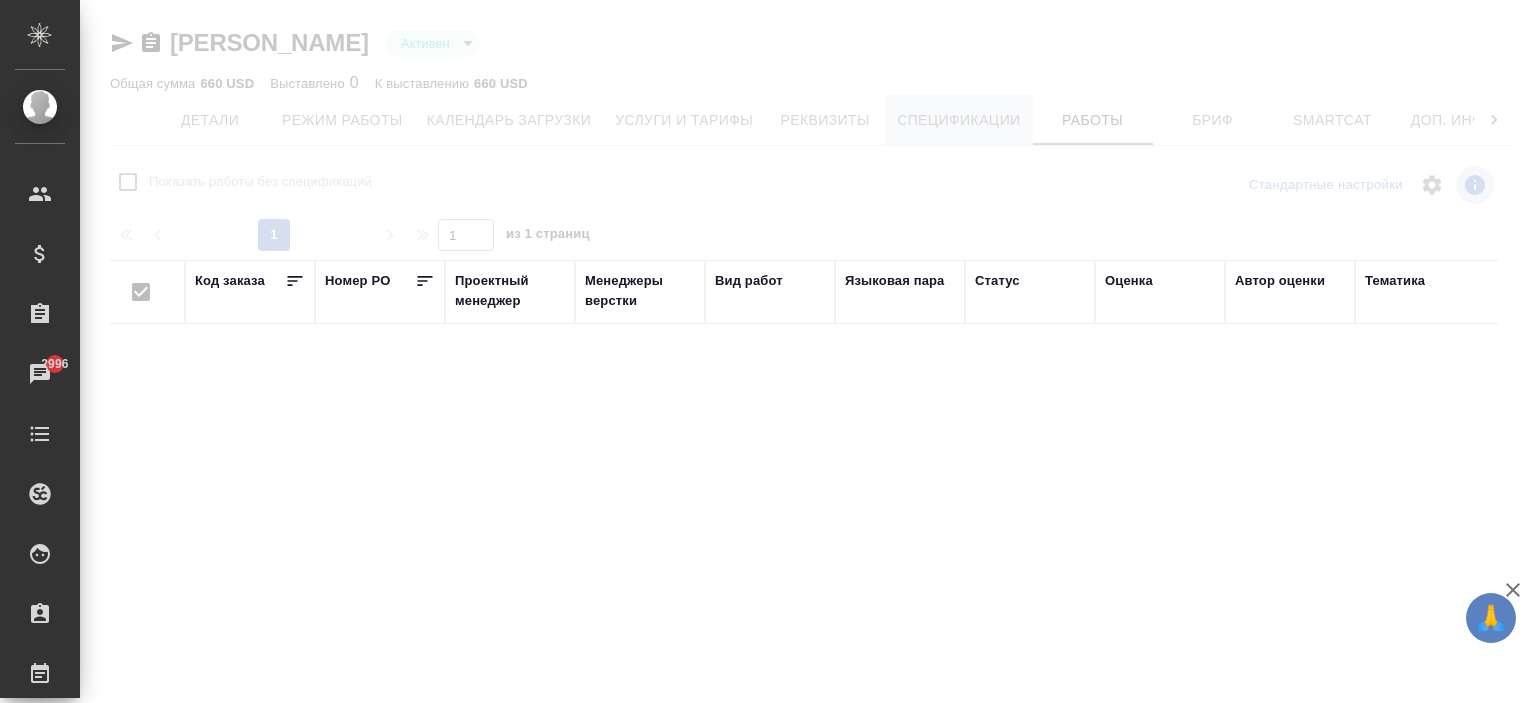 checkbox on "false" 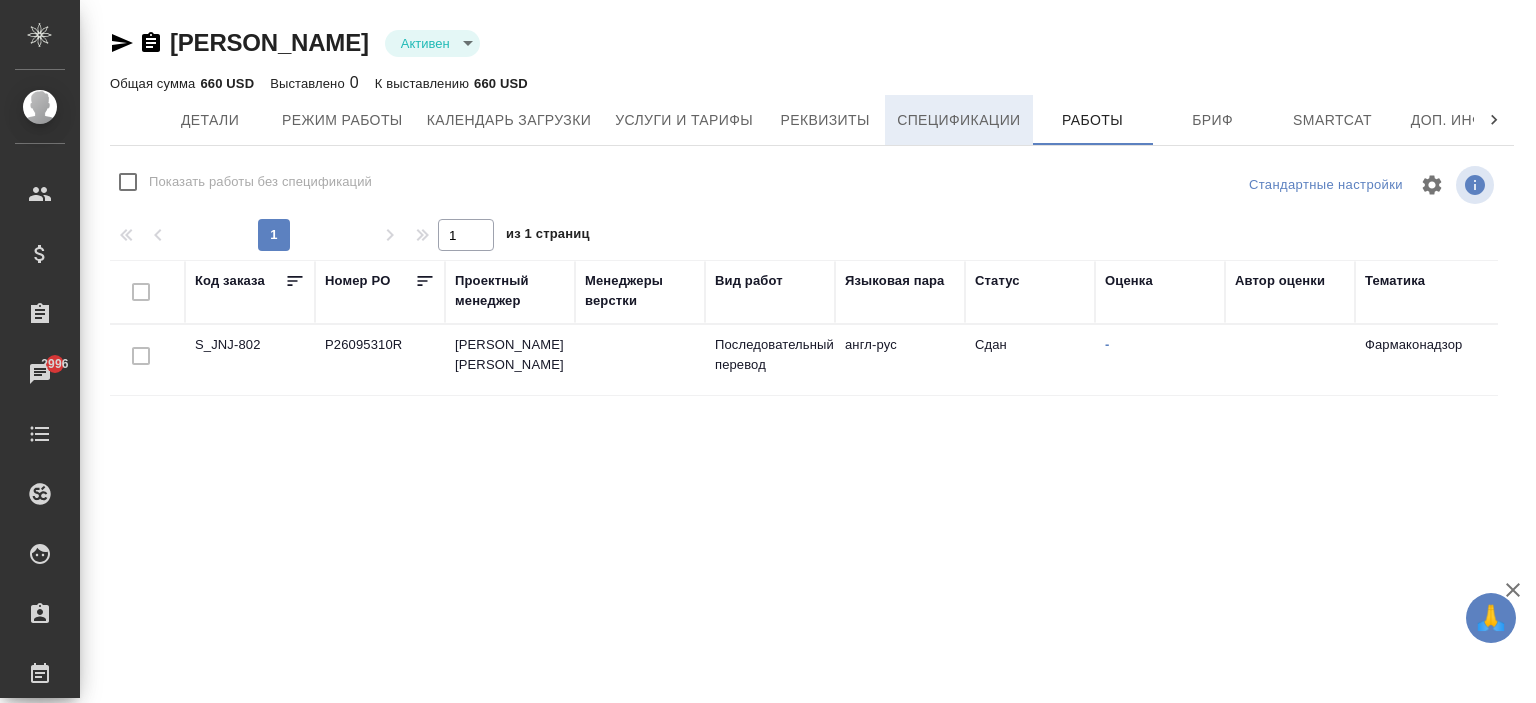 click on "Спецификации" at bounding box center (958, 120) 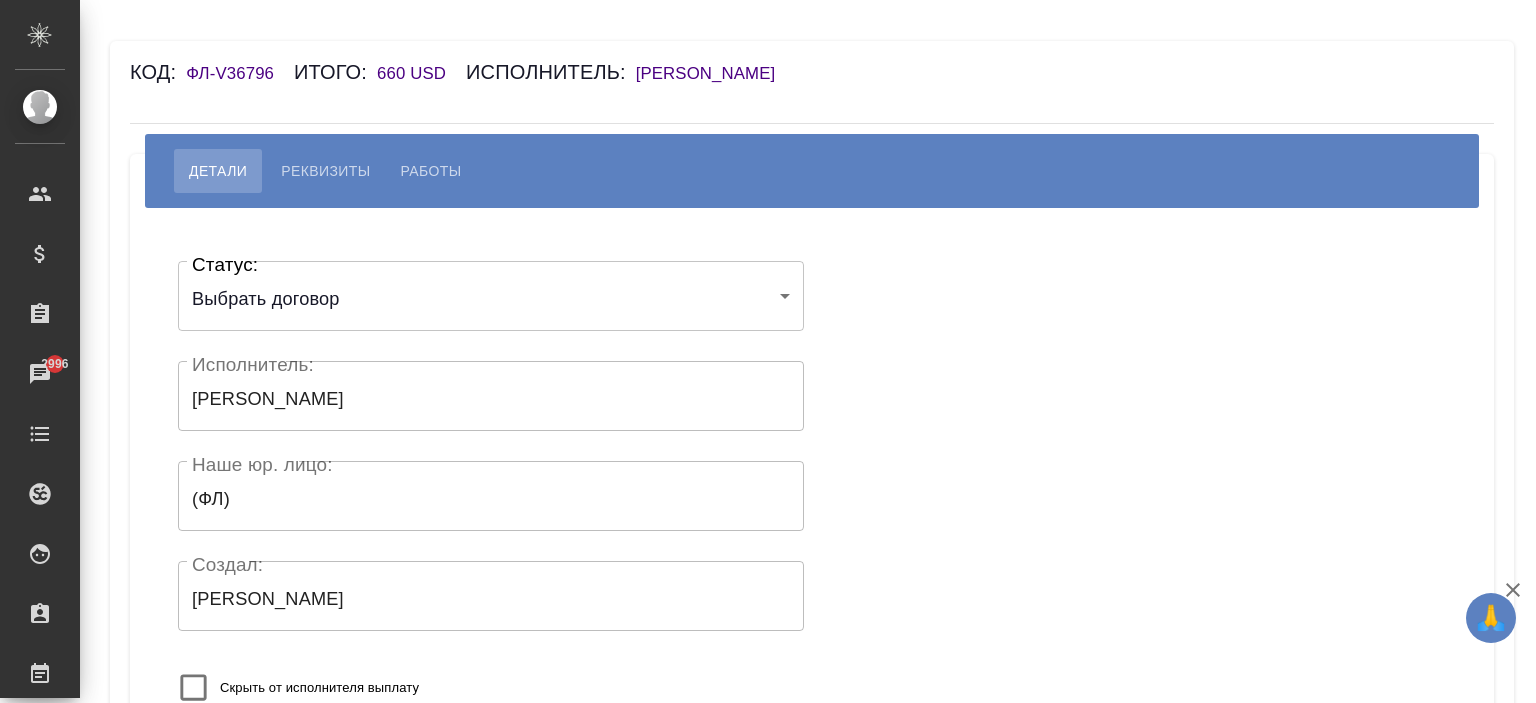 scroll, scrollTop: 0, scrollLeft: 0, axis: both 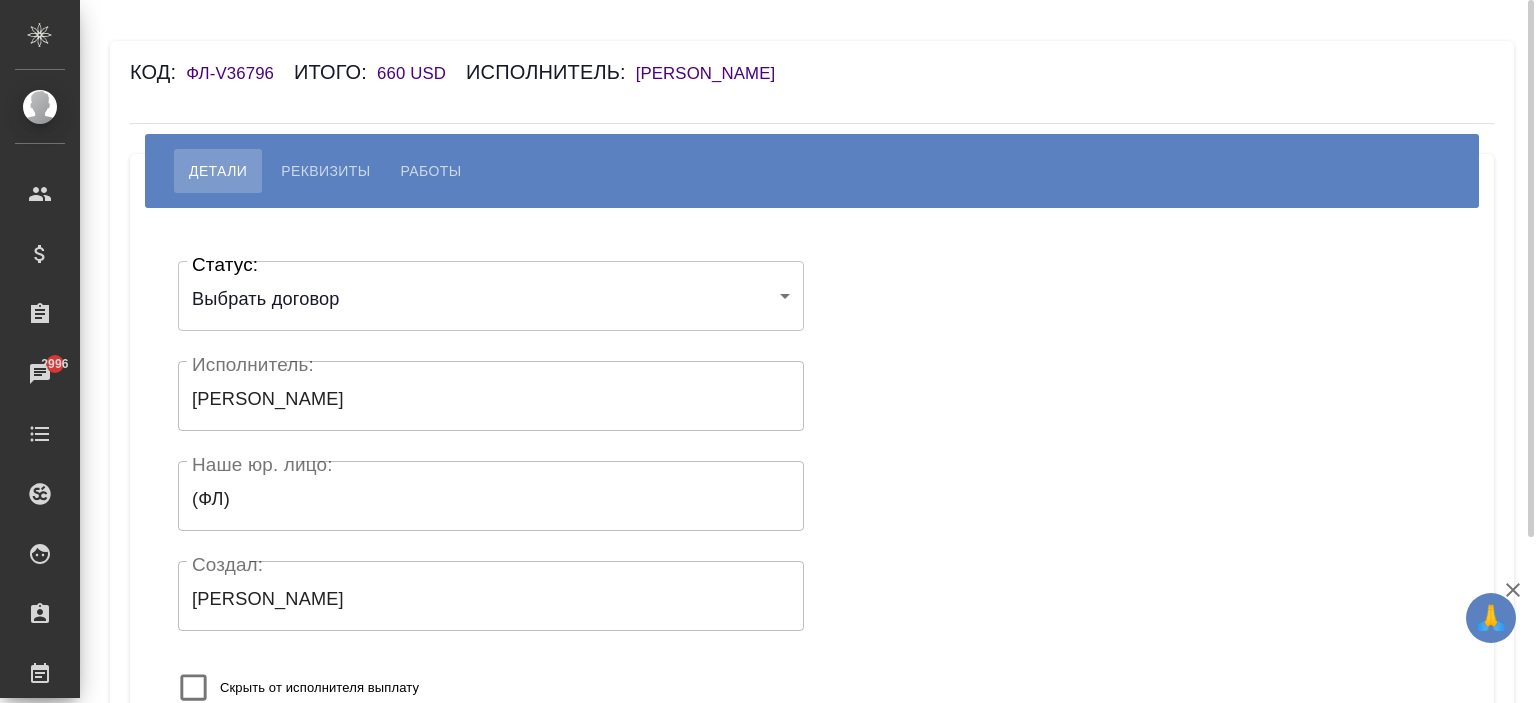 click on "🙏 .cls-1
fill:#fff;
AWATERA Ishkova Yuliya Клиенты Спецификации Заказы 2996 Чаты Todo Проекты SC Исполнители Кандидаты Работы Входящие заявки Заявки на доставку Рекламации Проекты процессинга Конференции Выйти Код: ФЛ-V36796 Итого: 660 USD Исполнитель: Chennakkadan James  Детали Реквизиты Работы Статус: Выбрать договор chooseContract Статус: Исполнитель: Chennakkadan James Исполнитель: Наше юр. лицо: (ФЛ) Наше юр. лицо: Создал: Ишкова Юлия Создал: Скрыть от исполнителя выплату Сохранить .cls-1
fill:#fff;
AWATERA Ishkova Yuliya Клиенты Спецификации Заказы Чаты Todo Проекты SC Исполнители Кандидаты x" at bounding box center (768, 351) 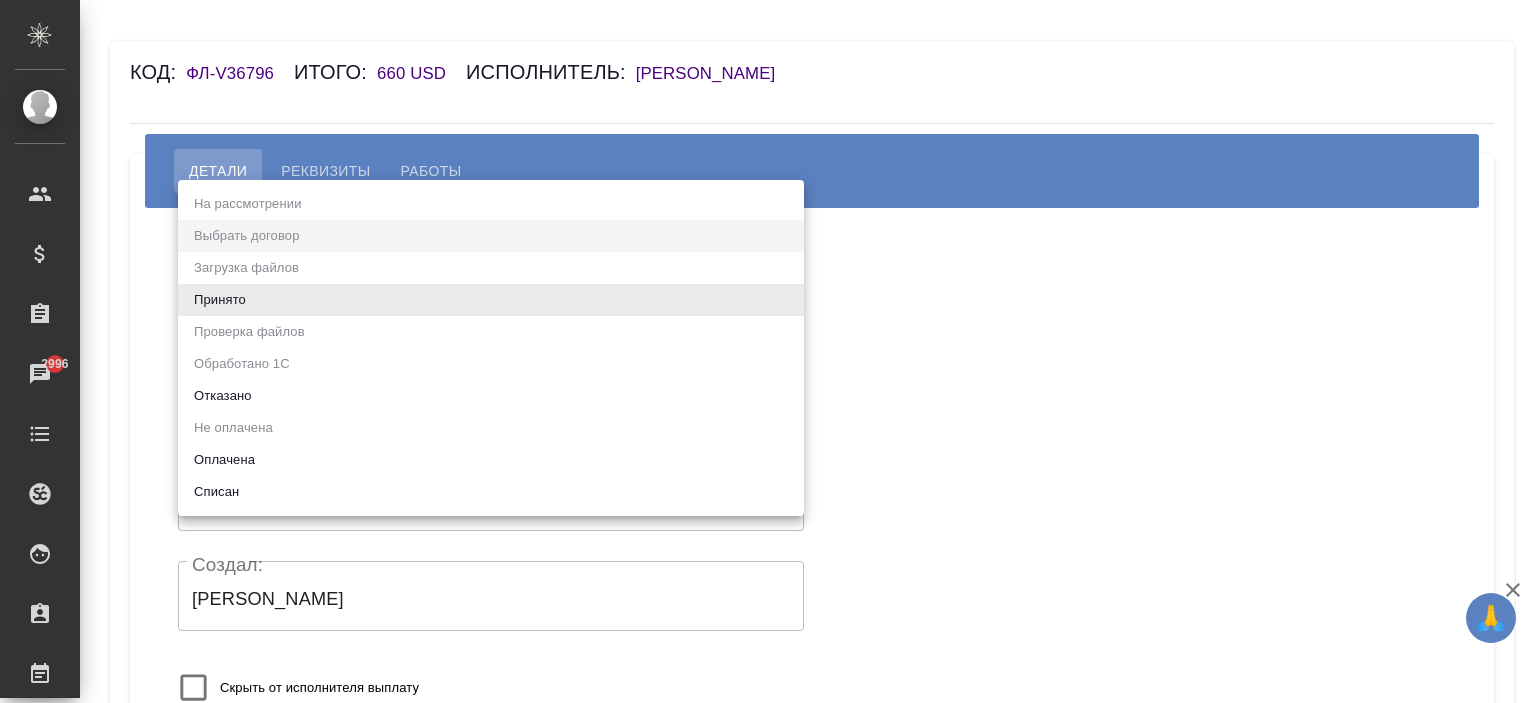 click on "Оплачена" at bounding box center [491, 460] 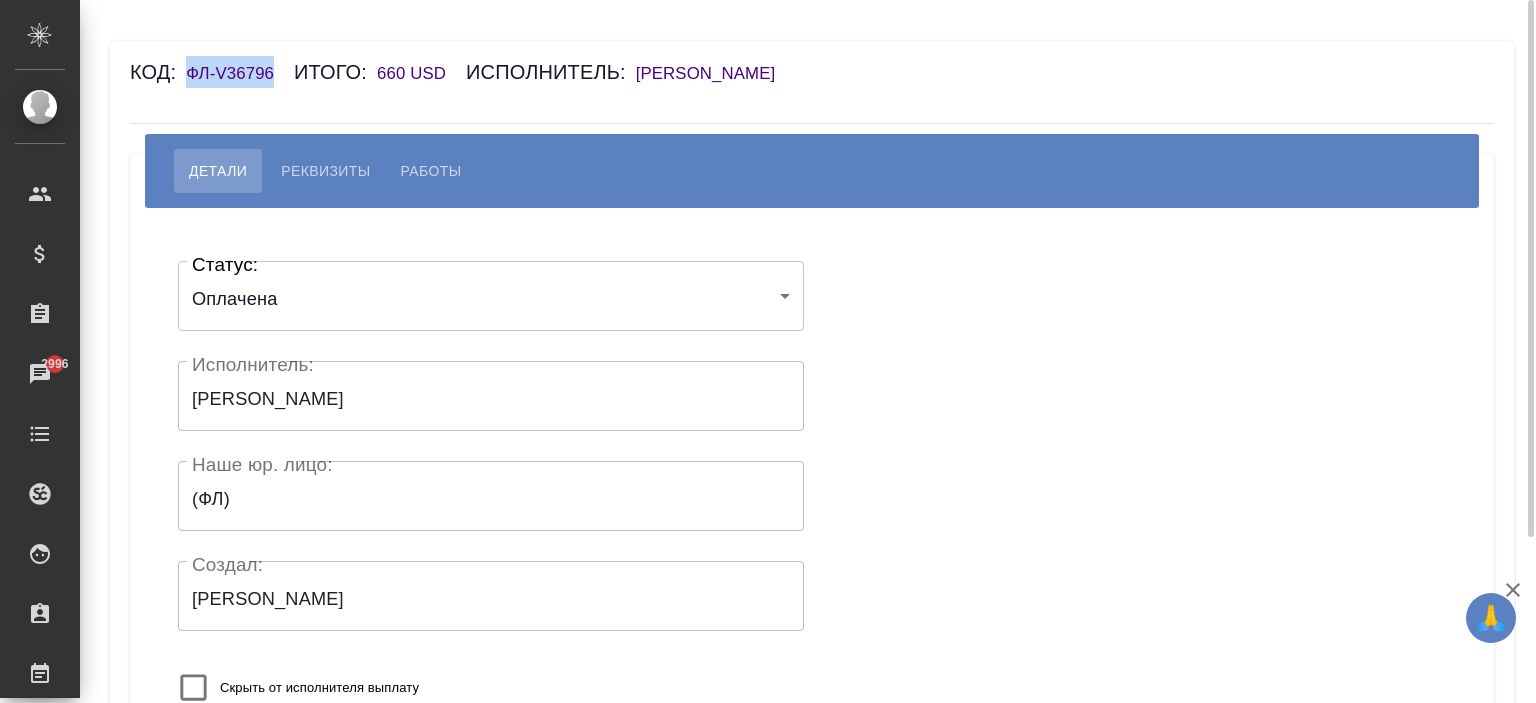 drag, startPoint x: 285, startPoint y: 74, endPoint x: 191, endPoint y: 86, distance: 94.76286 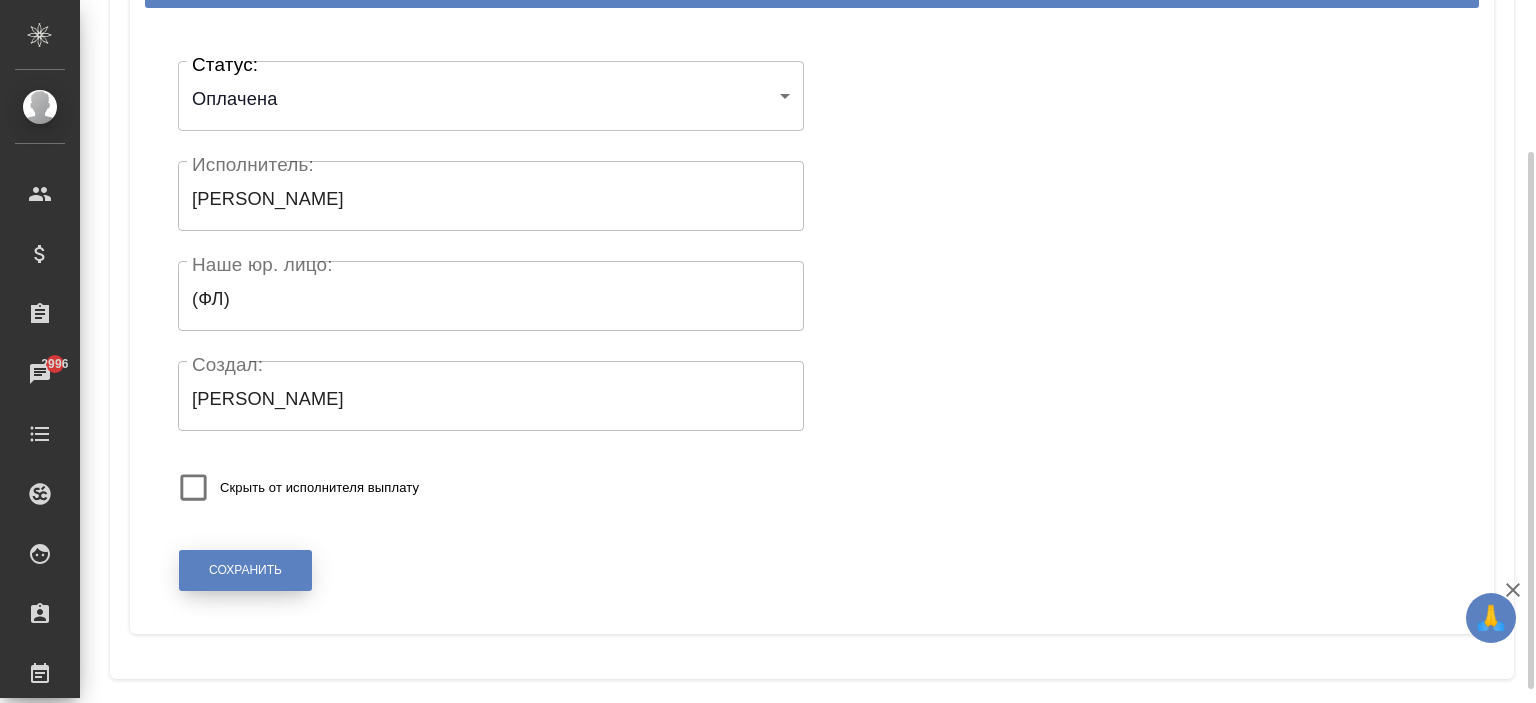 click on "Сохранить" at bounding box center (245, 570) 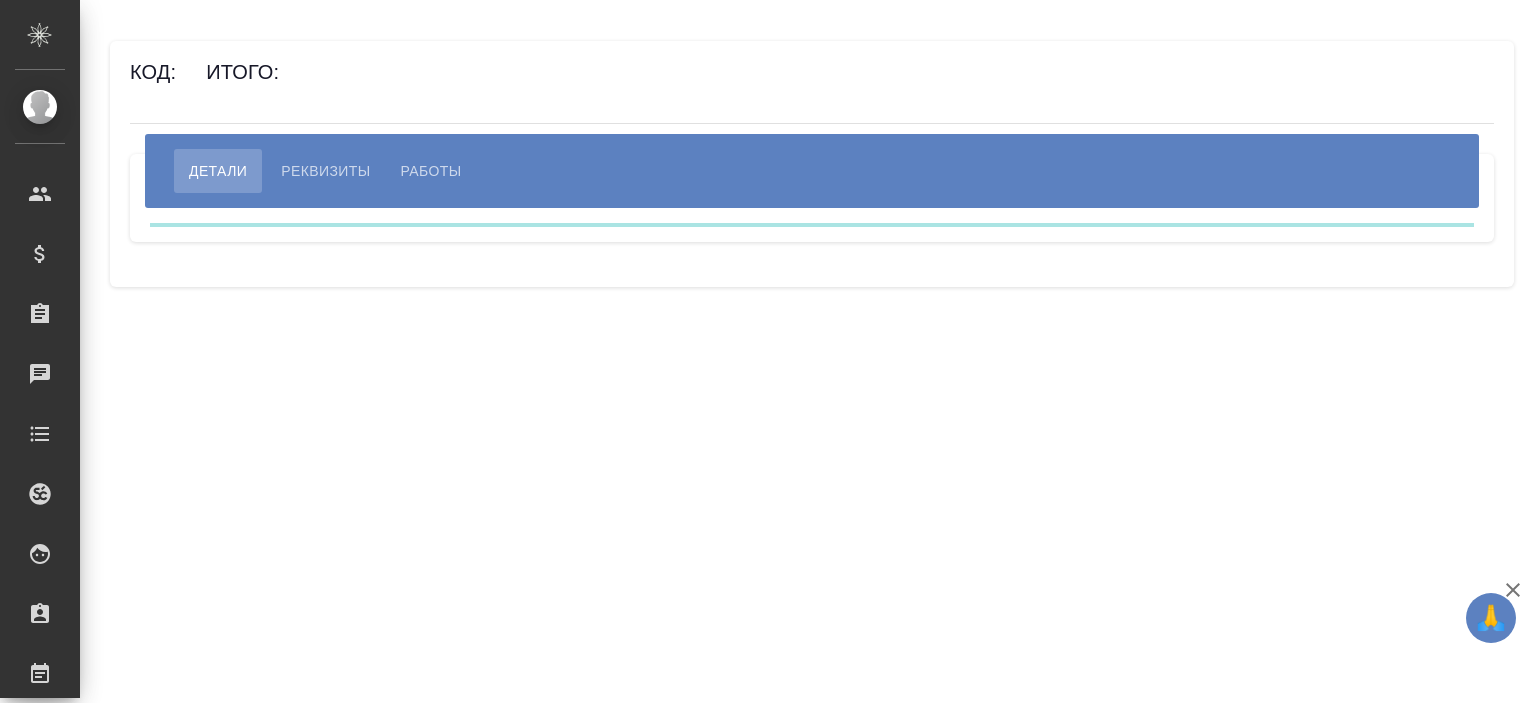 scroll, scrollTop: 0, scrollLeft: 0, axis: both 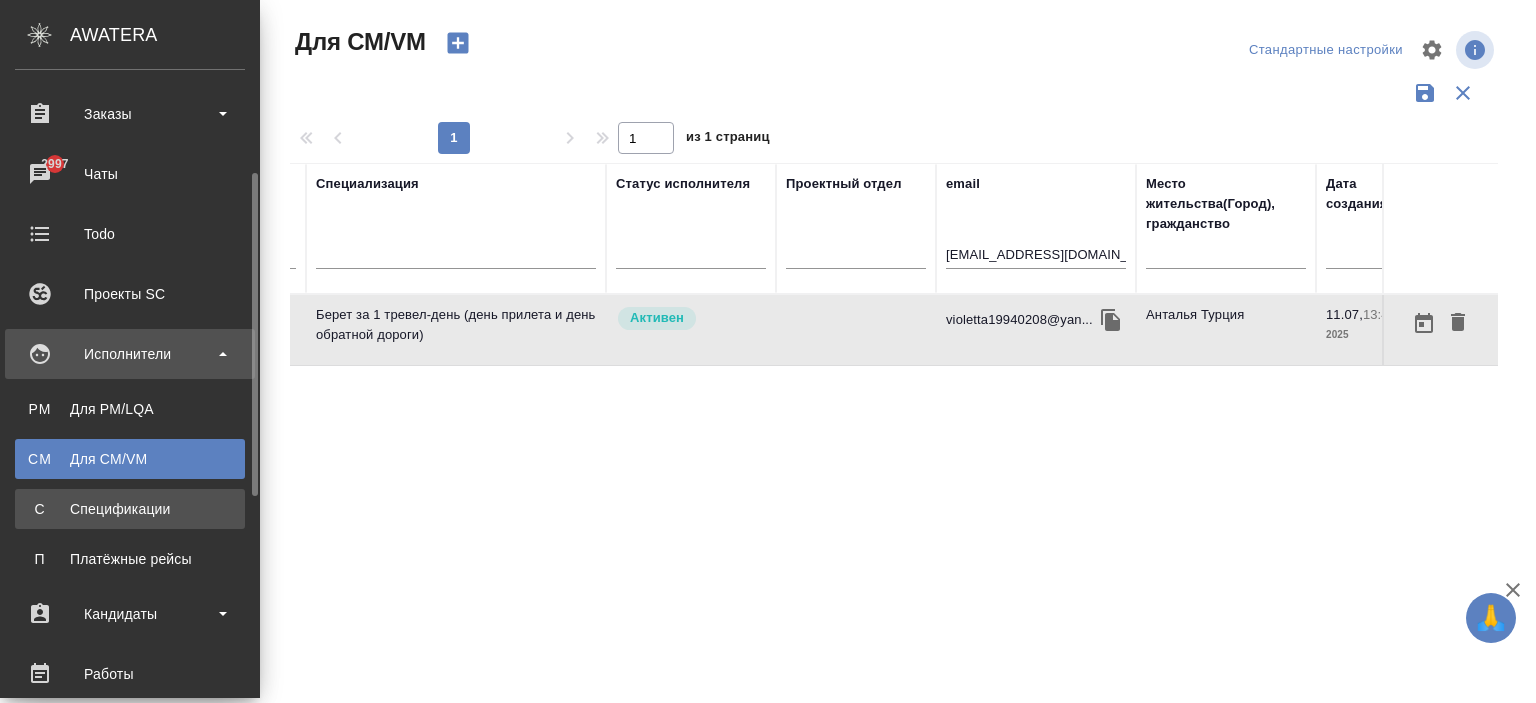 click on "Спецификации" 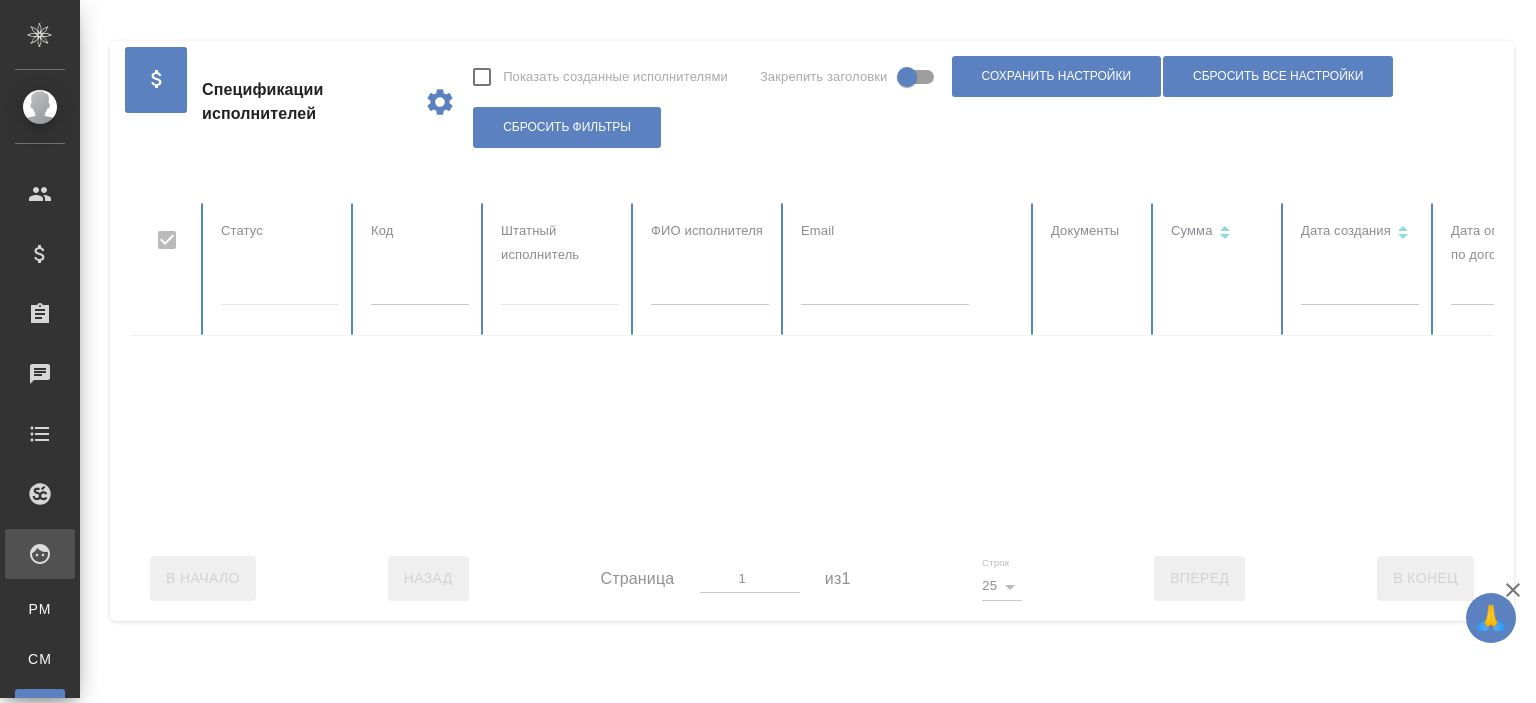 checkbox on "false" 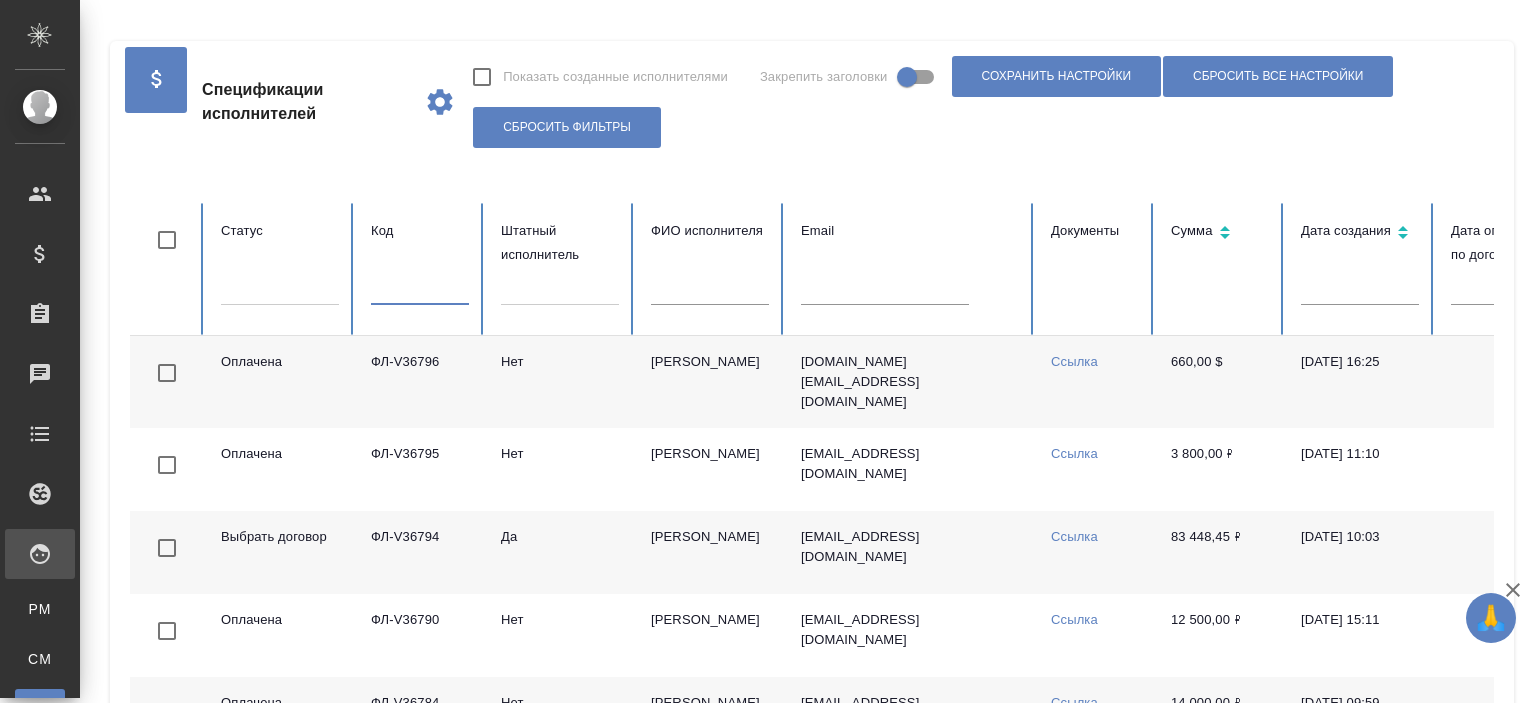 paste on "ФЛ-V35556" 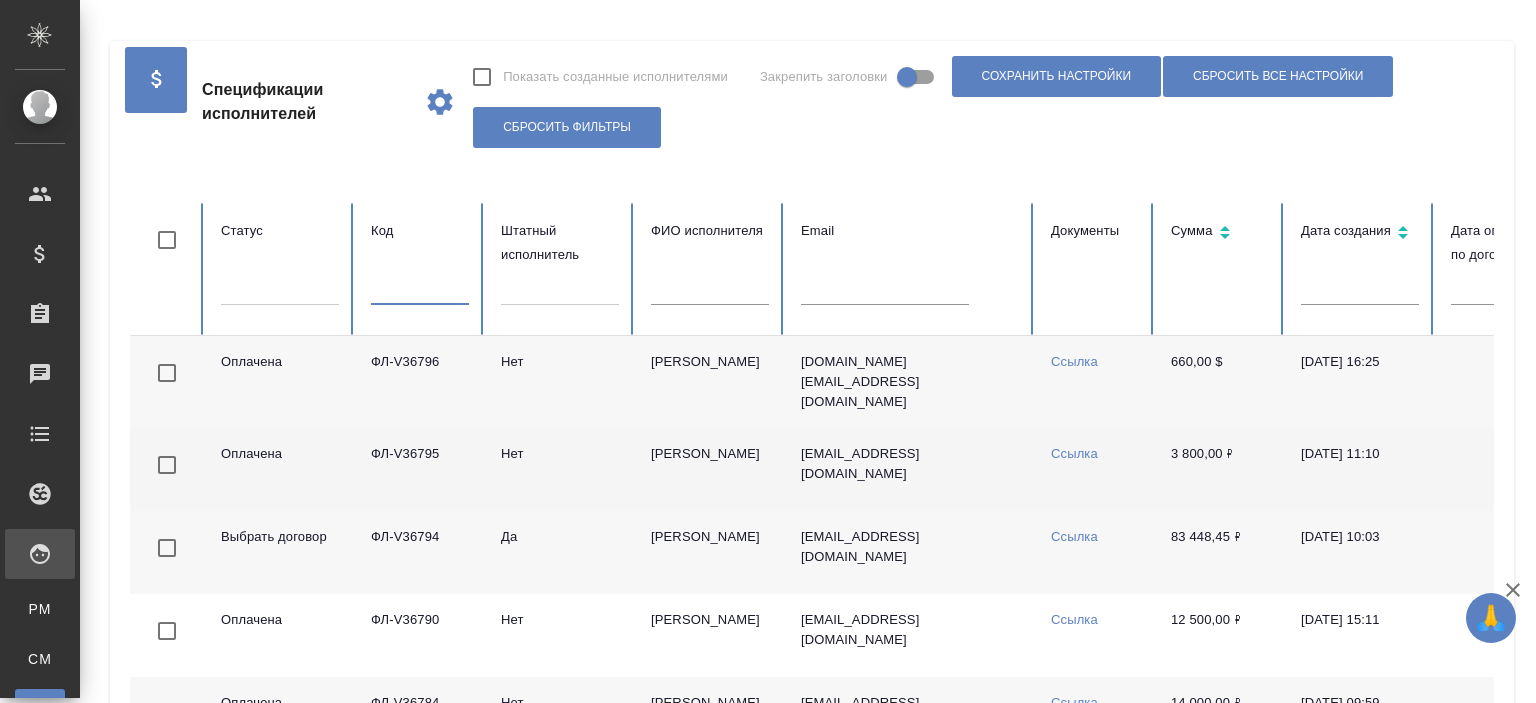 type on "ФЛ-V35556" 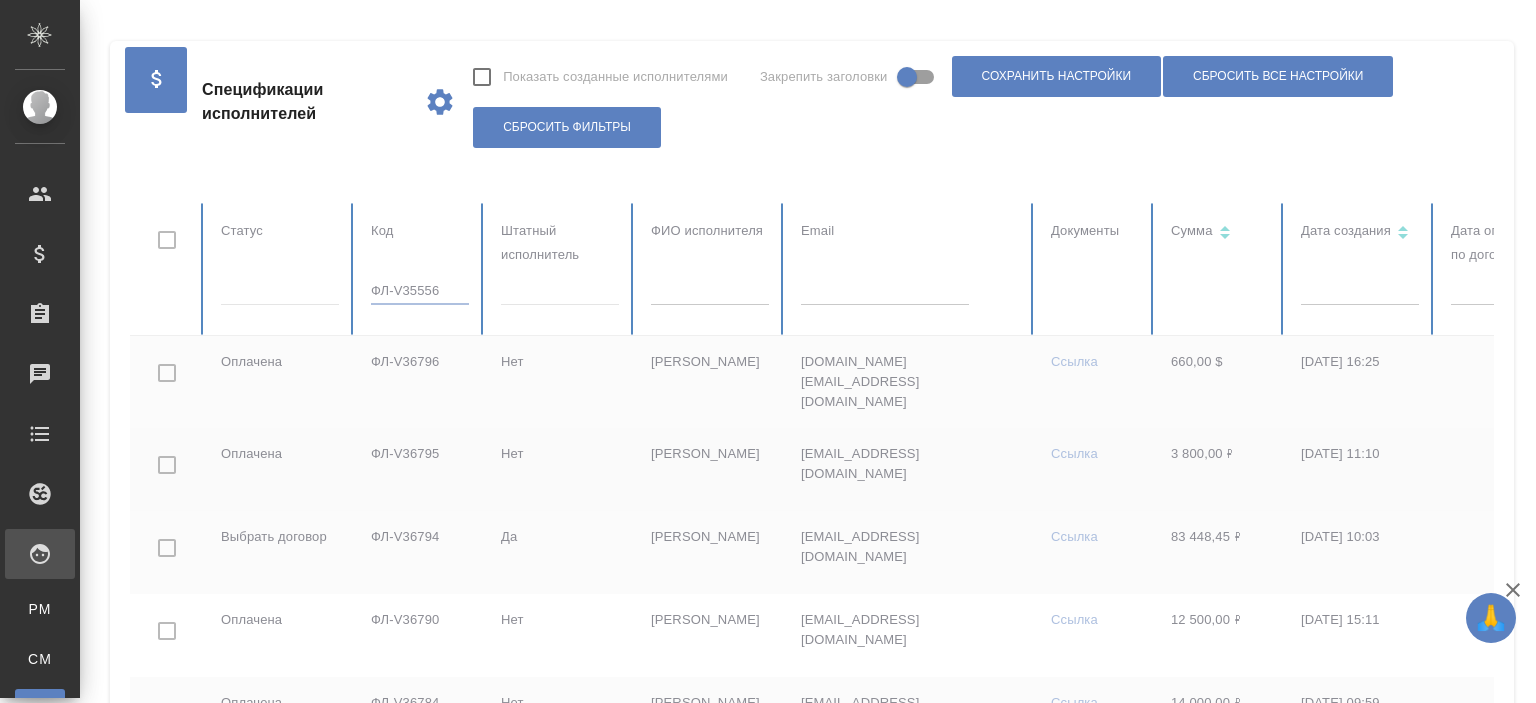 checkbox on "true" 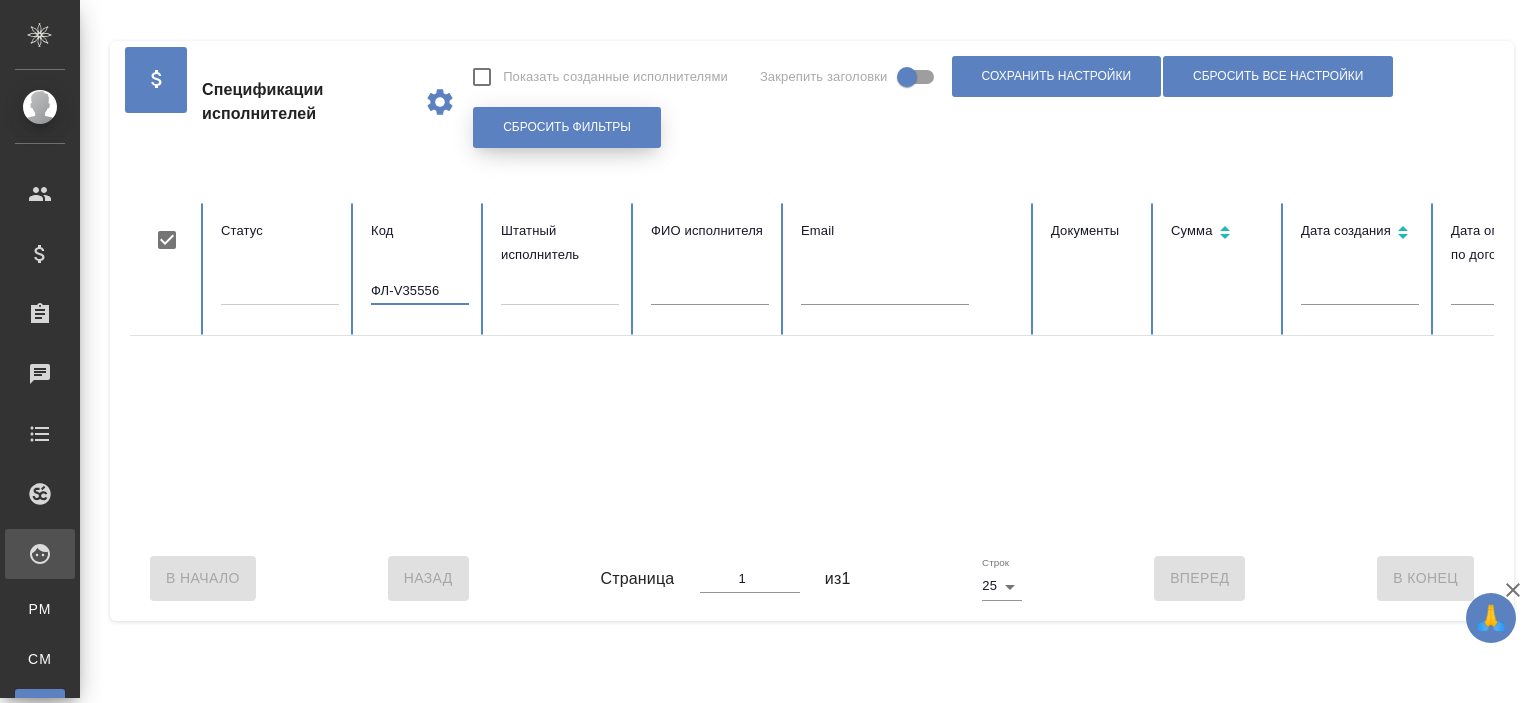 type on "ФЛ-V35556" 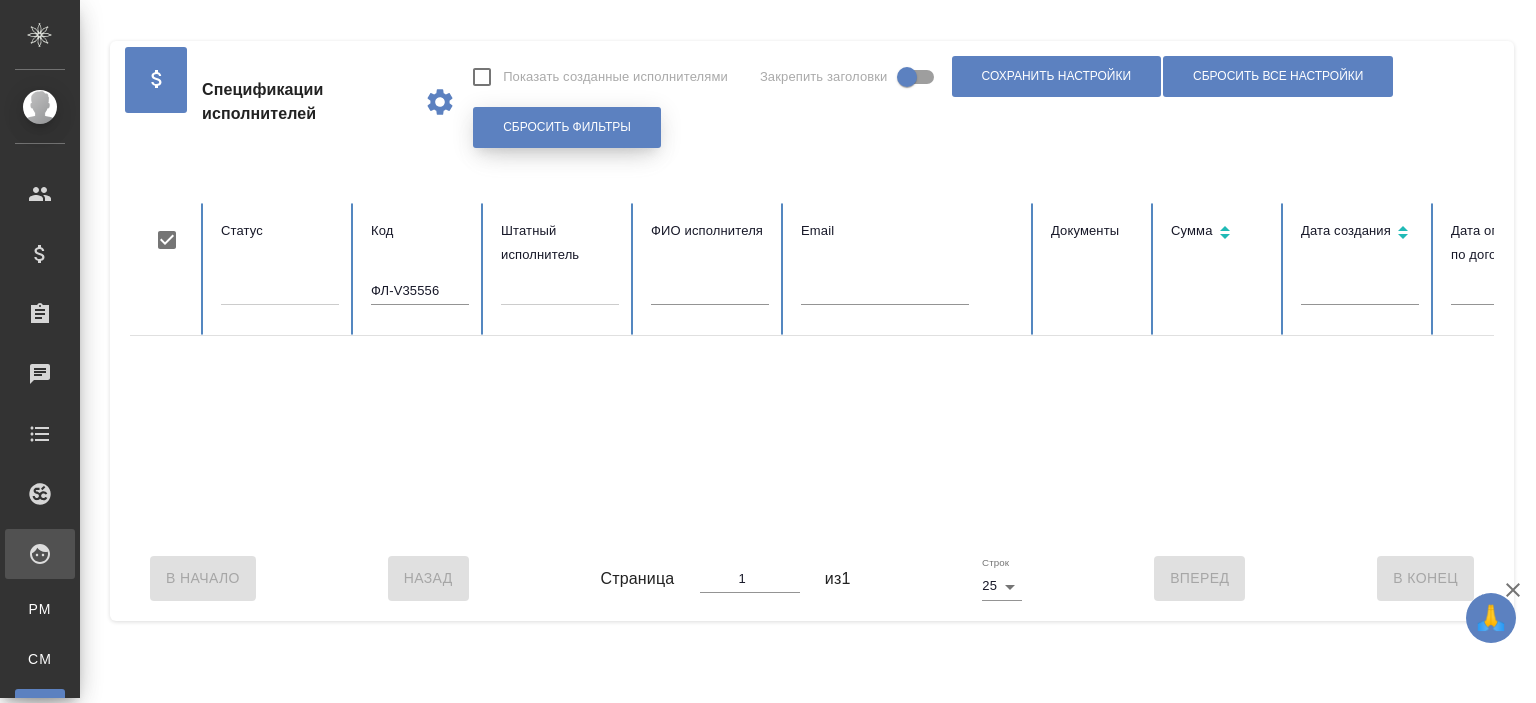 type 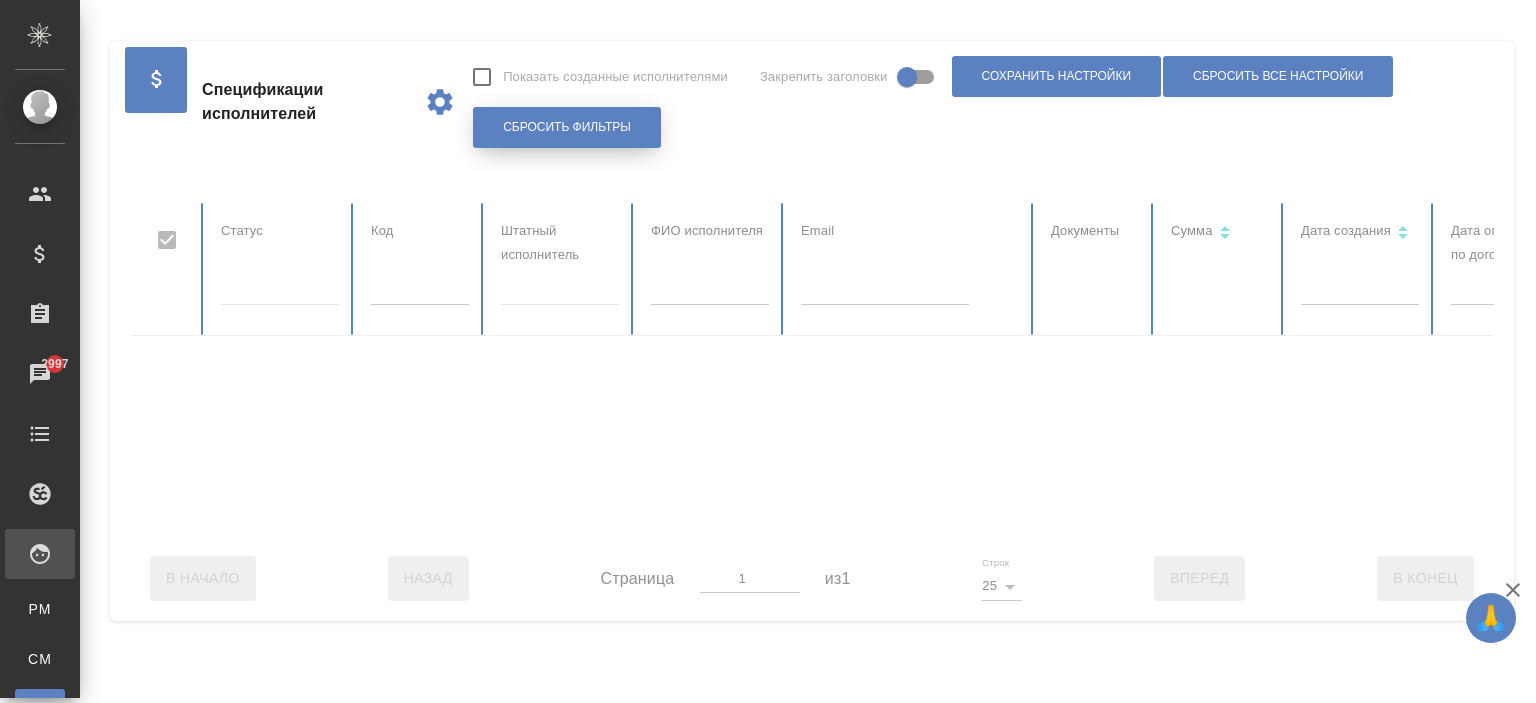 checkbox on "false" 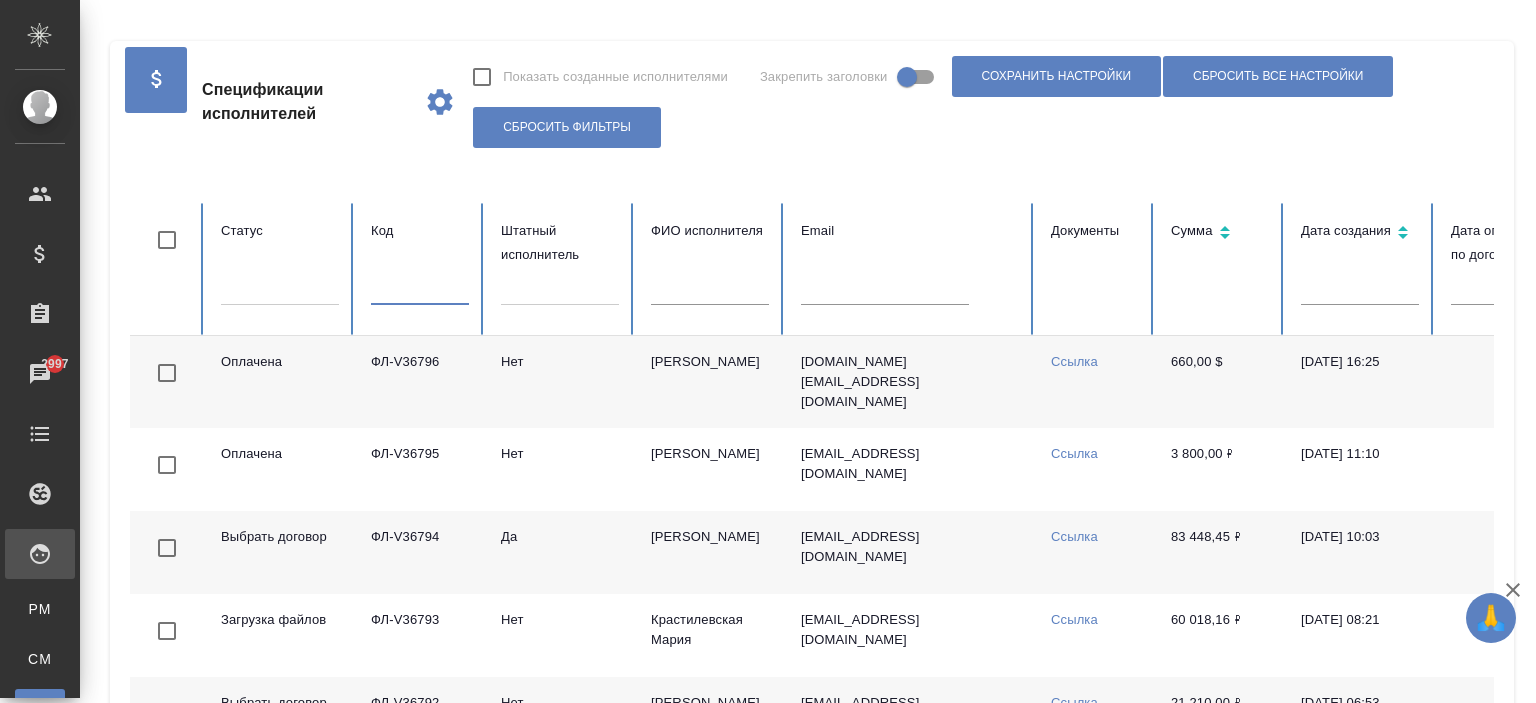 paste on "ФЛ-V35556" 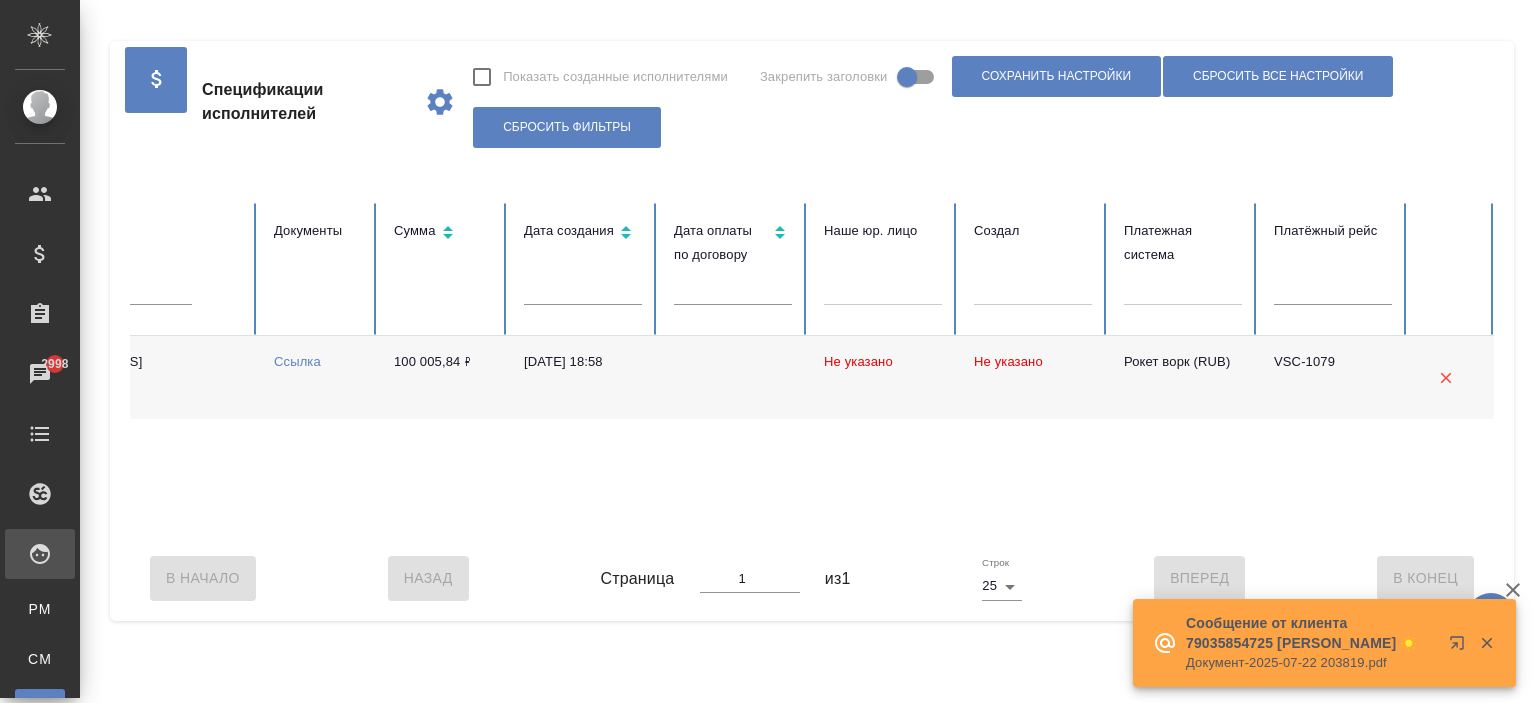 scroll, scrollTop: 0, scrollLeft: 0, axis: both 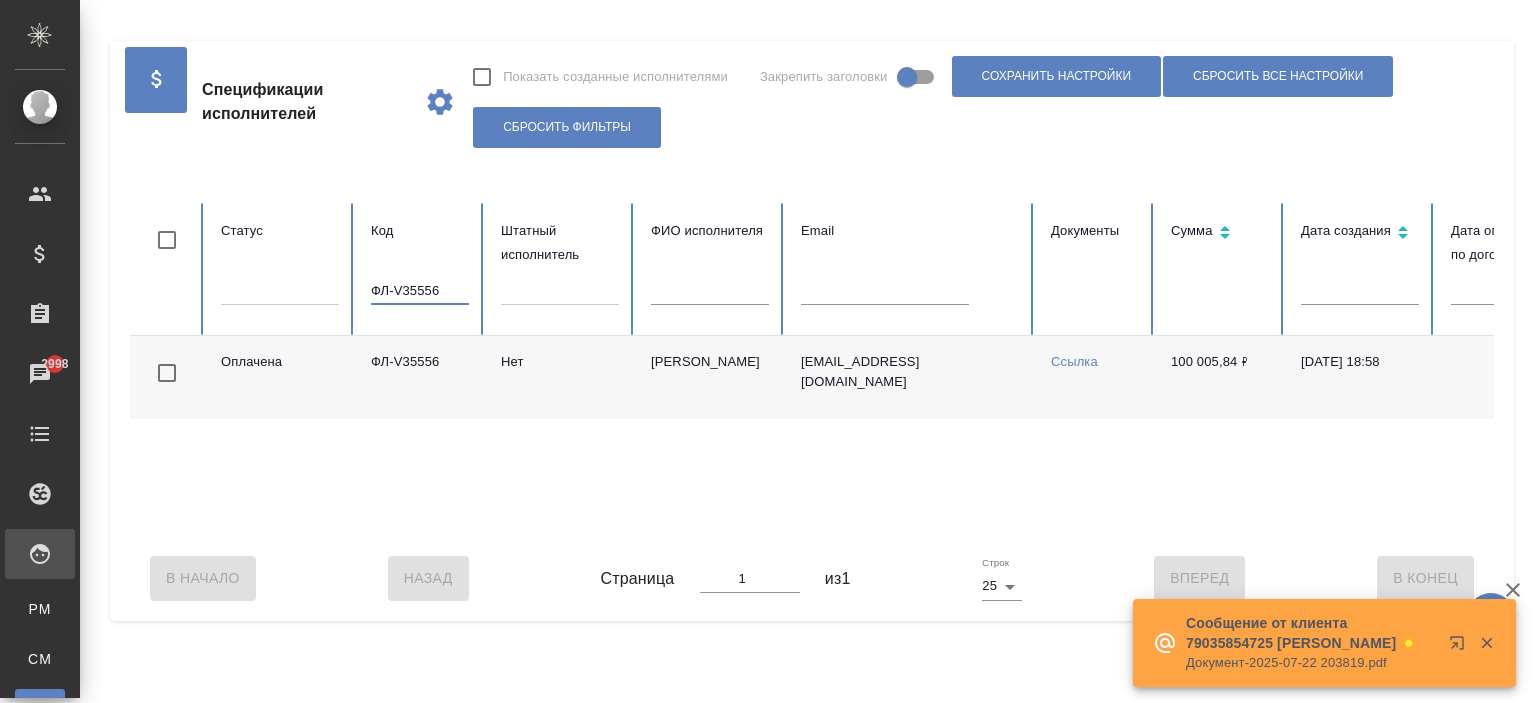 type on "ФЛ-V35556" 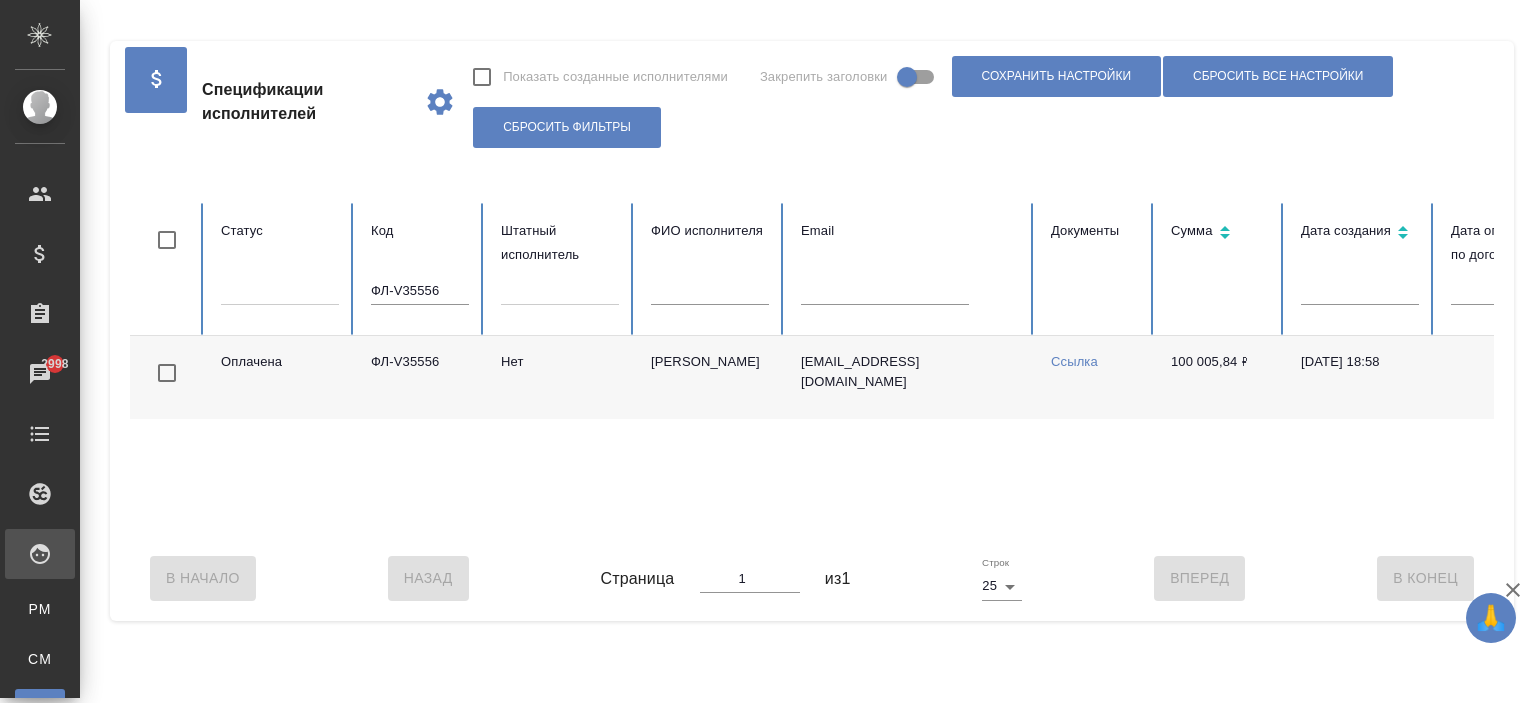 click on "ФЛ-V35556" 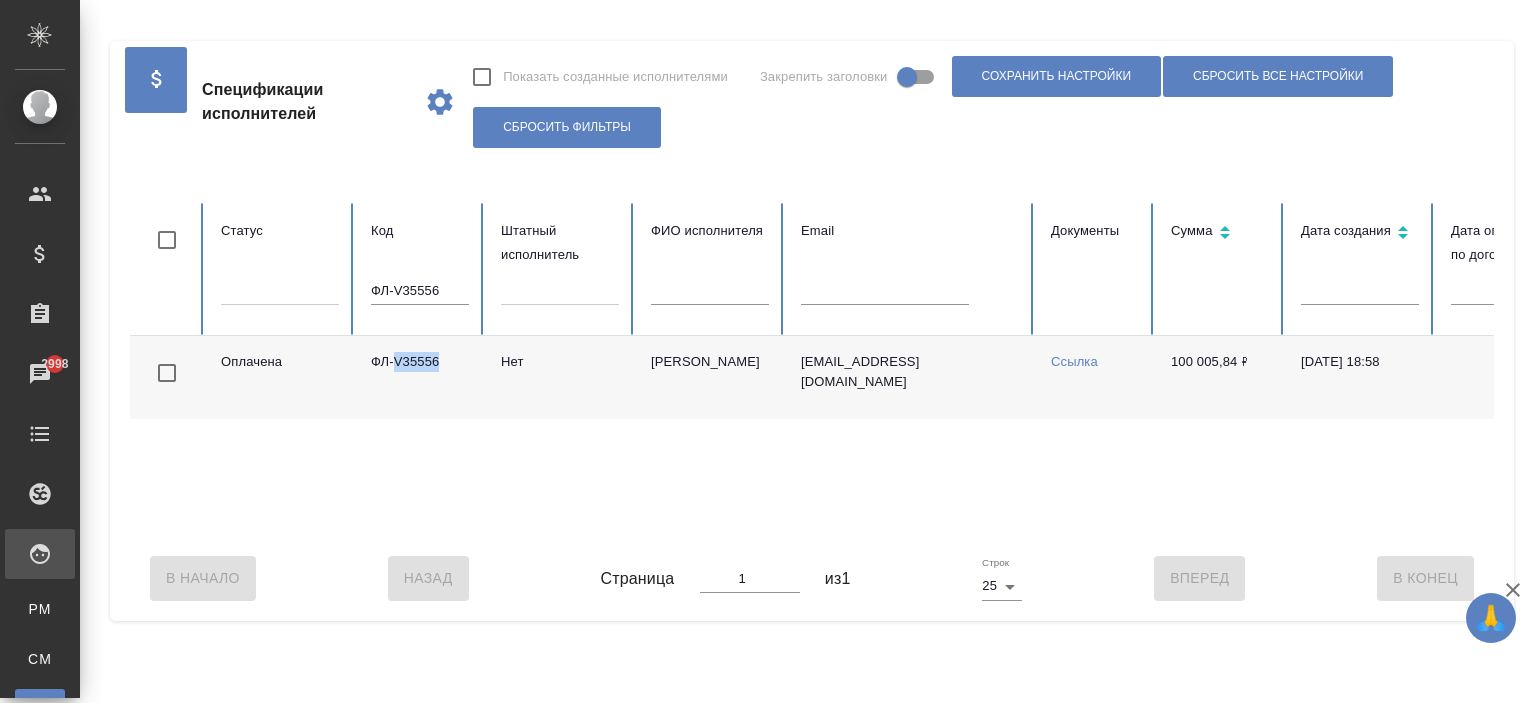 click on "ФЛ-V35556" 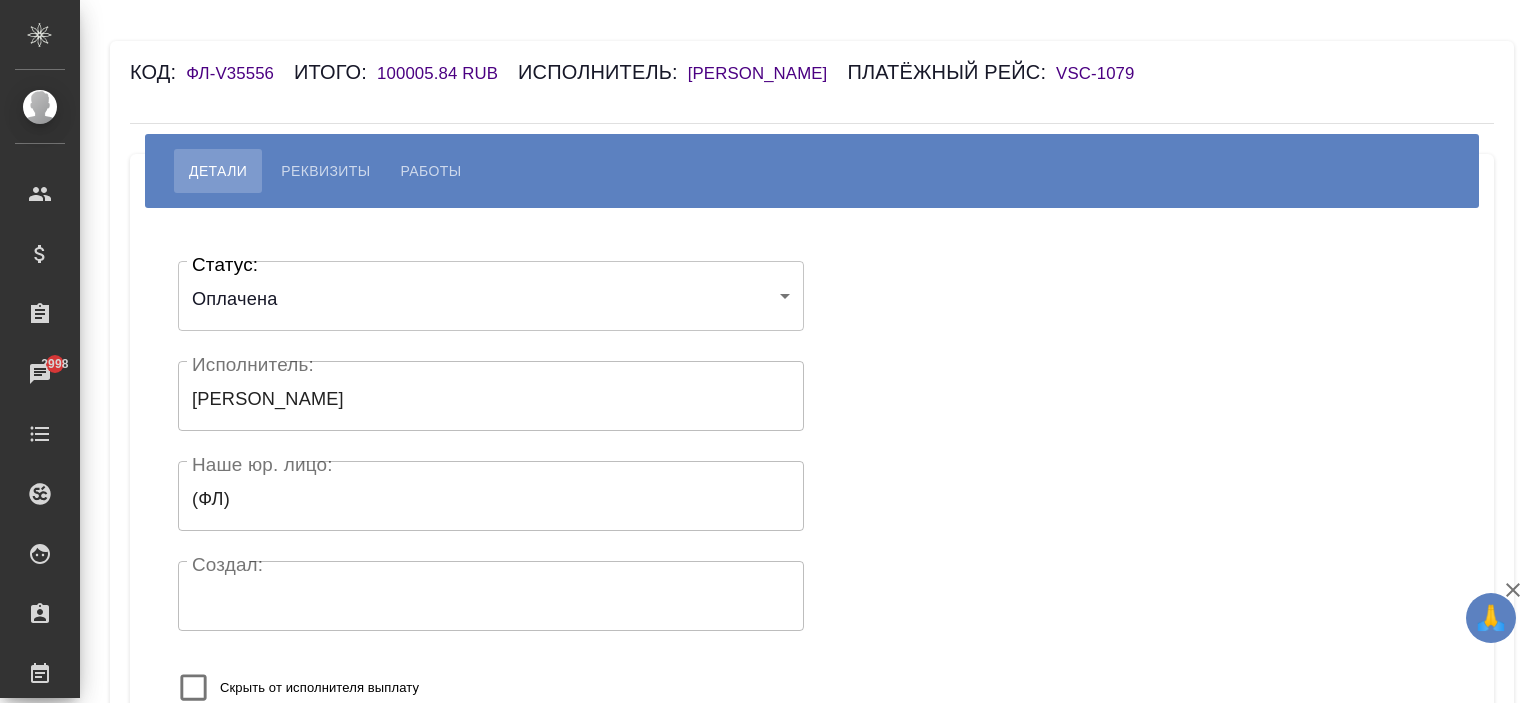 scroll, scrollTop: 0, scrollLeft: 0, axis: both 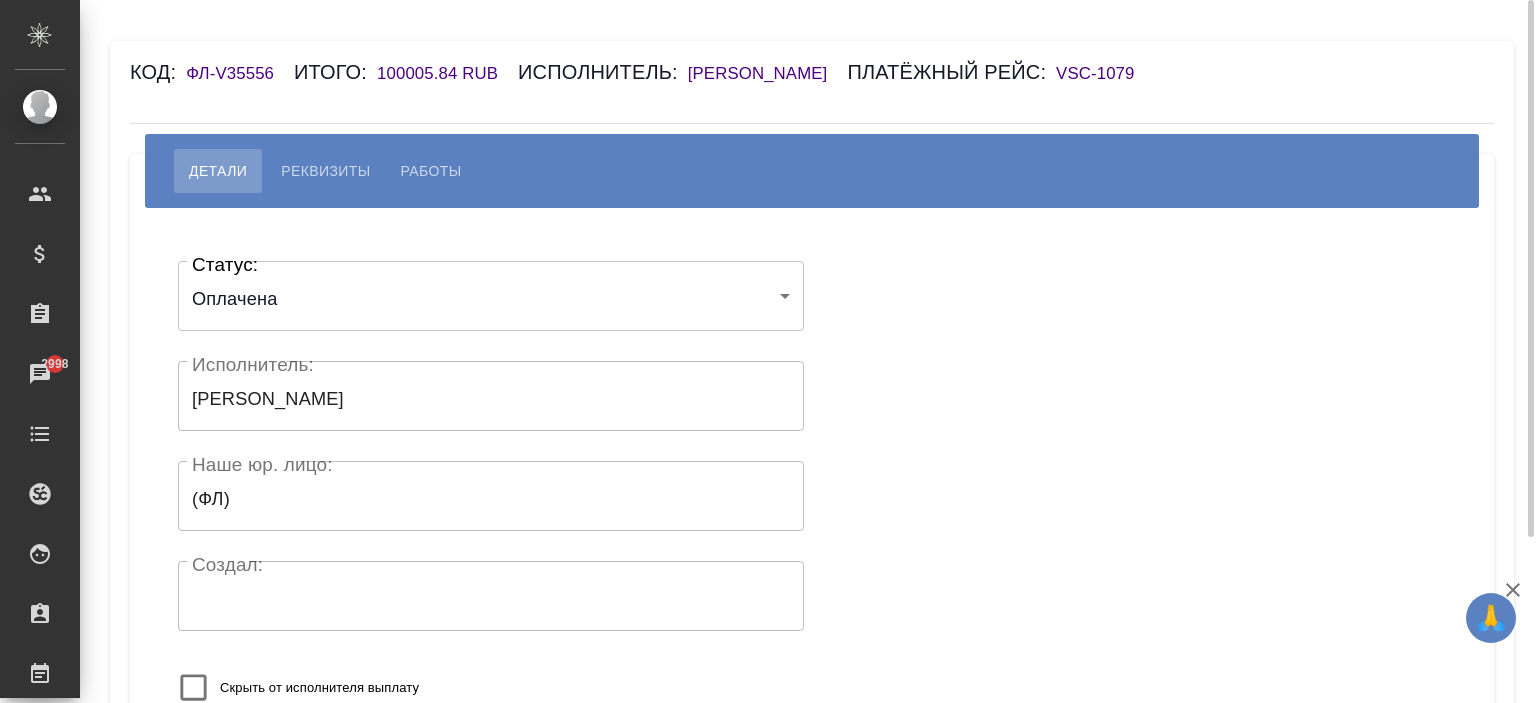 drag, startPoint x: 676, startPoint y: 69, endPoint x: 951, endPoint y: 72, distance: 275.01636 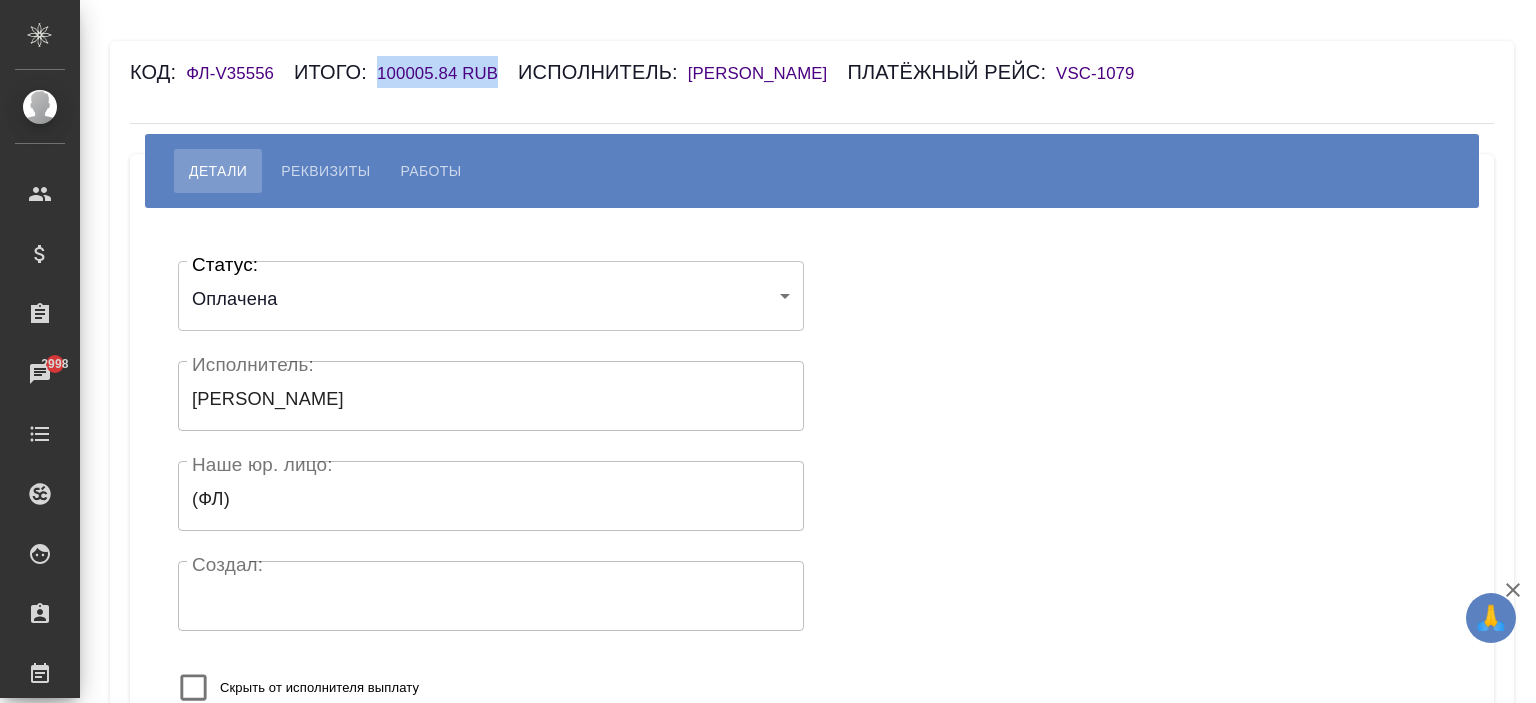 drag, startPoint x: 505, startPoint y: 67, endPoint x: 379, endPoint y: 73, distance: 126.14278 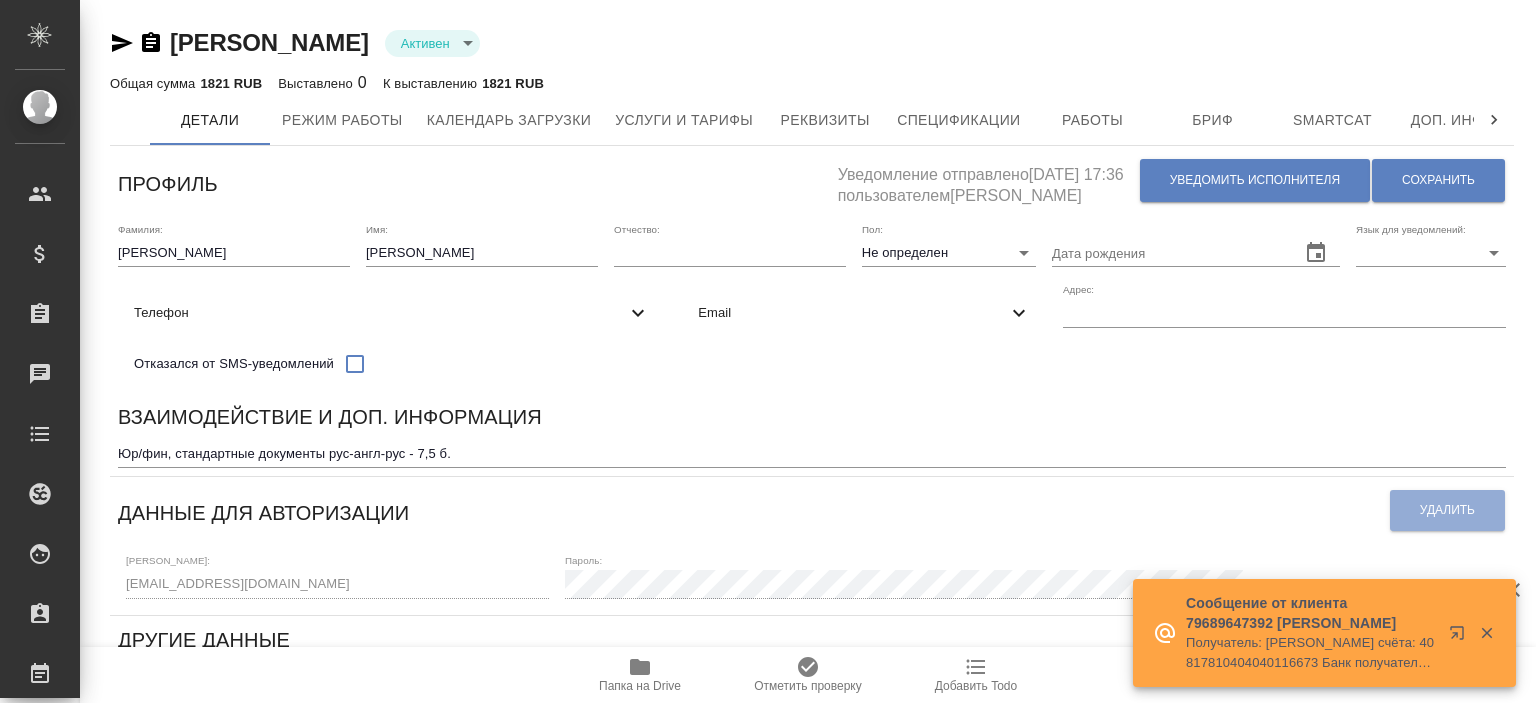 scroll, scrollTop: 0, scrollLeft: 0, axis: both 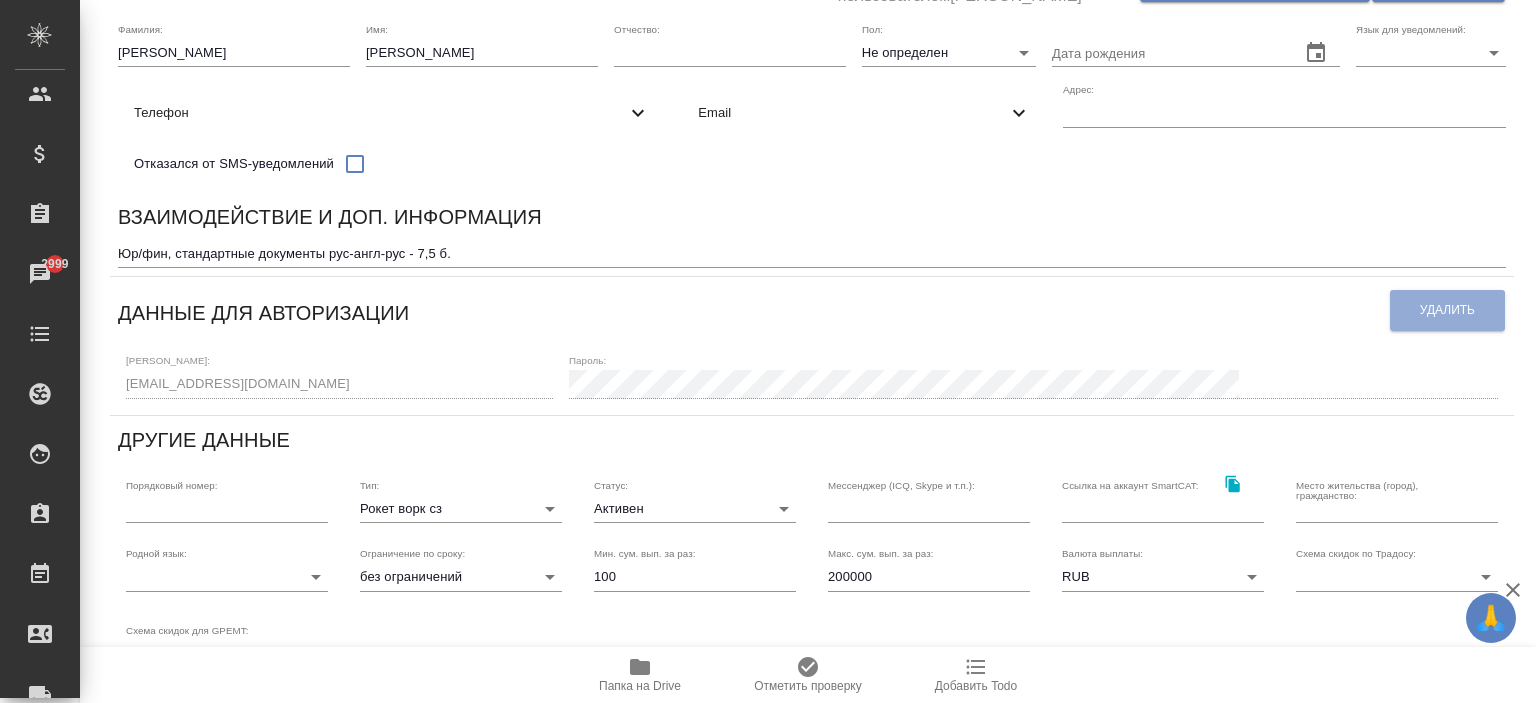 click on "🙏 .cls-1
fill:#fff;
AWATERA Ishkova Yuliya Клиенты Спецификации Заказы 2999 Чаты Todo Проекты SC Исполнители Кандидаты Работы Входящие заявки Заявки на доставку Рекламации Проекты процессинга Конференции Выйти Шувалова Анна Активен active Общая сумма 1821 RUB   Выставлено 0 К выставлению 1821 RUB   Детали Режим работы Календарь загрузки Услуги и тарифы Реквизиты Спецификации Работы Бриф Smartcat Доп. инфо Чат Профиль Уведомление отправлено  15.07.2025, 17:36 пользователем  Ишкова Юлия Уведомить исполнителя Сохранить Фамилия: Шувалова Имя: Анна Отчество: Пол: Не определен none ​ Email x 0" at bounding box center [768, 351] 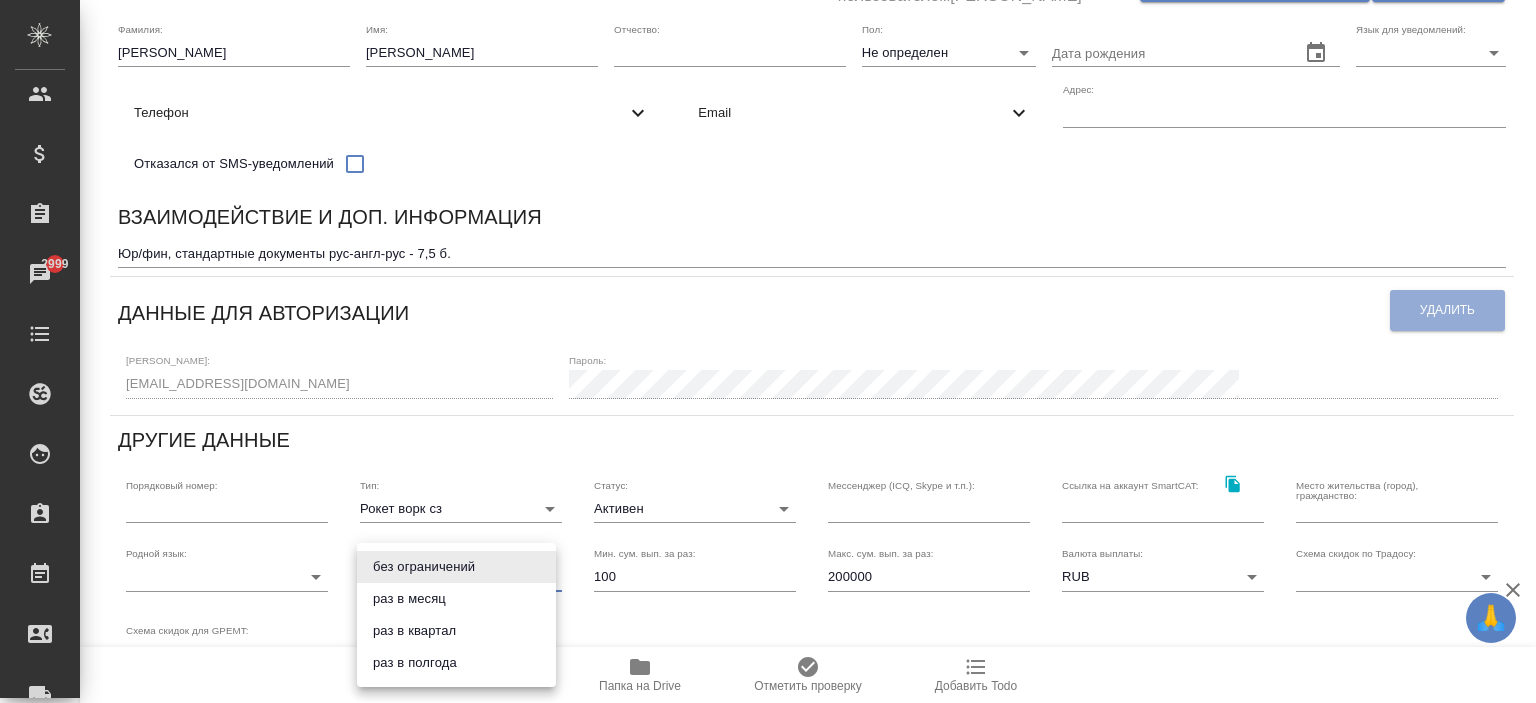click on "раз в месяц" at bounding box center [456, 599] 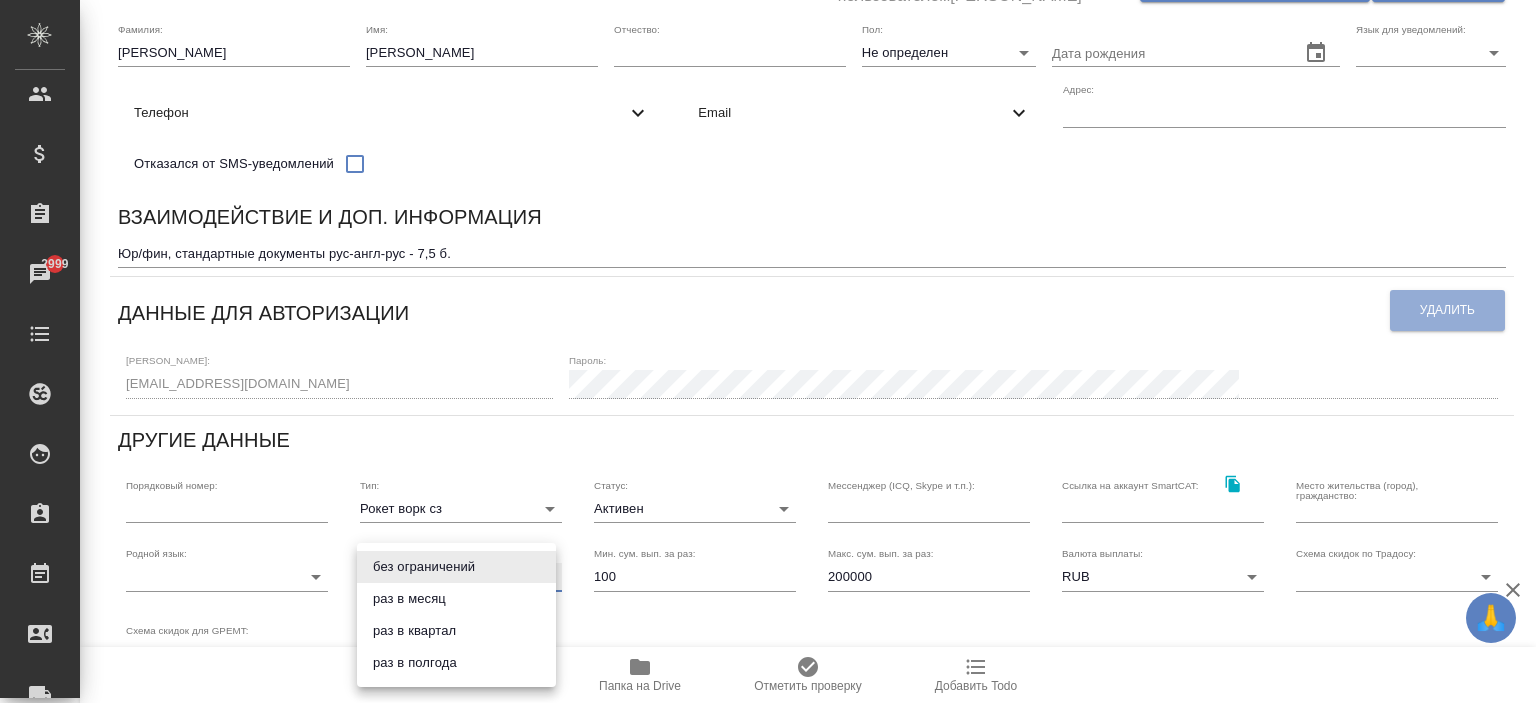 type on "month" 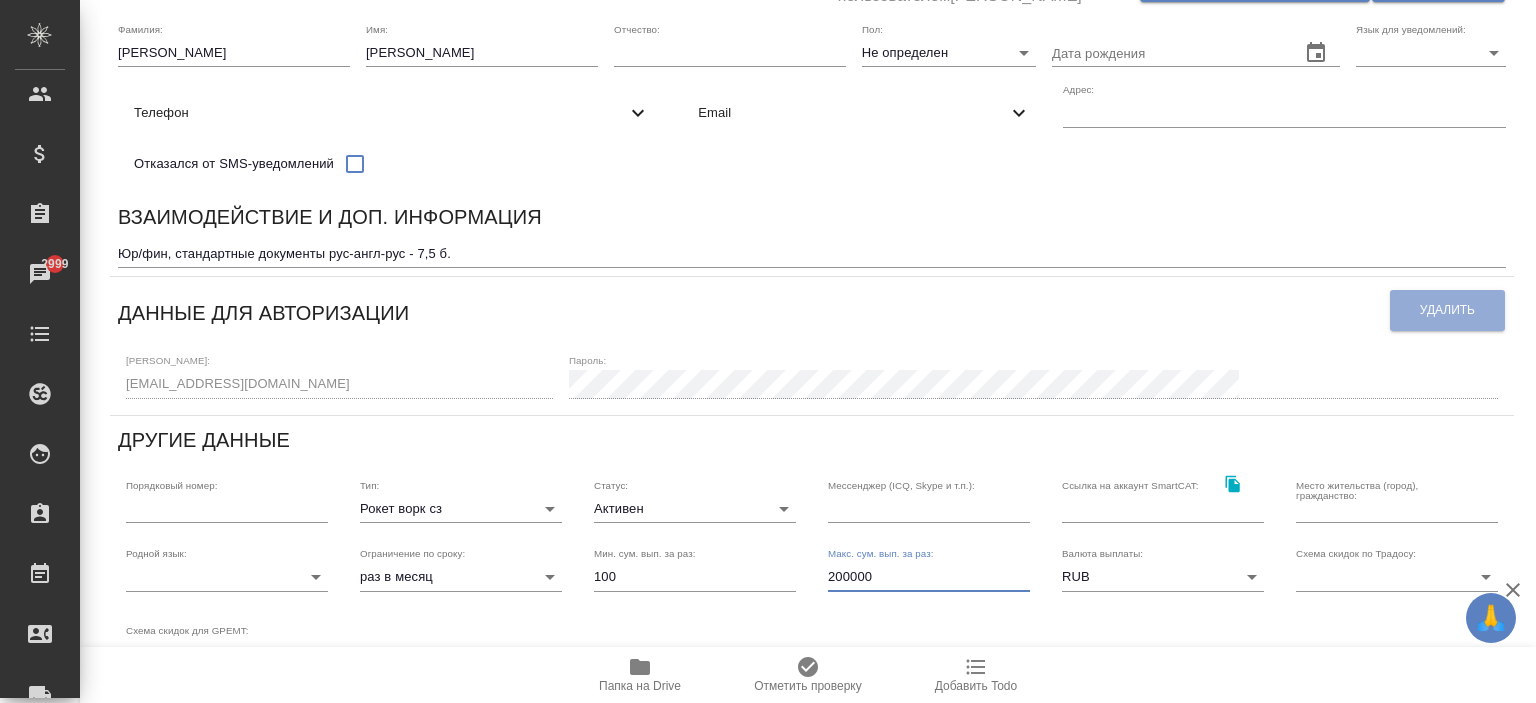 click on "200000" at bounding box center (929, 577) 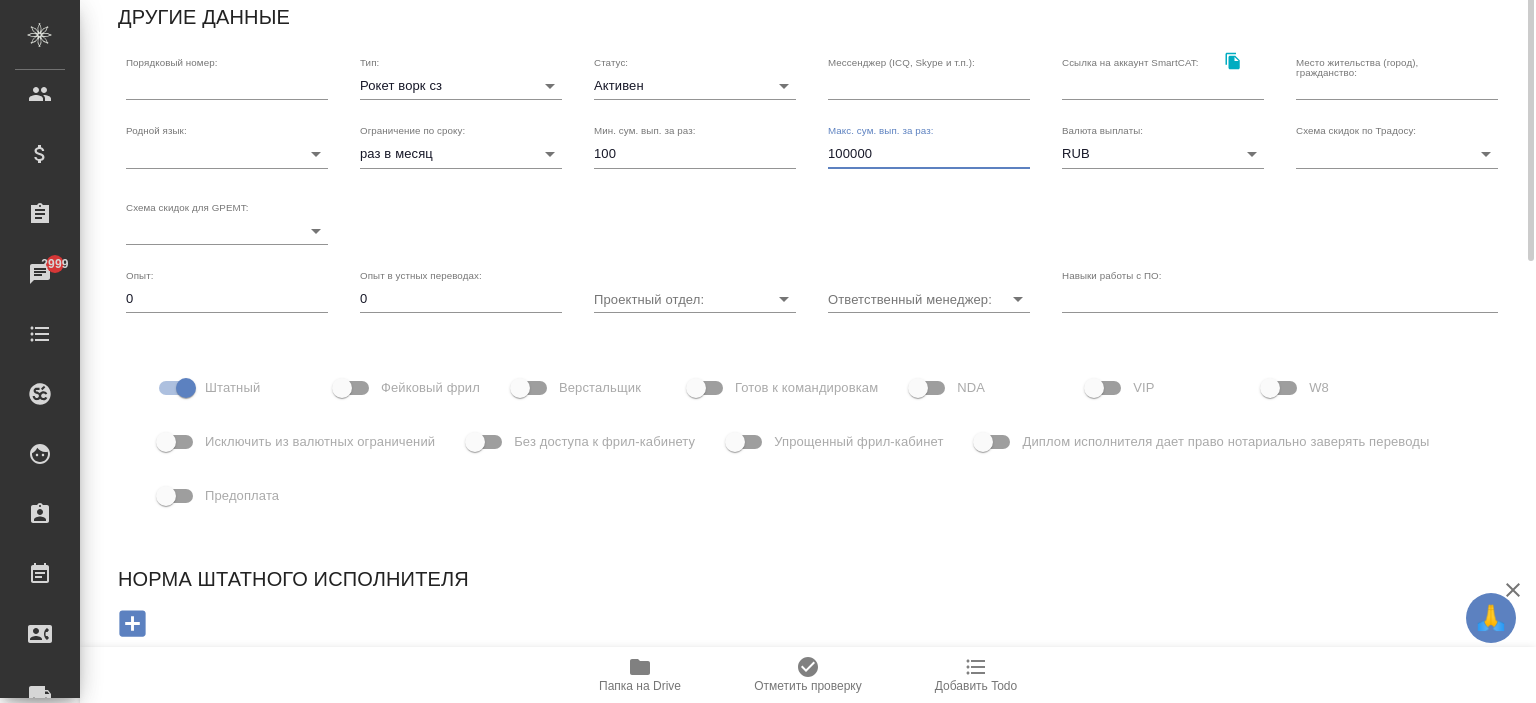 scroll, scrollTop: 0, scrollLeft: 0, axis: both 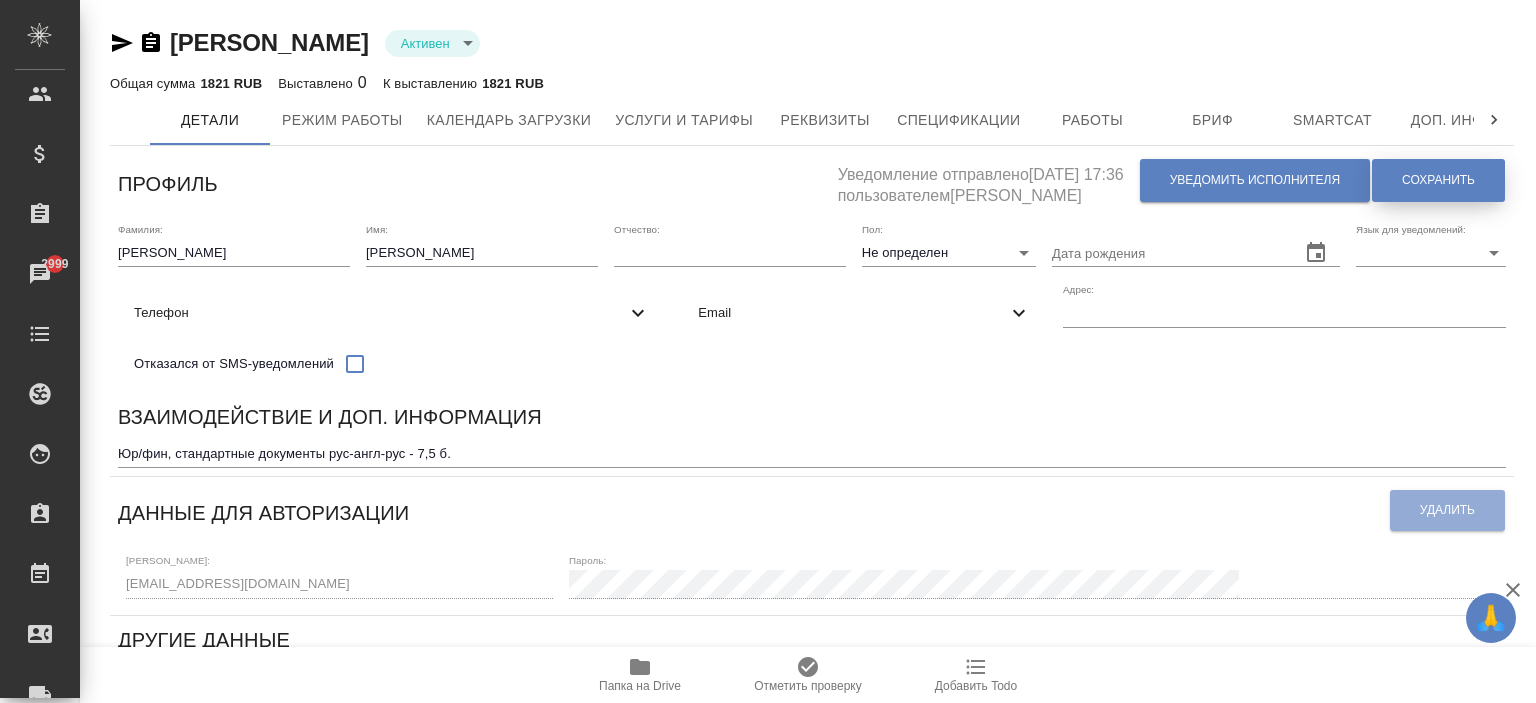 type on "100000" 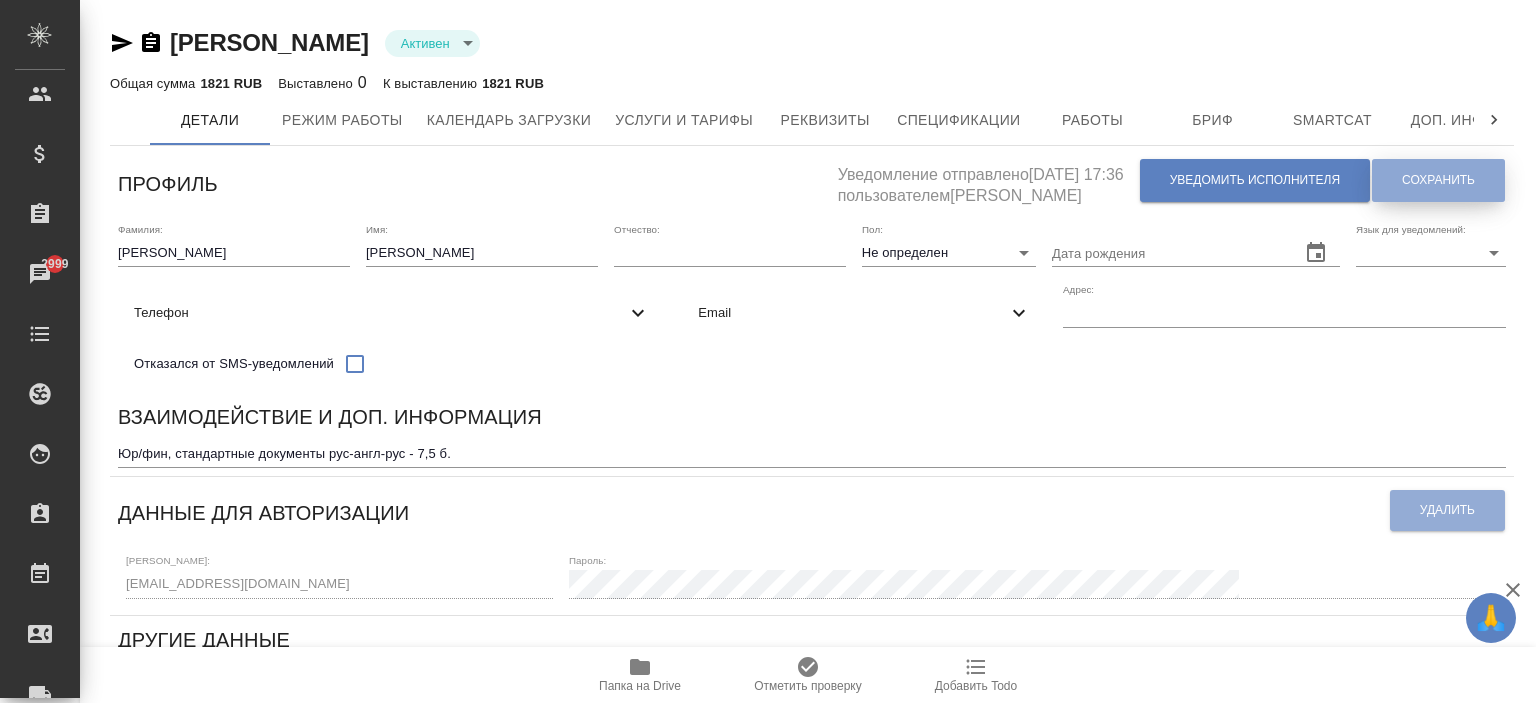 click on "Сохранить" at bounding box center (1438, 180) 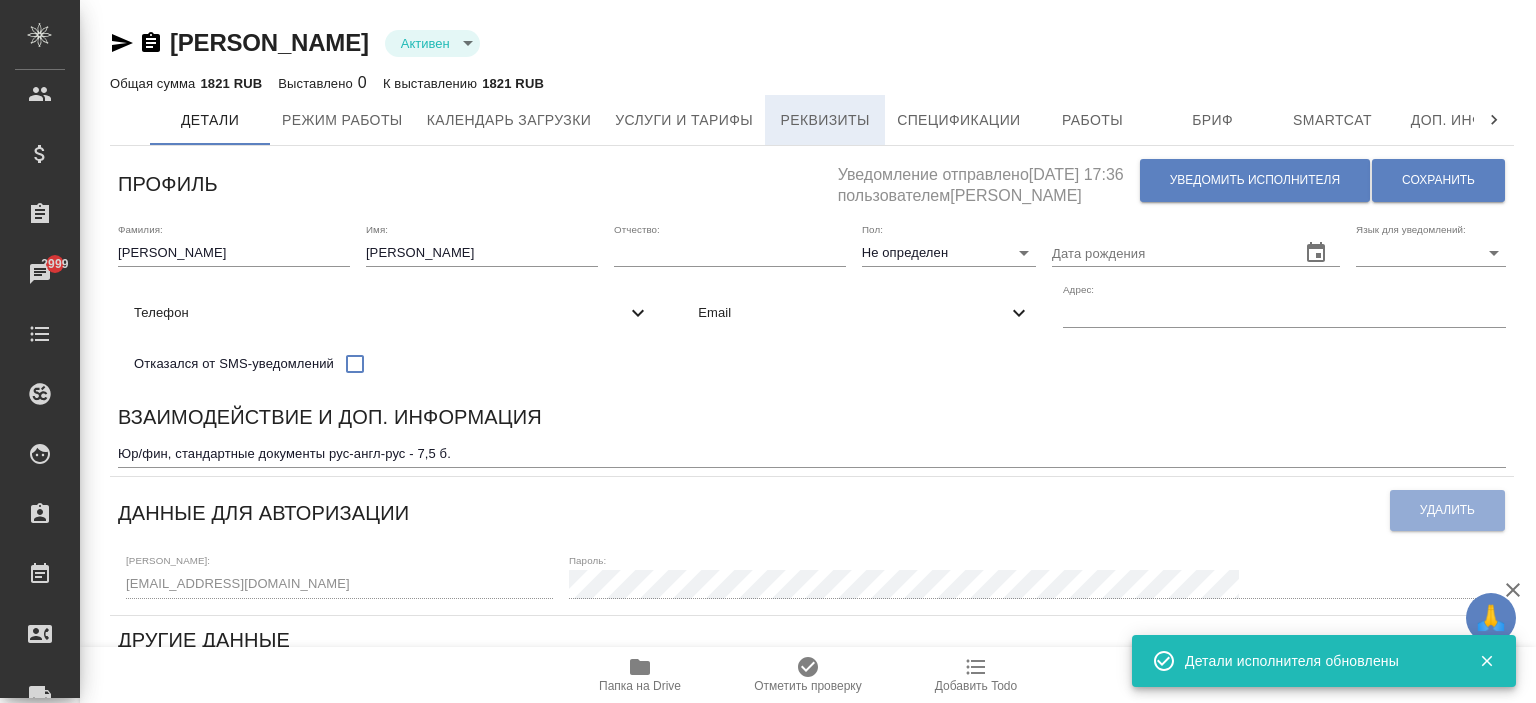 click on "Реквизиты" at bounding box center (825, 120) 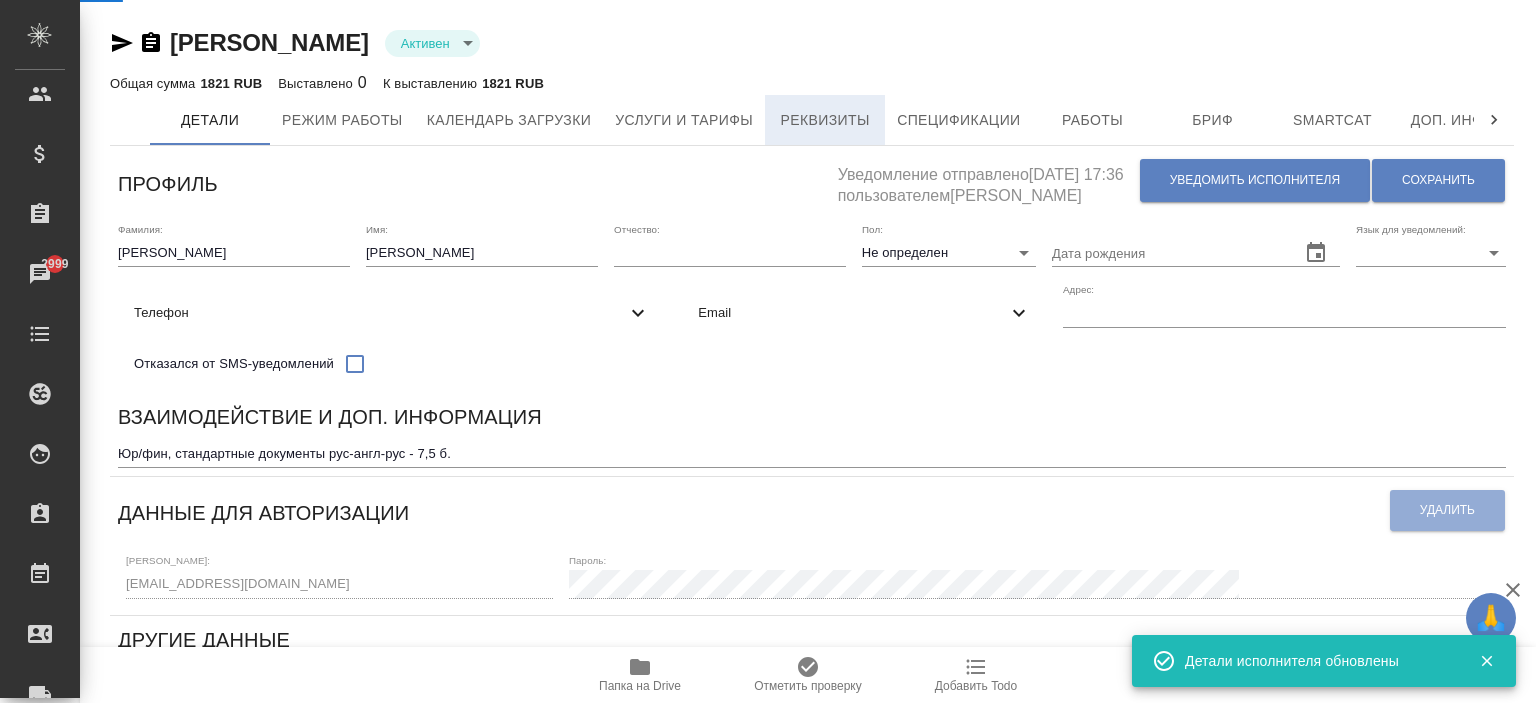 select on "10" 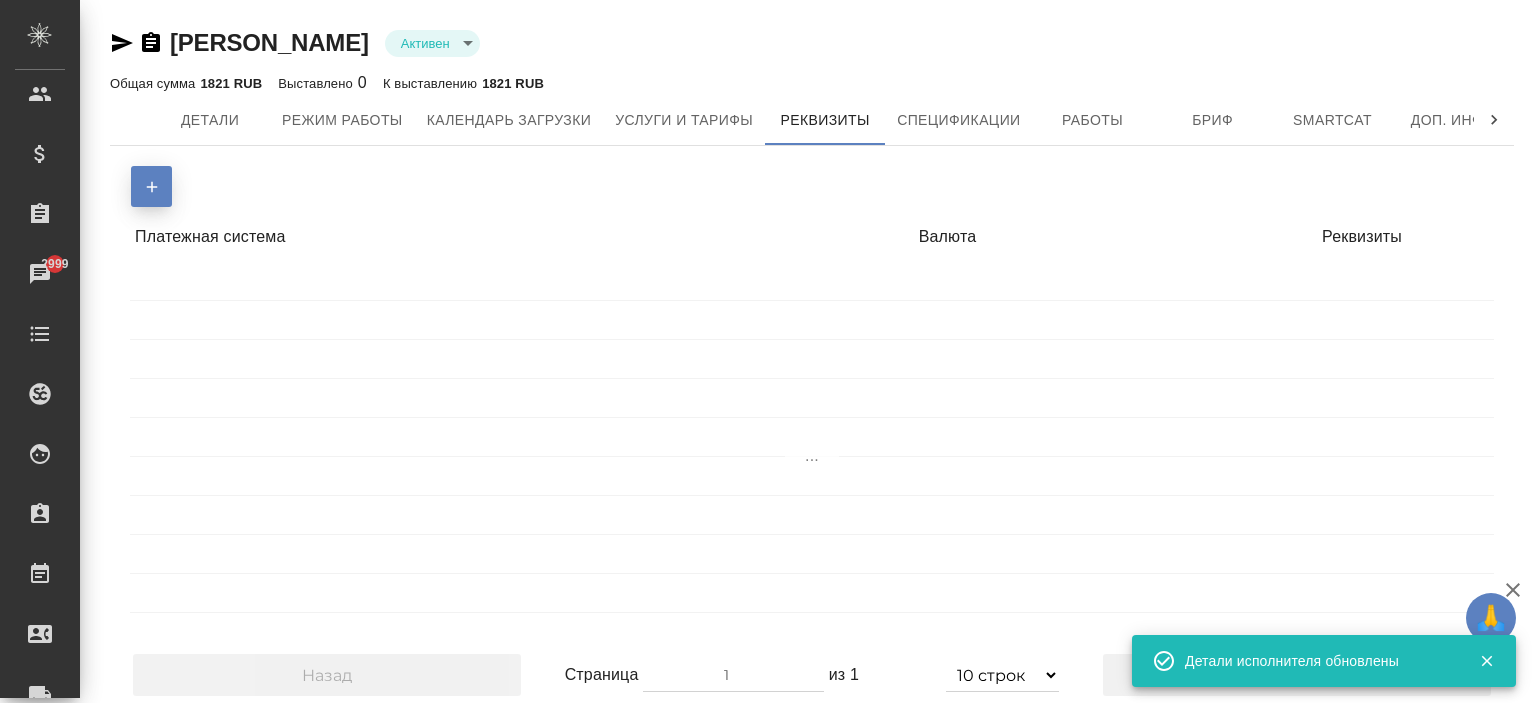 click at bounding box center (151, 186) 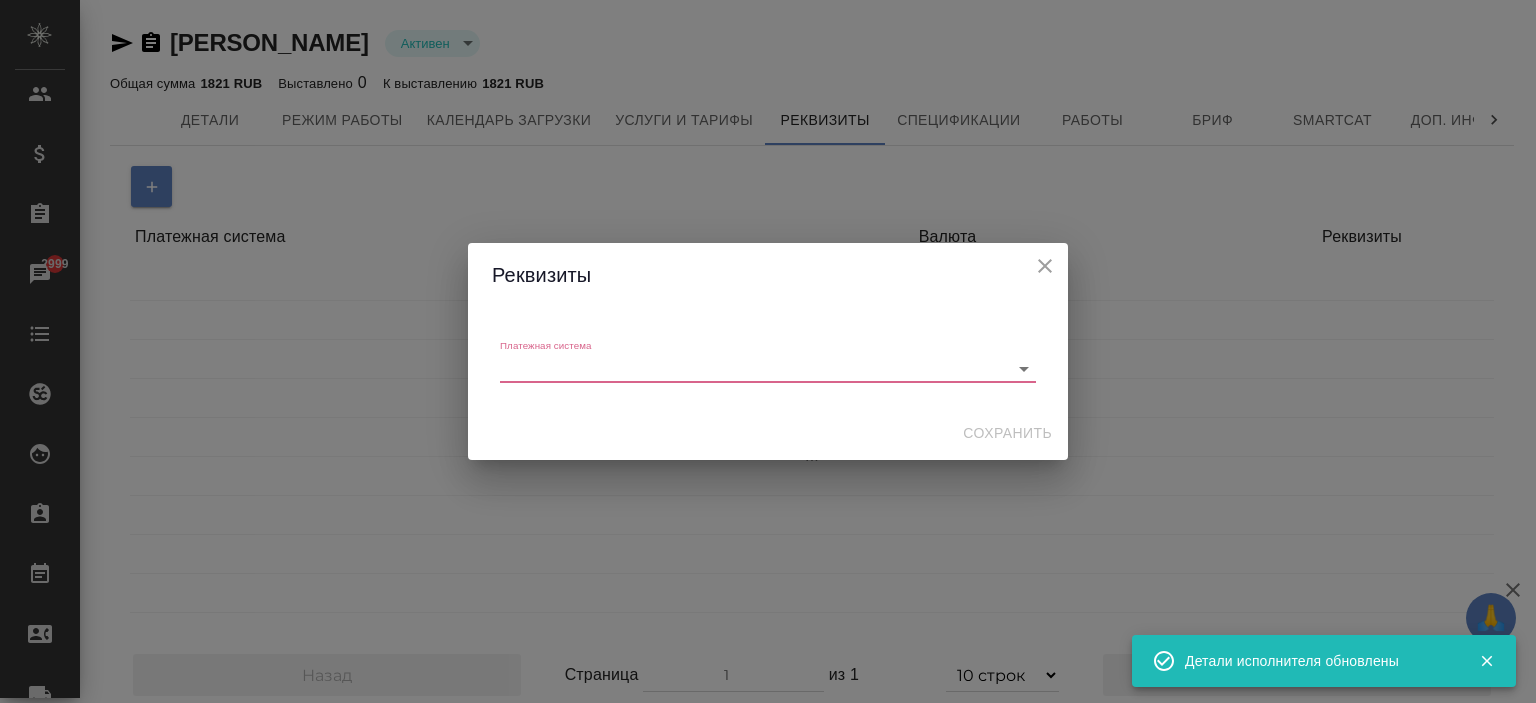 click 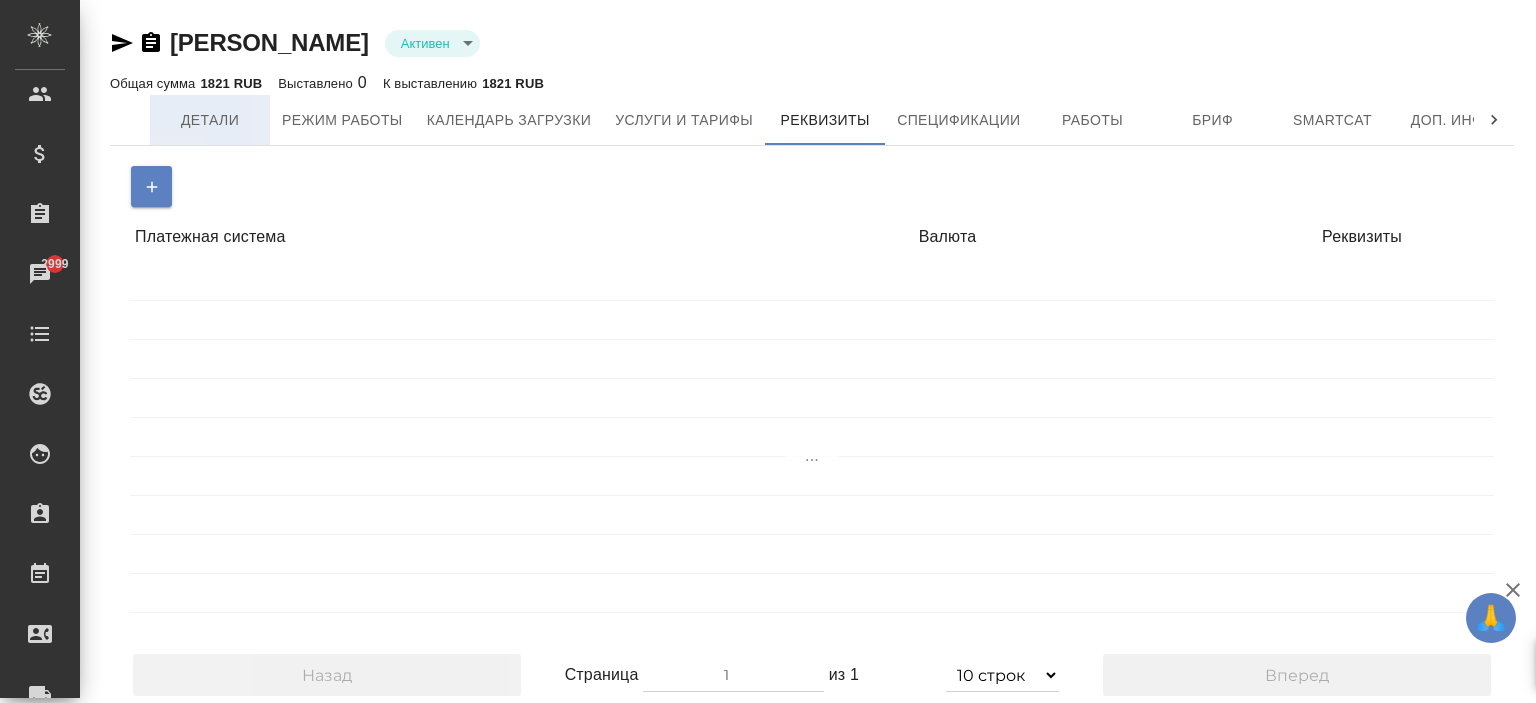 click on "Детали" at bounding box center (210, 120) 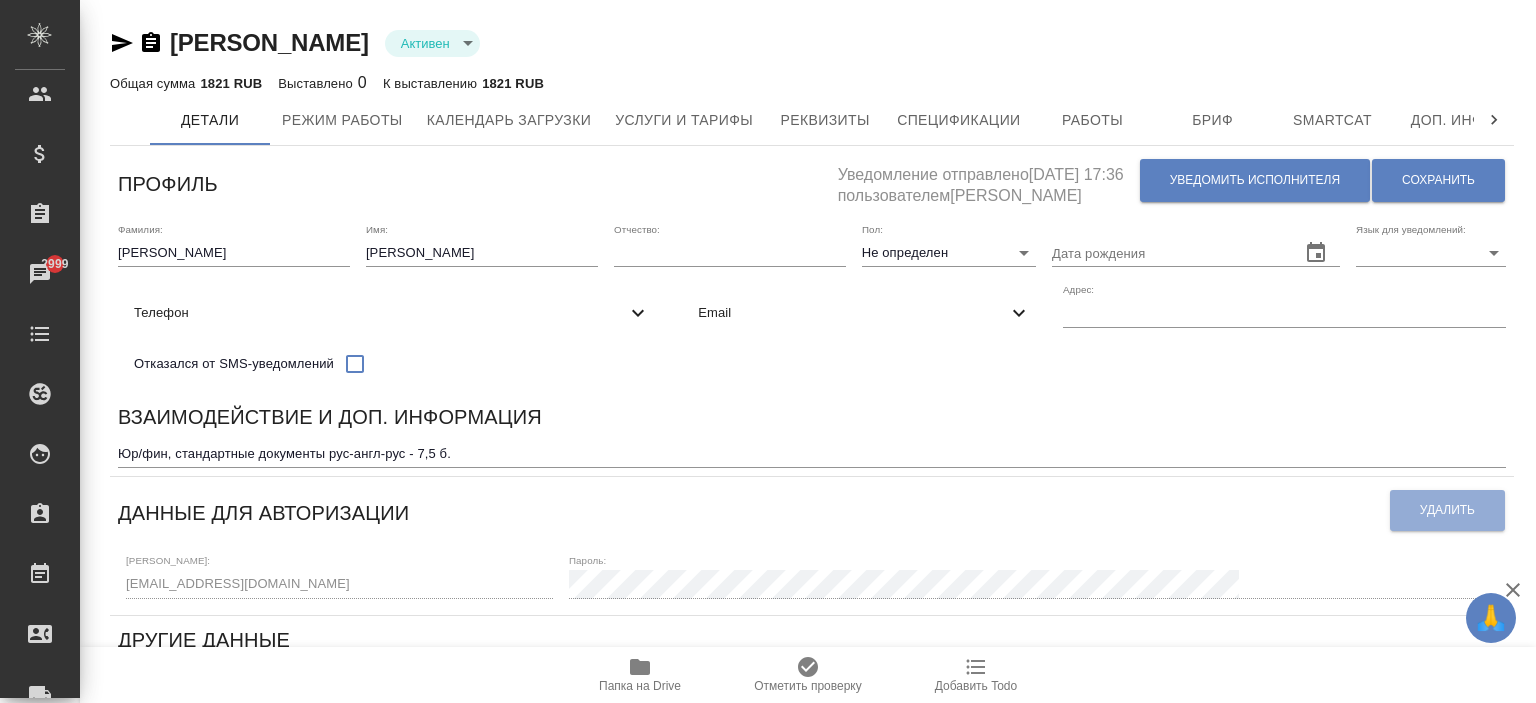 scroll, scrollTop: 639, scrollLeft: 0, axis: vertical 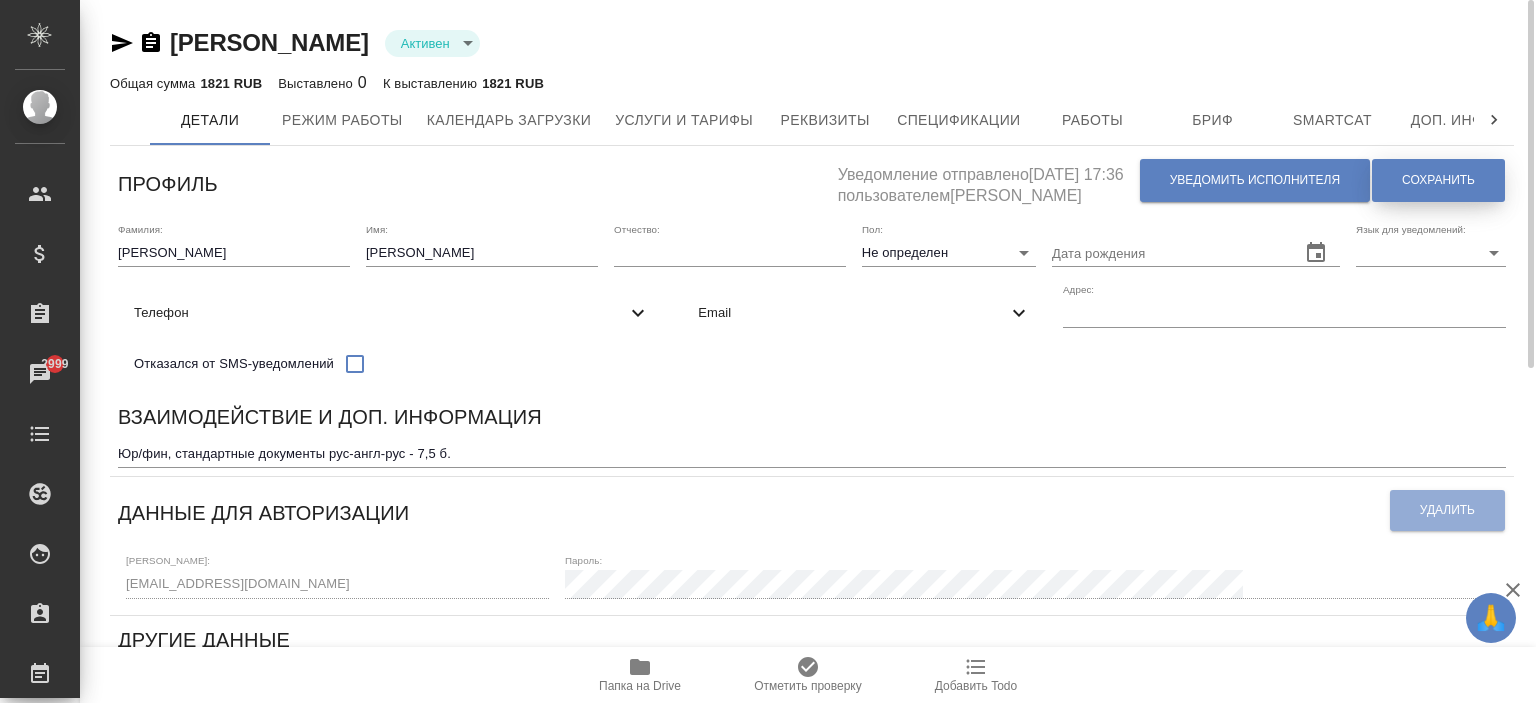 click on "Сохранить" at bounding box center (1438, 180) 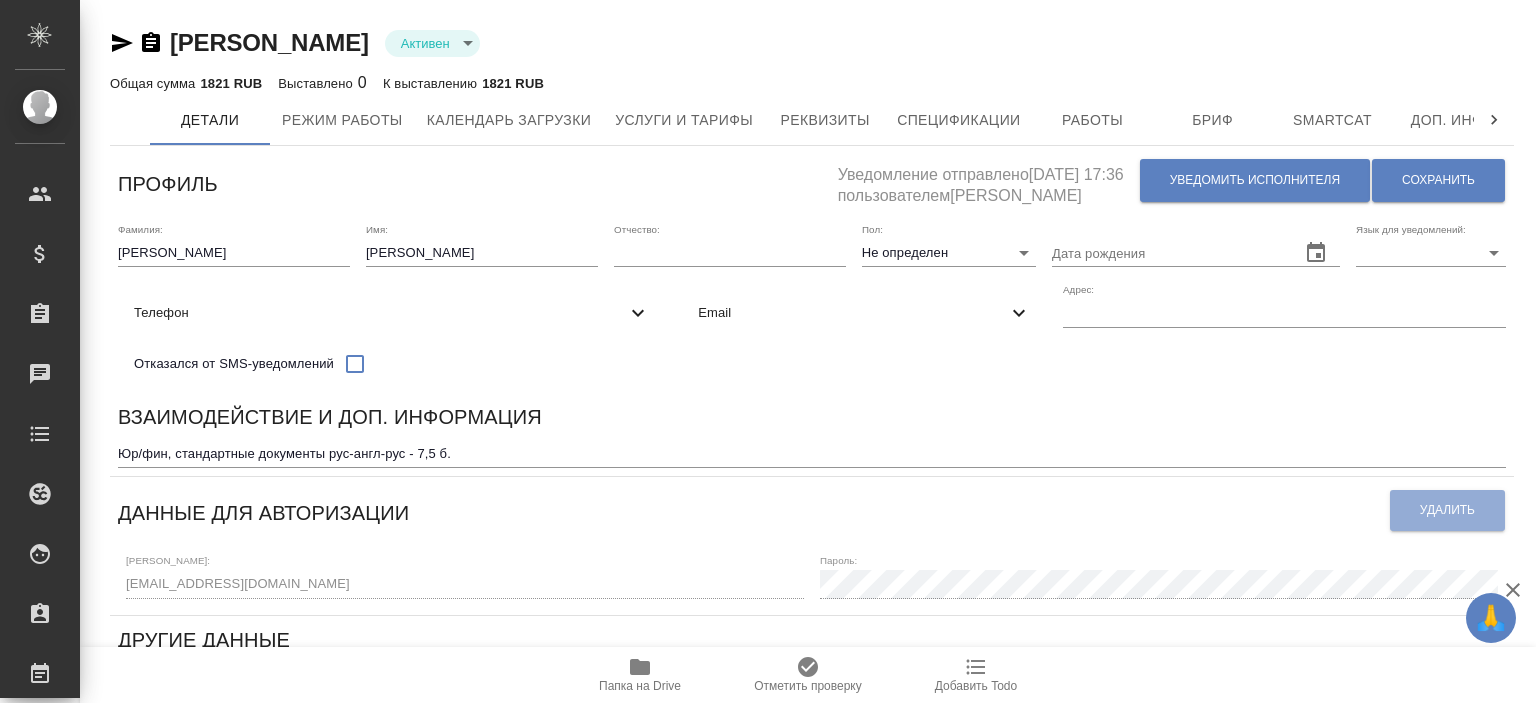 scroll, scrollTop: 0, scrollLeft: 0, axis: both 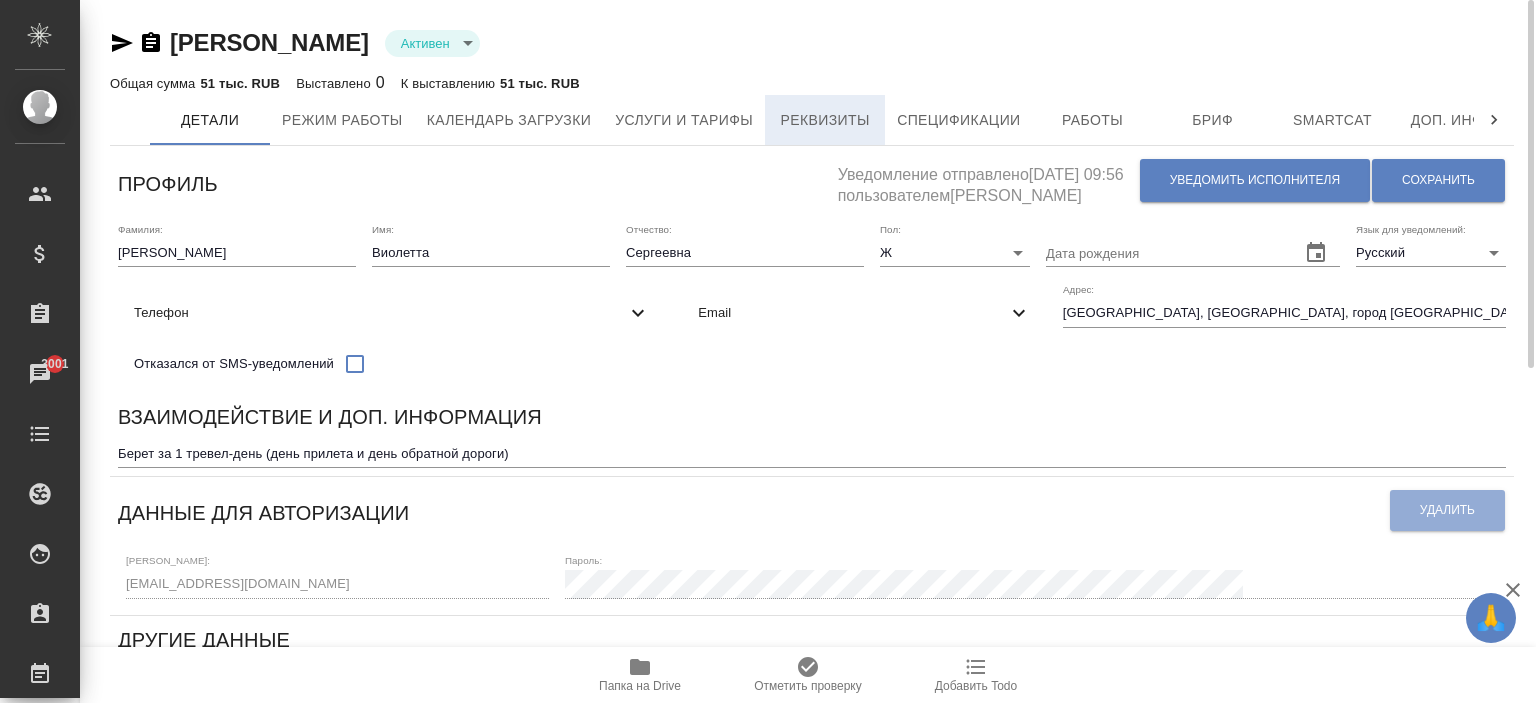 click on "Реквизиты" at bounding box center [825, 120] 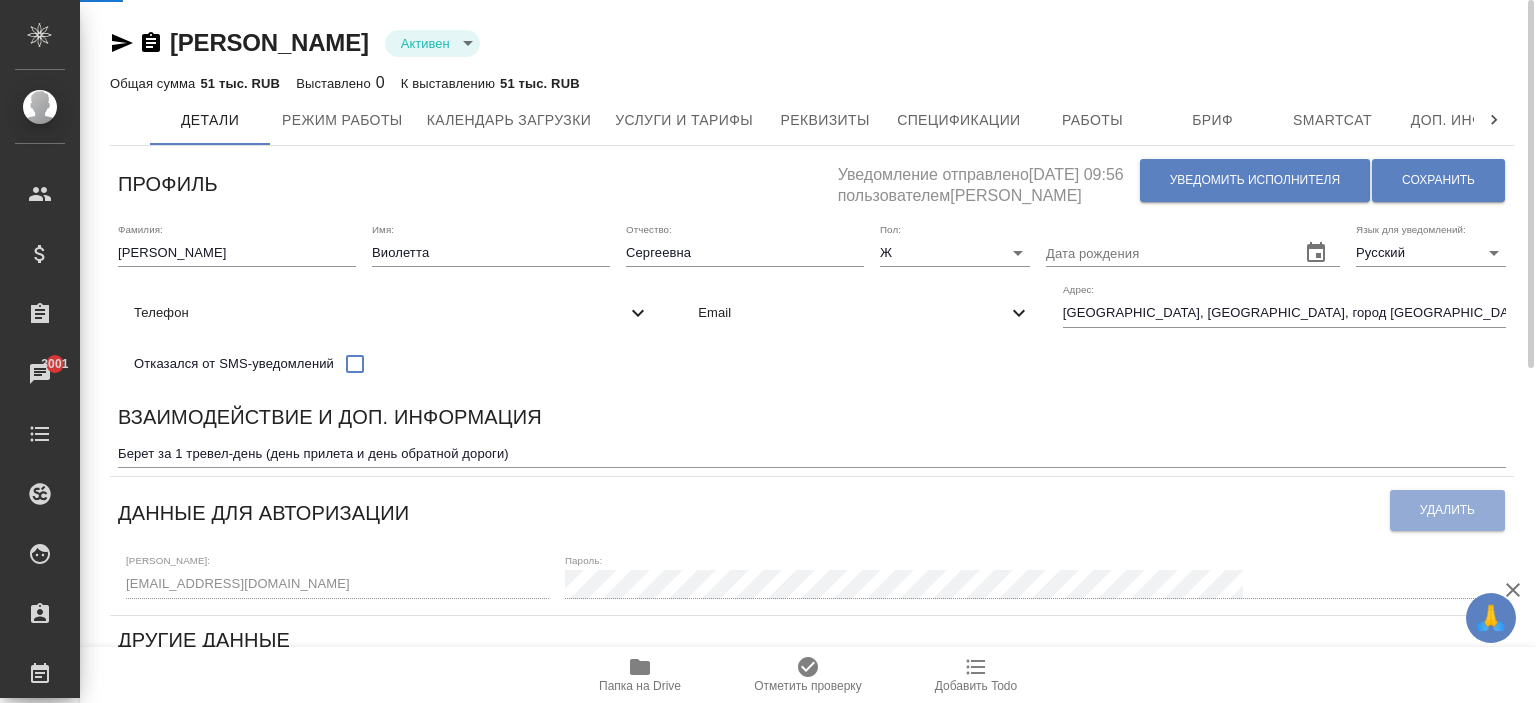 select on "10" 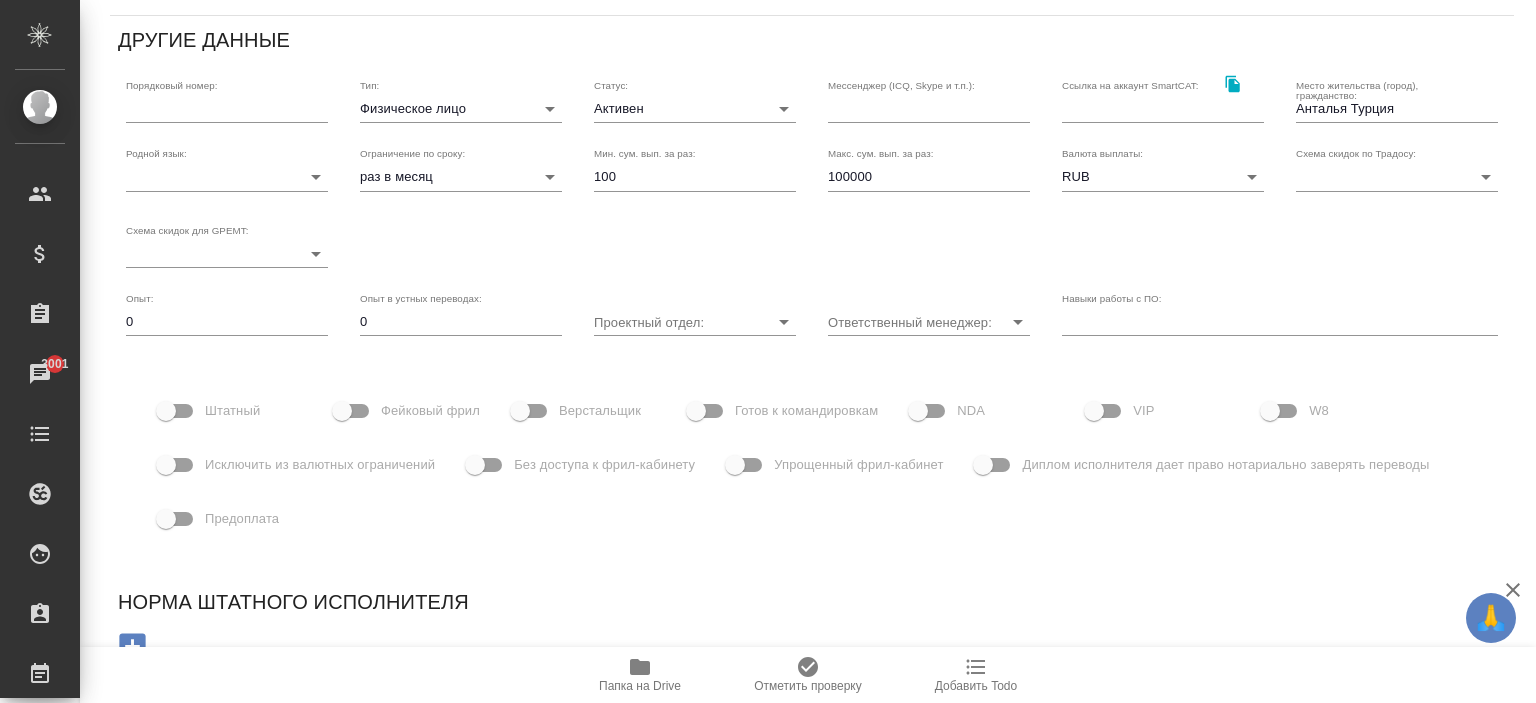 scroll, scrollTop: 0, scrollLeft: 0, axis: both 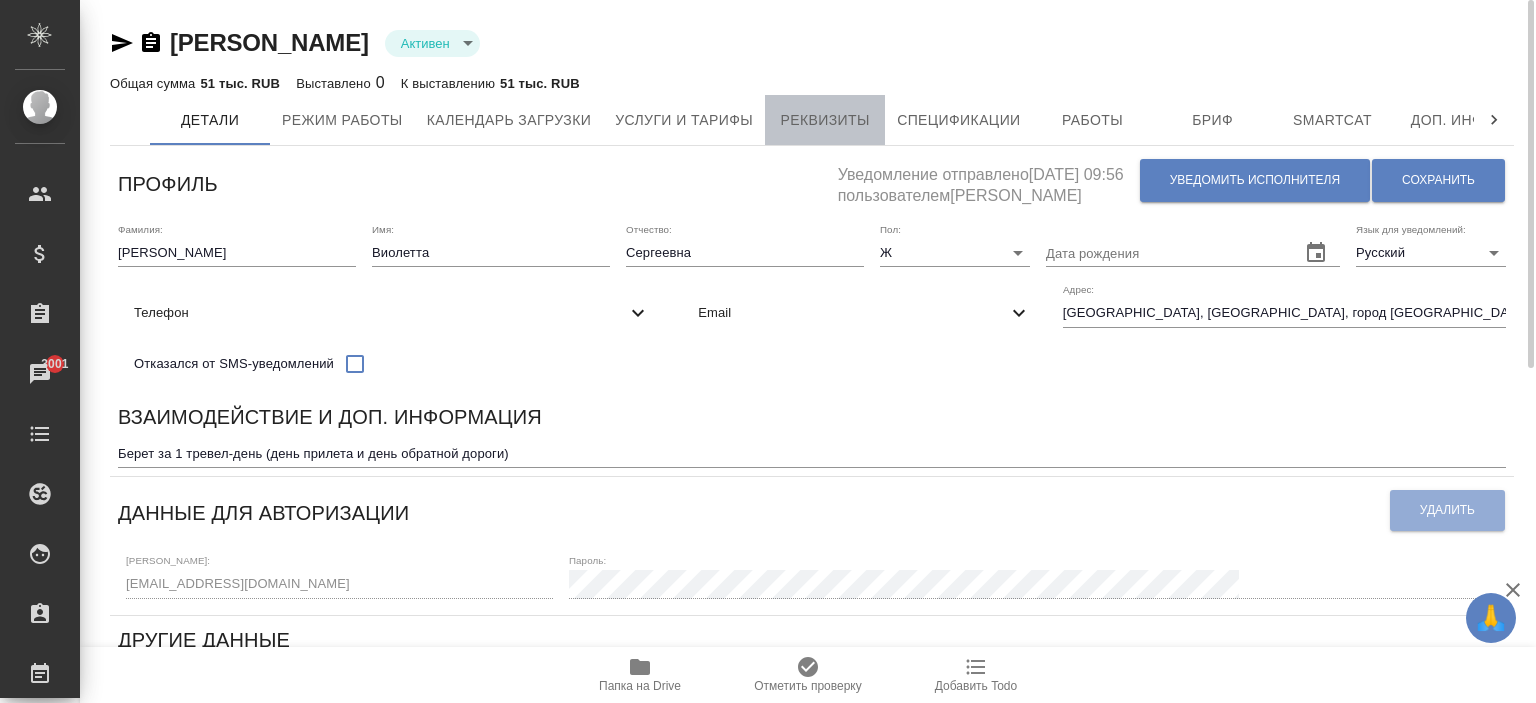 click on "Реквизиты" at bounding box center [825, 120] 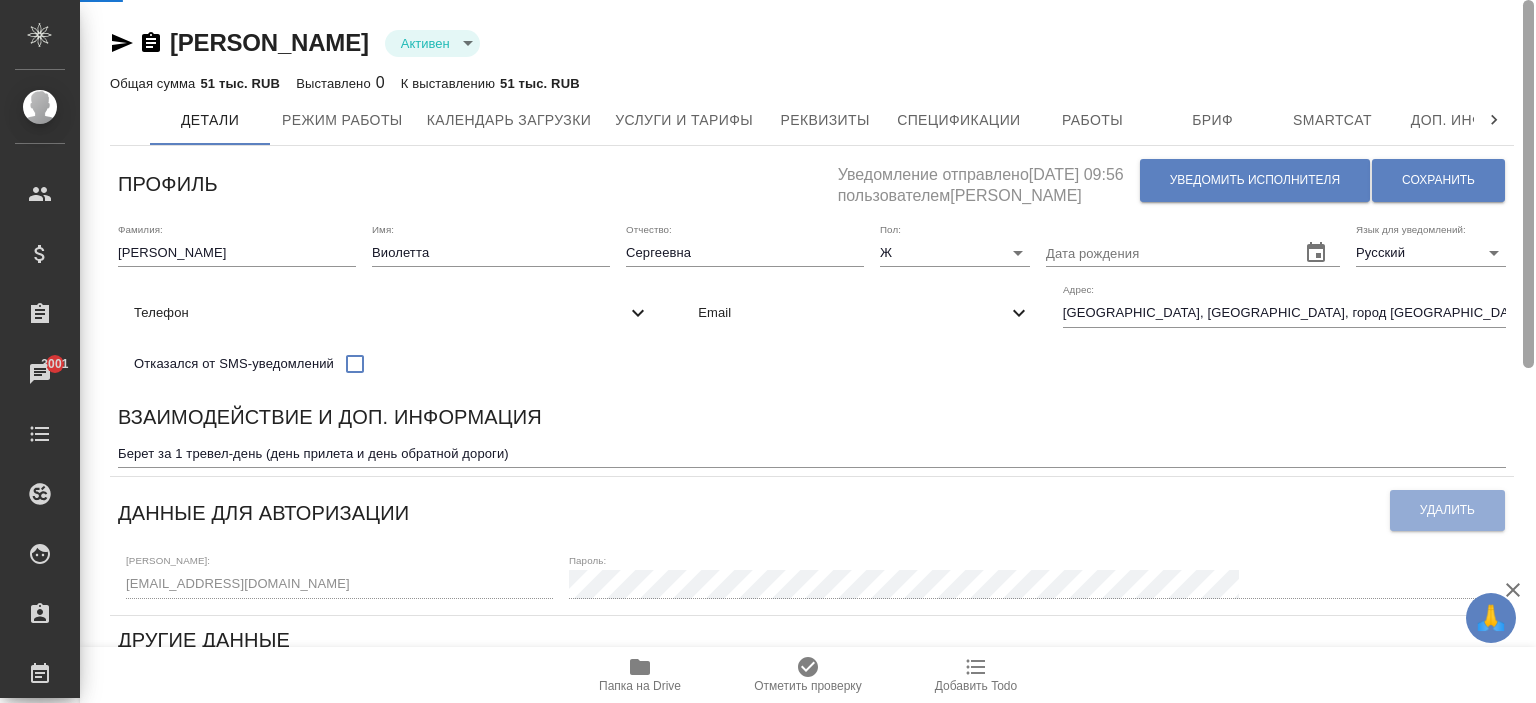 select on "10" 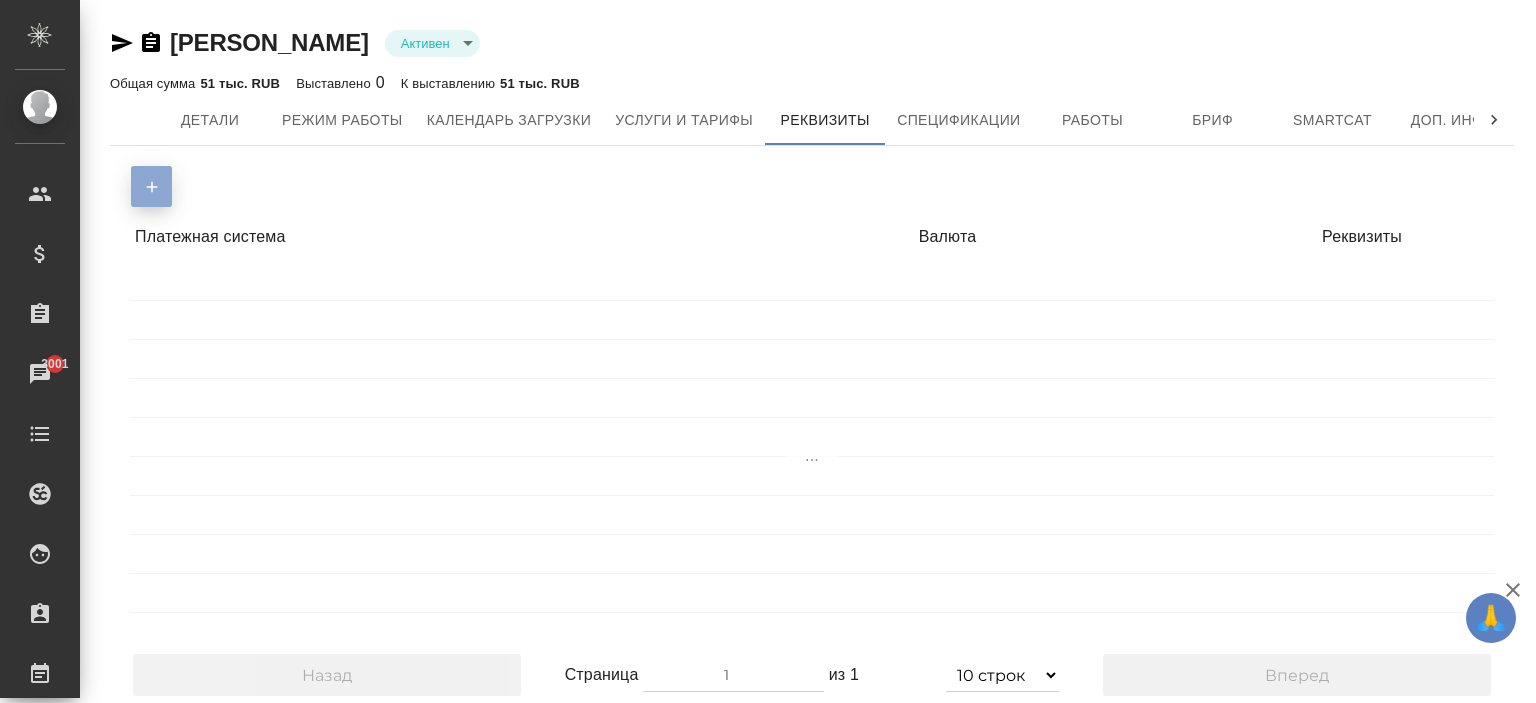 click at bounding box center [151, 186] 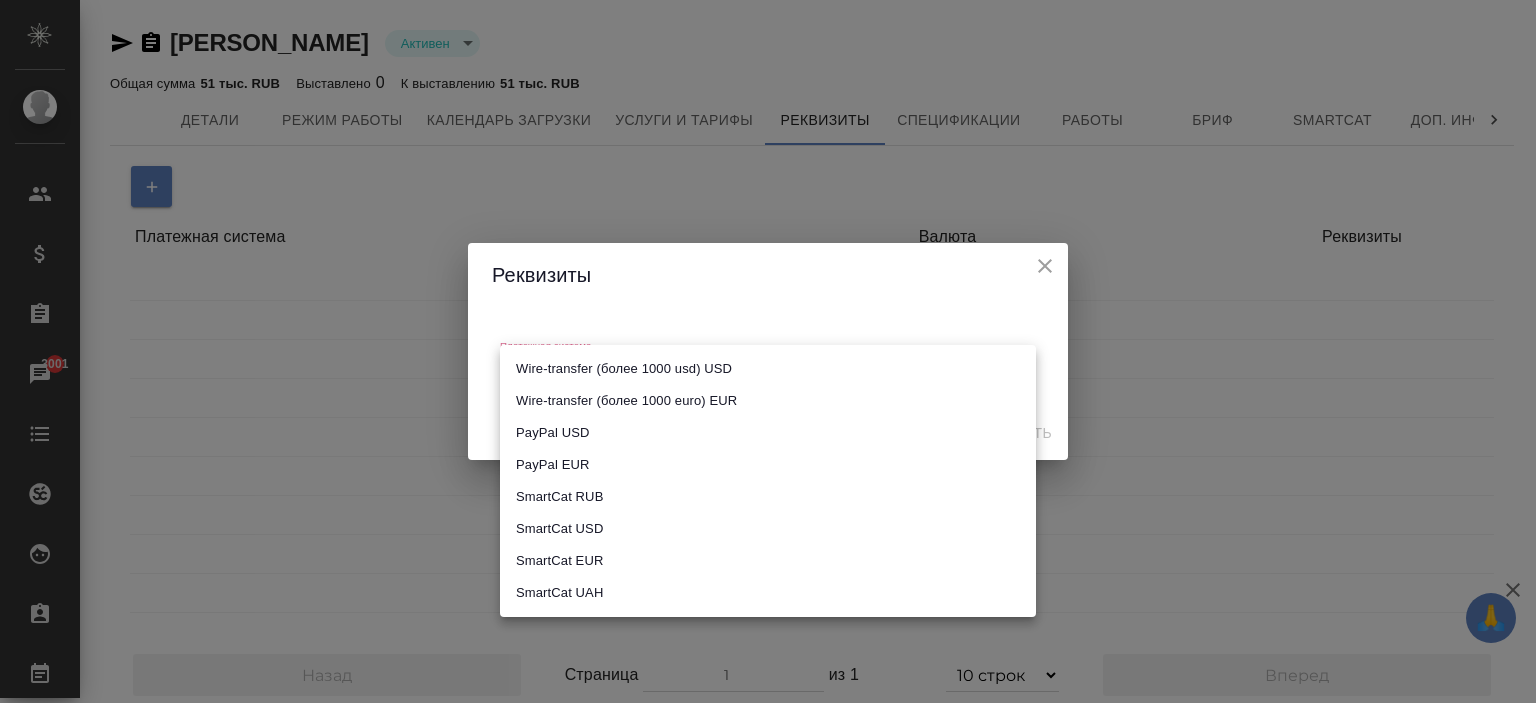 click on "🙏 .cls-1
fill:#fff;
AWATERA Ishkova Yuliya Клиенты Спецификации Заказы 3001 Чаты Todo Проекты SC Исполнители Кандидаты Работы Входящие заявки Заявки на доставку Рекламации Проекты процессинга Конференции Выйти Йилдирим Виолетта Сергеевна Активен active Общая сумма 51 тыс. RUB   Выставлено 0 К выставлению 51 тыс. RUB   Детали Режим работы Календарь загрузки Услуги и тарифы Реквизиты Спецификации Работы Бриф Smartcat Доп. инфо Чат Платежная система Валюта Реквизиты                                                                                 Назад Страница   1   из   1 5 строк 10 строк Вперед" at bounding box center [768, 351] 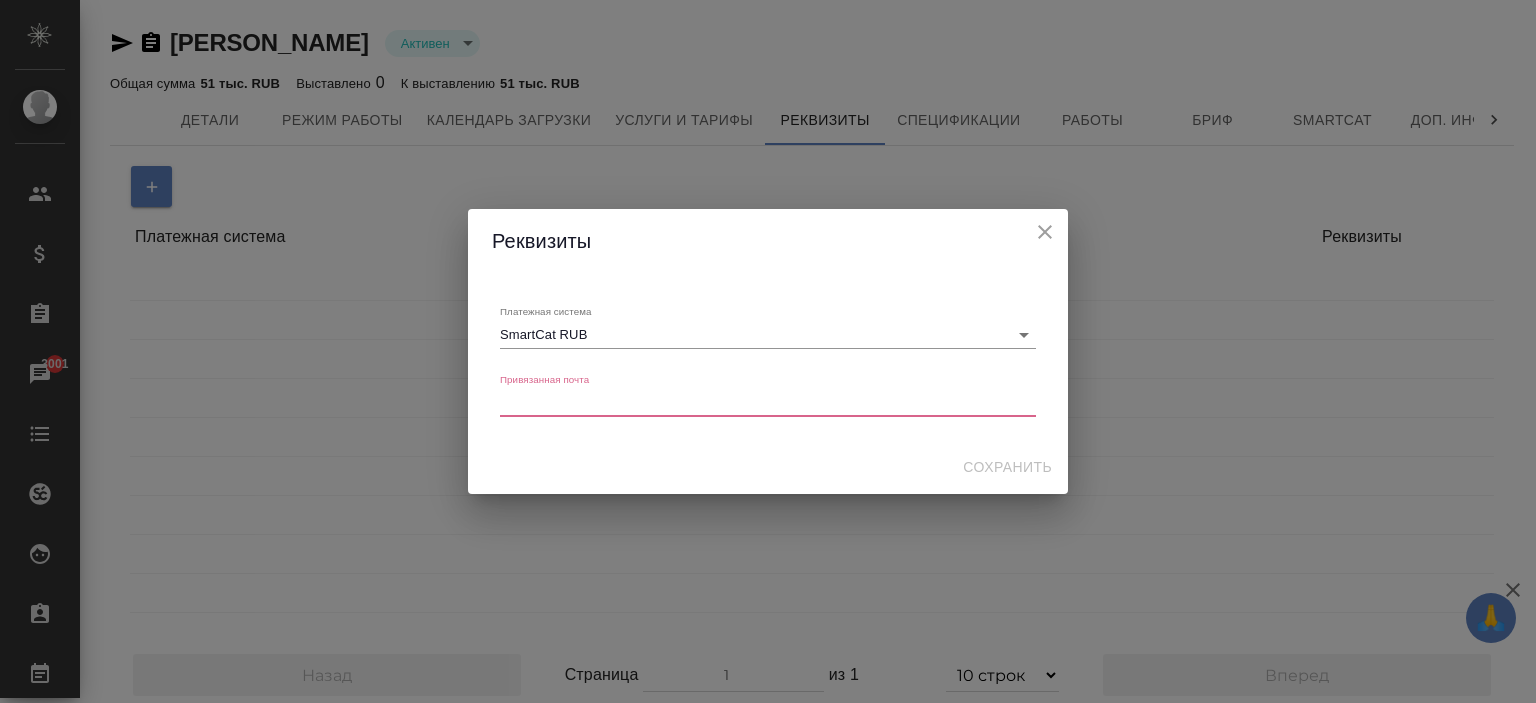 paste on "violetta19940208@yandex.ru" 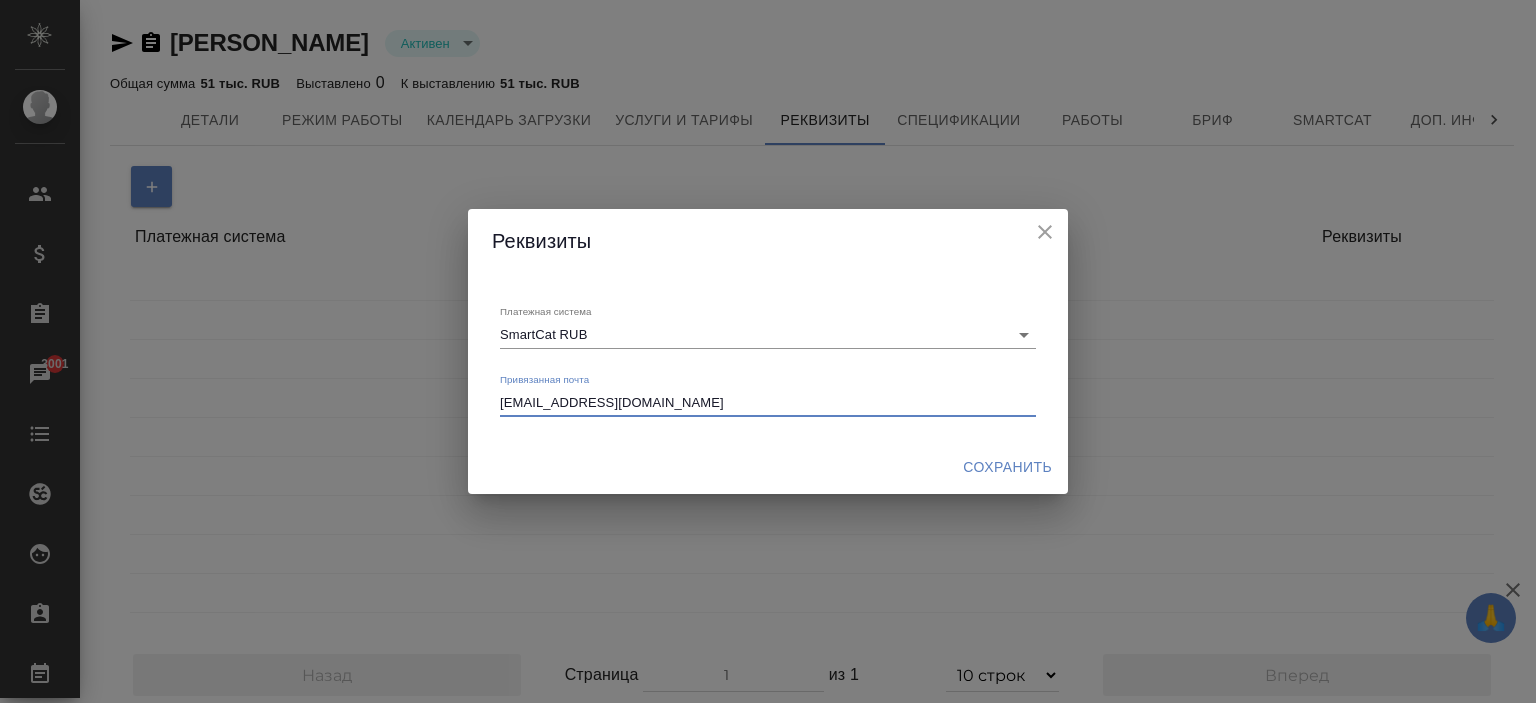 type on "violetta19940208@yandex.ru" 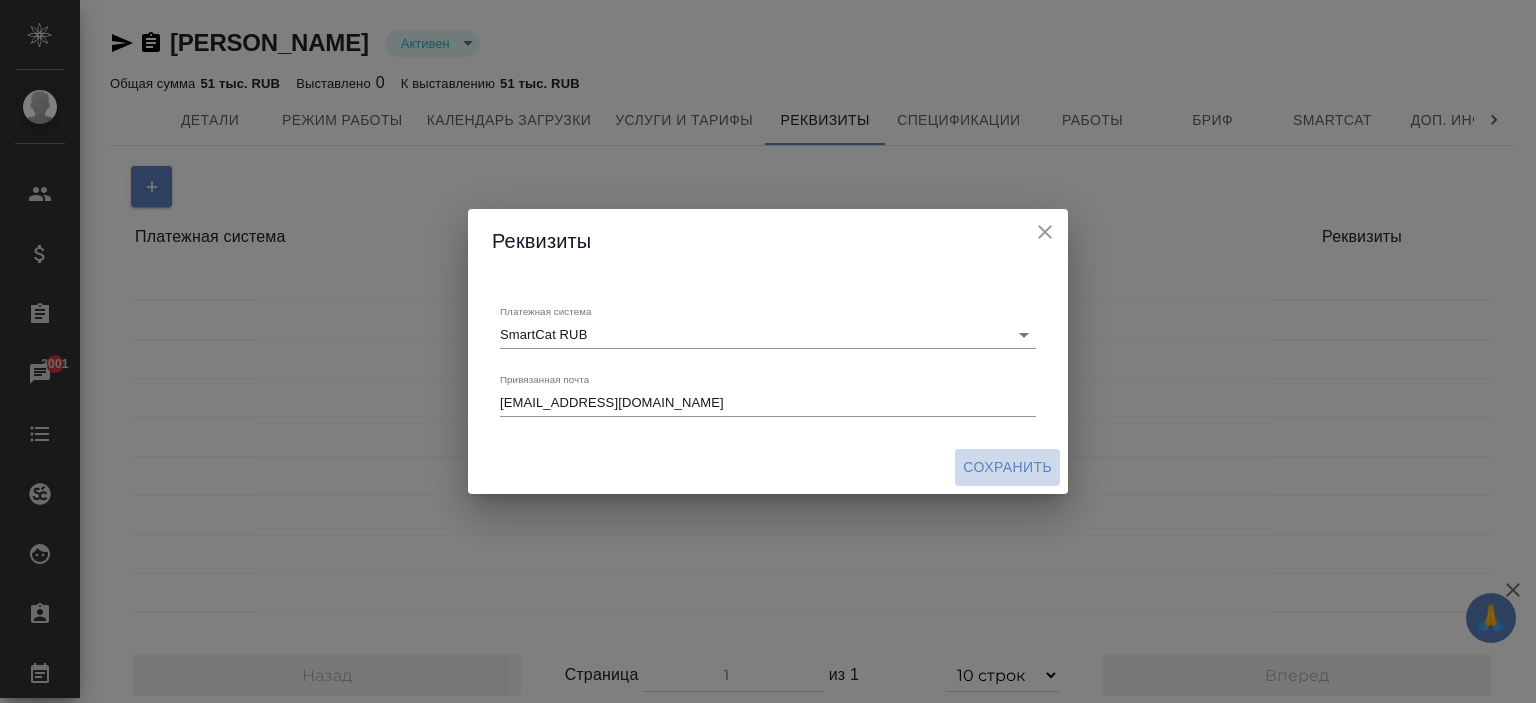 click on "Сохранить" at bounding box center (1007, 467) 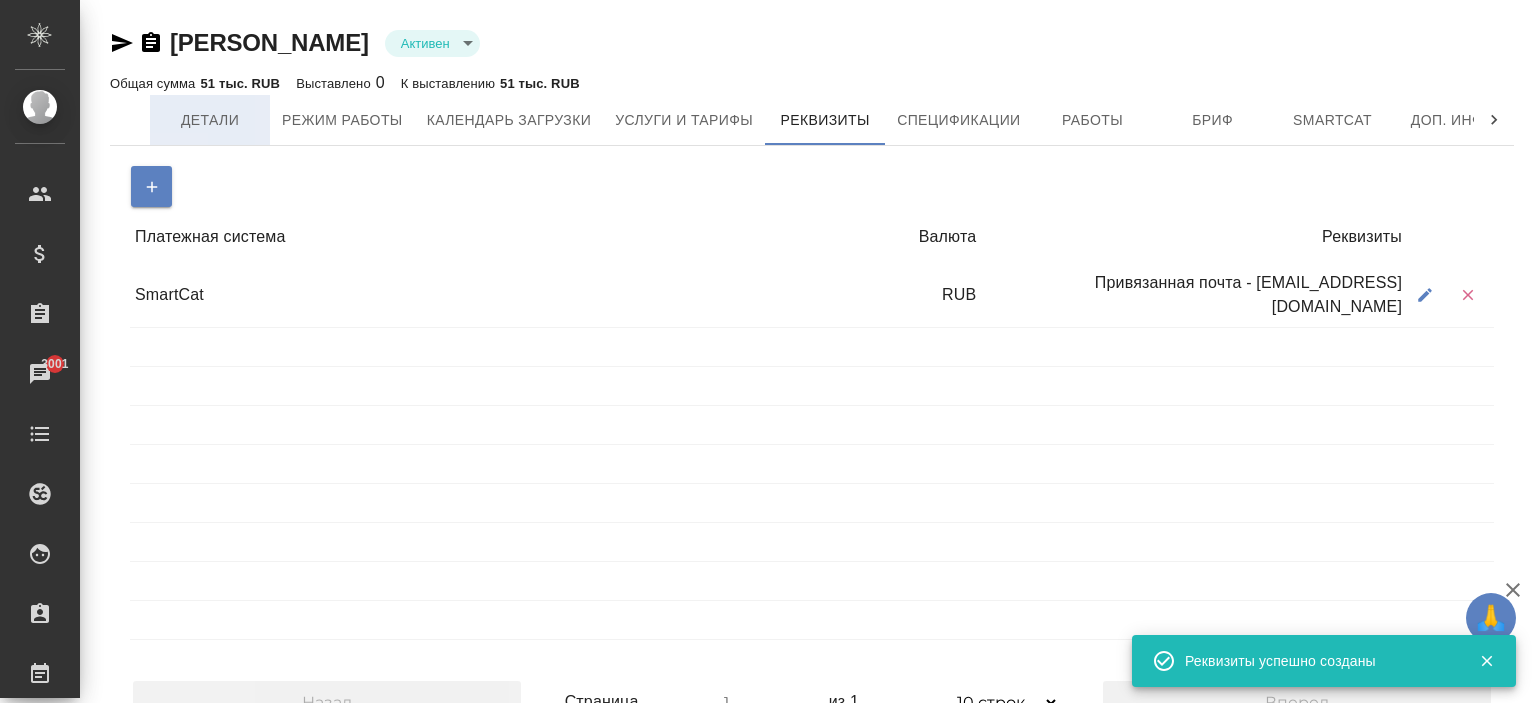 click on "Детали" at bounding box center (210, 120) 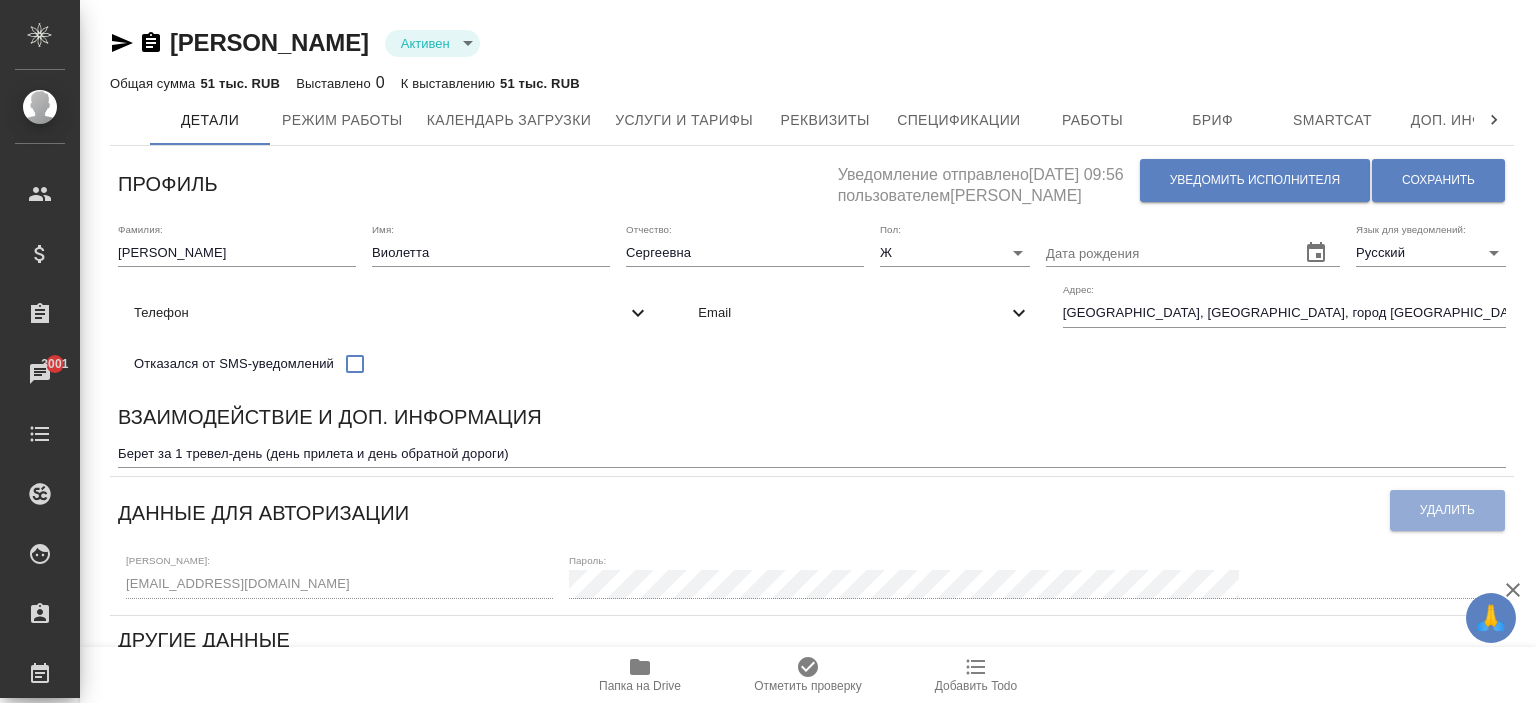 click on "Общая сумма 51 тыс. RUB   Выставлено 0 К выставлению 51 тыс. RUB" at bounding box center (812, 83) 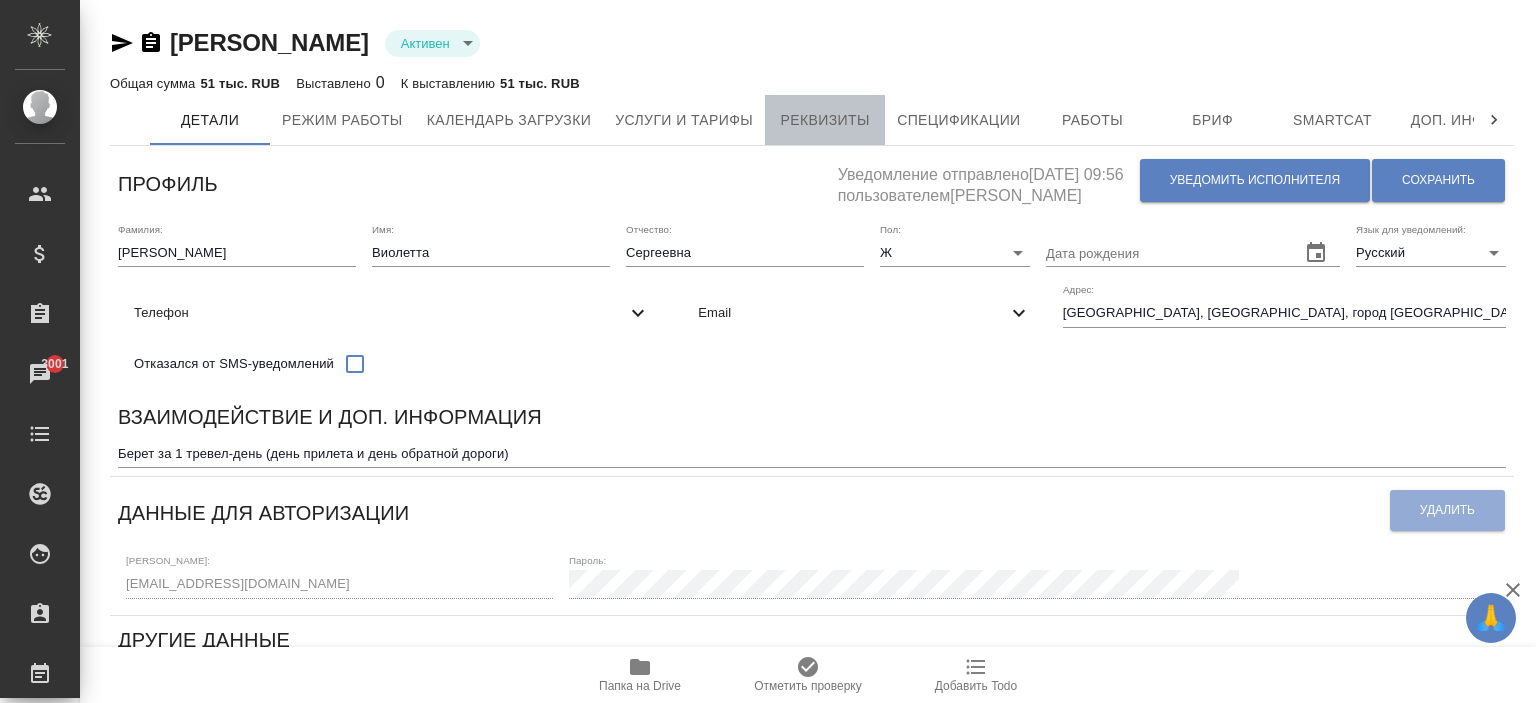 click on "Реквизиты" at bounding box center [825, 120] 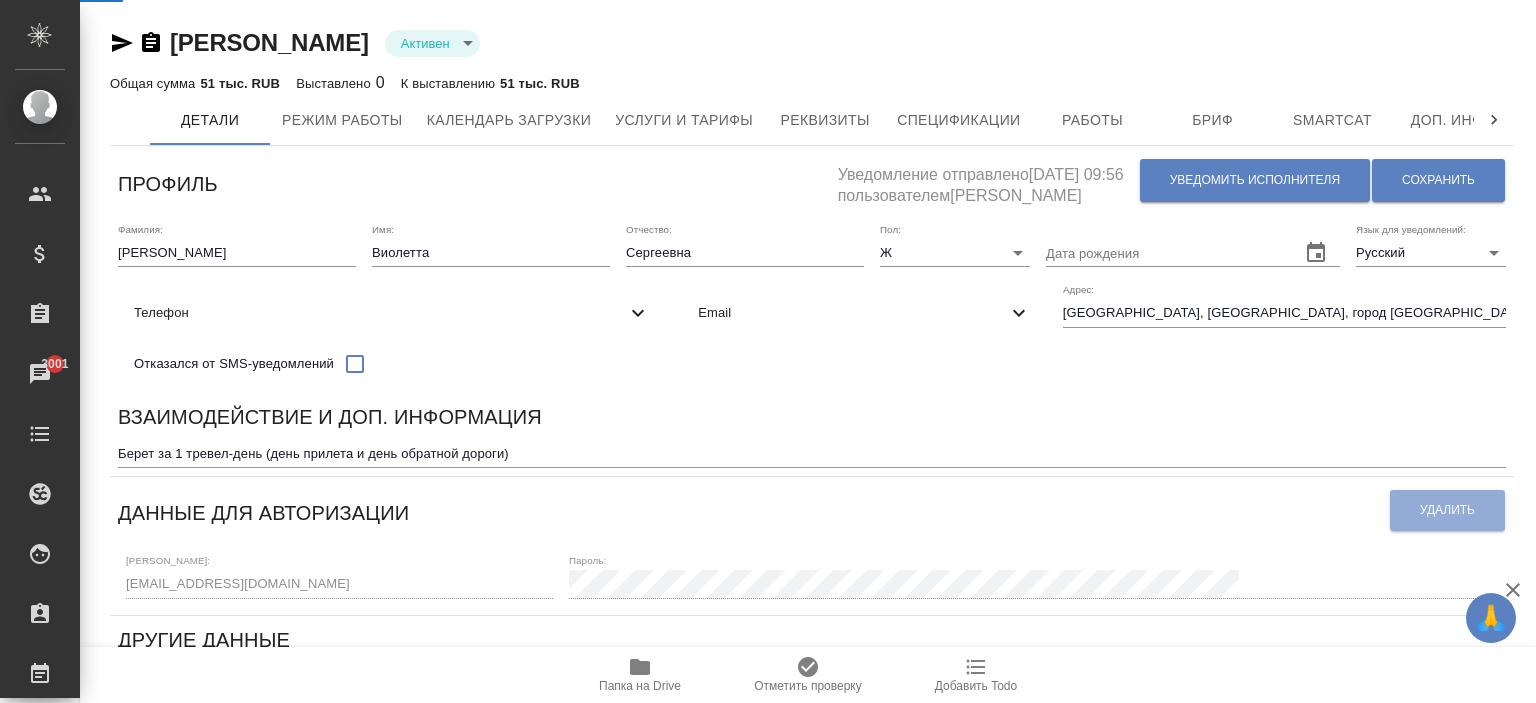 select on "10" 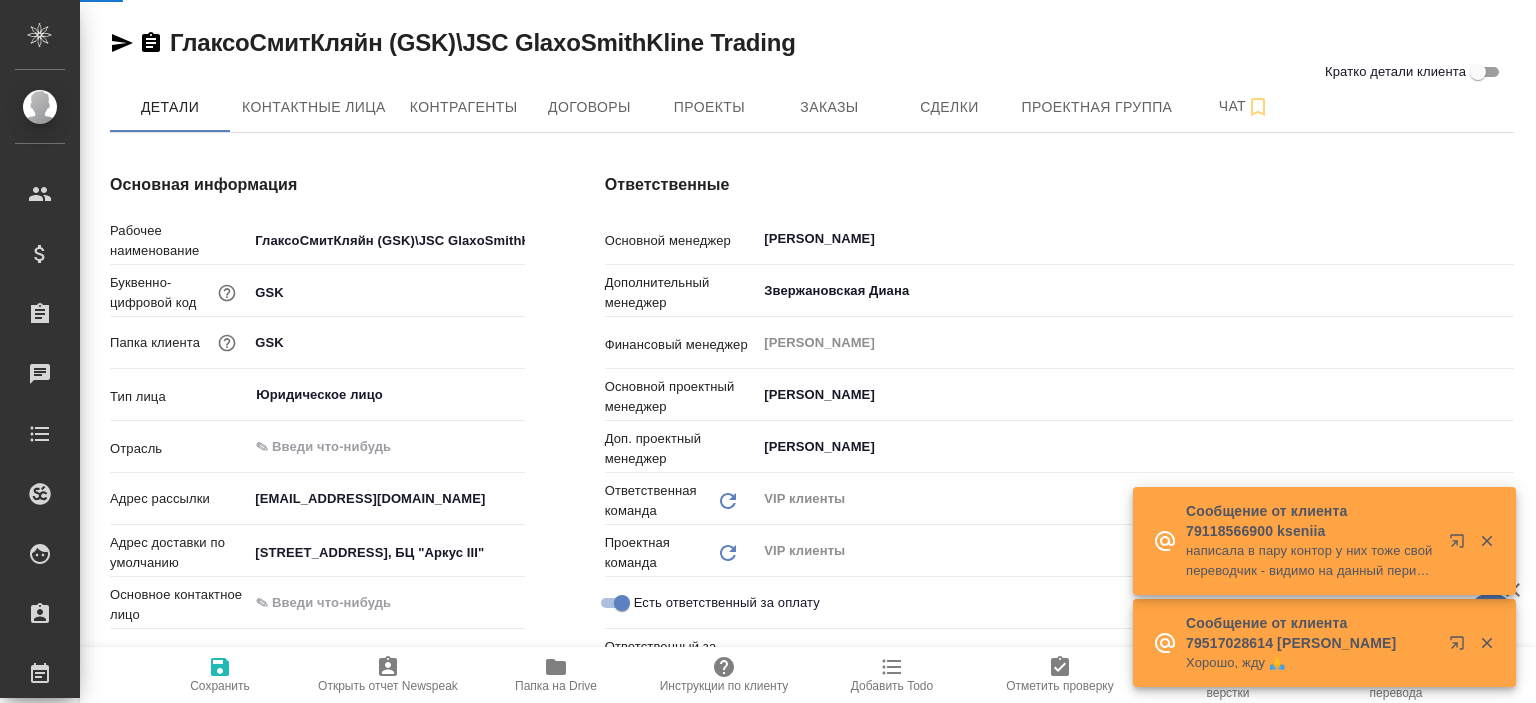 scroll, scrollTop: 0, scrollLeft: 0, axis: both 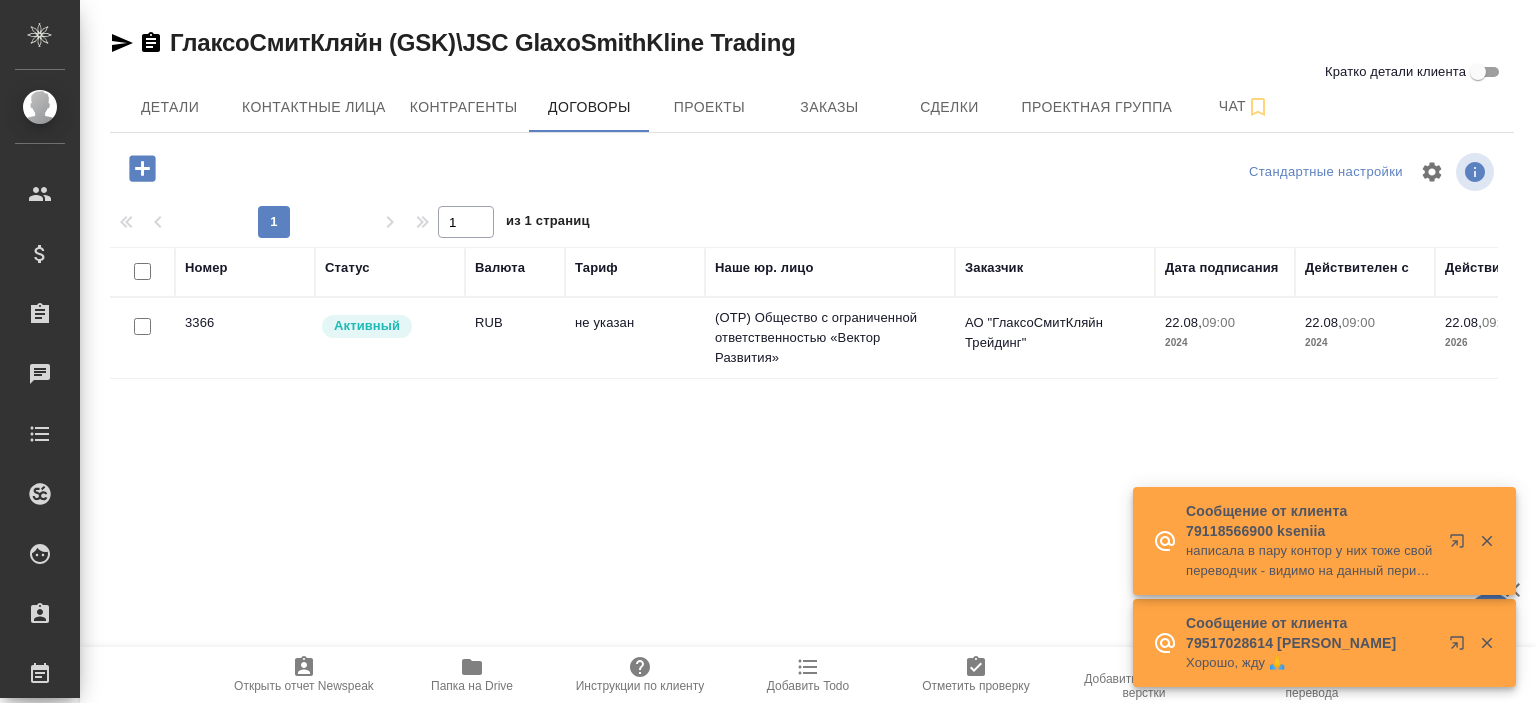 click on "(OTP) Общество с ограниченной ответственностью «Вектор Развития»" at bounding box center (830, 338) 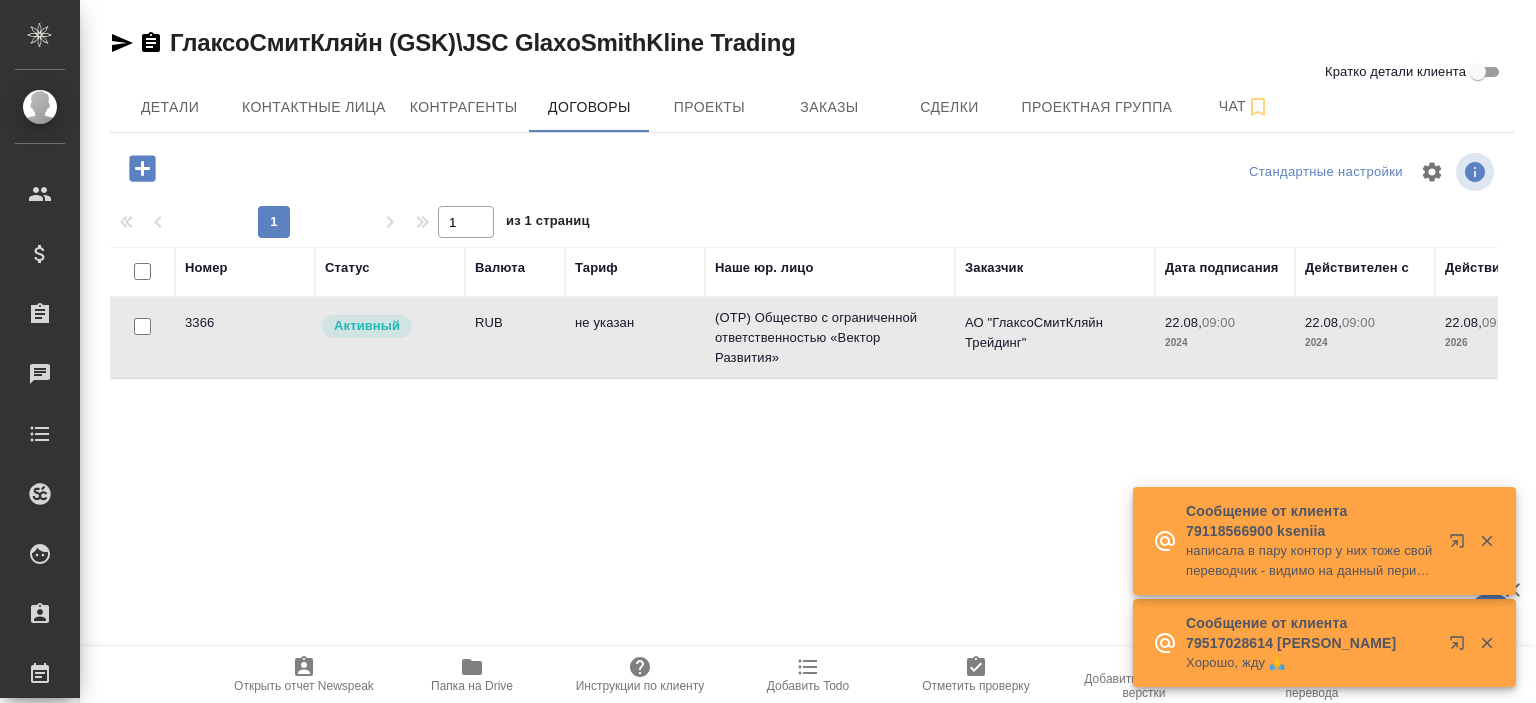 click on "(OTP) Общество с ограниченной ответственностью «Вектор Развития»" at bounding box center (830, 338) 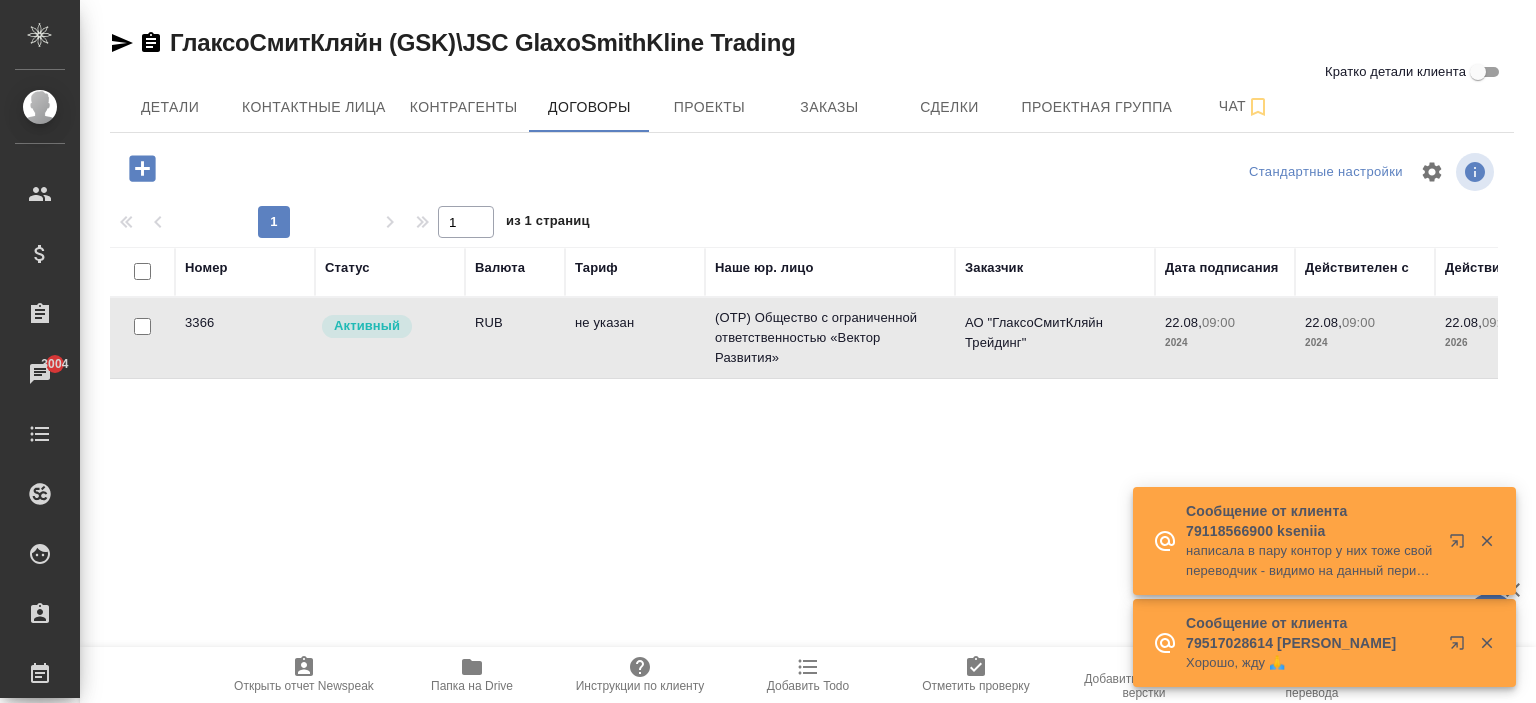 click on "(OTP) Общество с ограниченной ответственностью «Вектор Развития»" at bounding box center (830, 338) 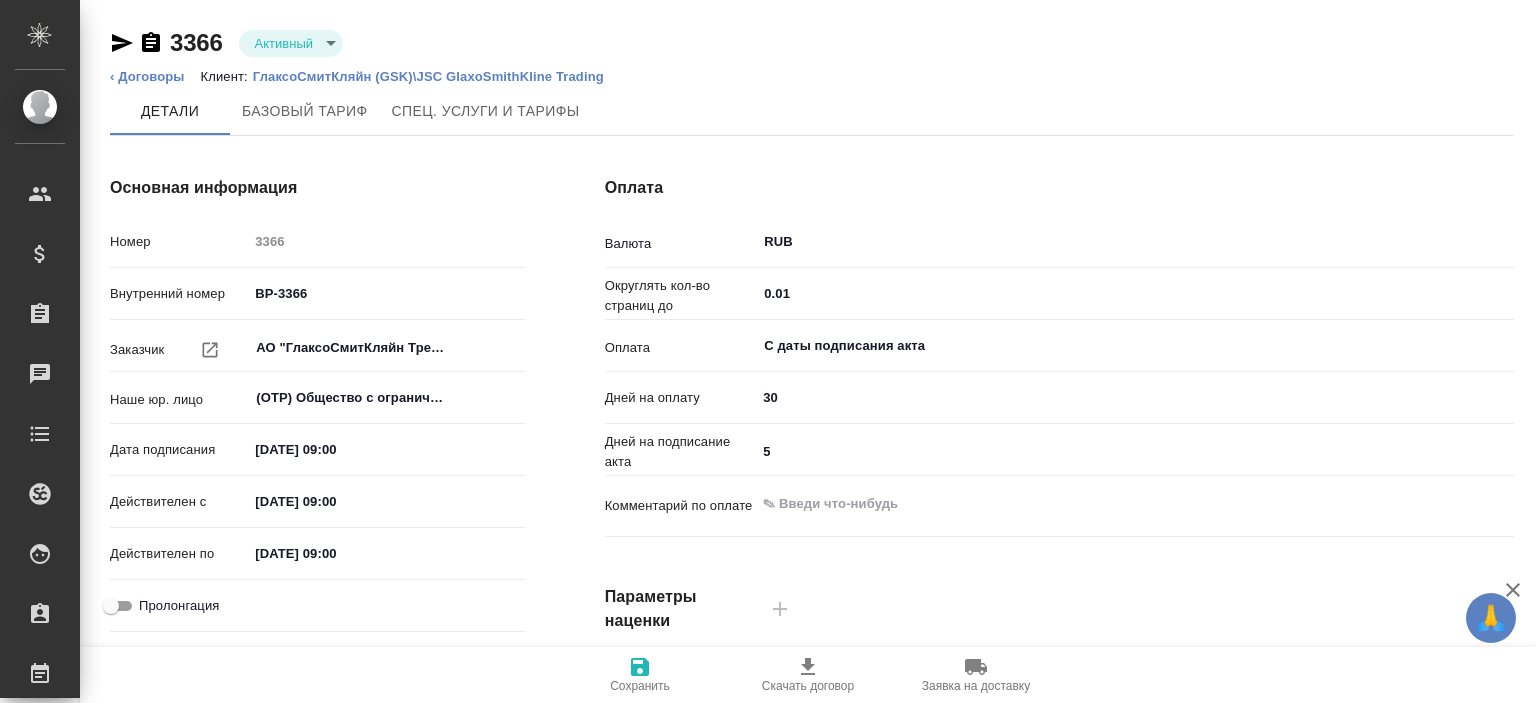scroll, scrollTop: 0, scrollLeft: 0, axis: both 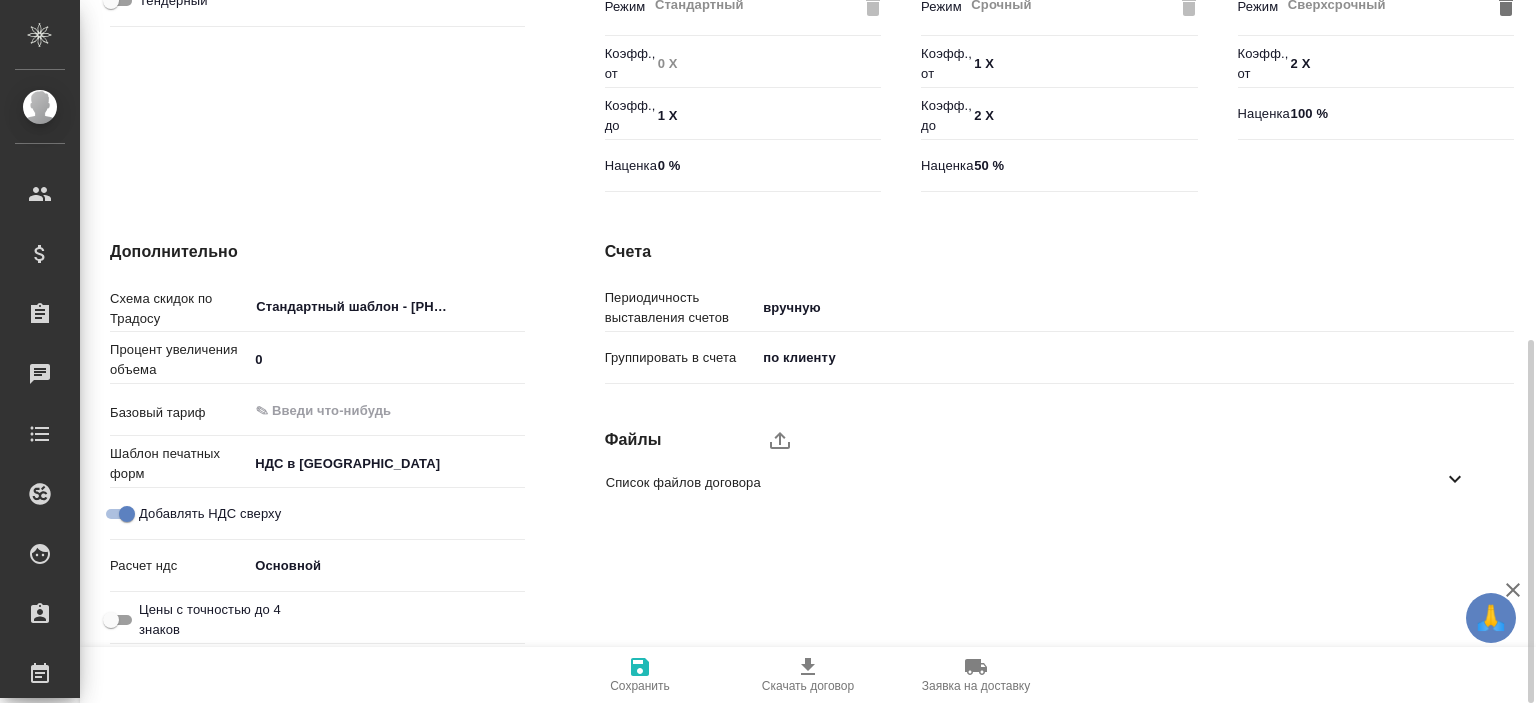 click on "Список файлов договора" at bounding box center [1024, 483] 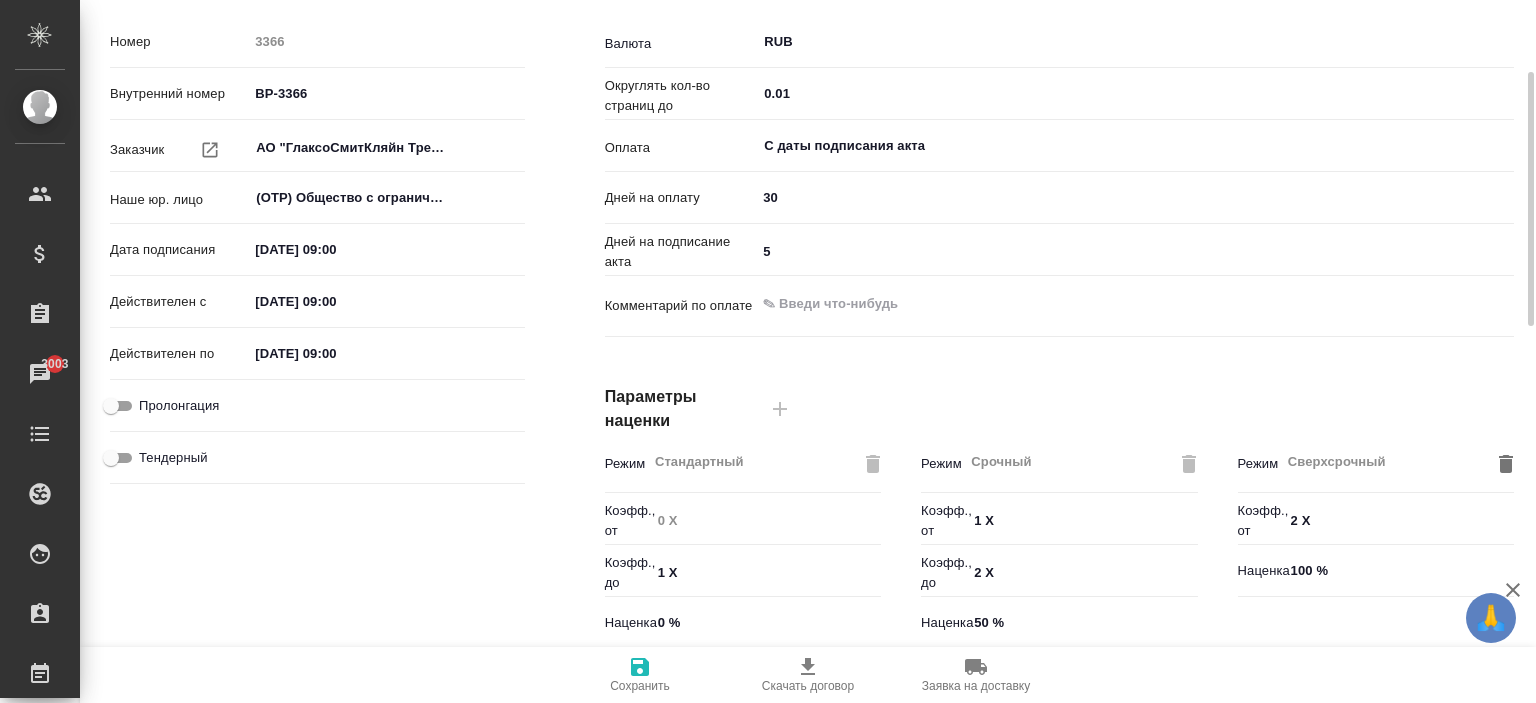 scroll, scrollTop: 900, scrollLeft: 0, axis: vertical 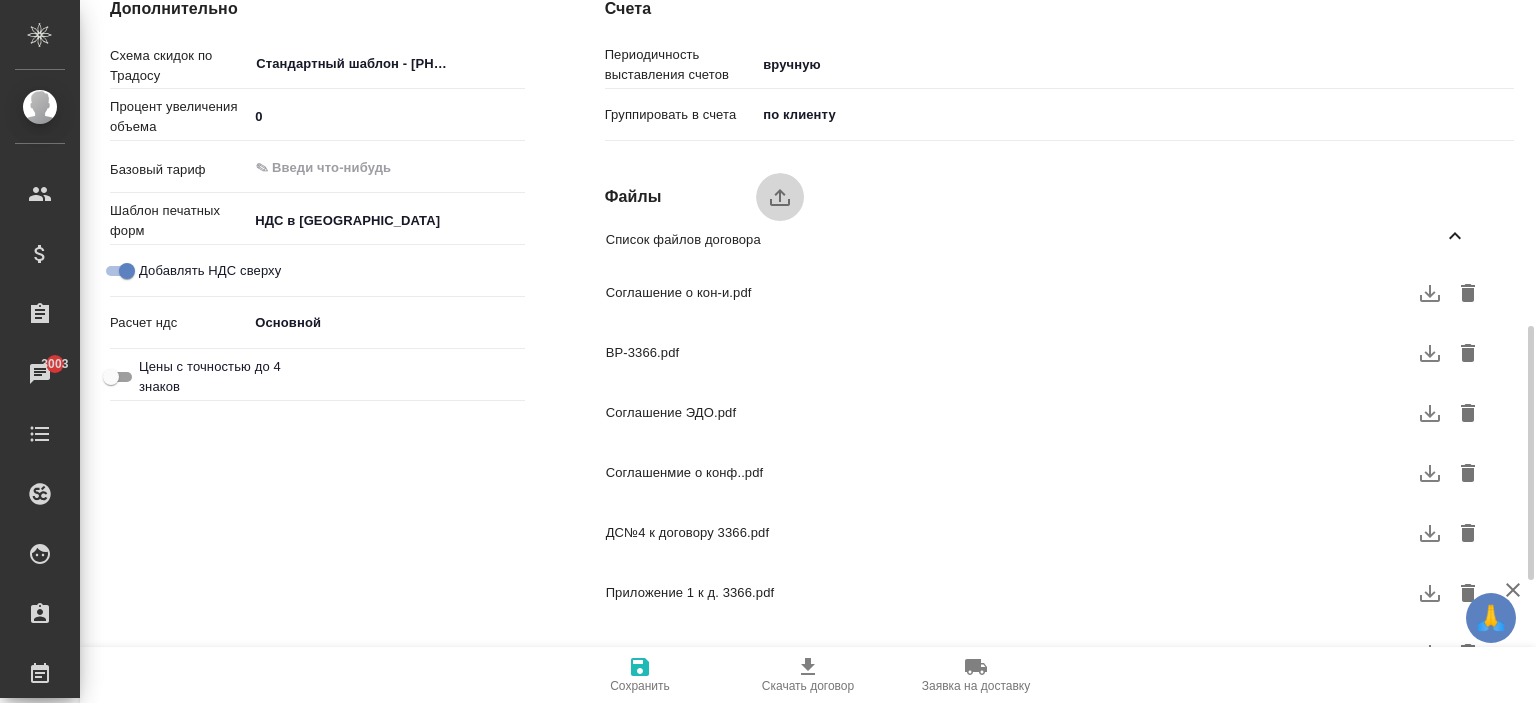 click 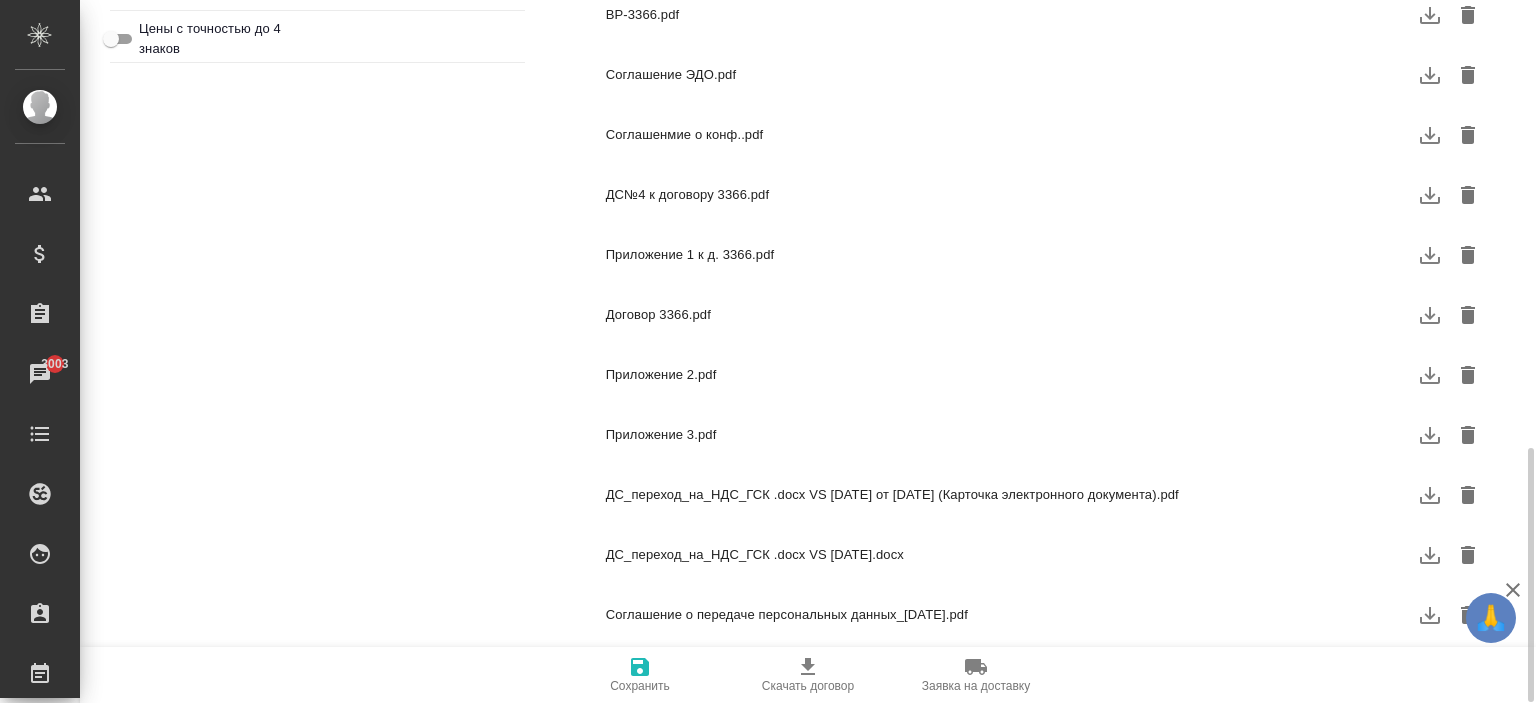 scroll, scrollTop: 1298, scrollLeft: 0, axis: vertical 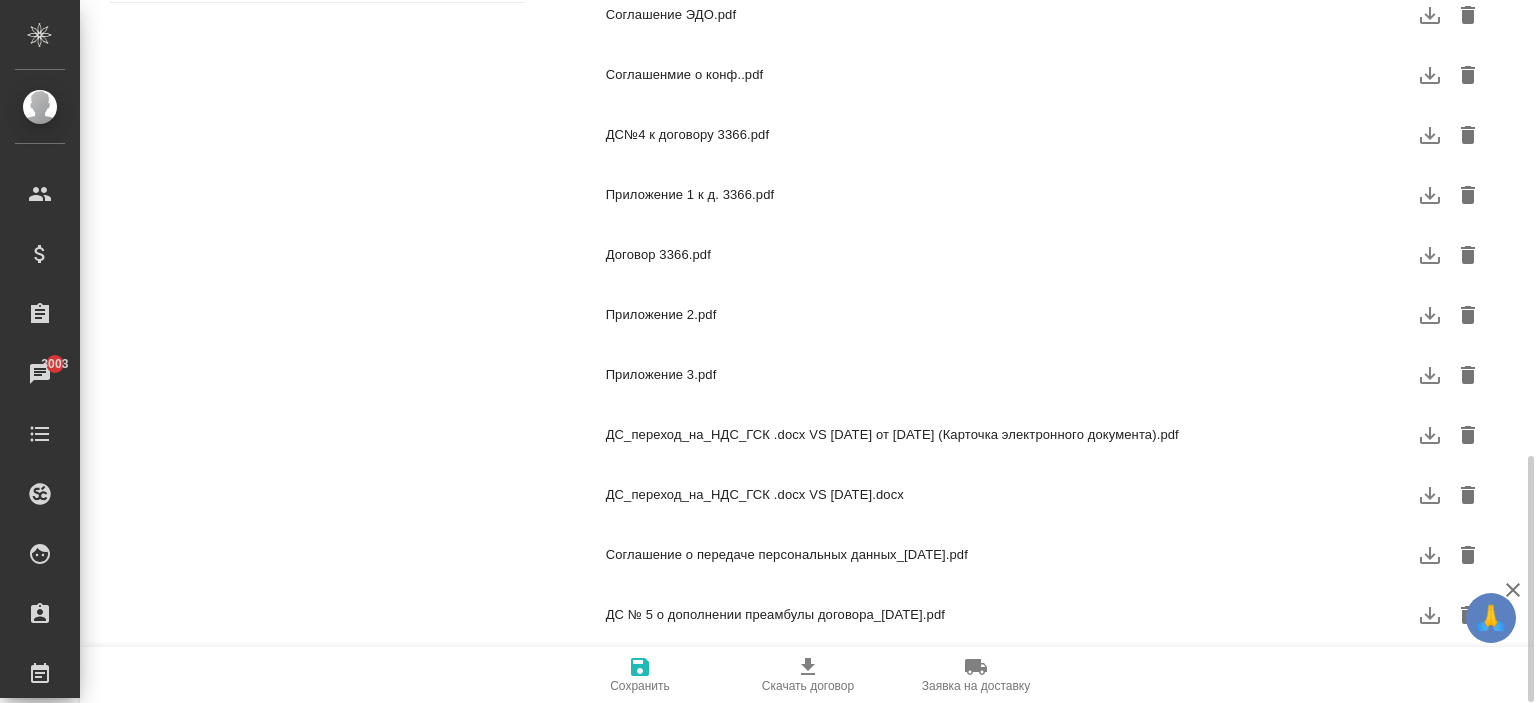 click 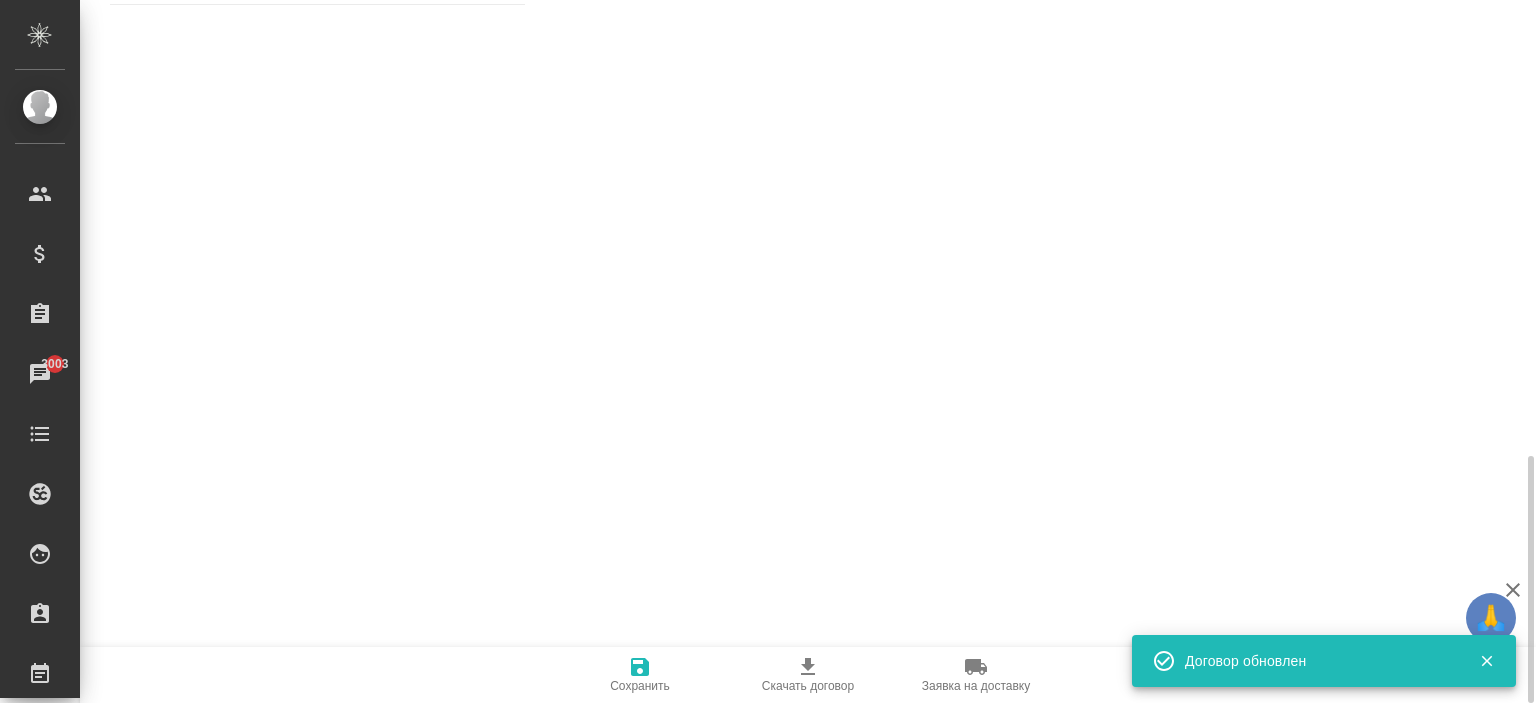 scroll, scrollTop: 1296, scrollLeft: 0, axis: vertical 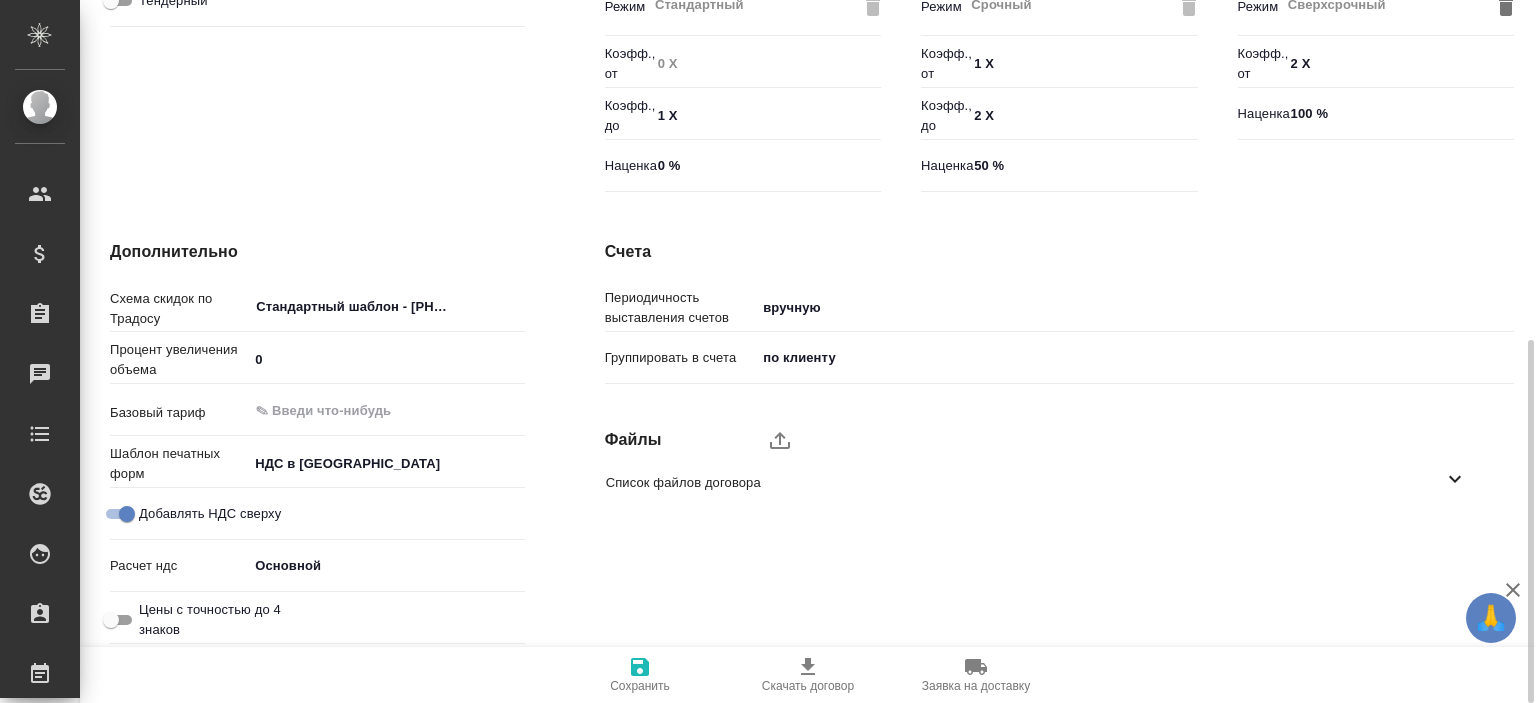 click on "Список файлов договора" at bounding box center [1024, 483] 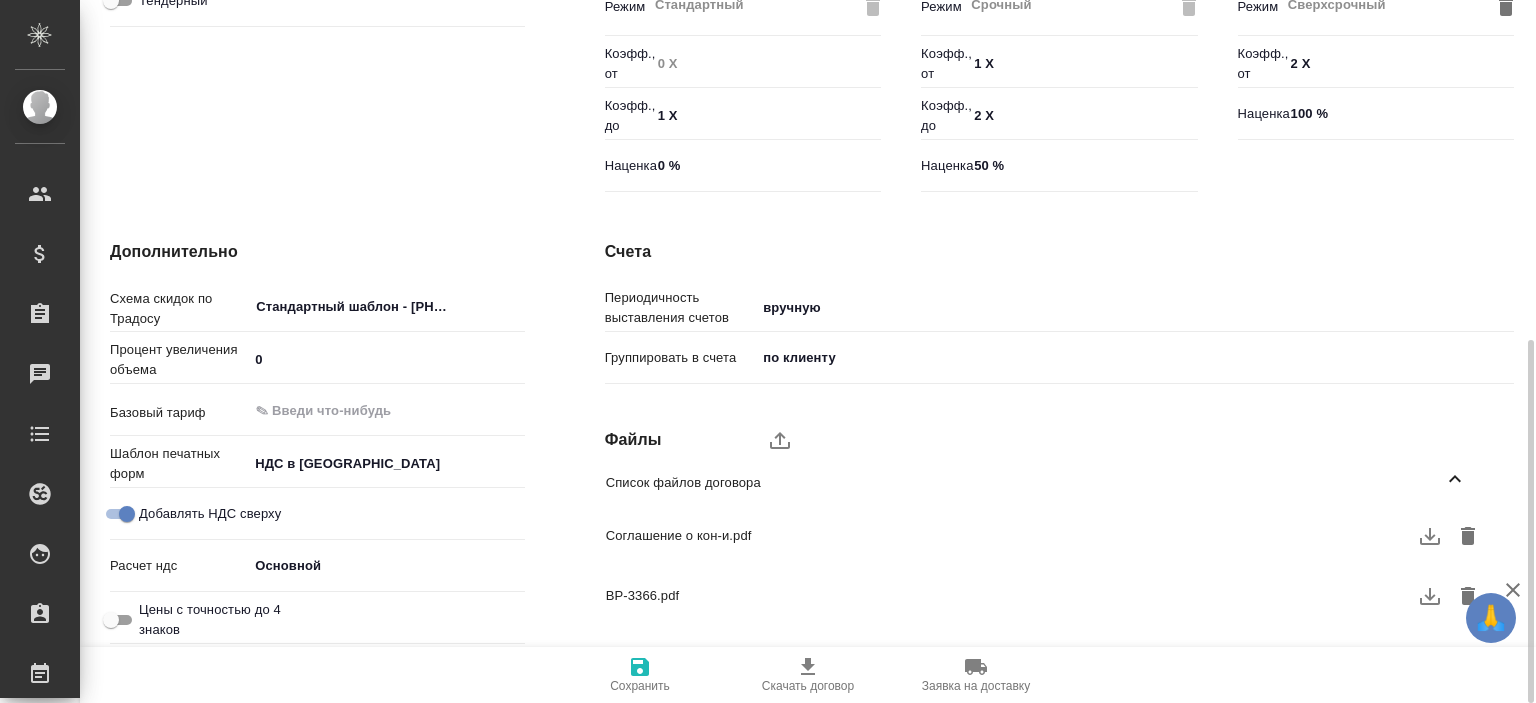 scroll, scrollTop: 1298, scrollLeft: 0, axis: vertical 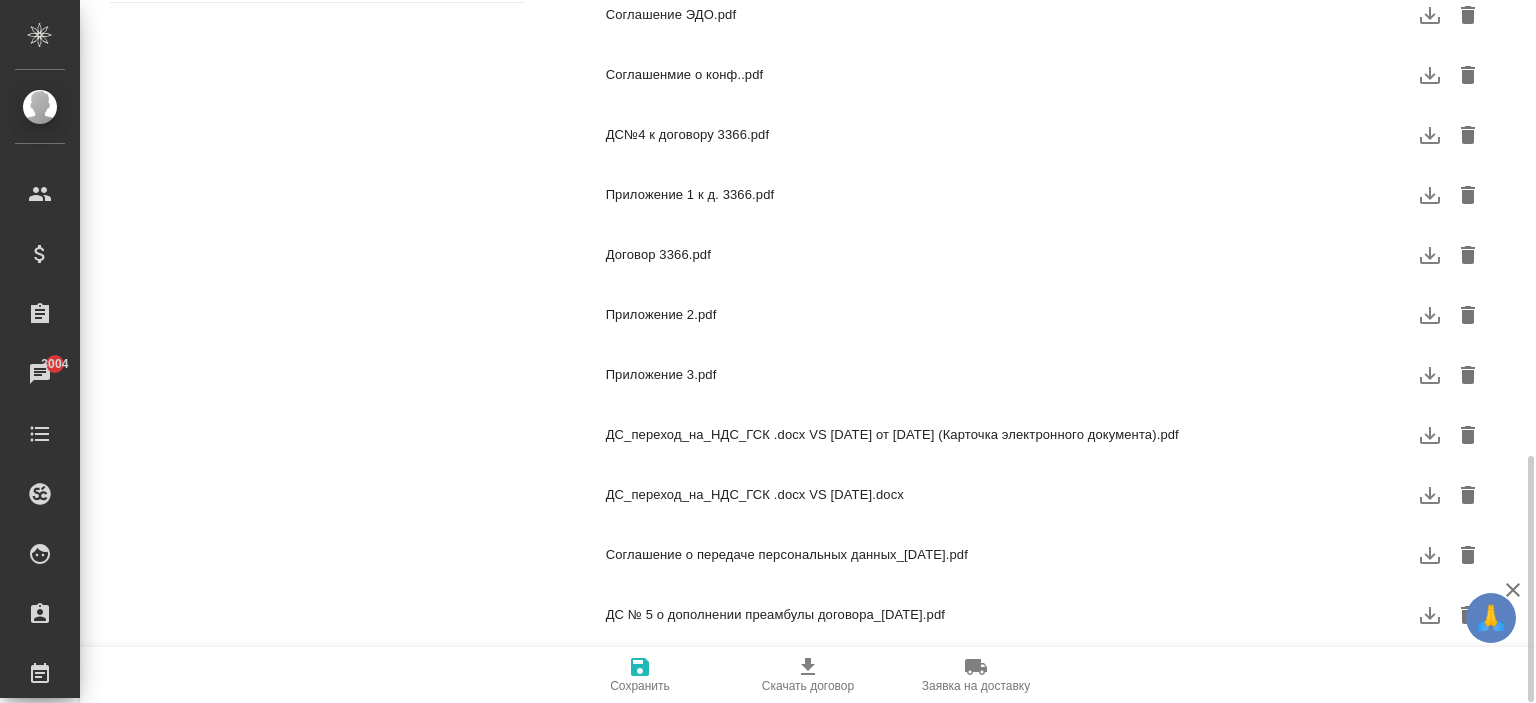 click 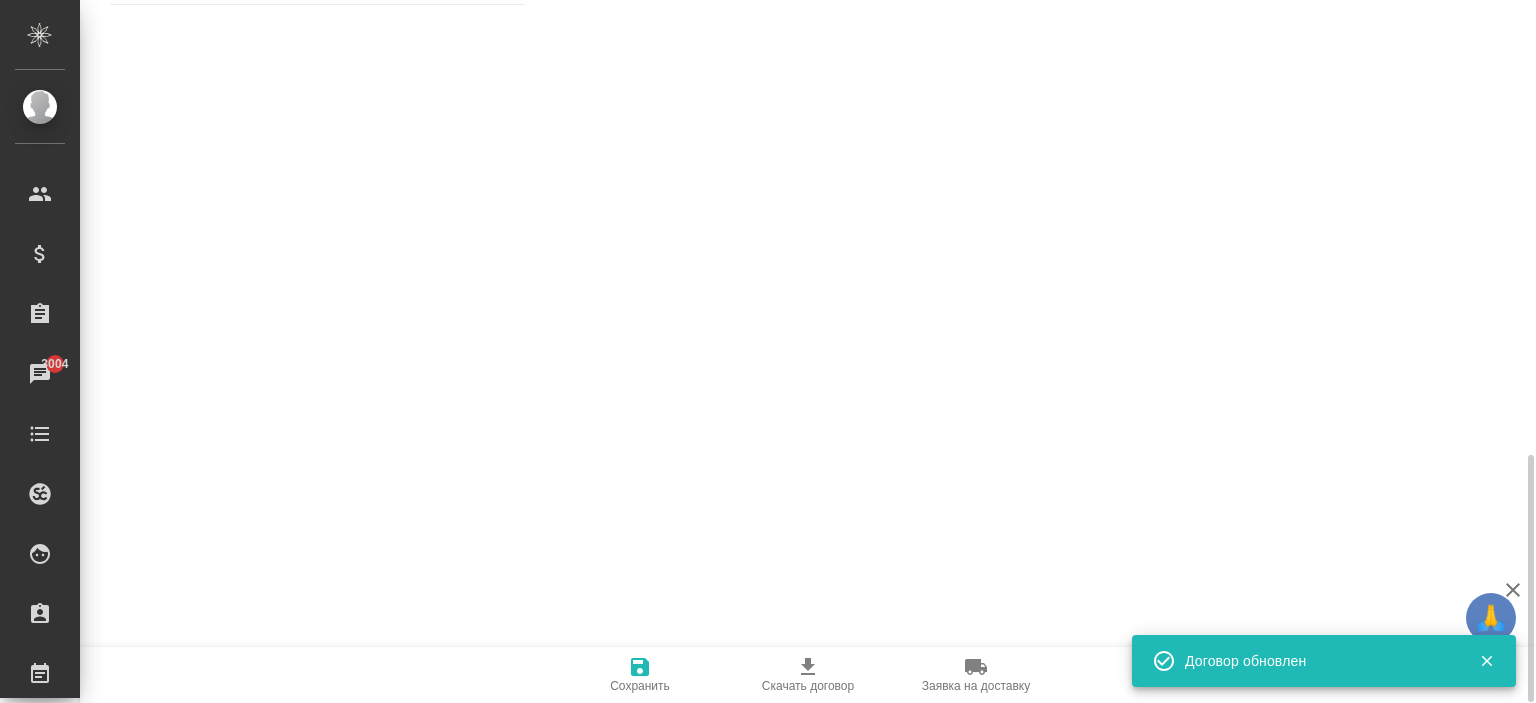 scroll, scrollTop: 1296, scrollLeft: 0, axis: vertical 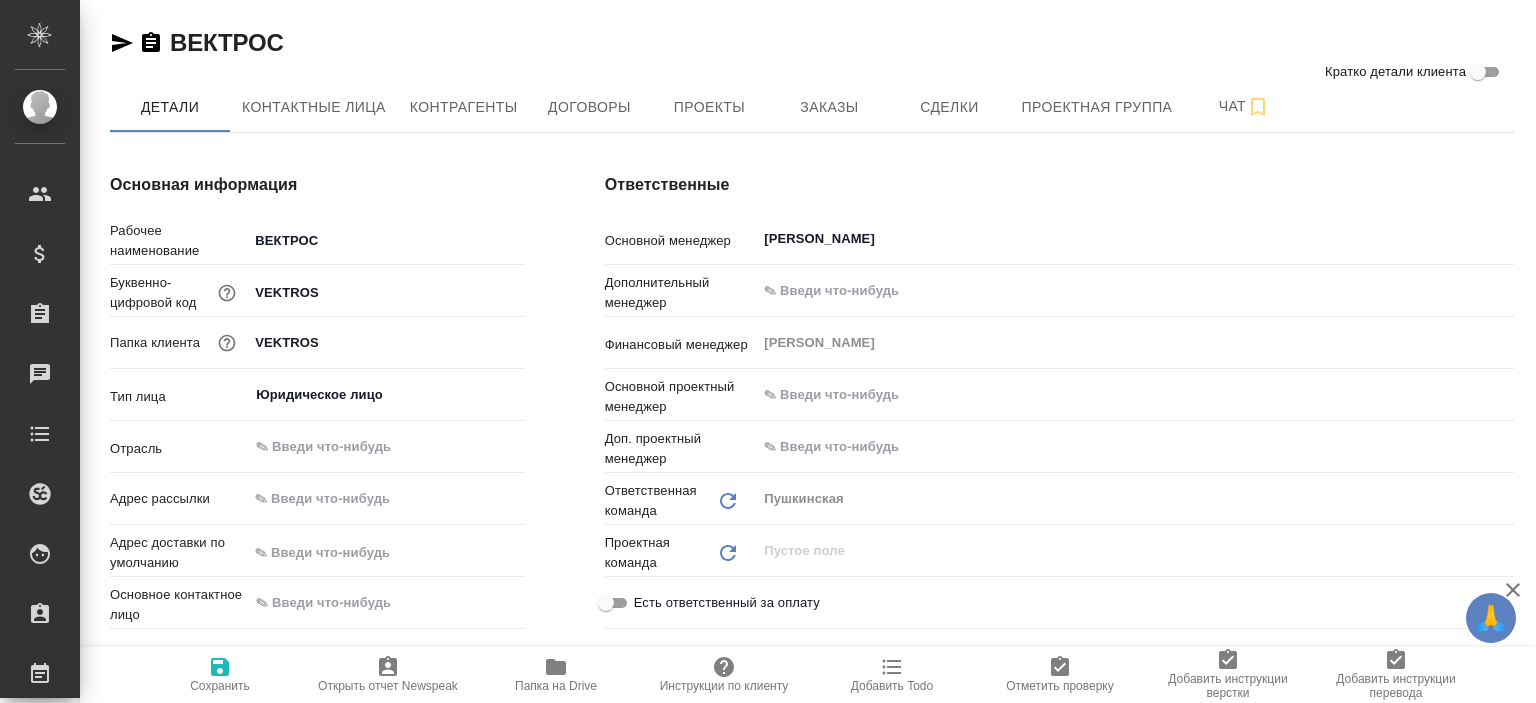 type on "x" 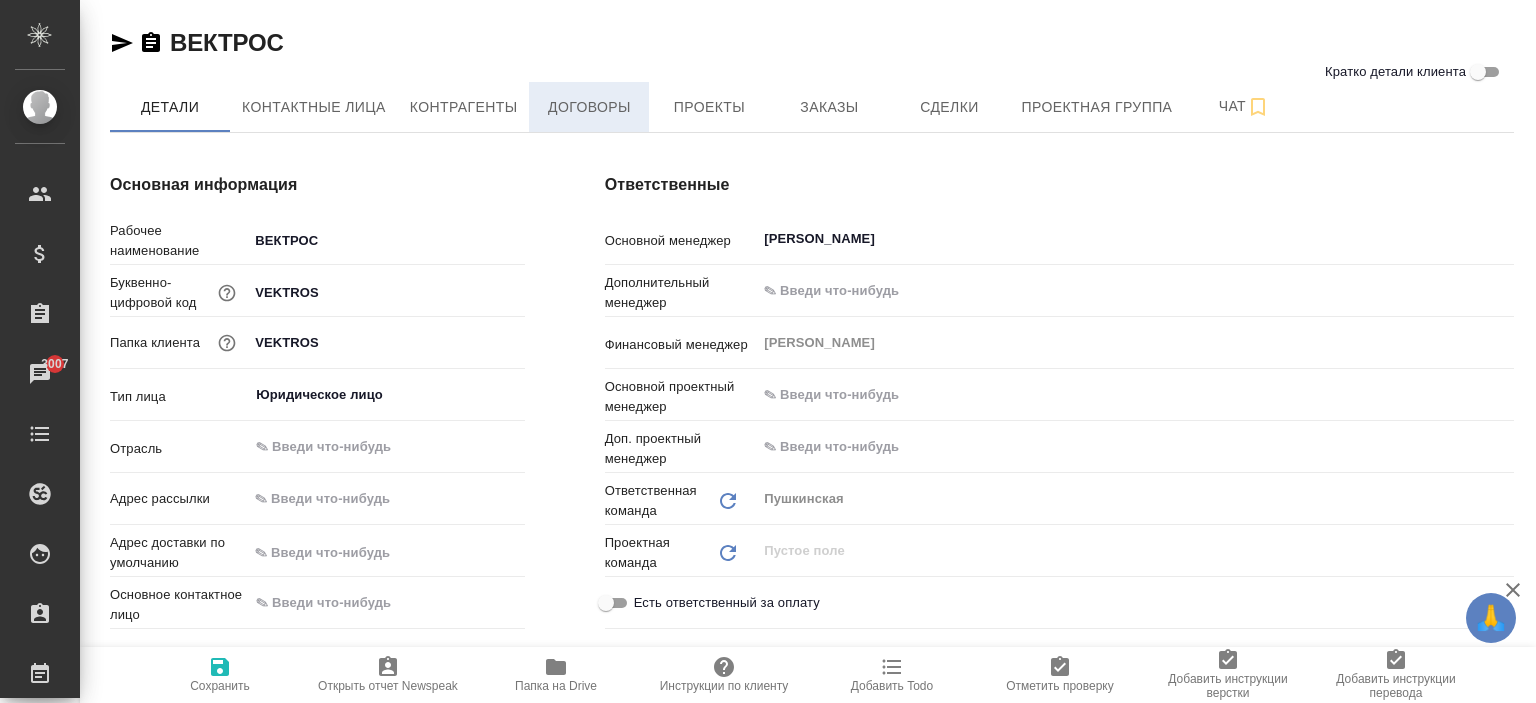 click on "Договоры" at bounding box center (589, 107) 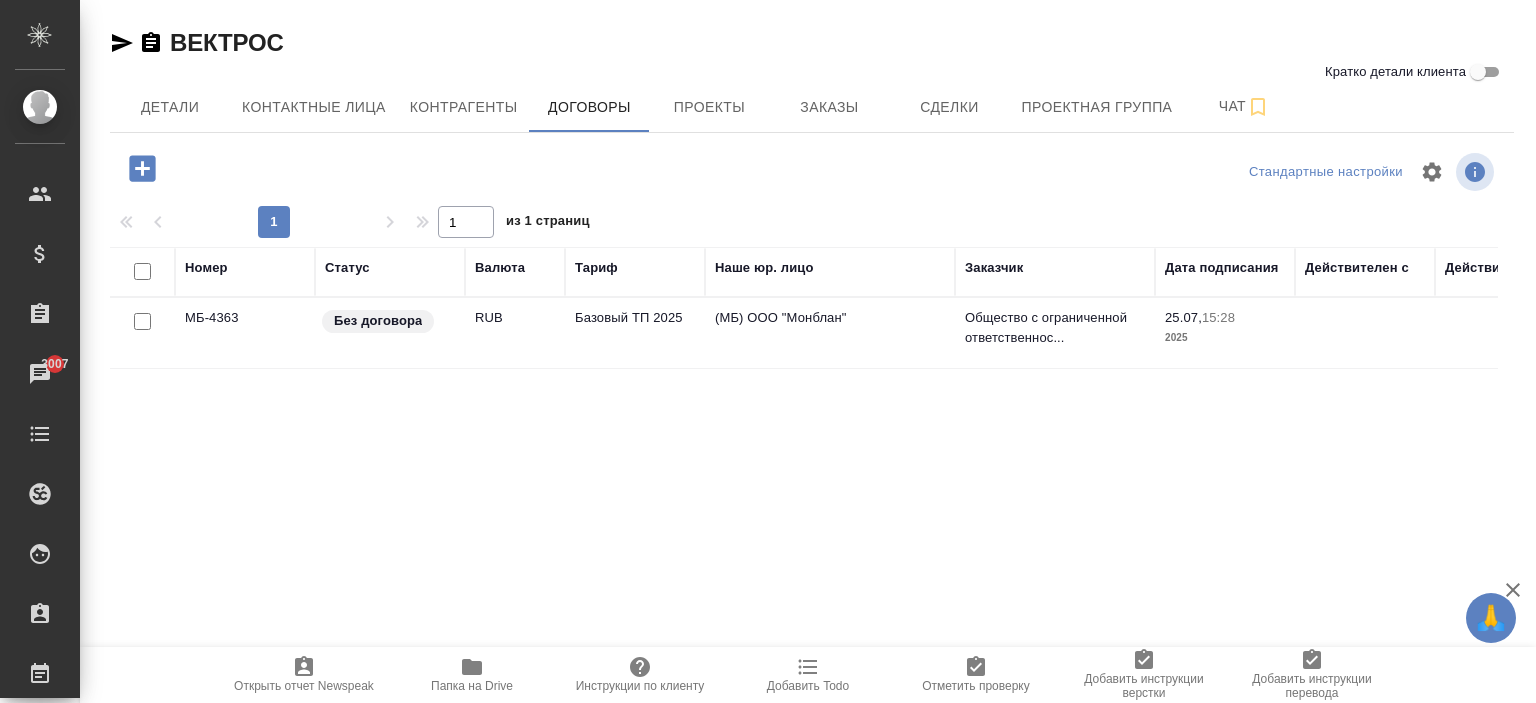 click on "Базовый ТП 2025" at bounding box center [635, 333] 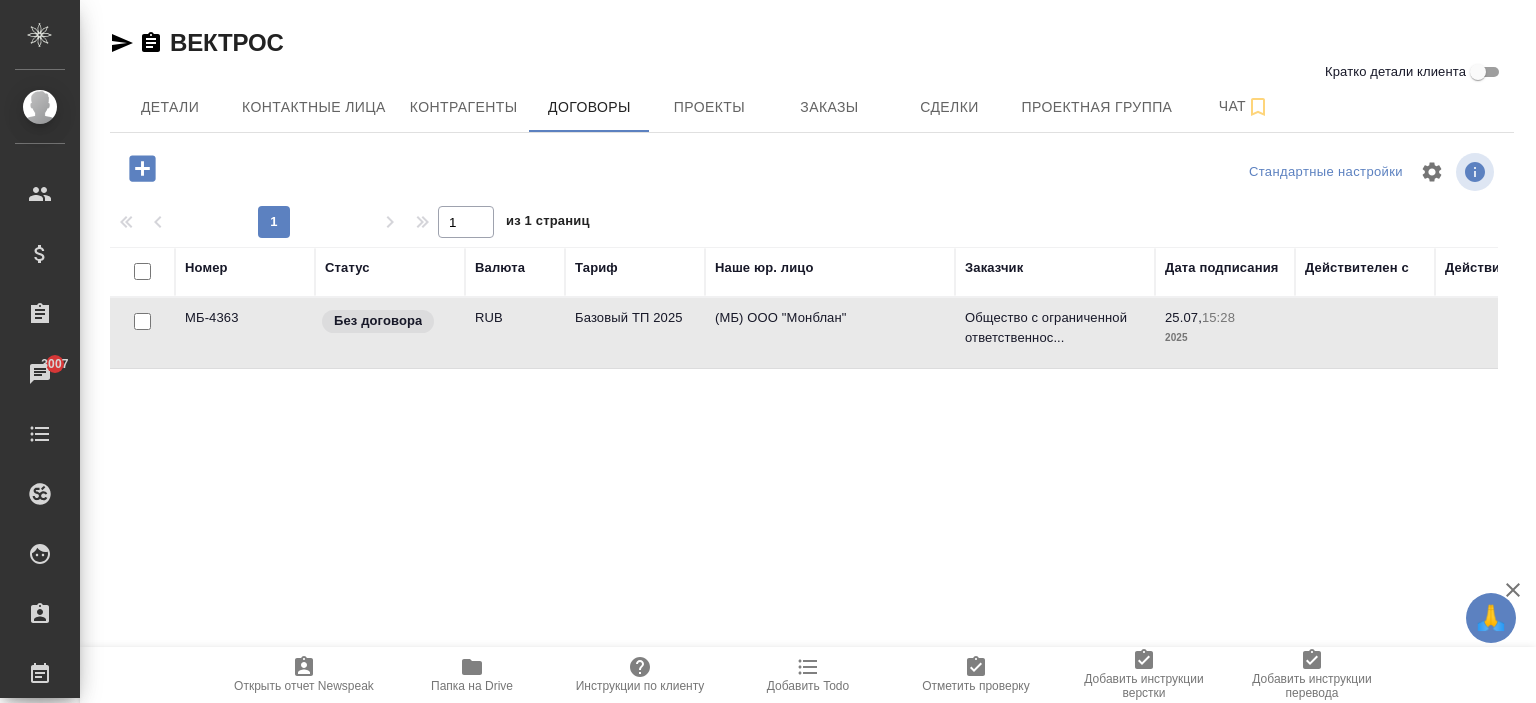 click on "Базовый ТП 2025" at bounding box center (635, 333) 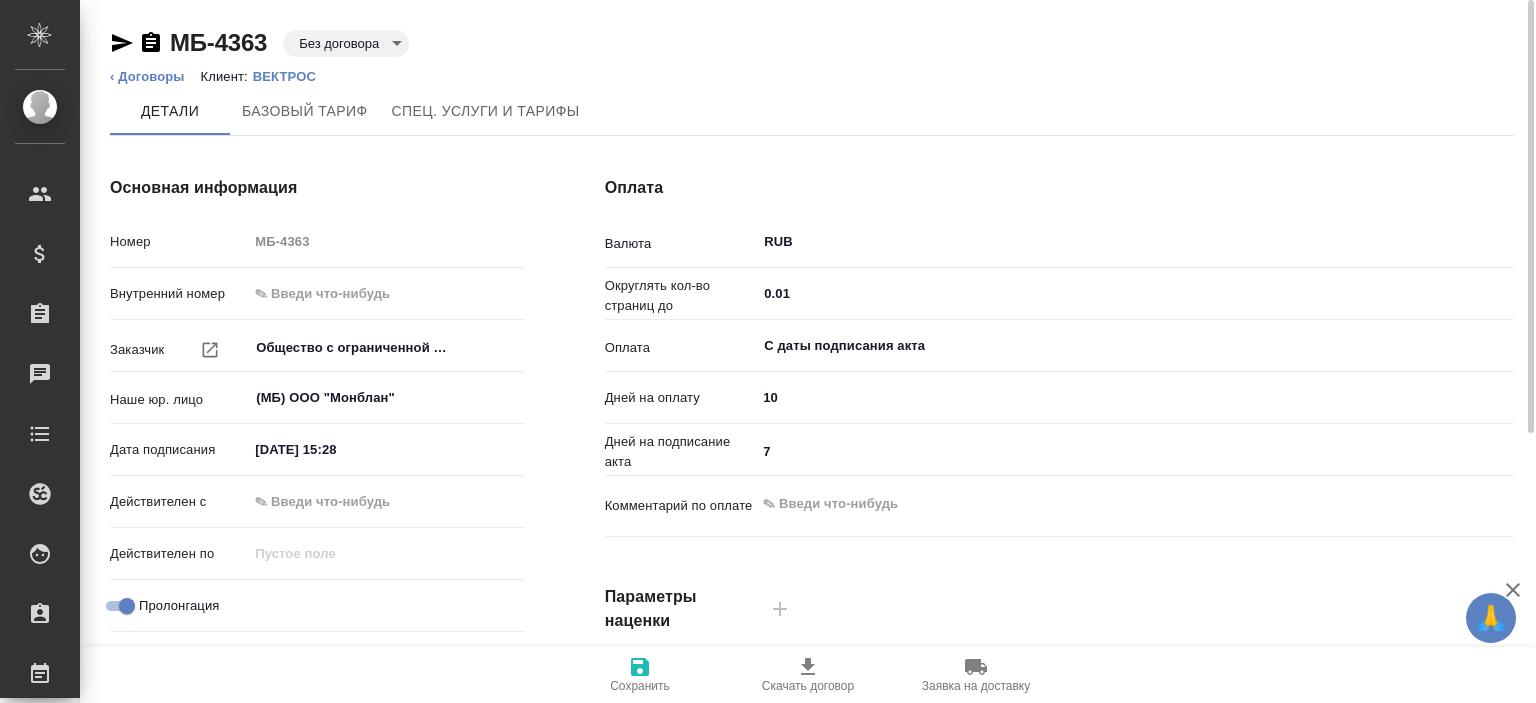 scroll, scrollTop: 0, scrollLeft: 0, axis: both 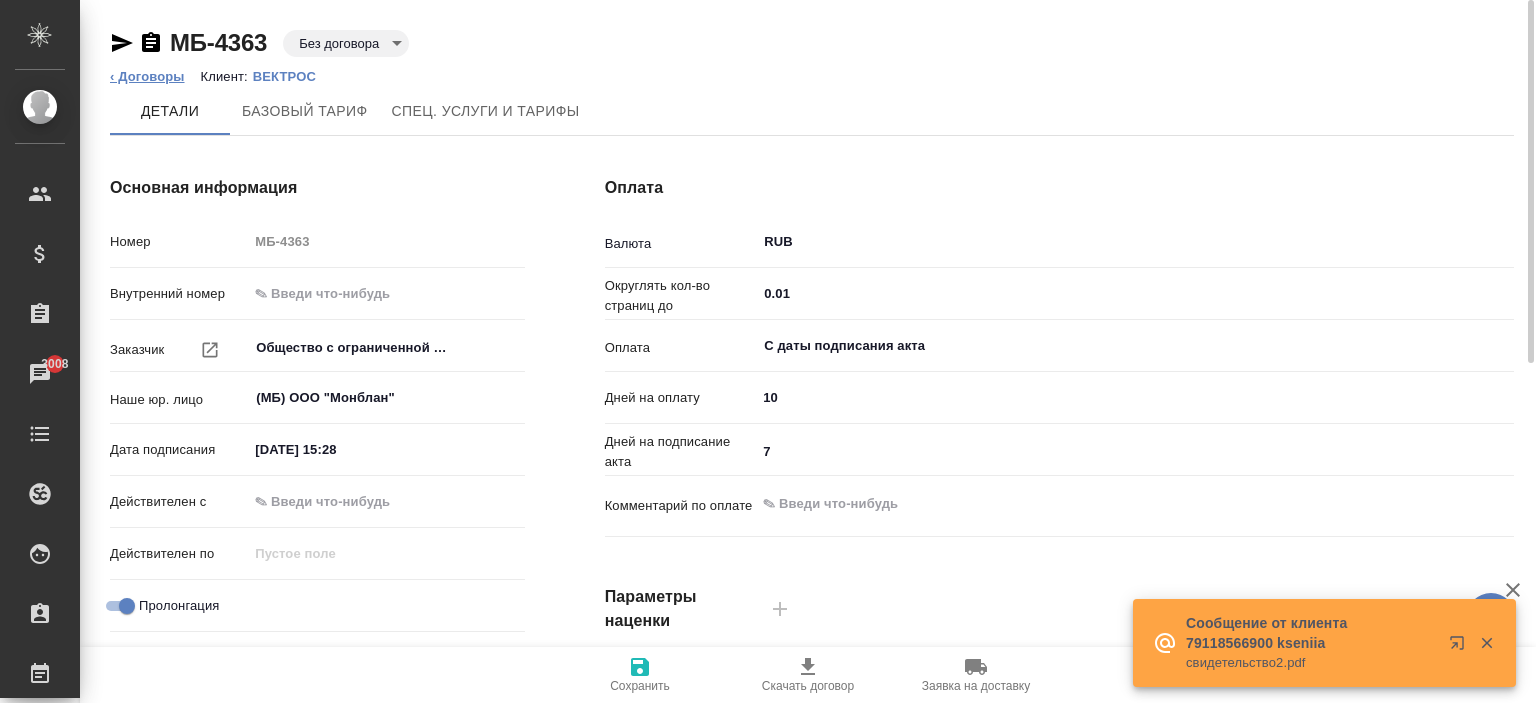click on "‹ Договоры" at bounding box center (147, 76) 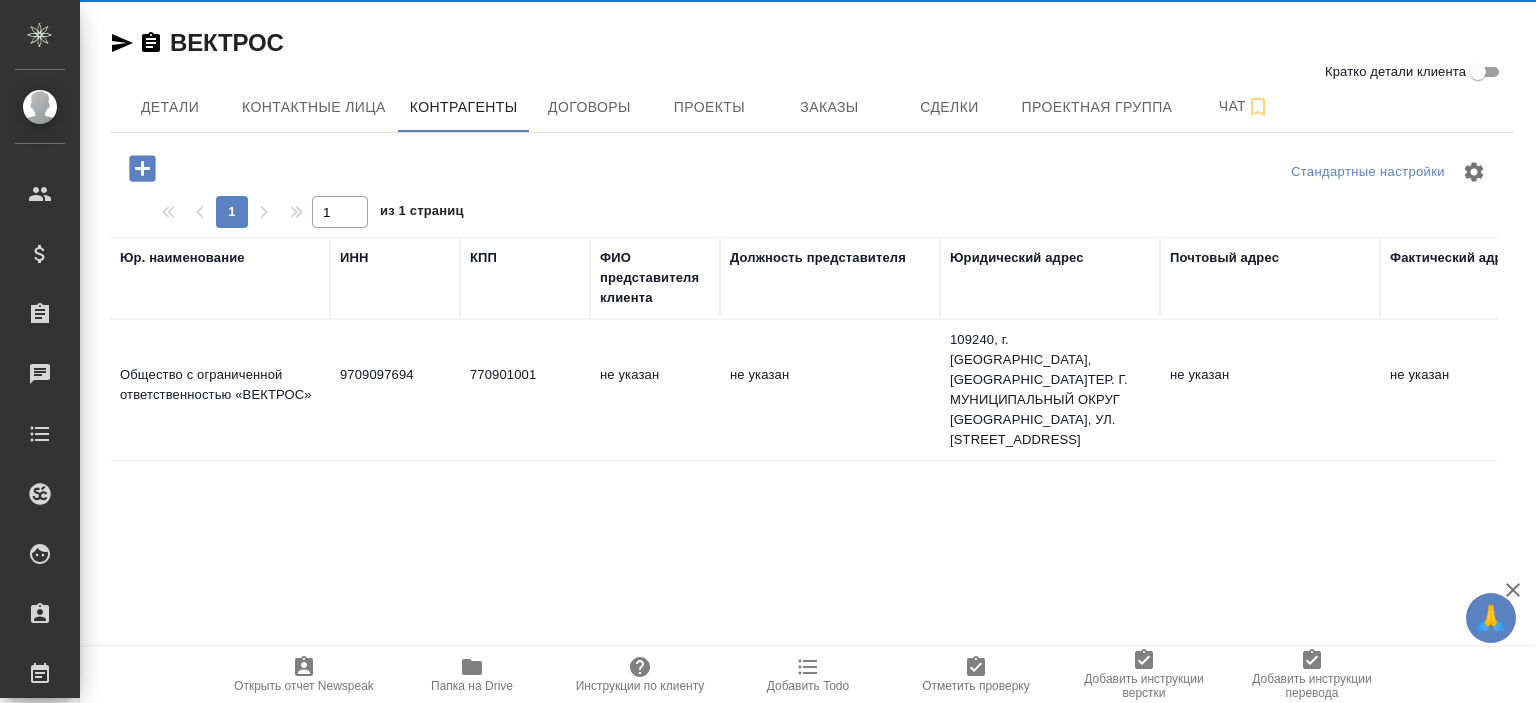 scroll, scrollTop: 0, scrollLeft: 0, axis: both 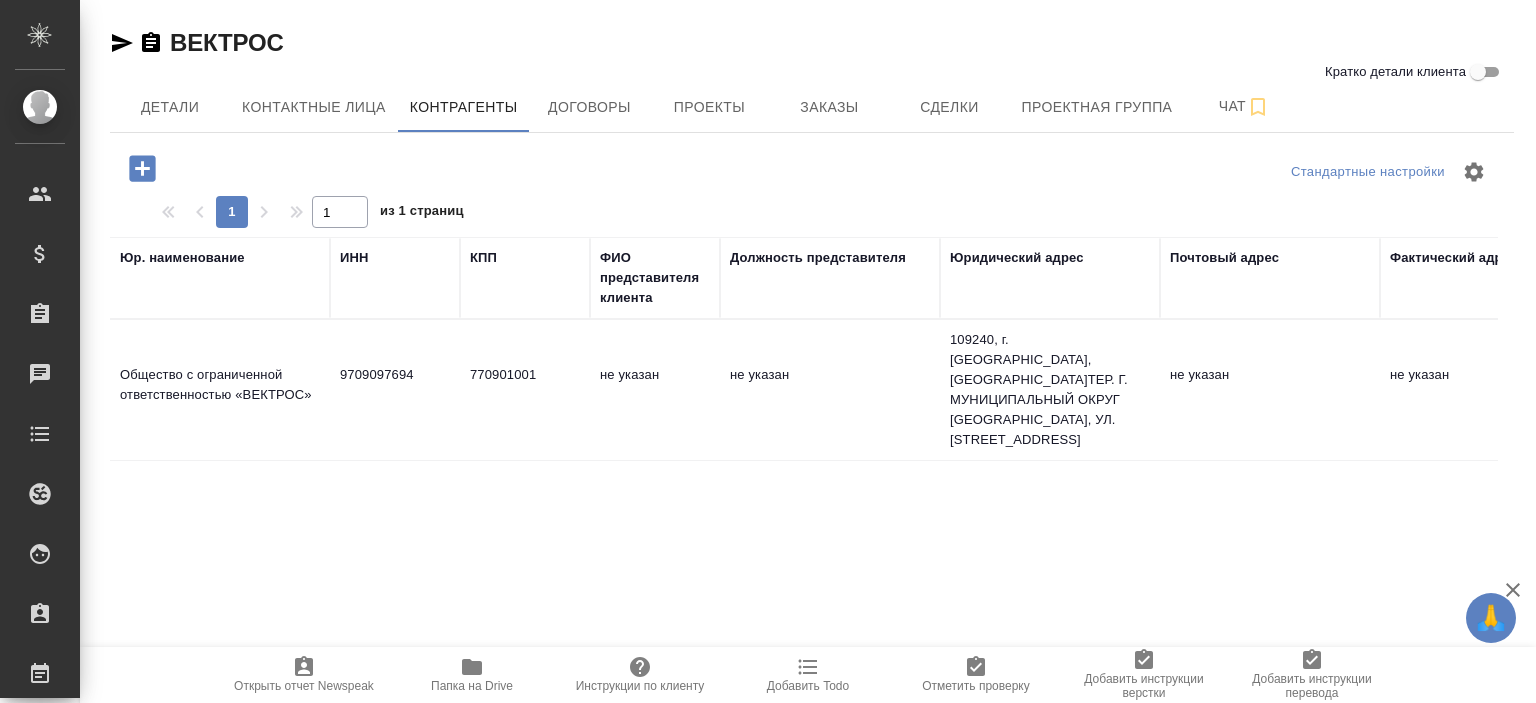 click on "109240, г. [GEOGRAPHIC_DATA], [GEOGRAPHIC_DATA]ТЕР. Г. МУНИЦИПАЛЬНЫЙ ОКРУГ [GEOGRAPHIC_DATA], УЛ. [STREET_ADDRESS]" at bounding box center [1050, 390] 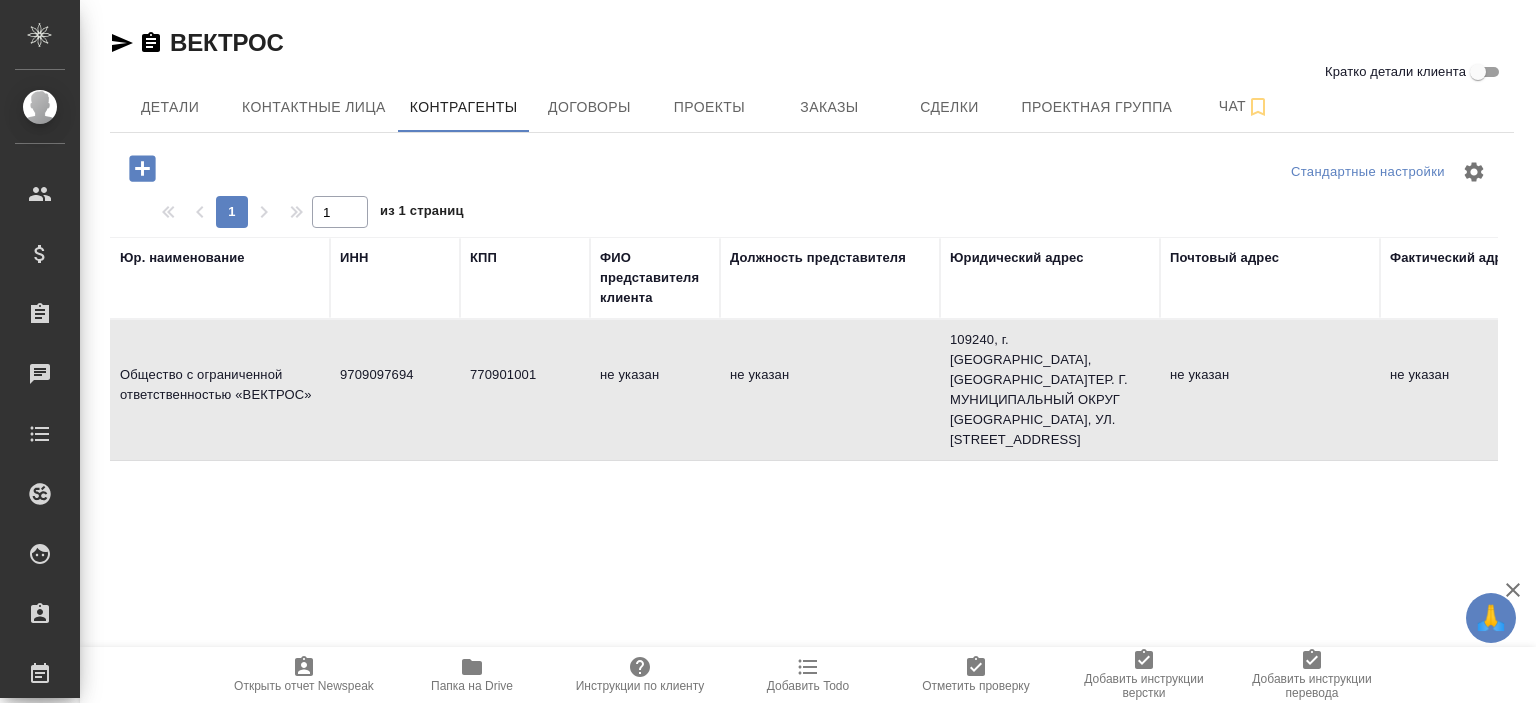 click on "109240, г. Москва, ВН.ТЕР. Г. МУНИЦИПАЛЬНЫЙ ОКРУГ ТАГАНСКИЙ, УЛ. НИКОЛОЯМСКАЯ, д.13,стр.17" at bounding box center [1050, 390] 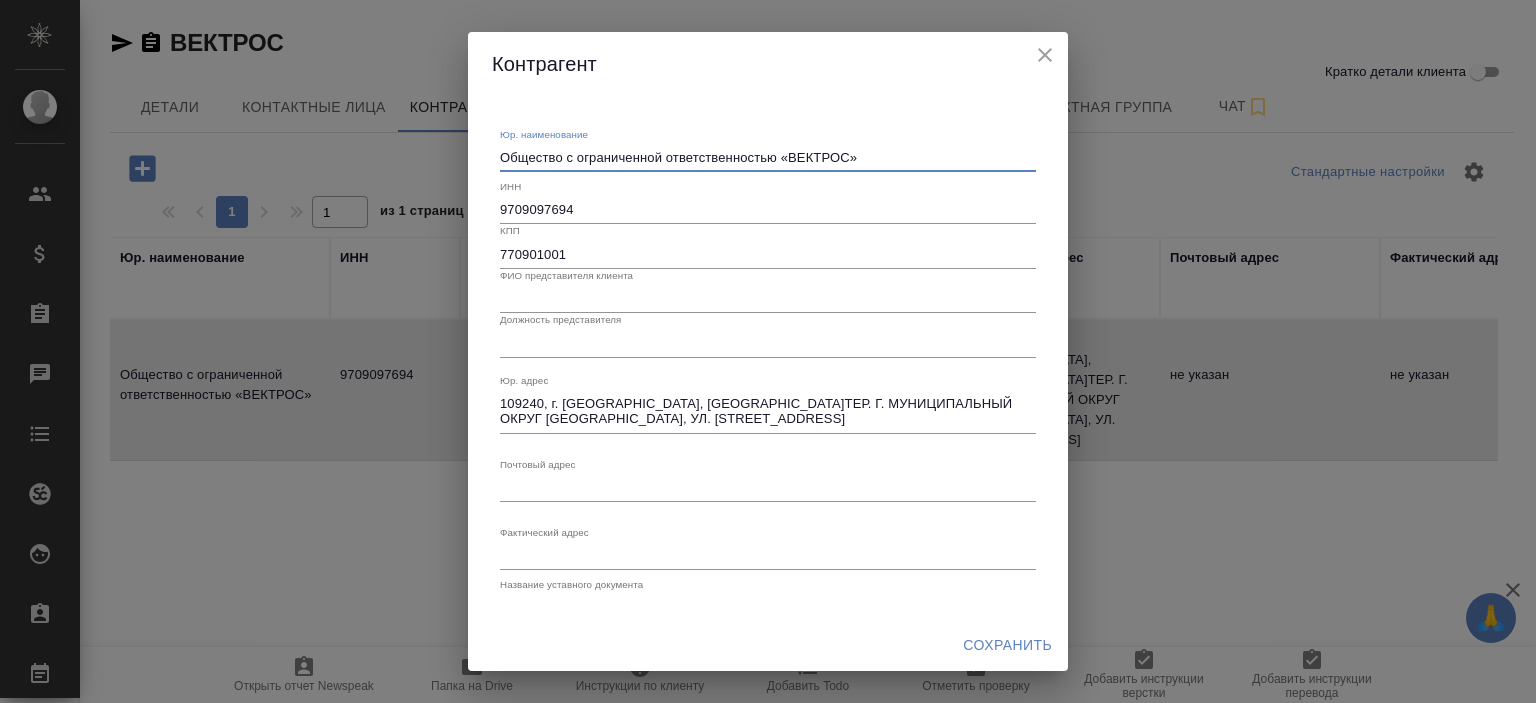 drag, startPoint x: 592, startPoint y: 136, endPoint x: 402, endPoint y: 150, distance: 190.51509 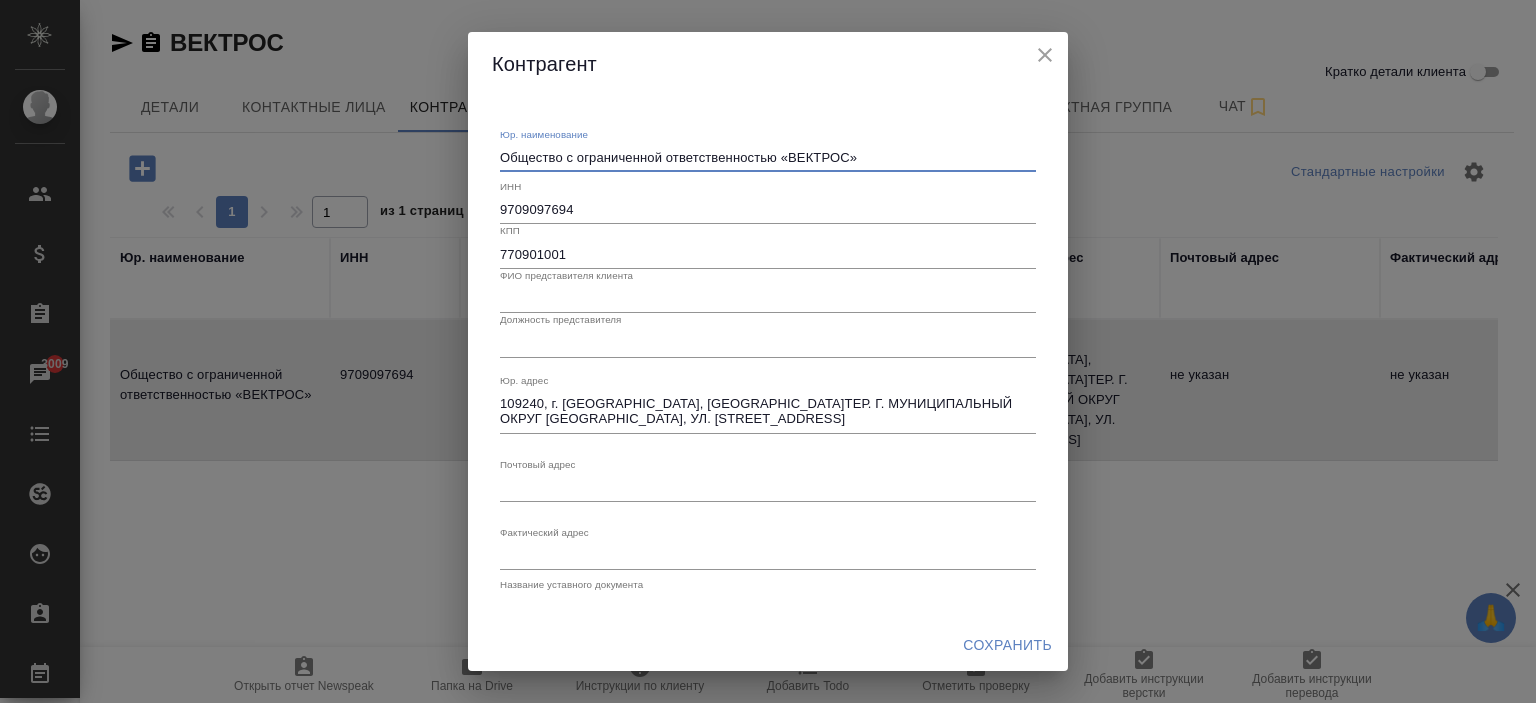 click 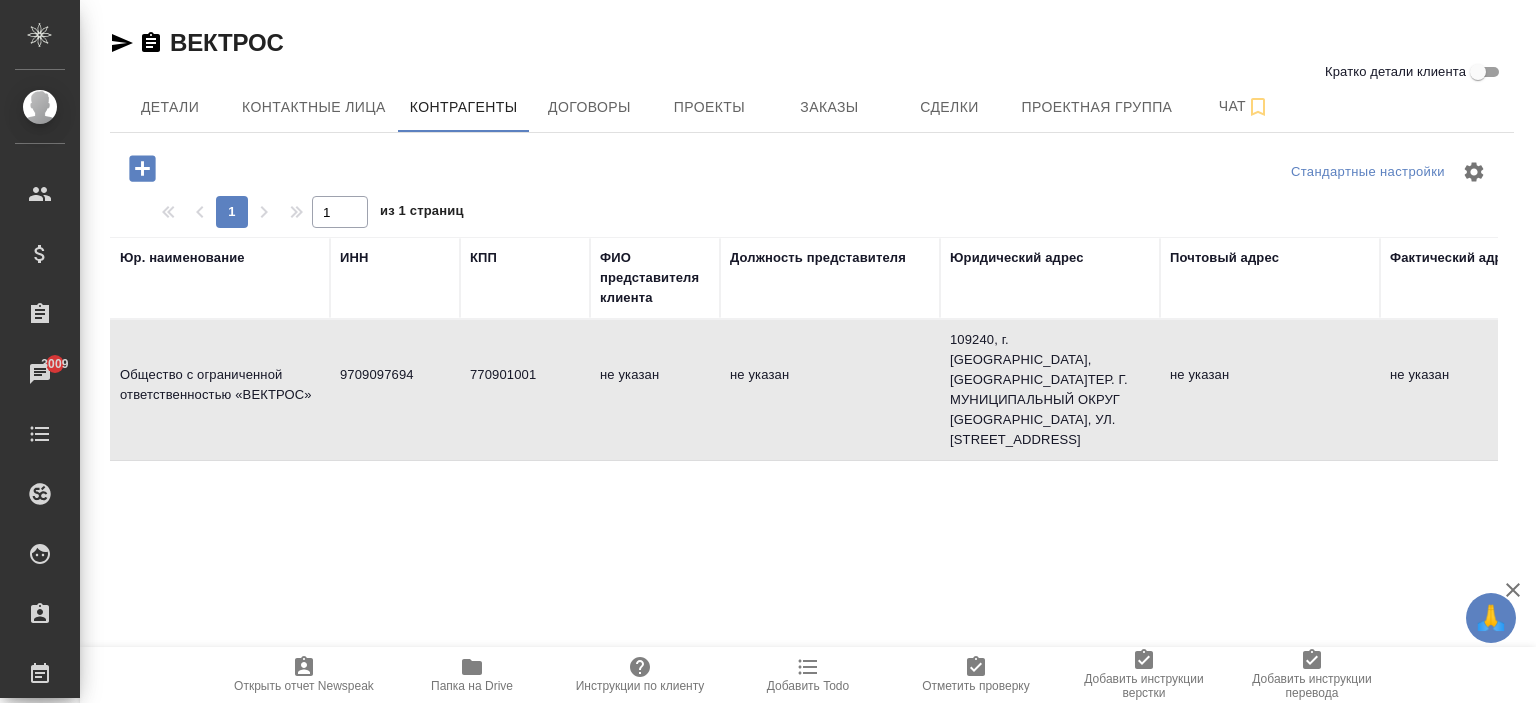 click on "9709097694" at bounding box center (395, 390) 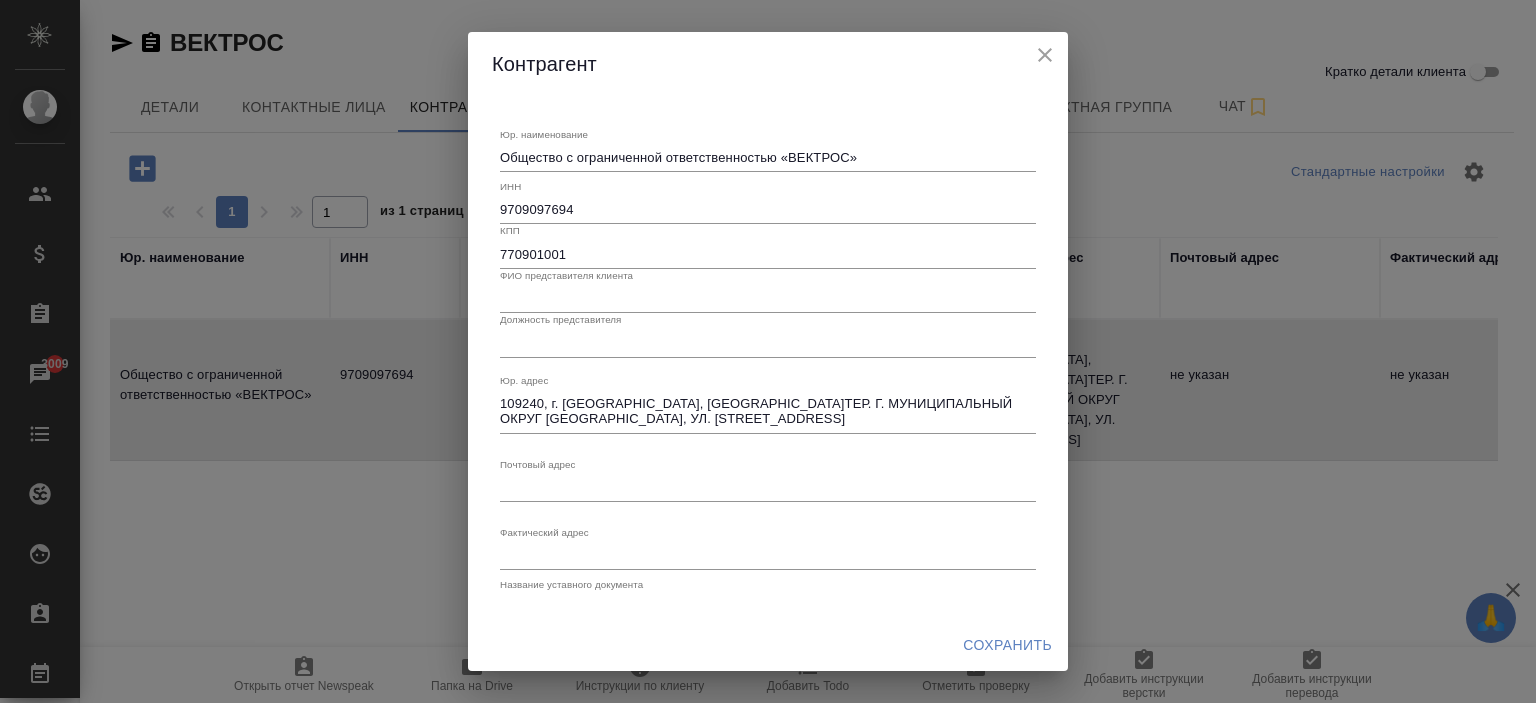 drag, startPoint x: 598, startPoint y: 210, endPoint x: 405, endPoint y: 190, distance: 194.03351 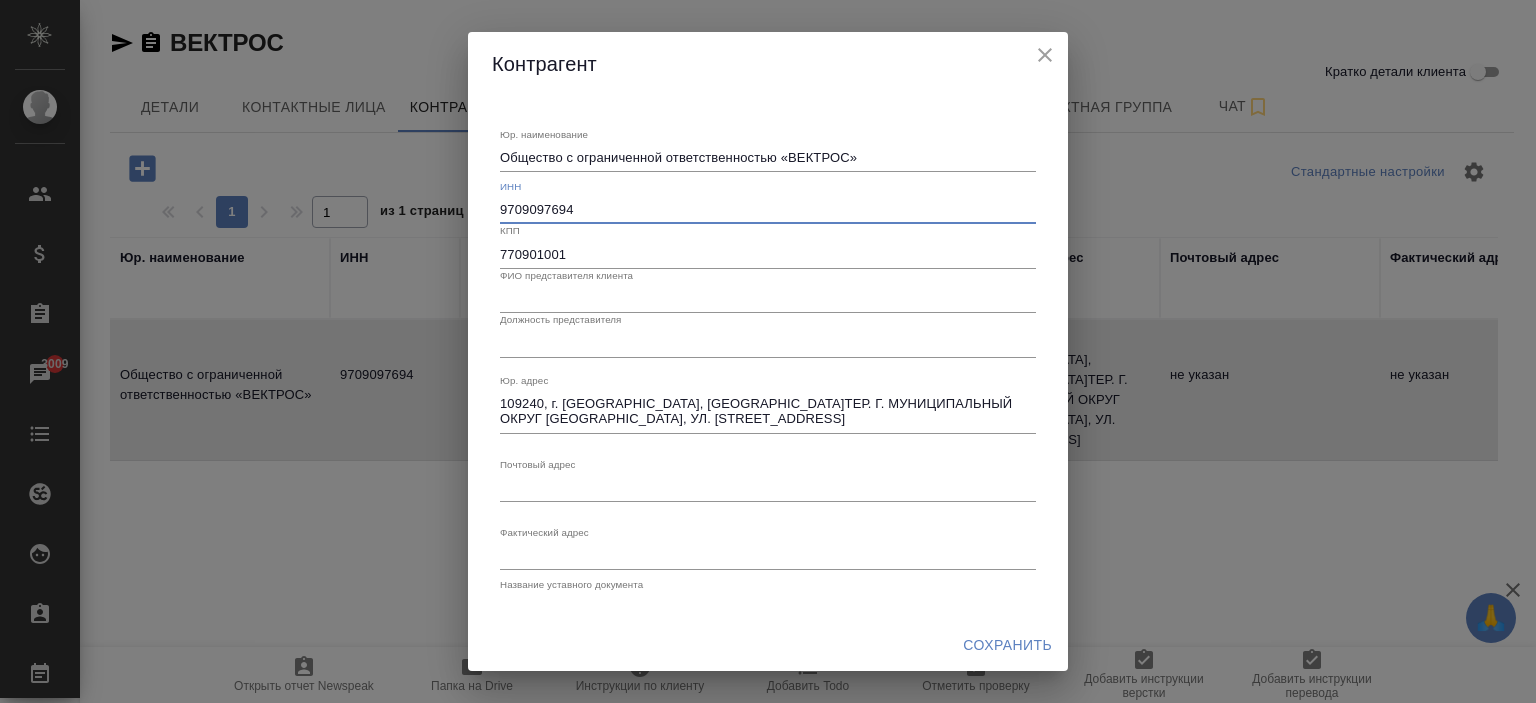 click 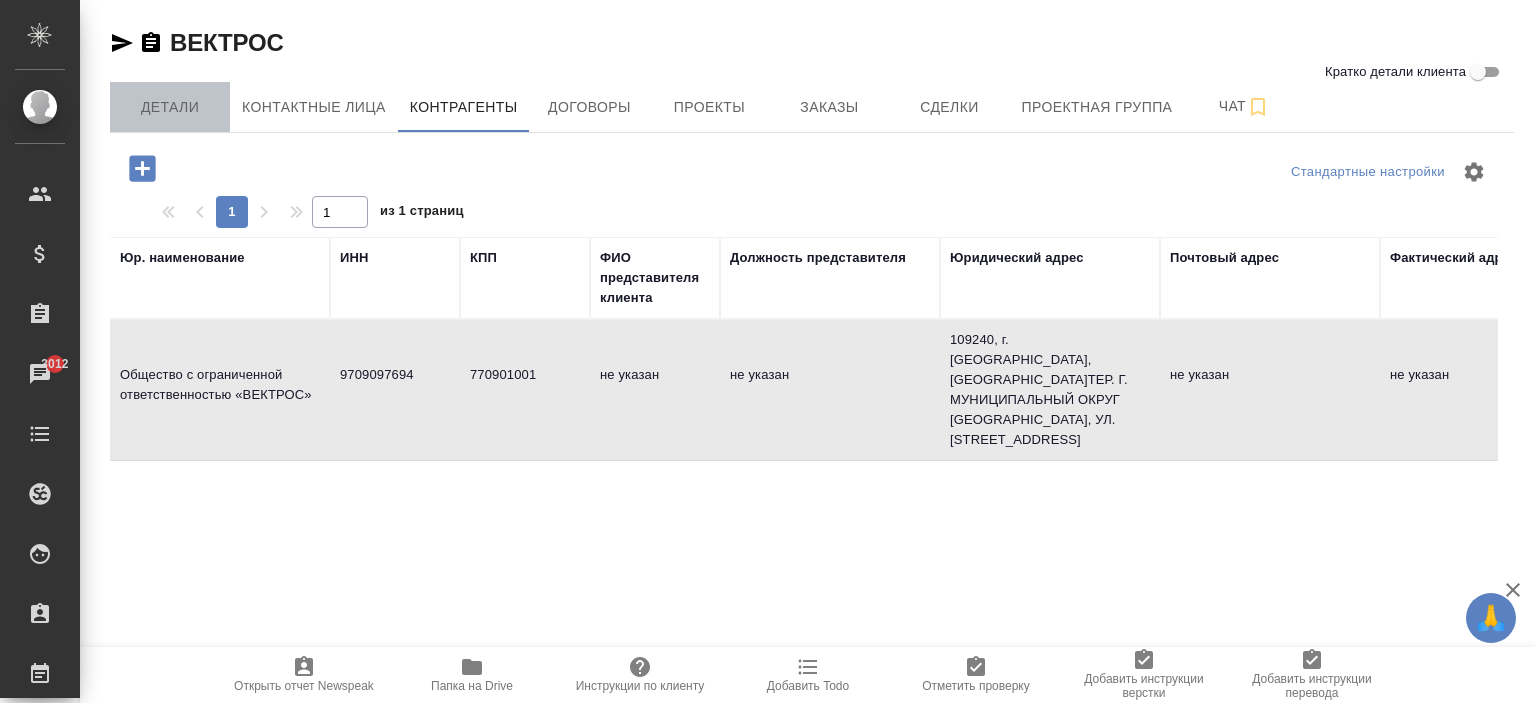 click on "Детали" at bounding box center (170, 107) 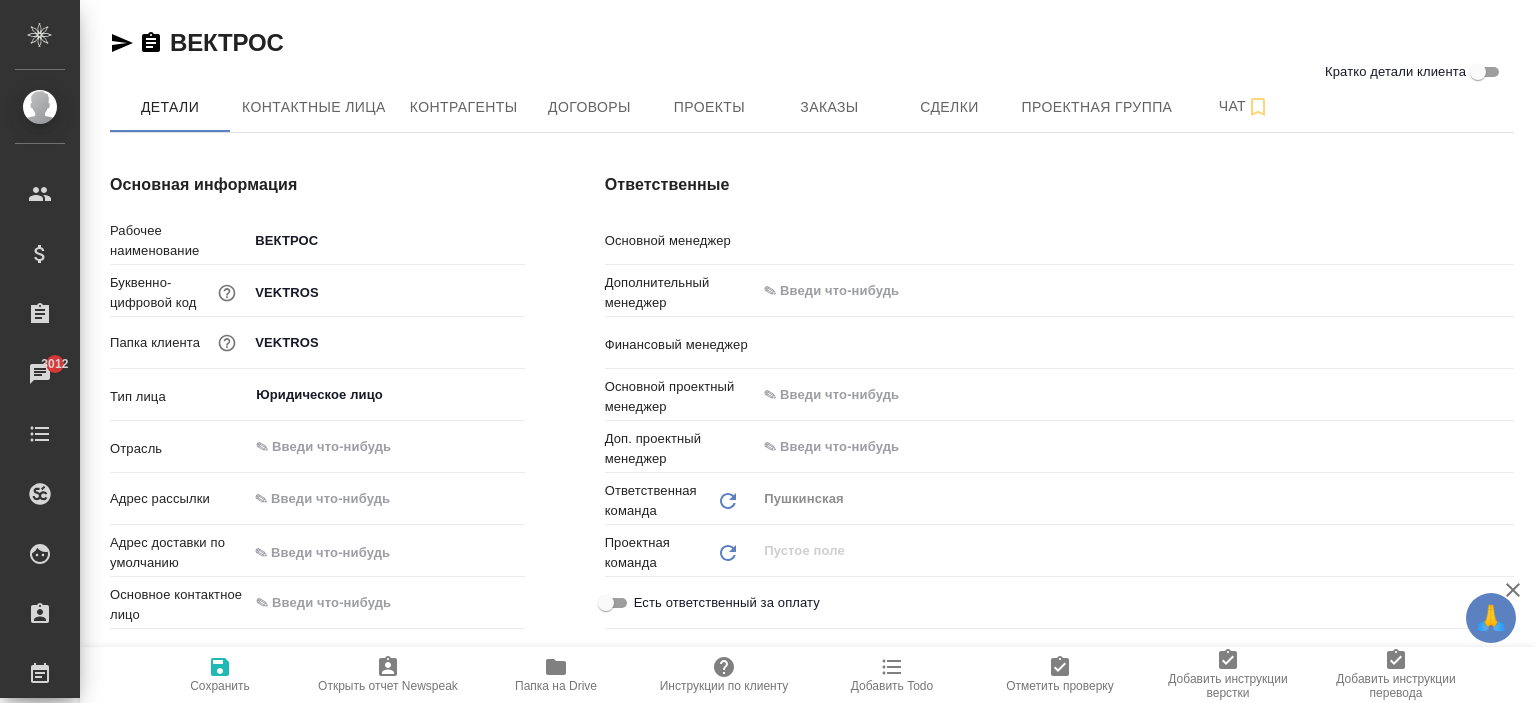 type on "x" 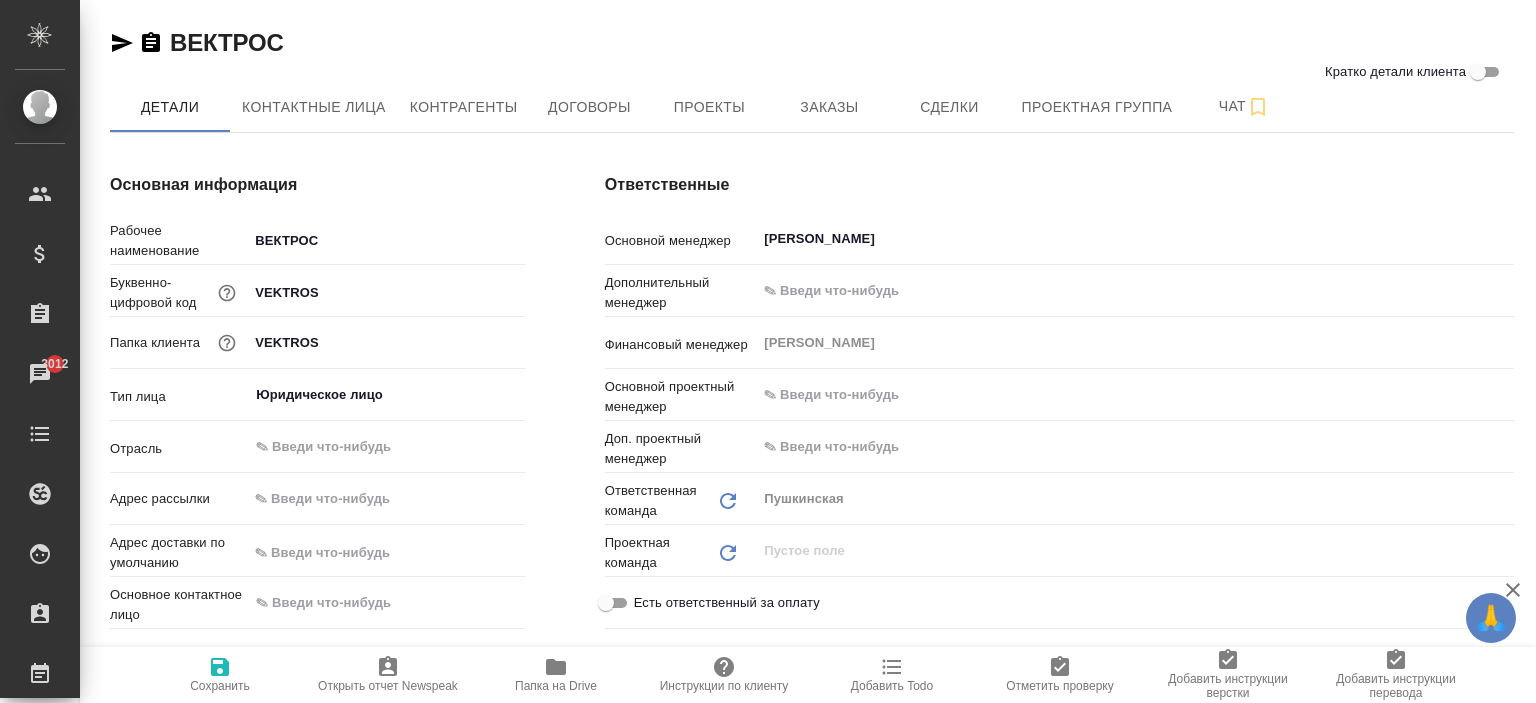 type on "x" 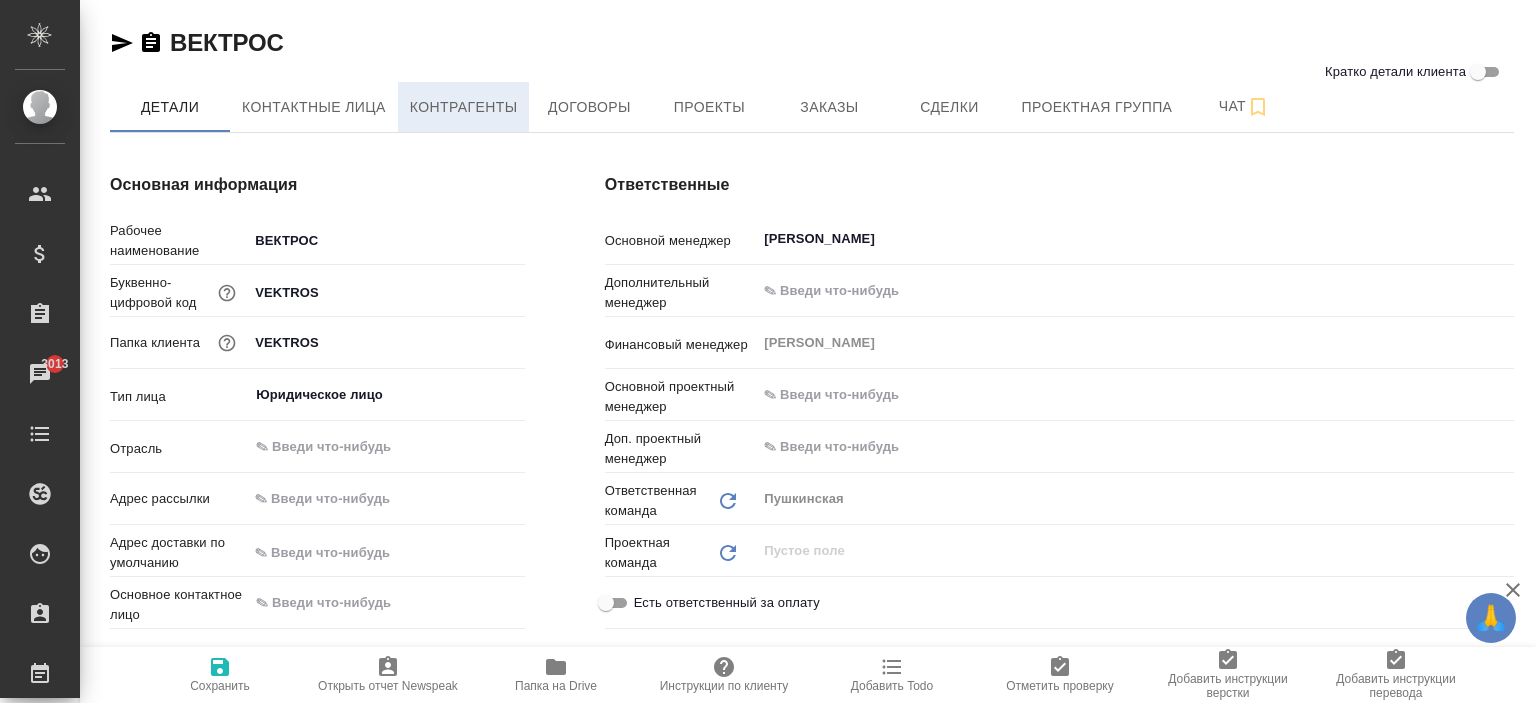click on "Контрагенты" at bounding box center (464, 107) 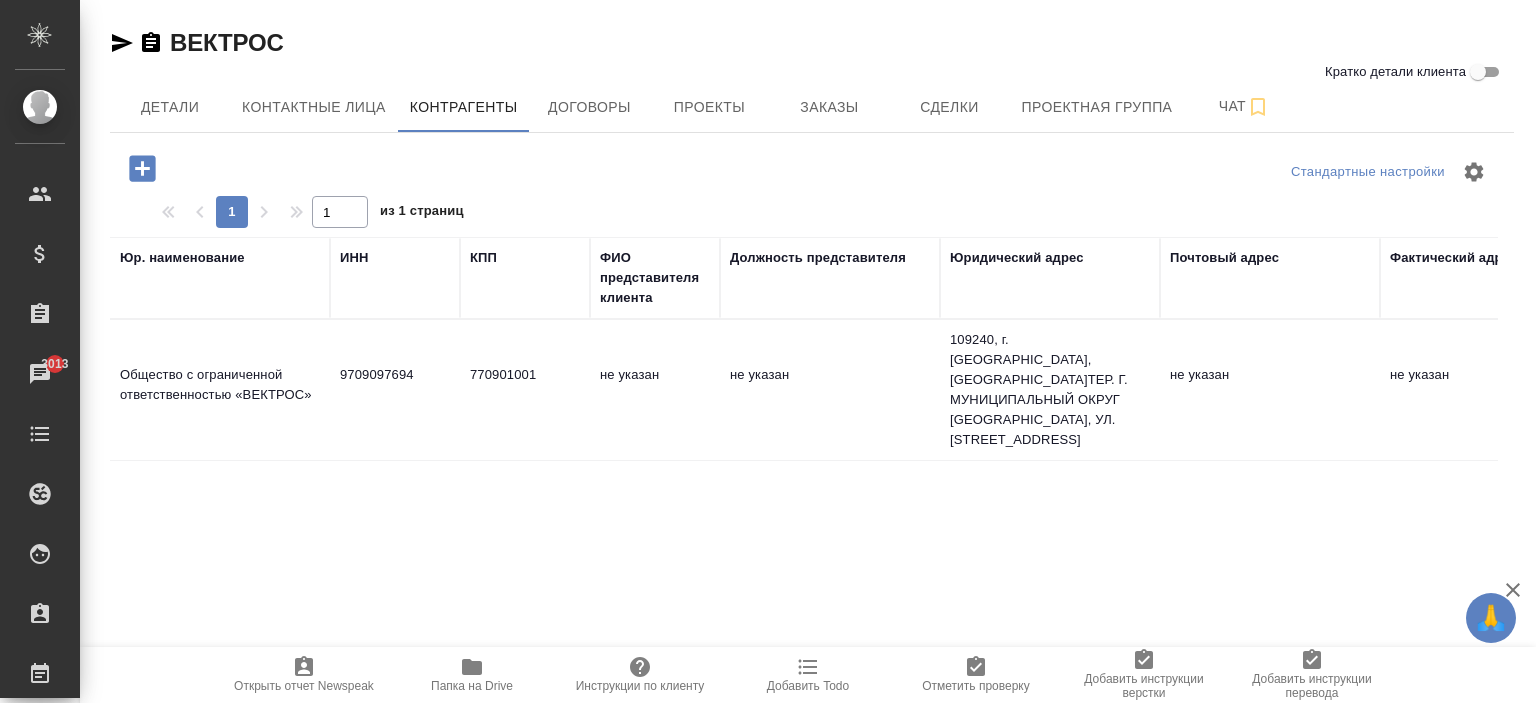 click on "9709097694" at bounding box center [395, 390] 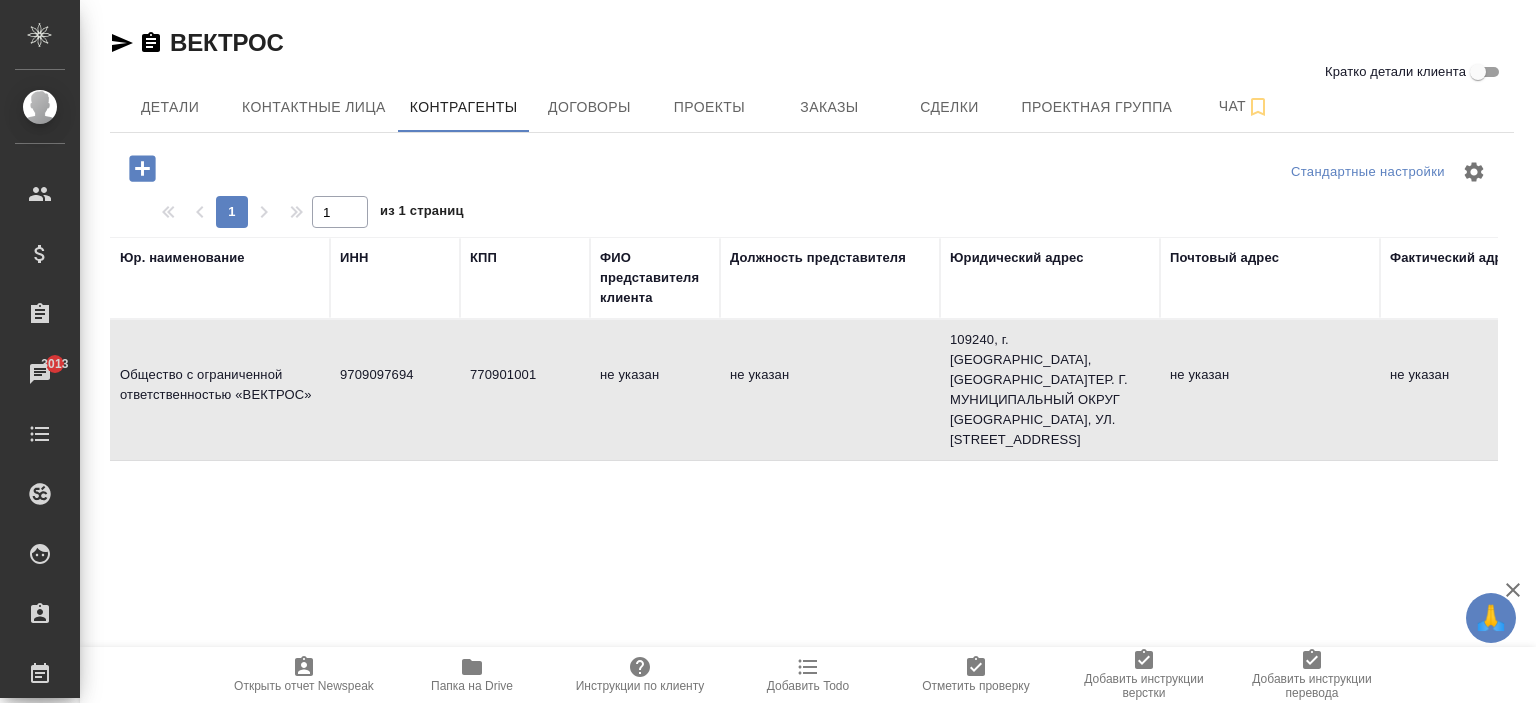 click on "9709097694" at bounding box center (395, 390) 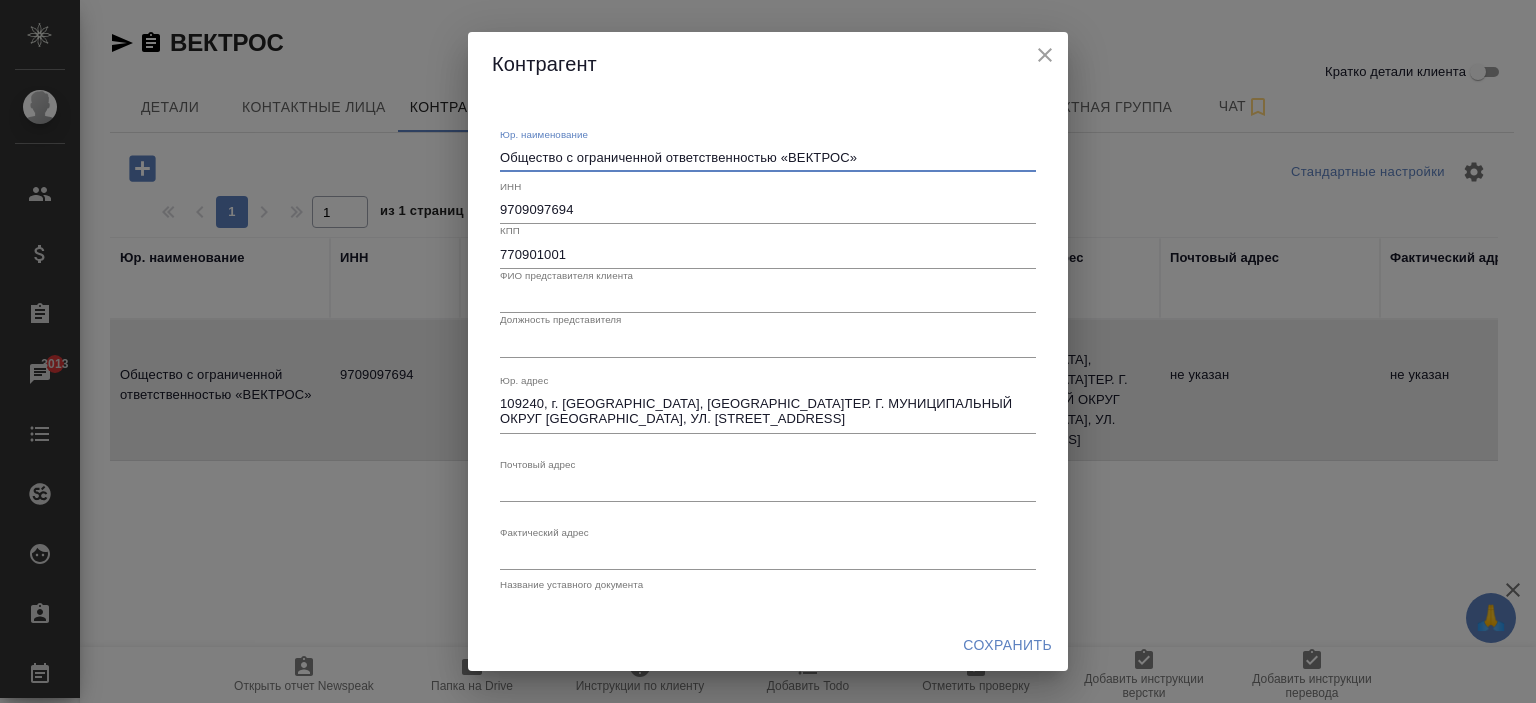 drag, startPoint x: 879, startPoint y: 159, endPoint x: 782, endPoint y: 164, distance: 97.128784 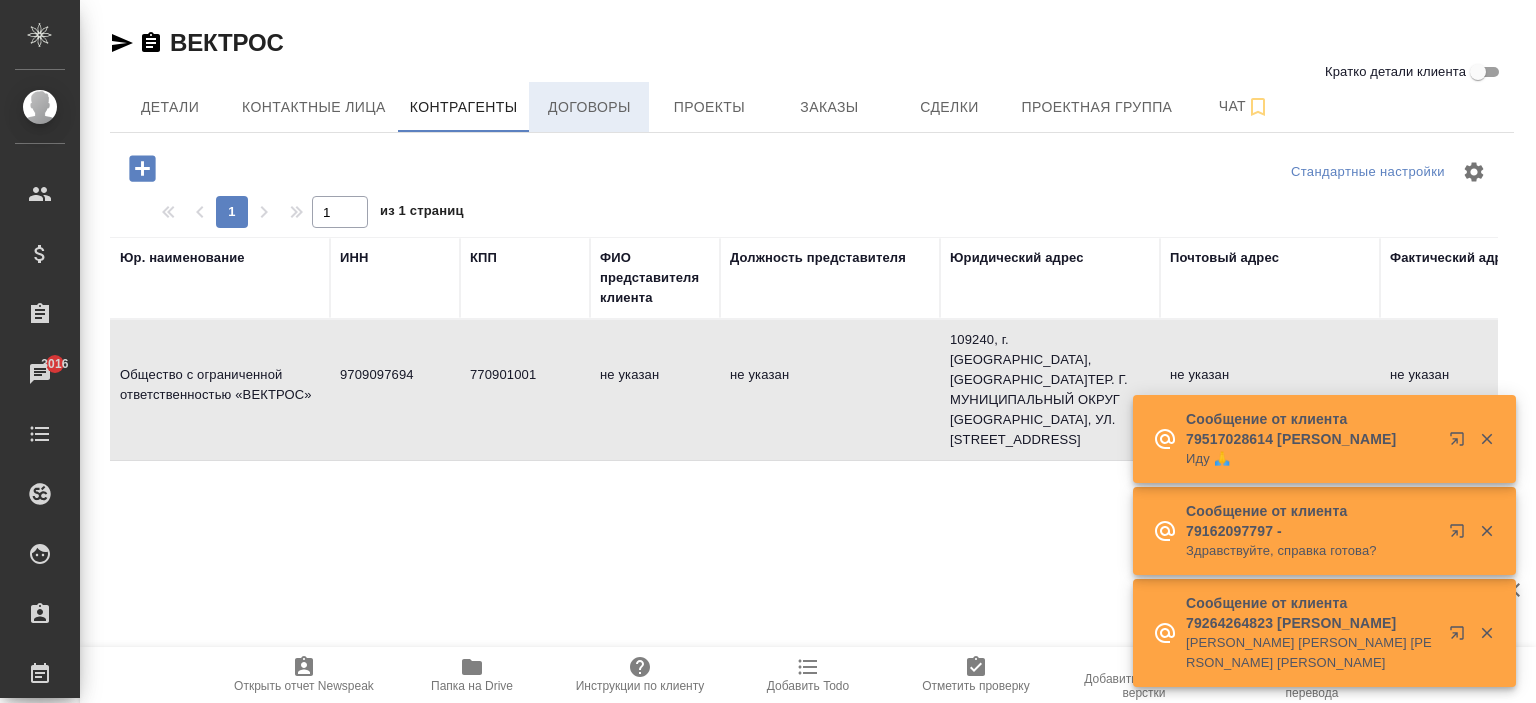 click on "Договоры" at bounding box center (589, 107) 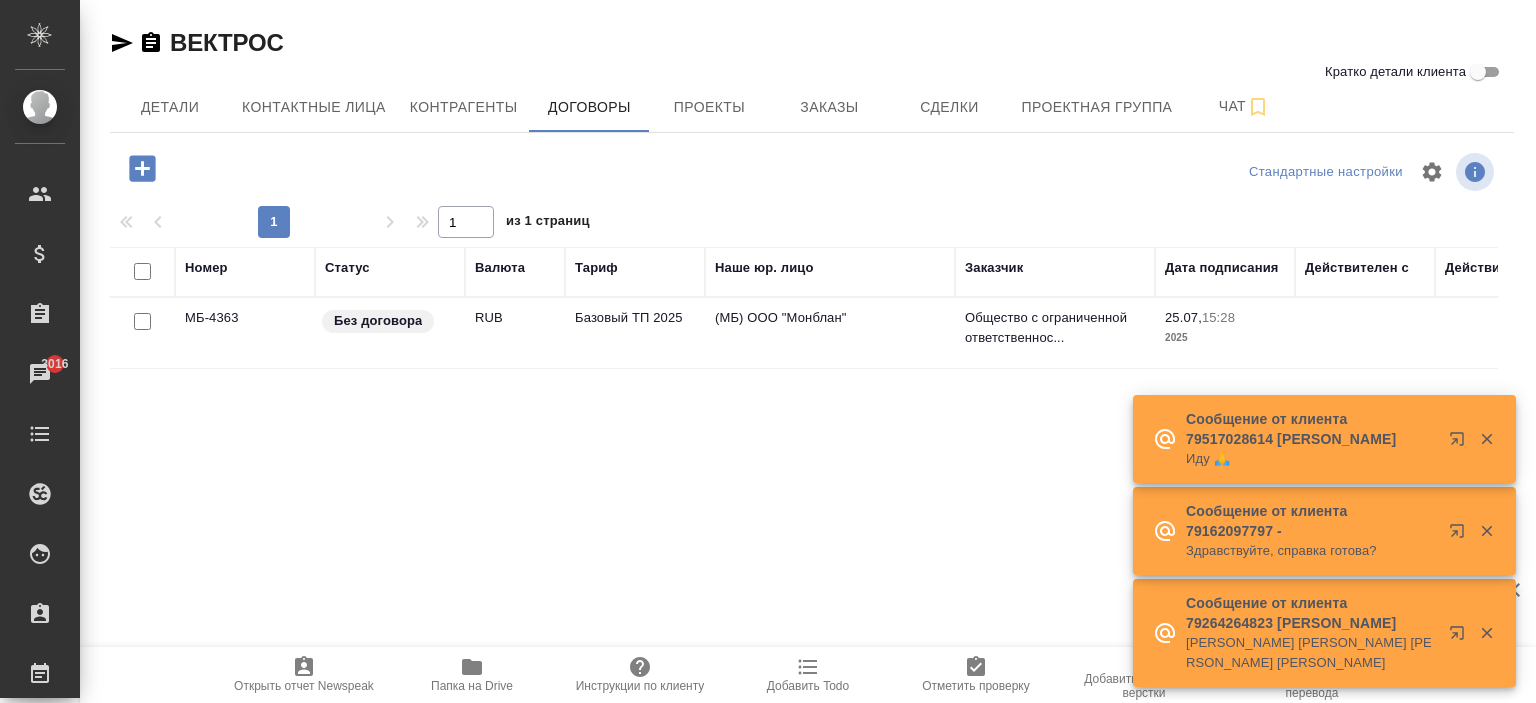 click on "RUB" at bounding box center [515, 333] 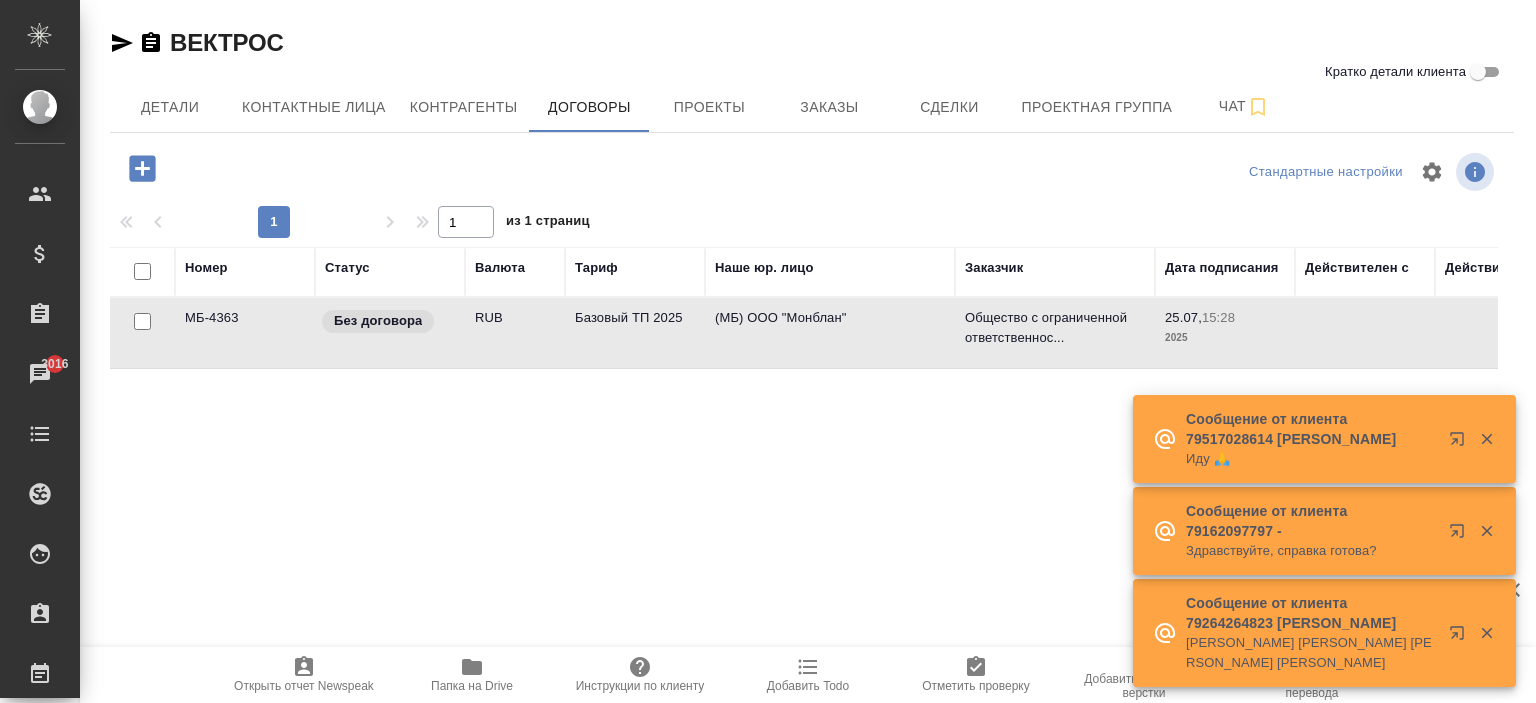 click on "RUB" at bounding box center (515, 333) 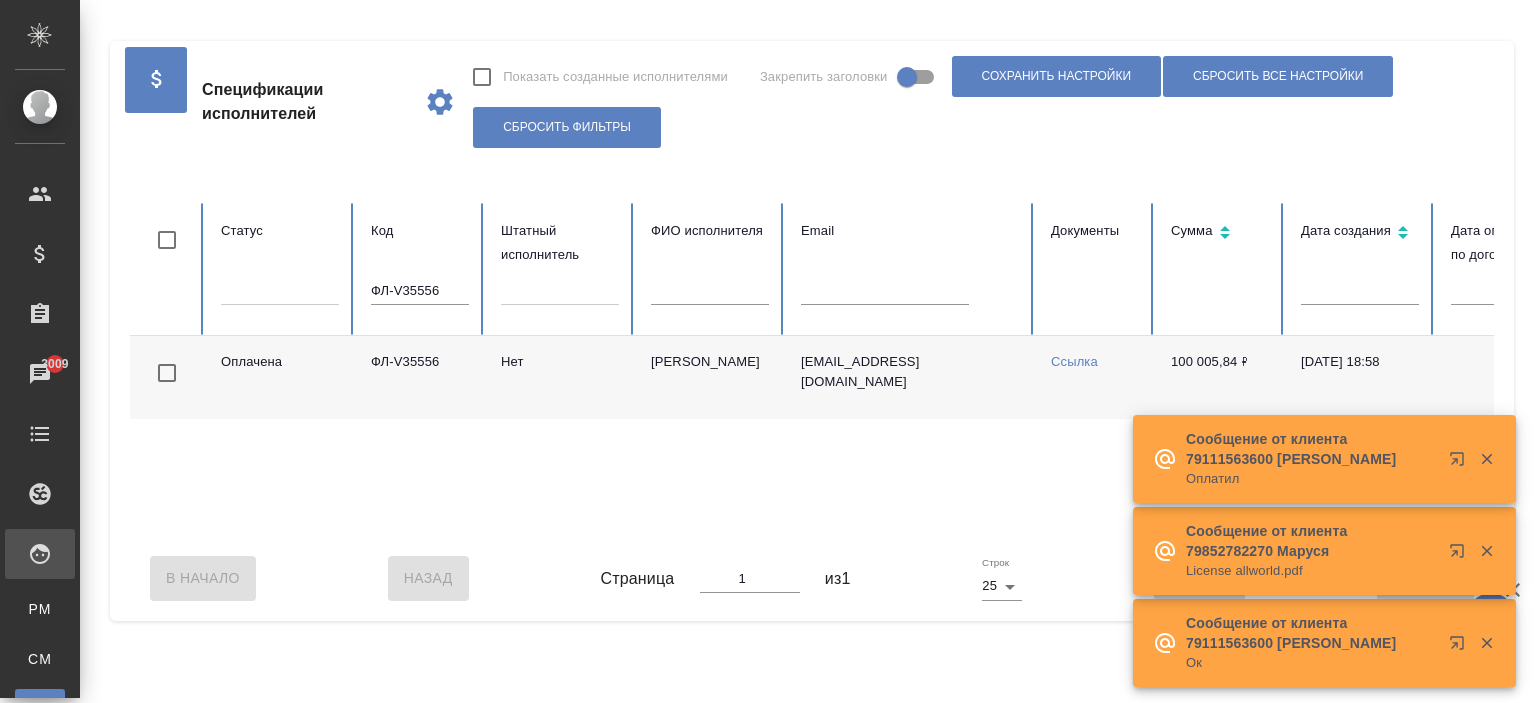 scroll, scrollTop: 0, scrollLeft: 0, axis: both 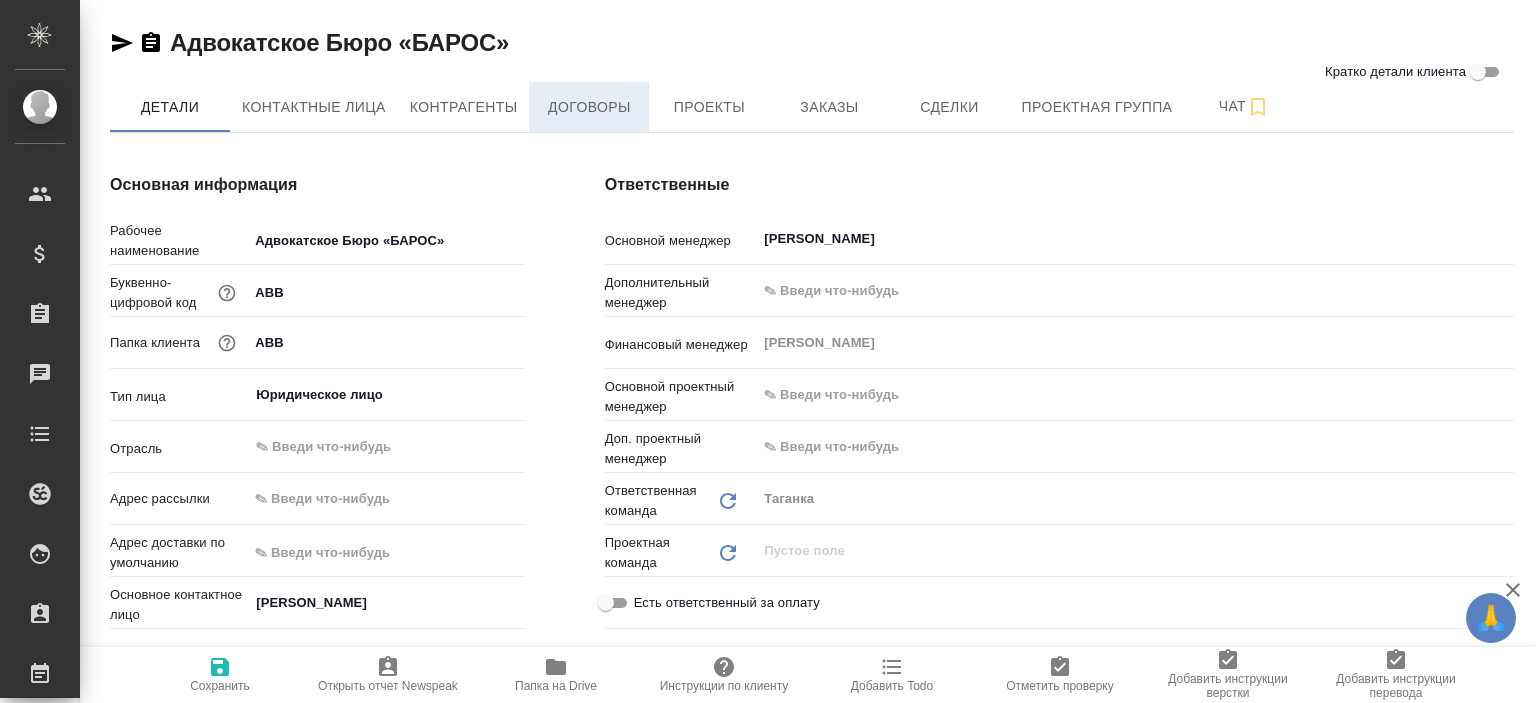 click on "Договоры" at bounding box center (589, 107) 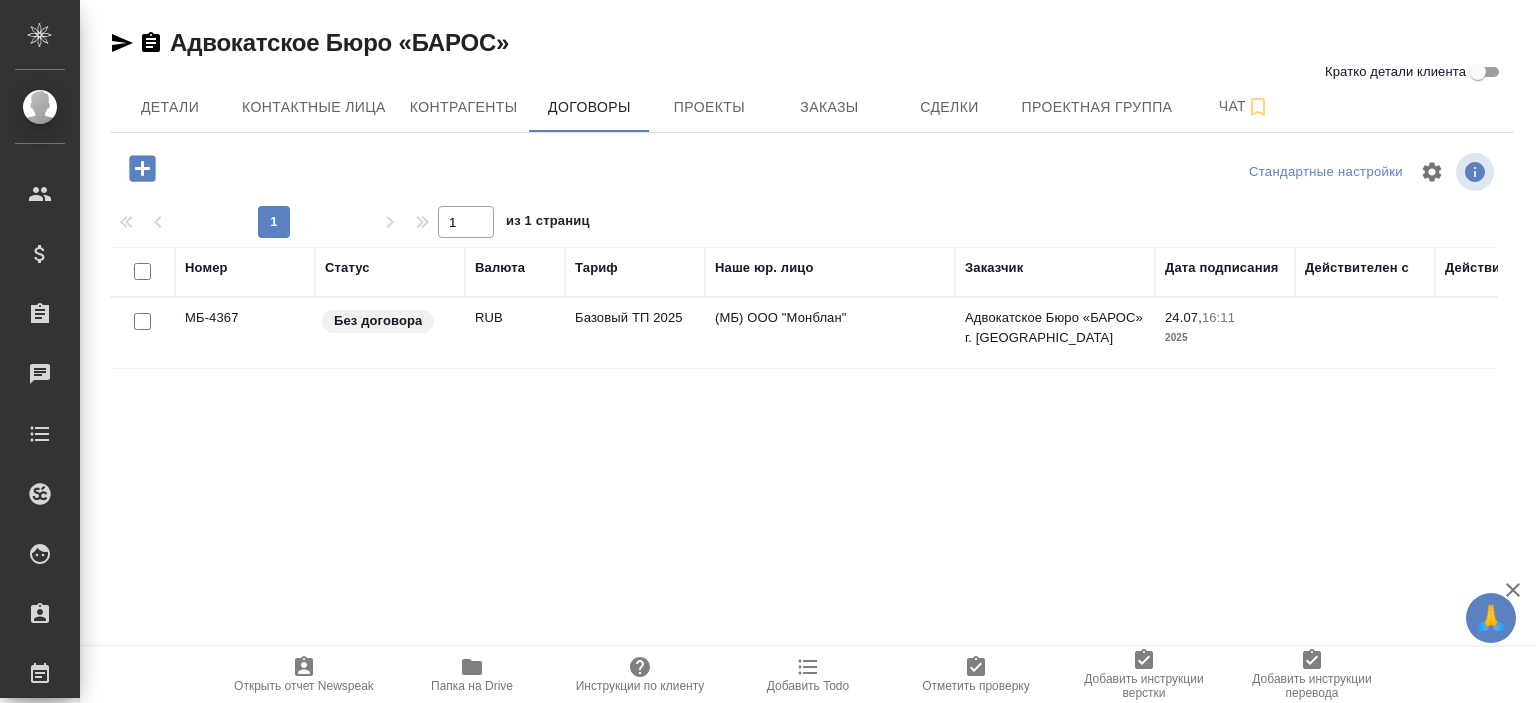 click on "(МБ) ООО "Монблан"" at bounding box center (830, 333) 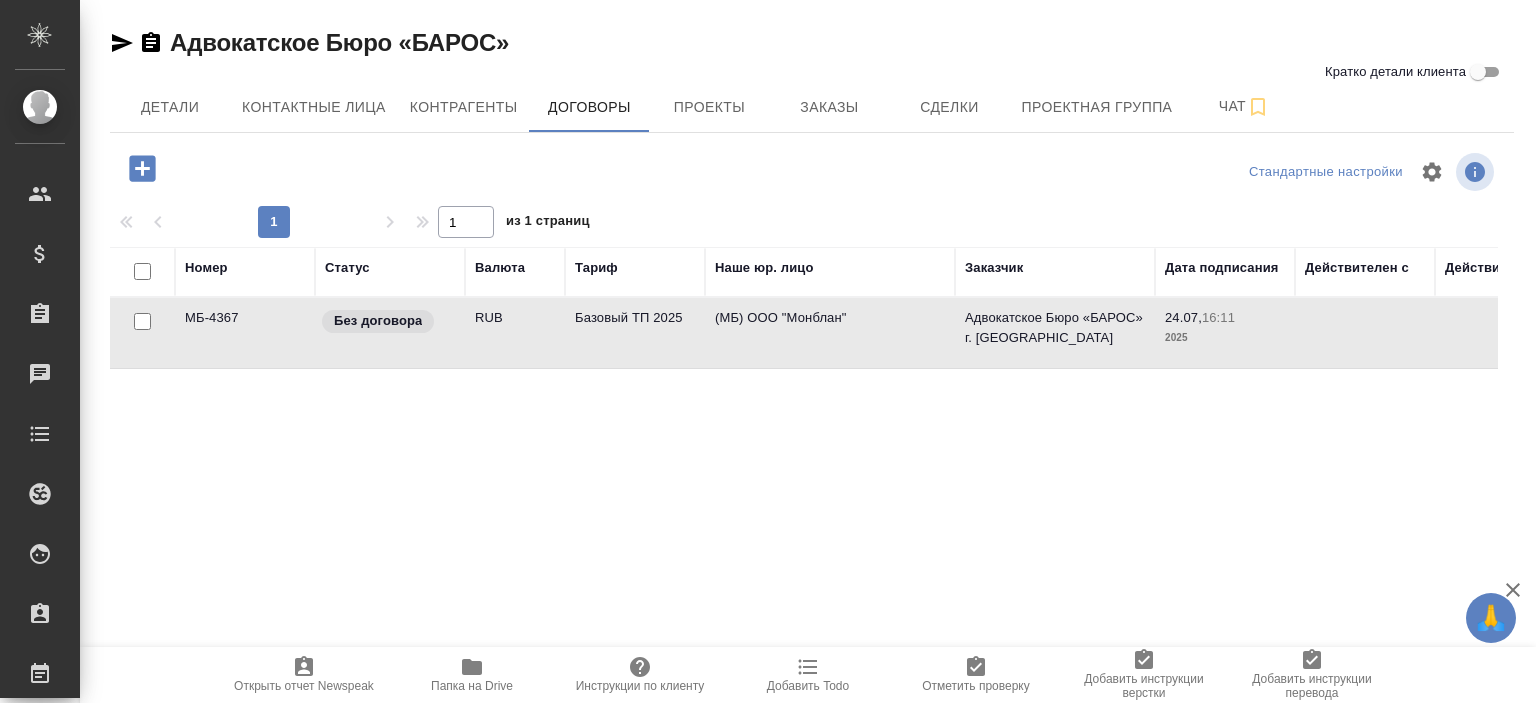 click on "(МБ) ООО "Монблан"" at bounding box center [830, 333] 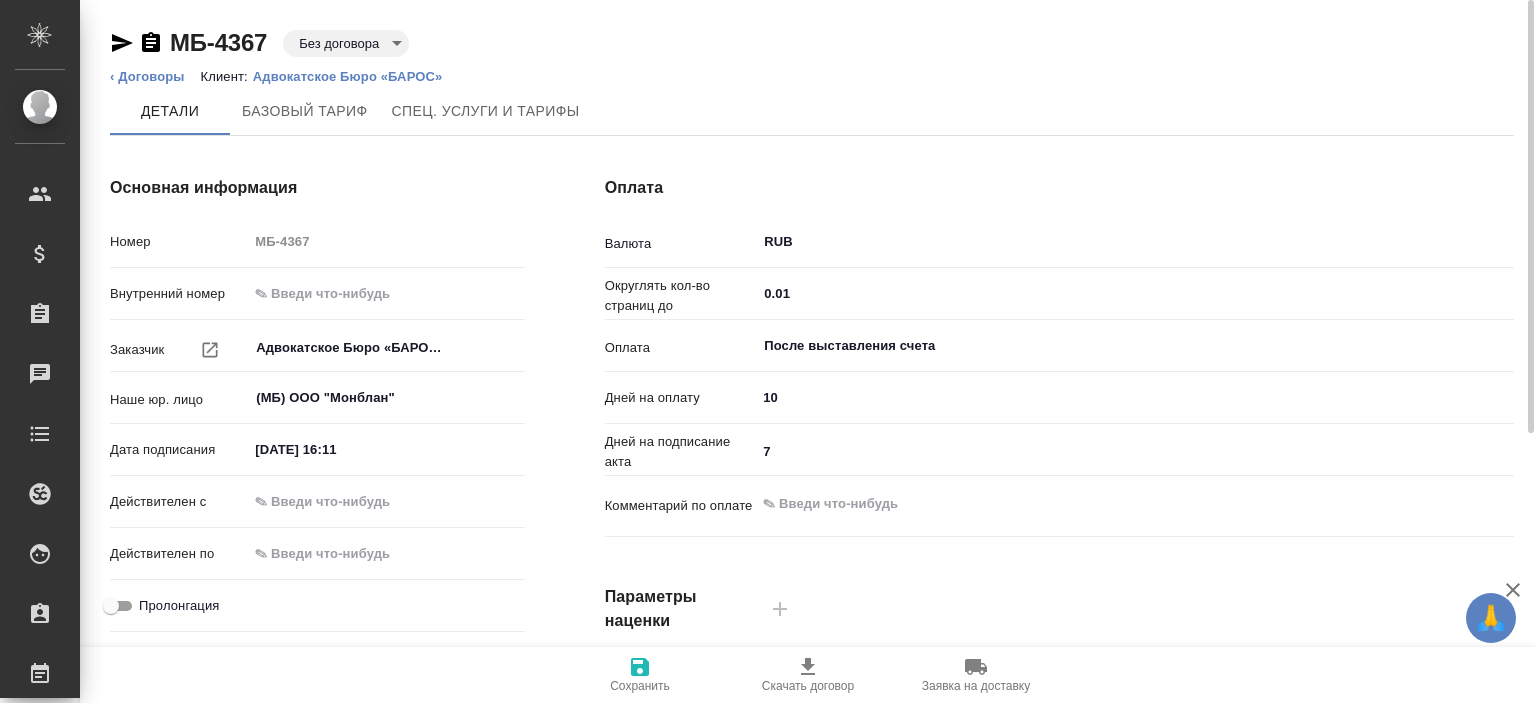scroll, scrollTop: 0, scrollLeft: 0, axis: both 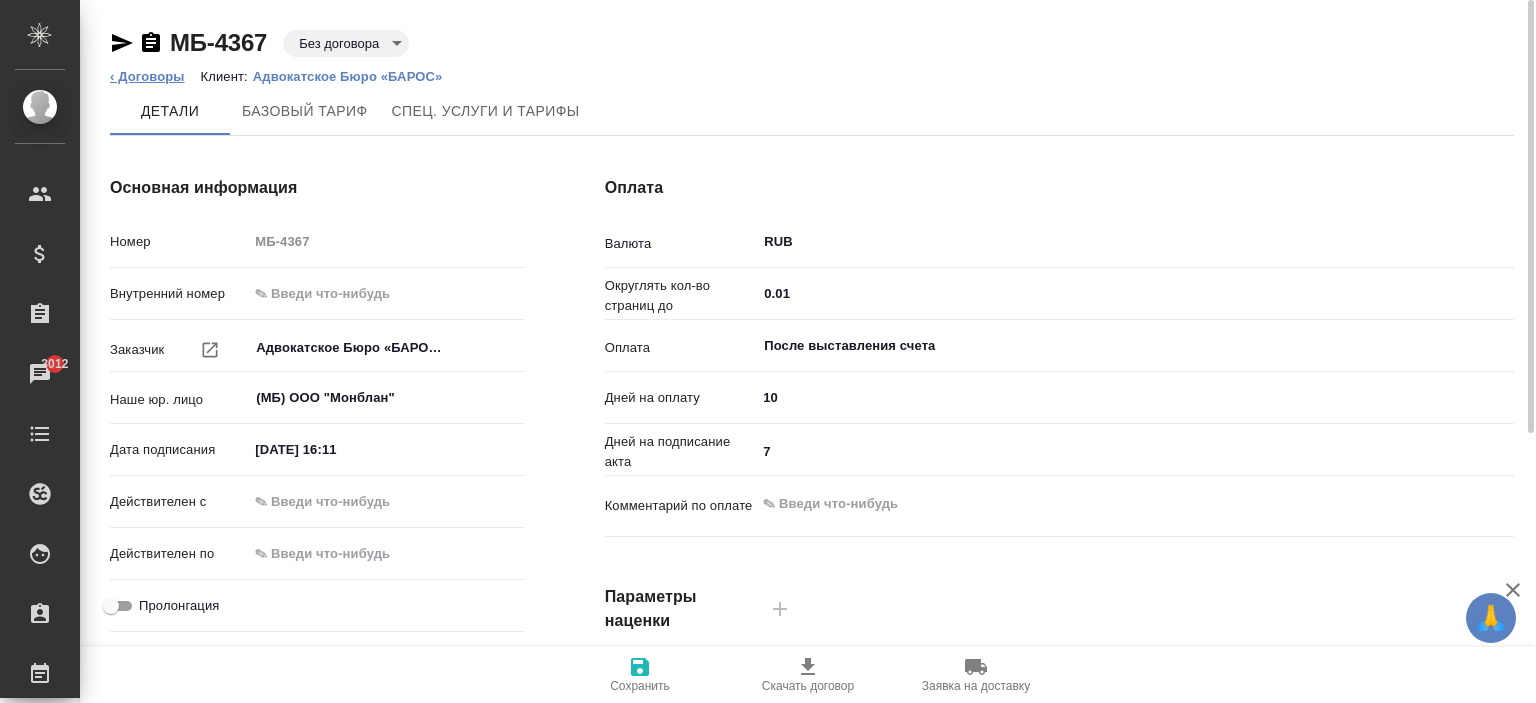 click on "‹ Договоры" at bounding box center (147, 76) 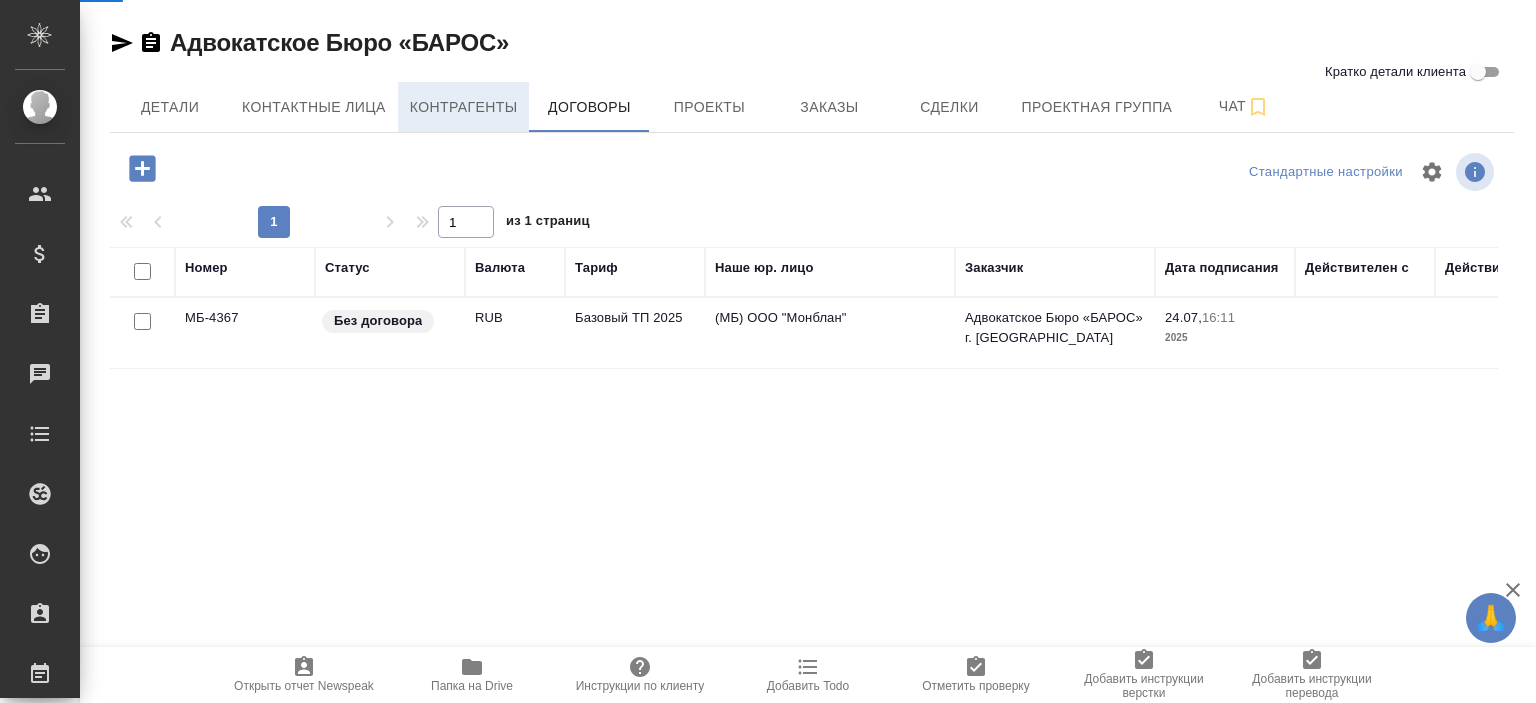 scroll, scrollTop: 0, scrollLeft: 0, axis: both 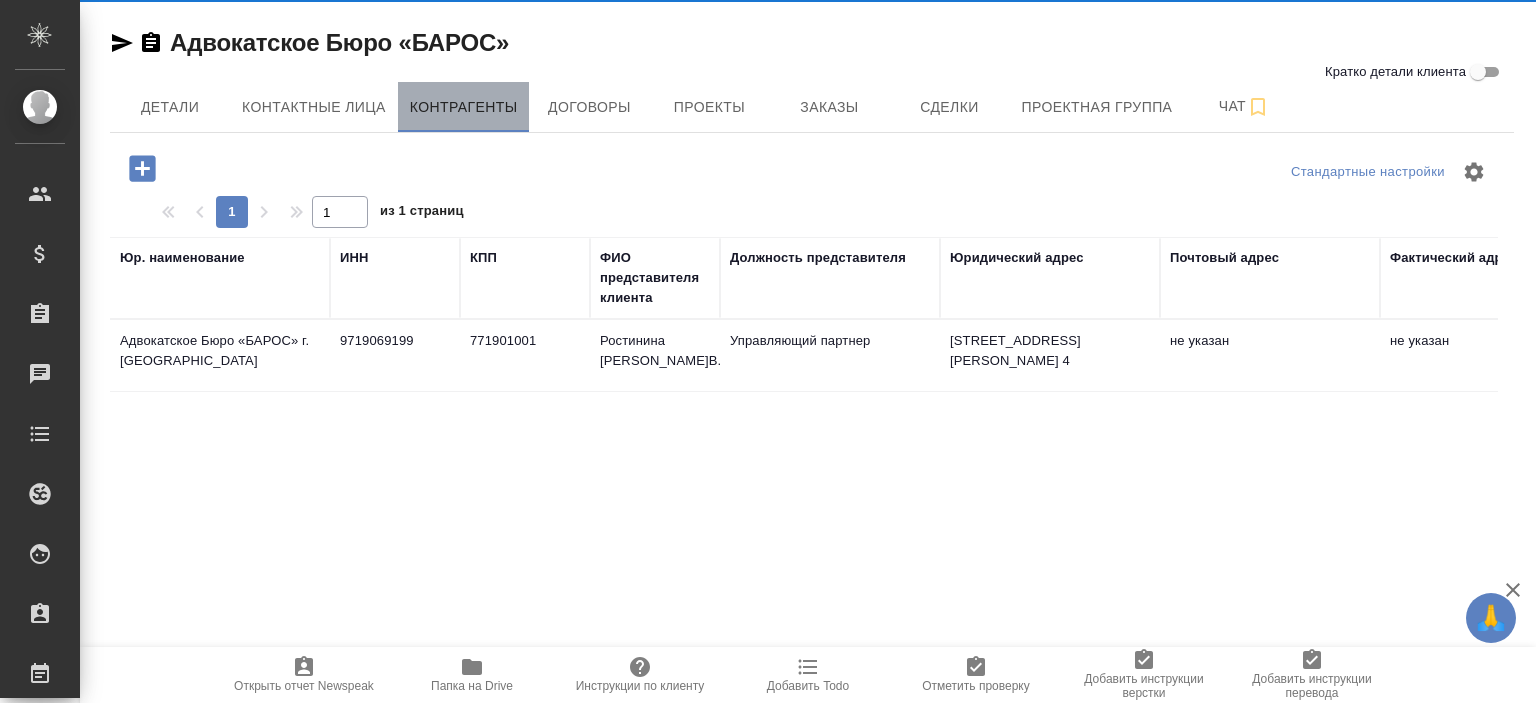 click on "Контрагенты" at bounding box center [464, 107] 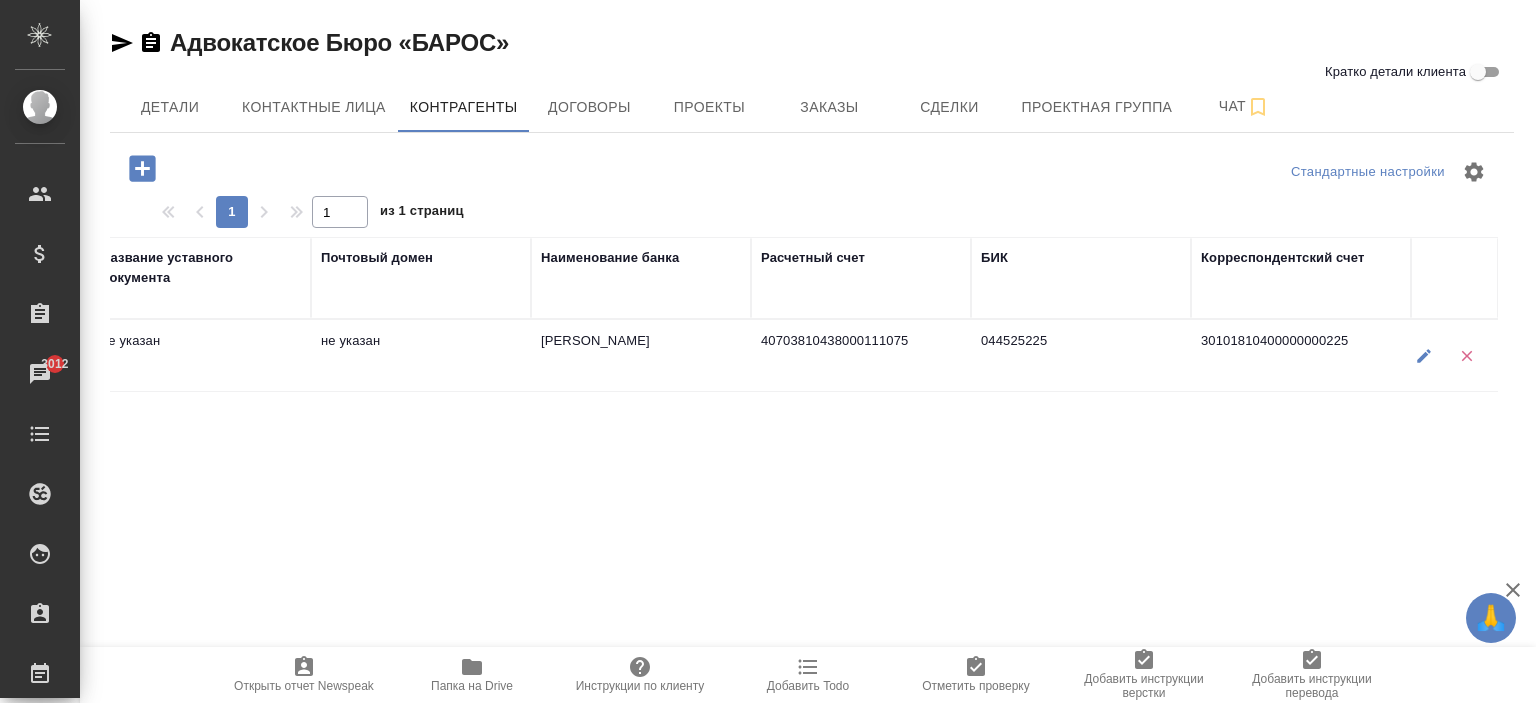 scroll, scrollTop: 0, scrollLeft: 0, axis: both 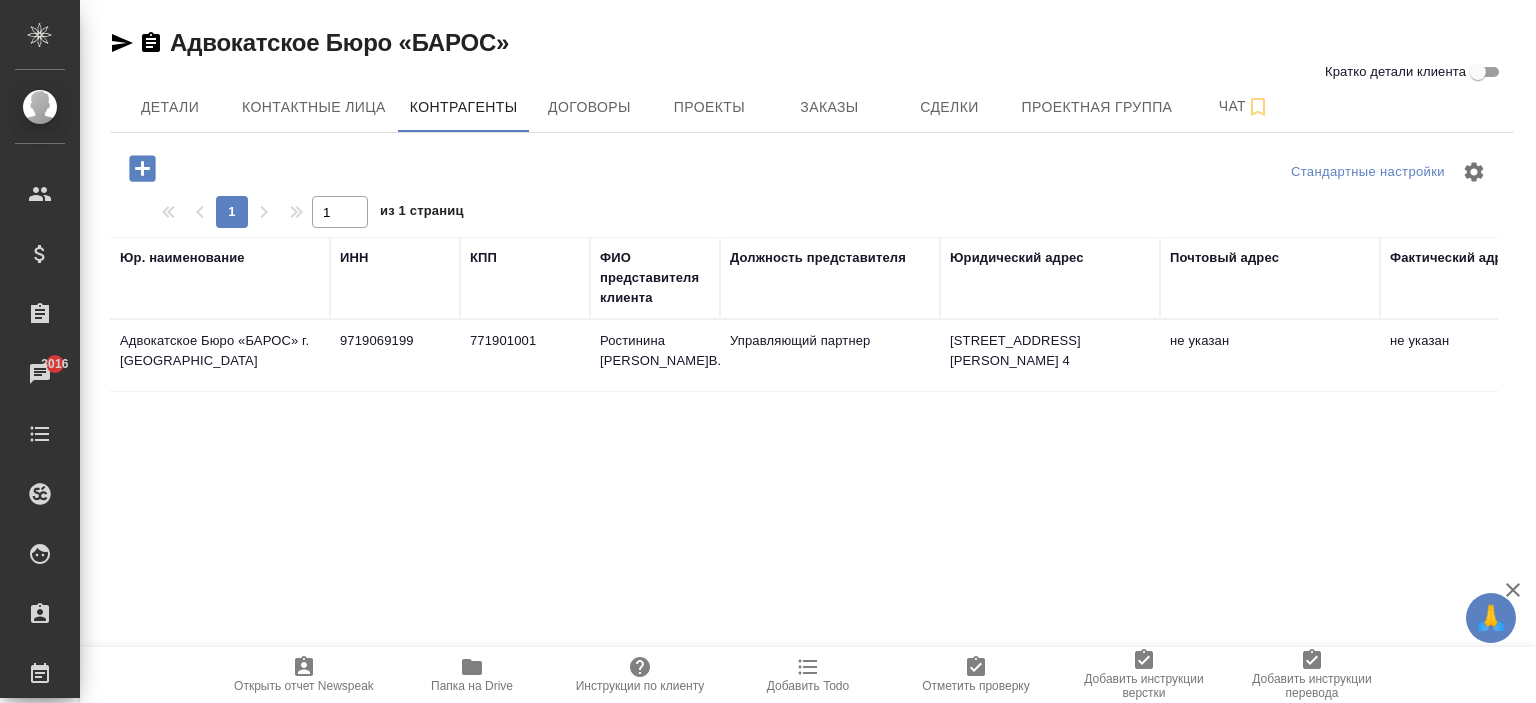 click on "9719069199" at bounding box center [395, 356] 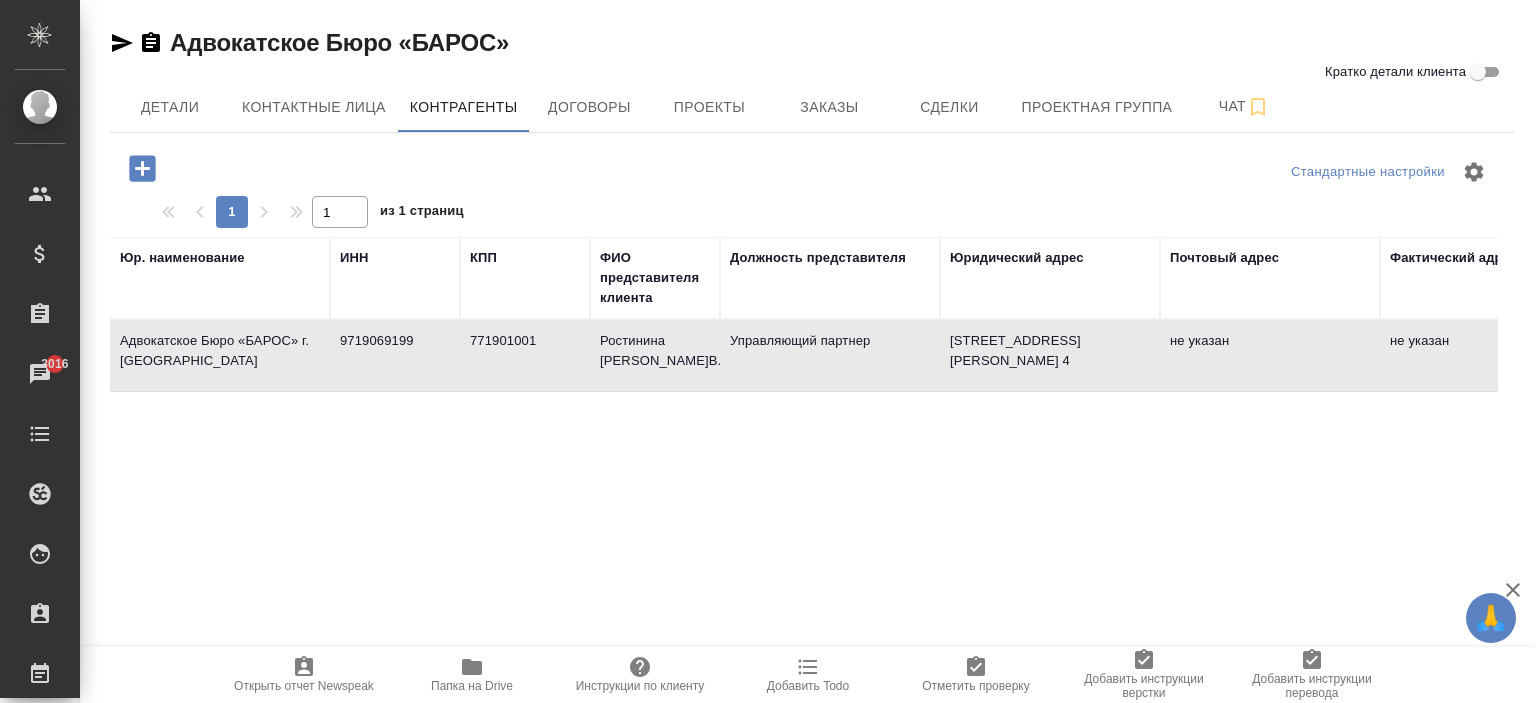 click on "9719069199" at bounding box center (395, 356) 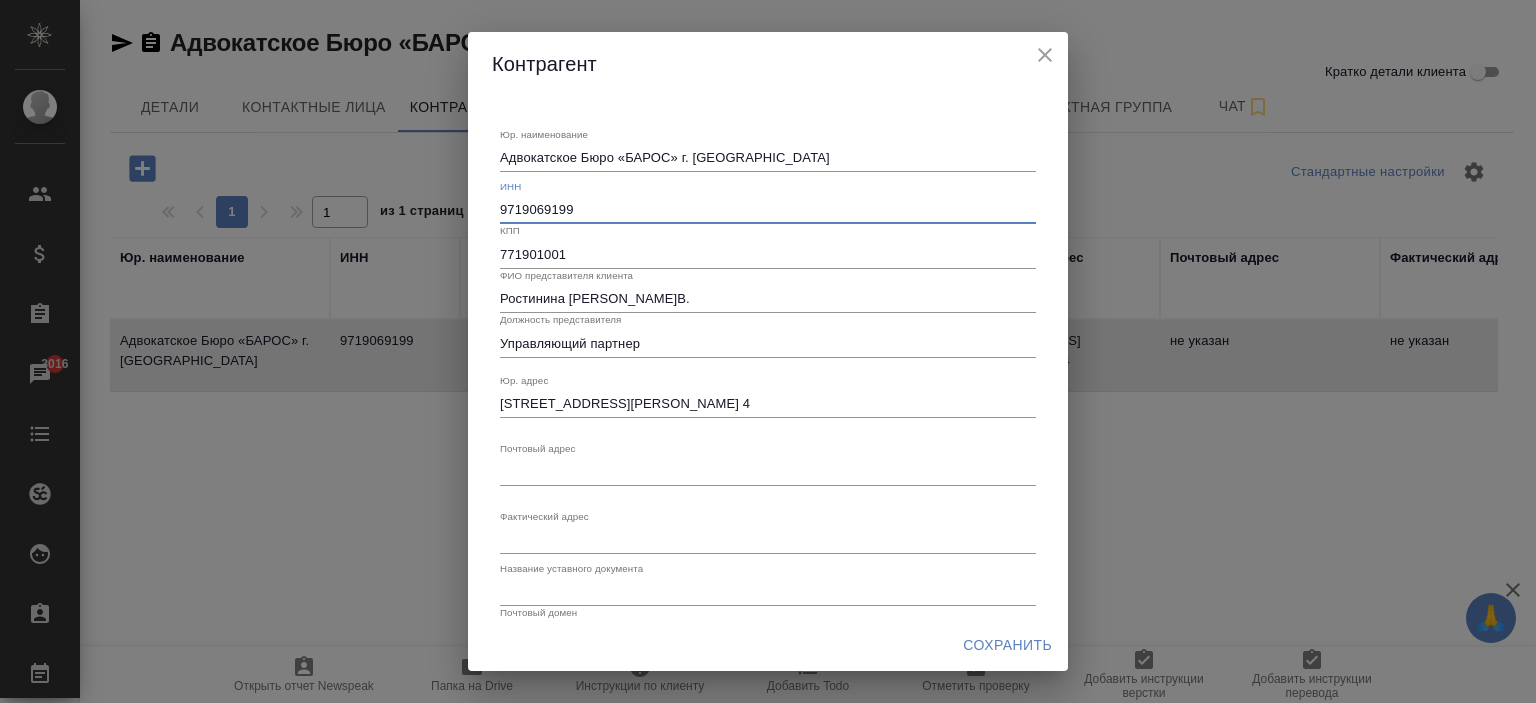 drag, startPoint x: 584, startPoint y: 211, endPoint x: 482, endPoint y: 200, distance: 102.59142 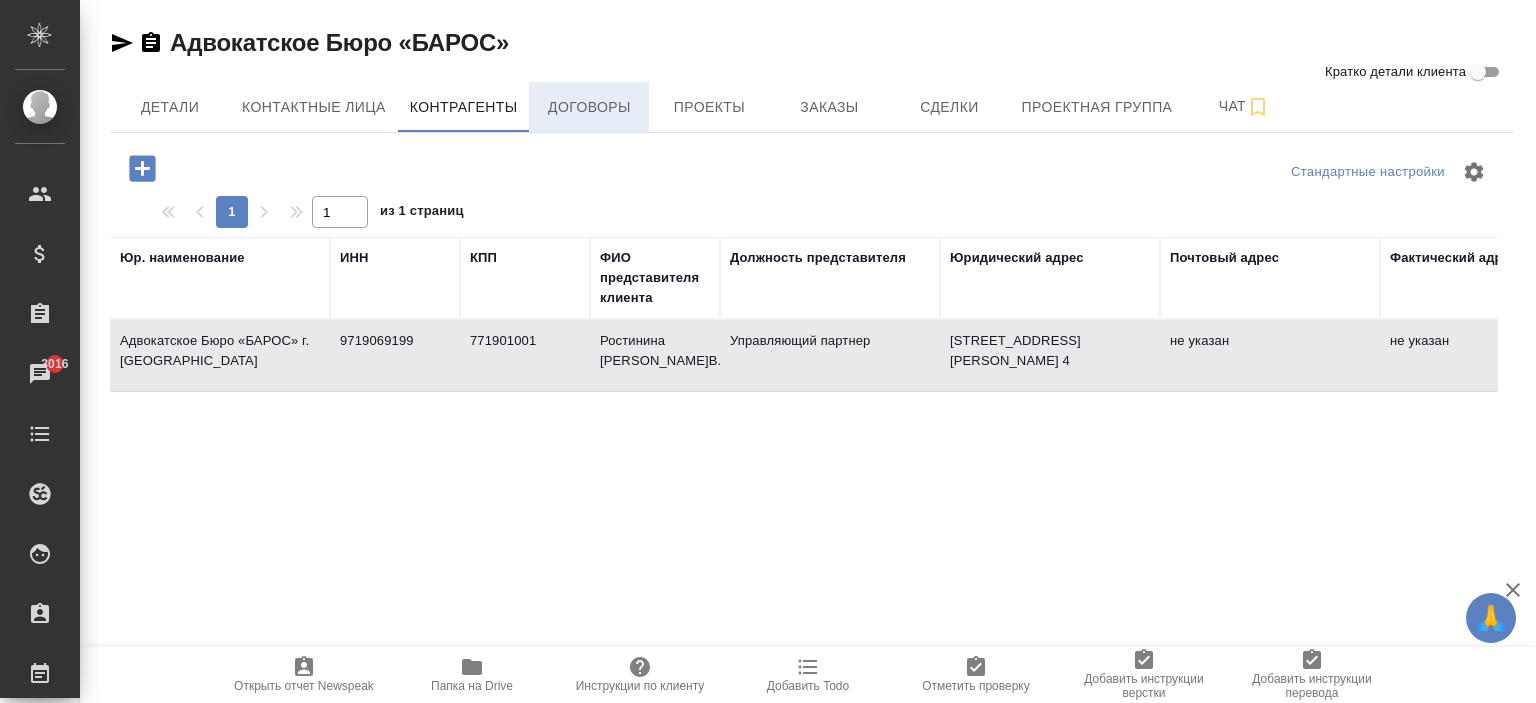 click on "Договоры" at bounding box center (589, 107) 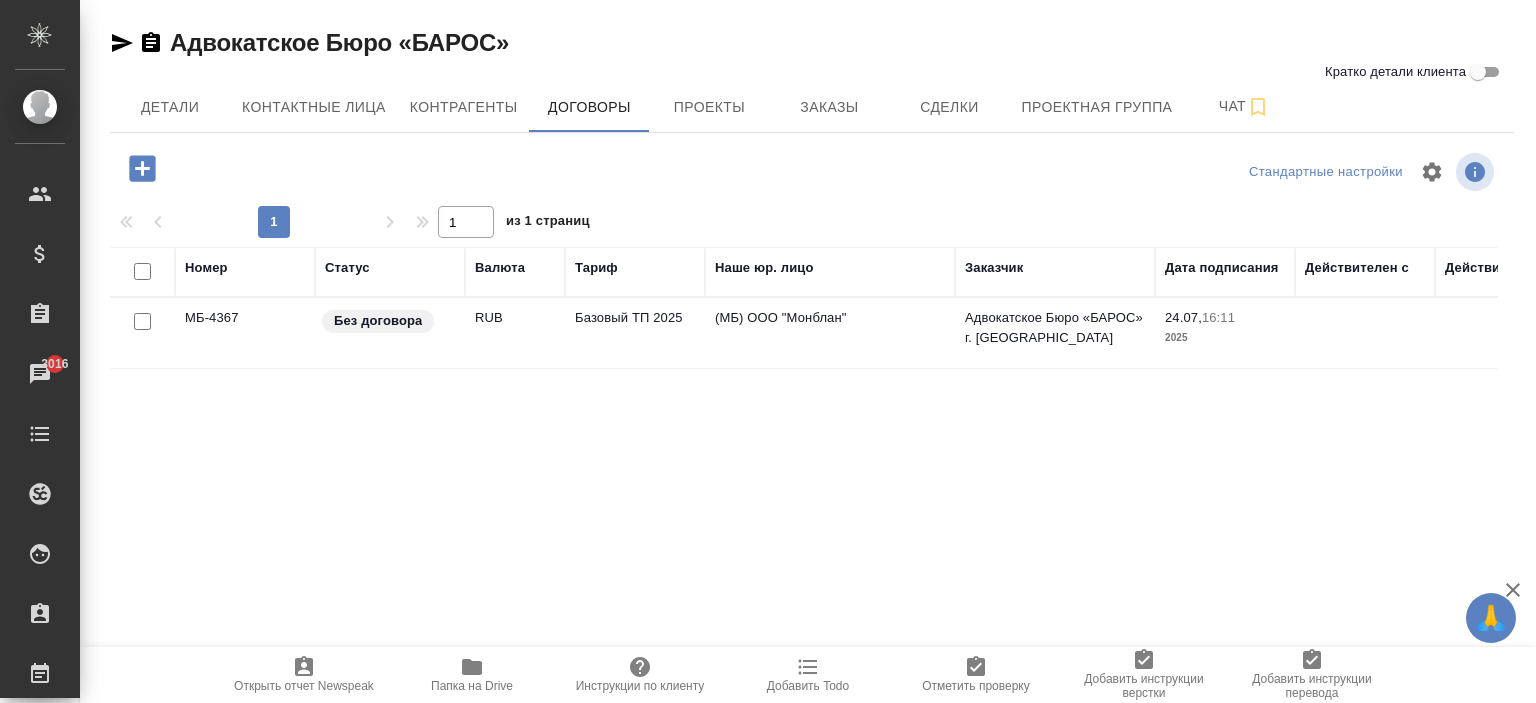 click on "Базовый ТП 2025" at bounding box center (635, 333) 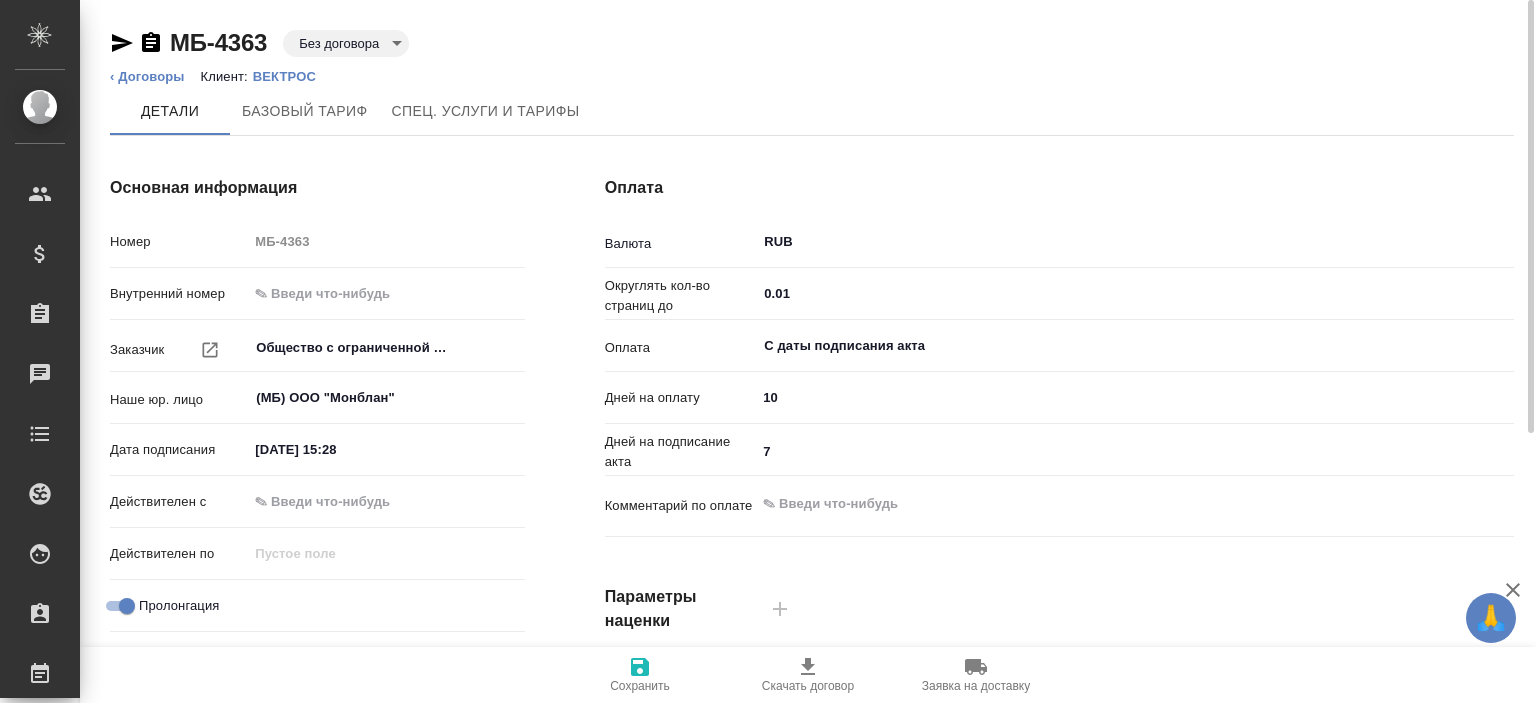 scroll, scrollTop: 0, scrollLeft: 0, axis: both 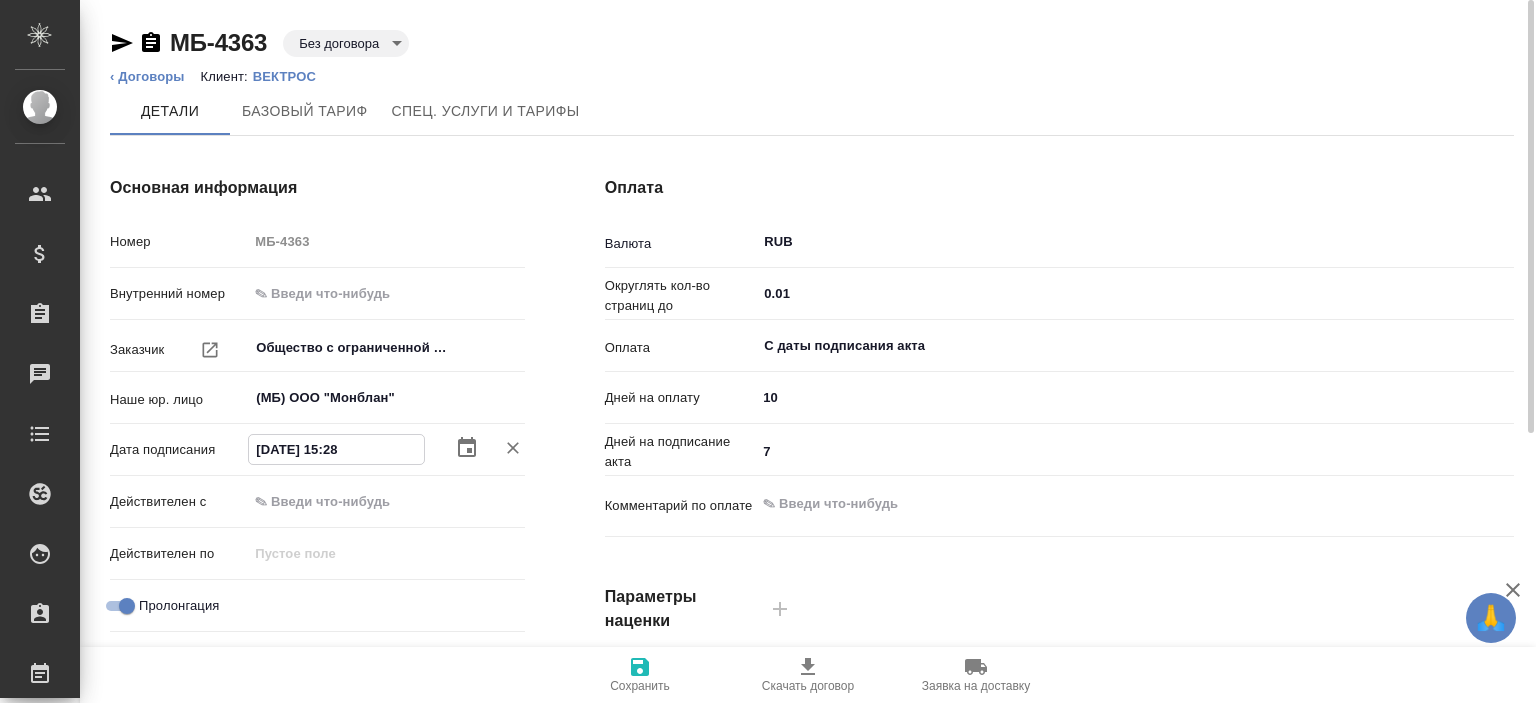 click 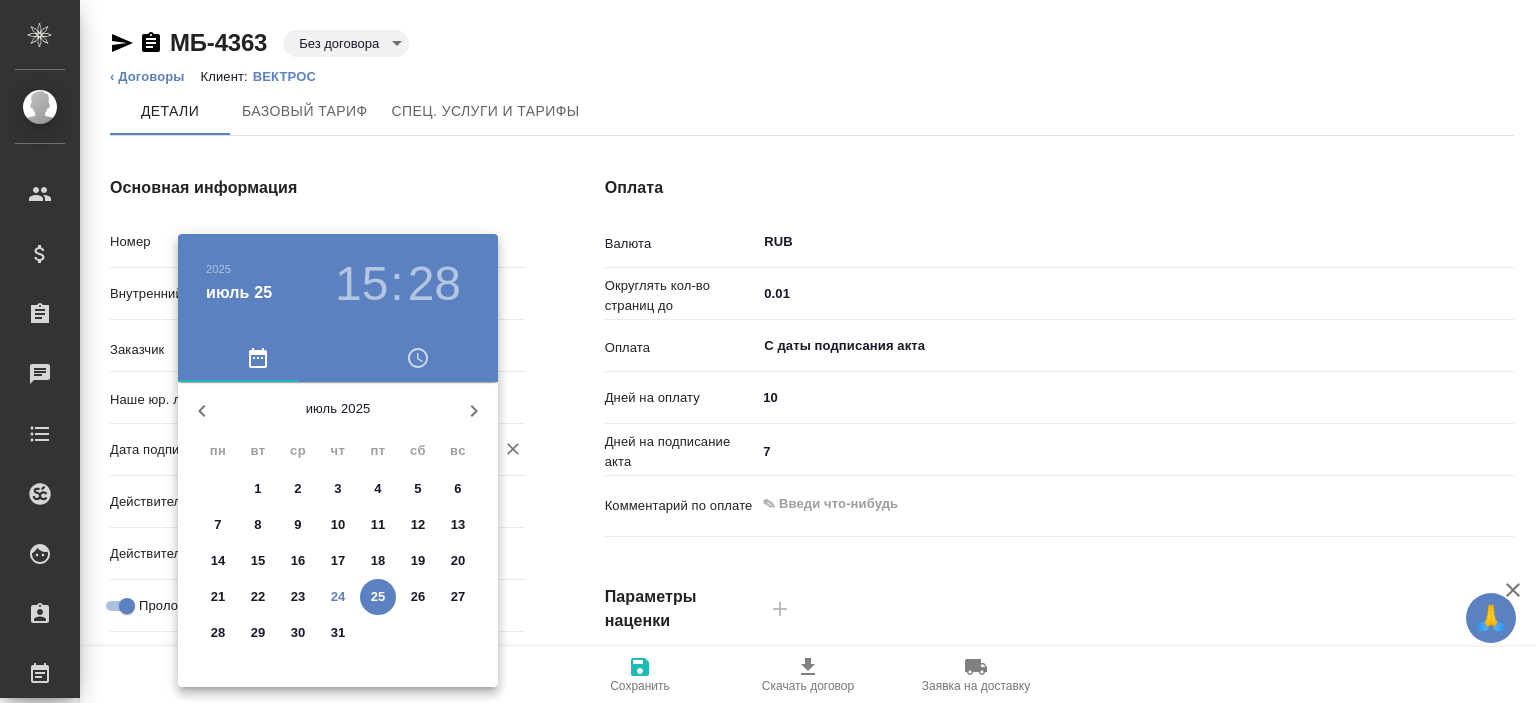 click on "24" at bounding box center (338, 597) 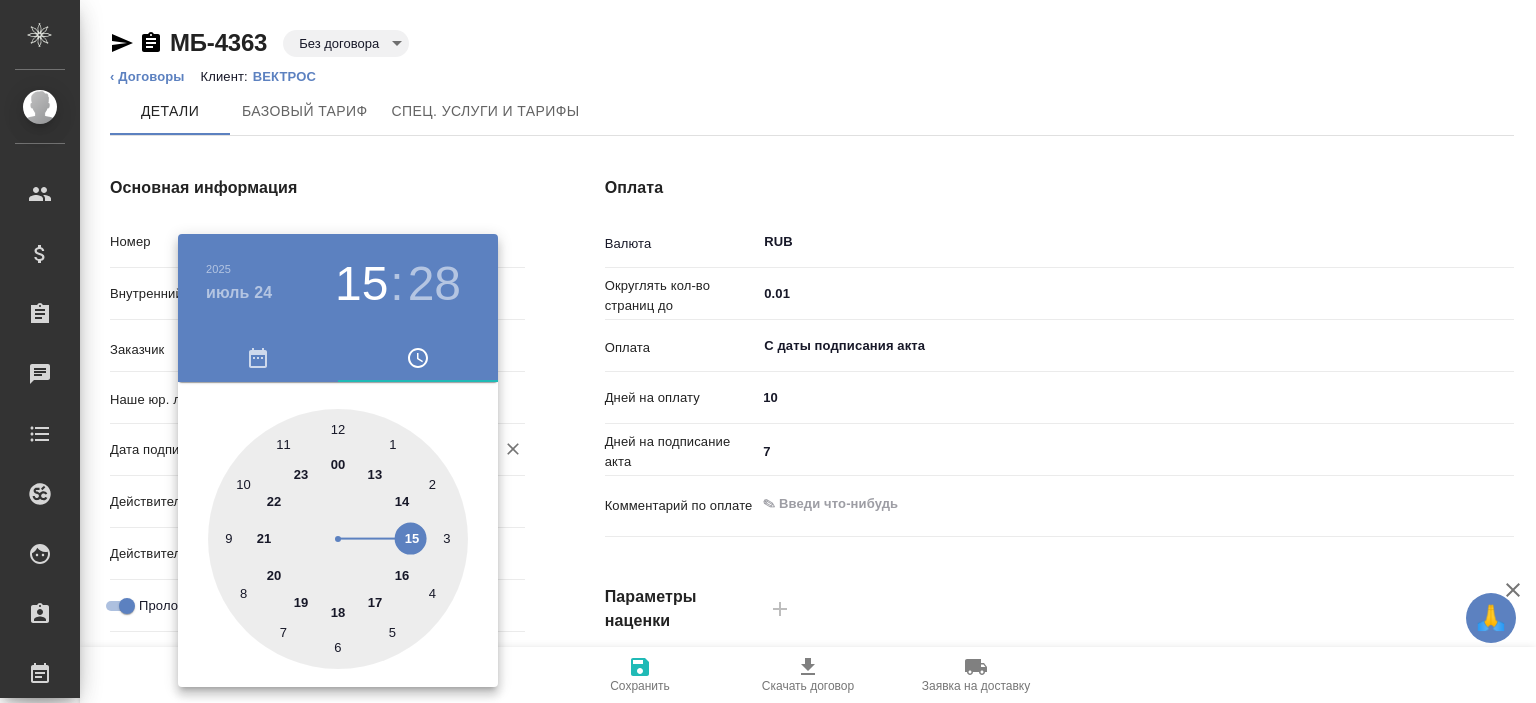 click at bounding box center (768, 351) 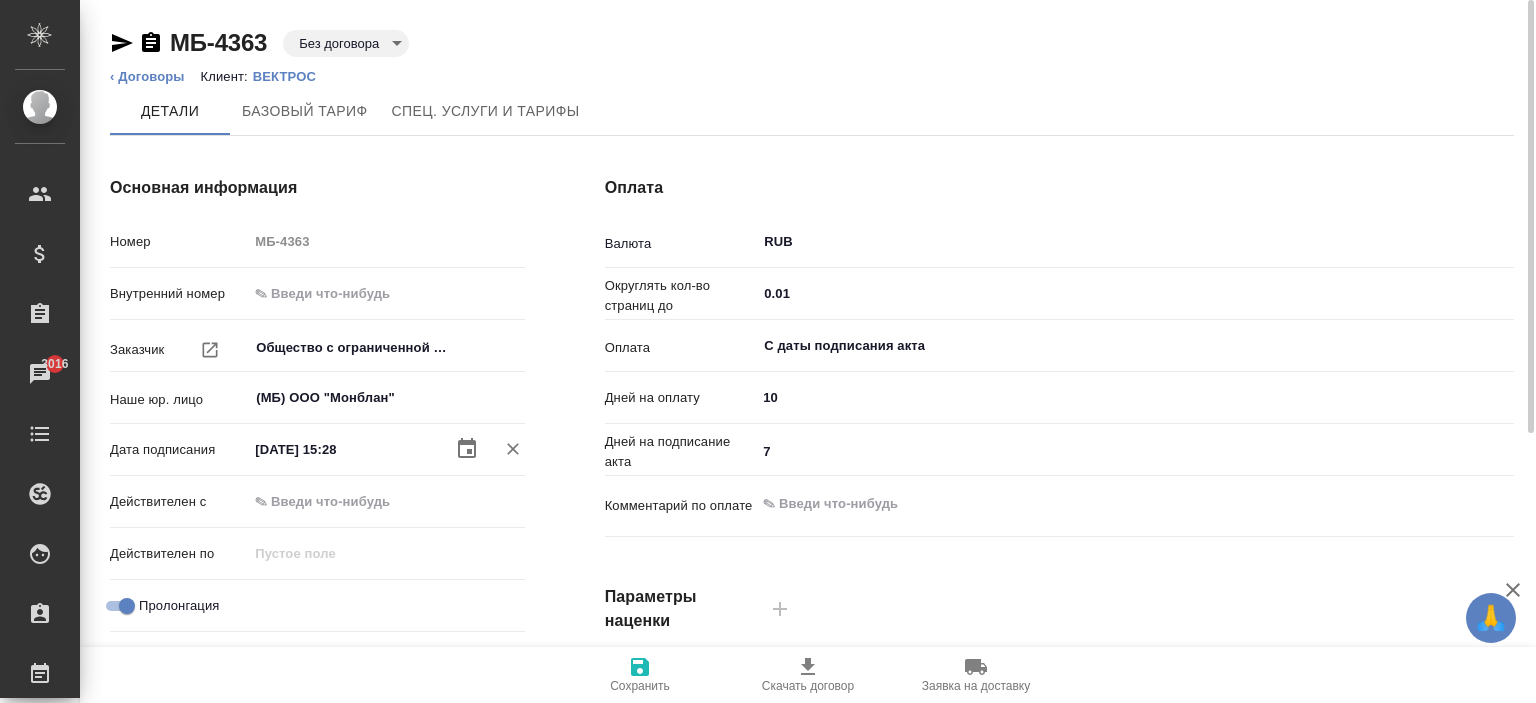 click 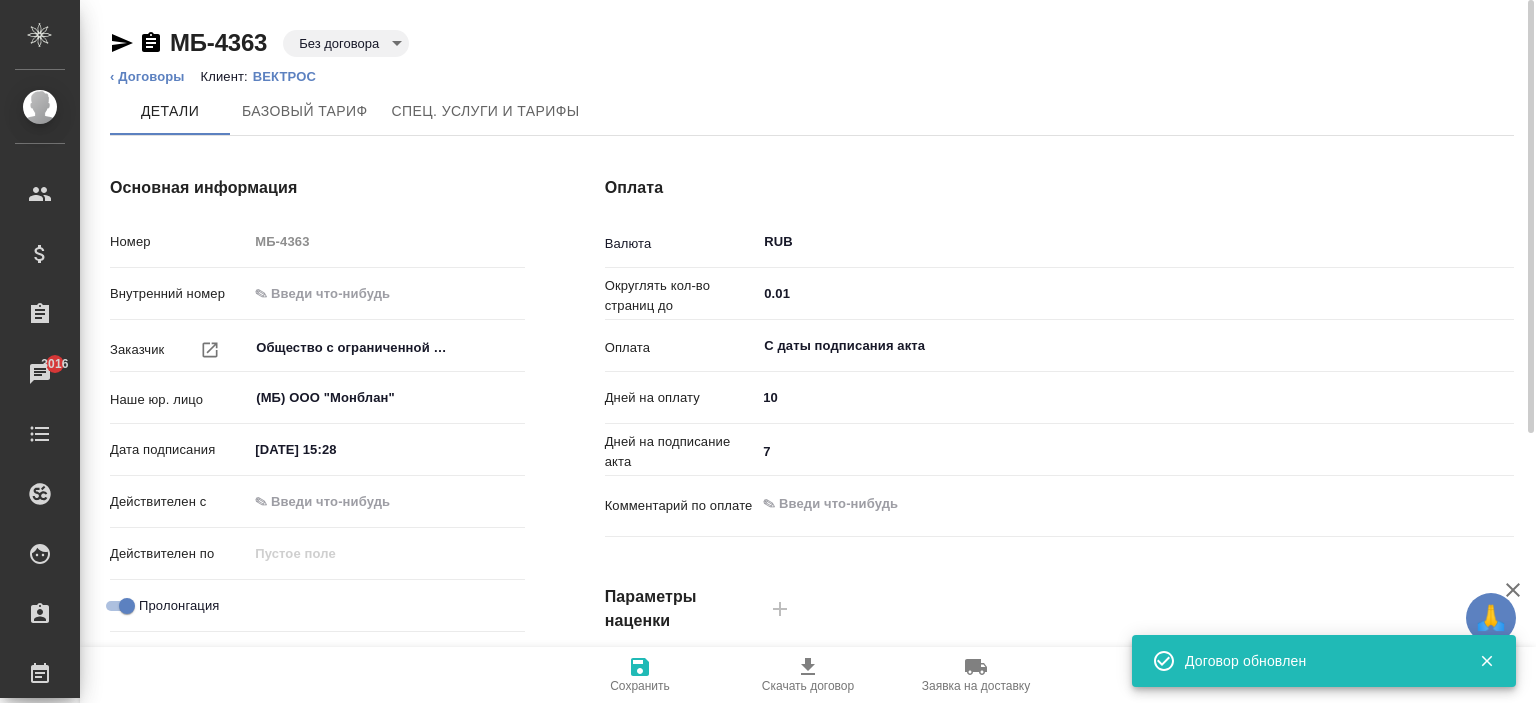 type on "Базовый ТП 2025" 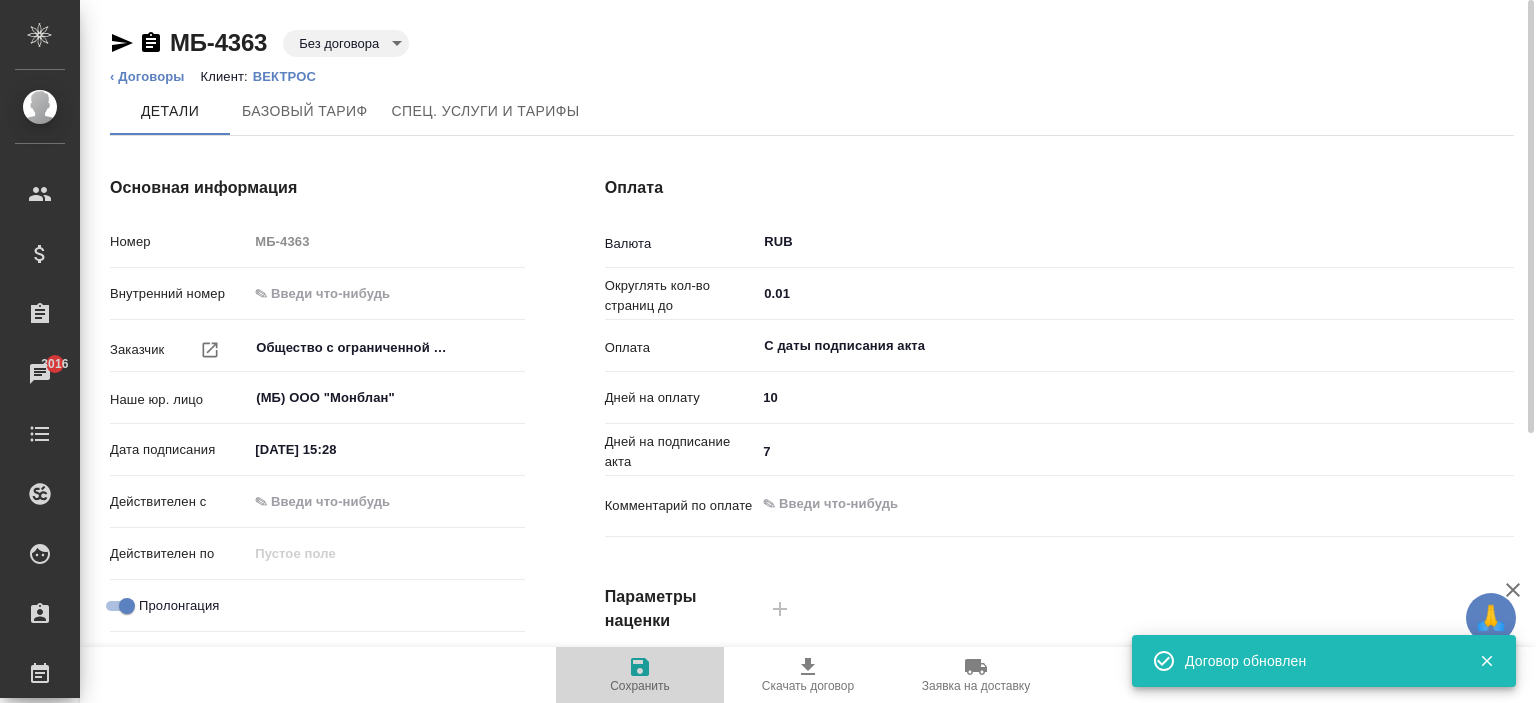 click on "Сохранить" at bounding box center [640, 674] 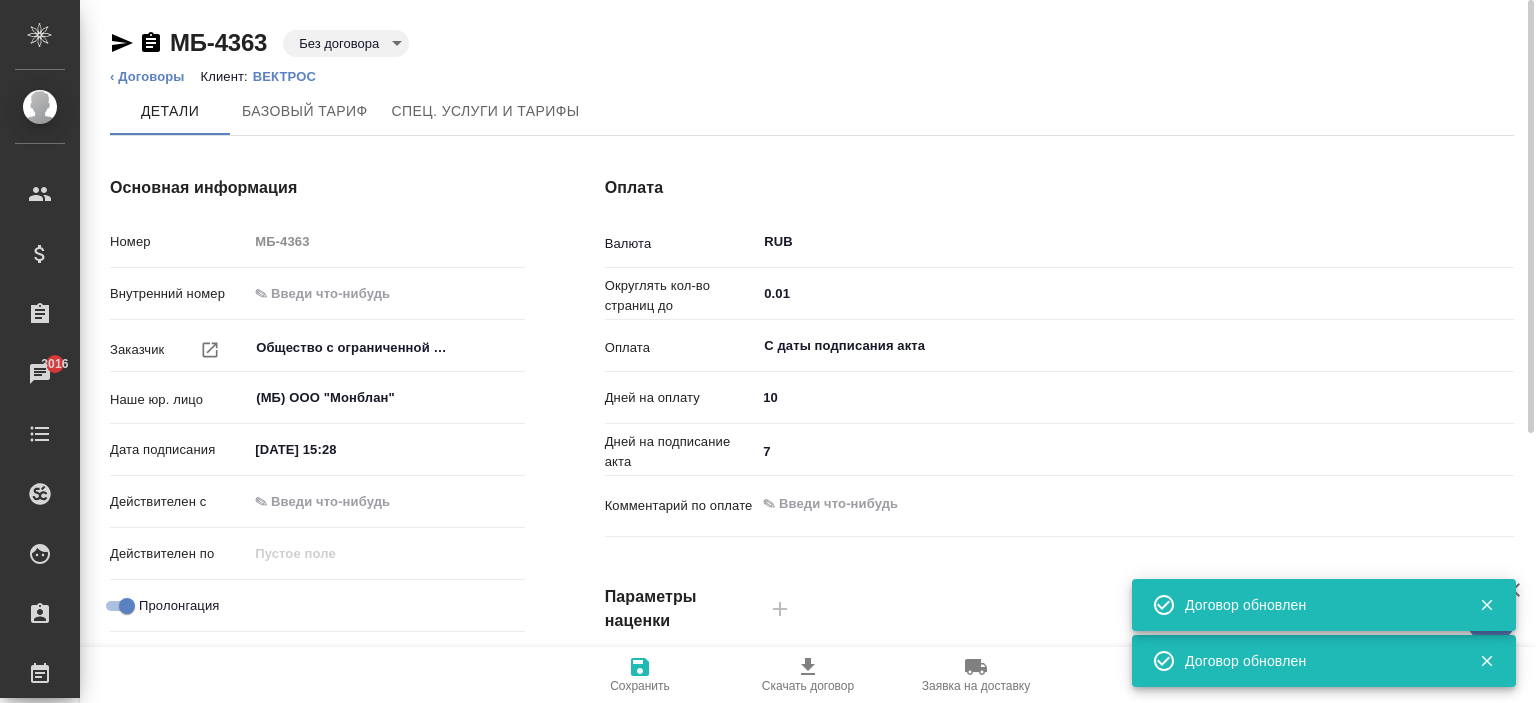 type on "Базовый ТП 2025" 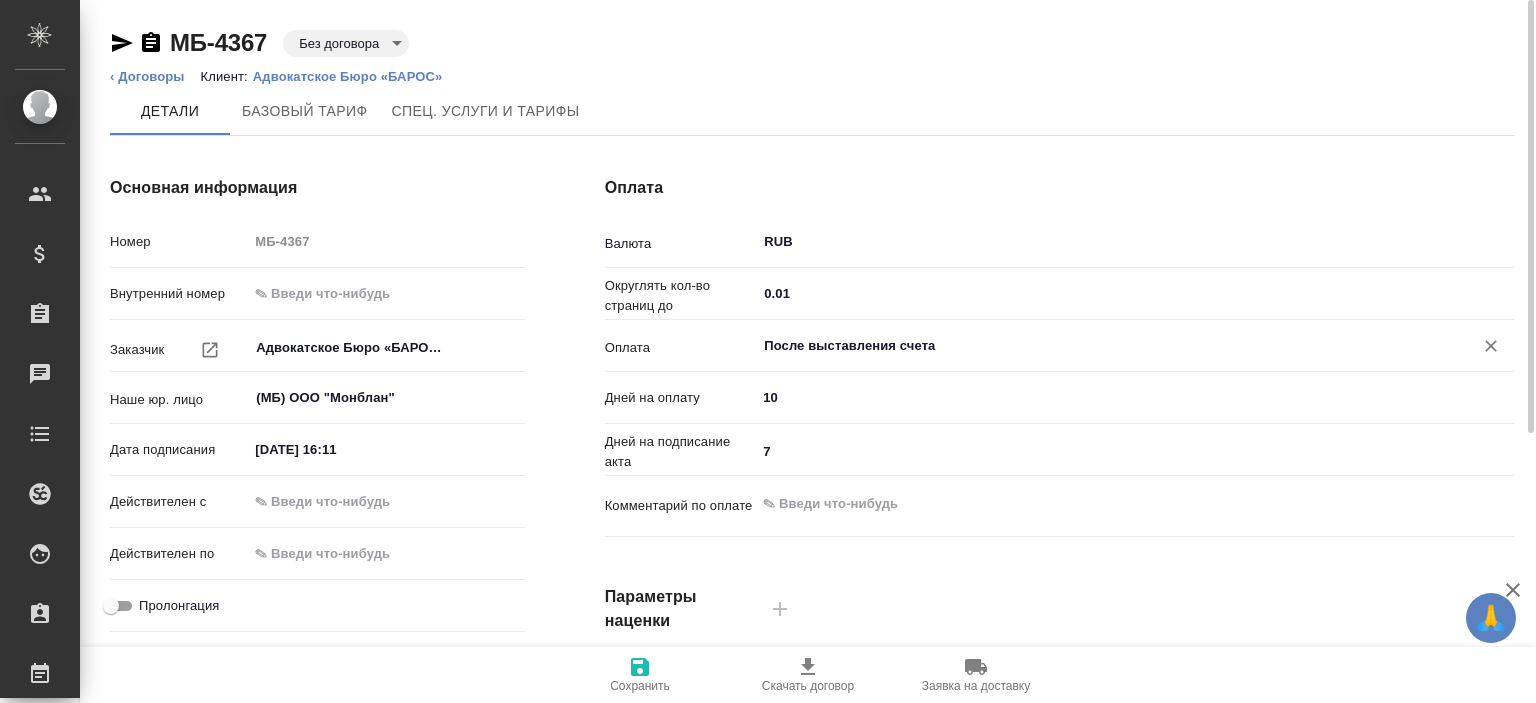 click on "После выставления счета" at bounding box center [1101, 346] 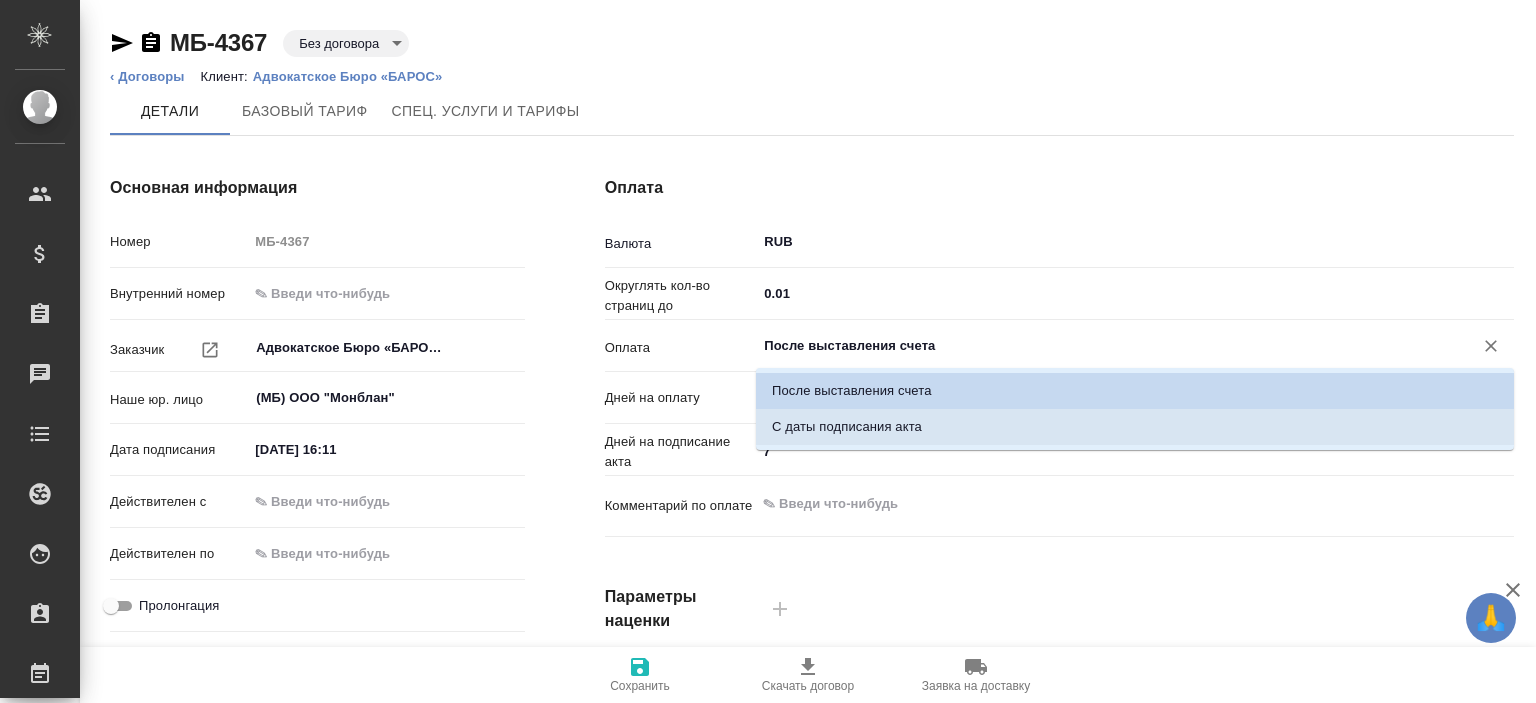 click on "С даты подписания акта" at bounding box center [847, 427] 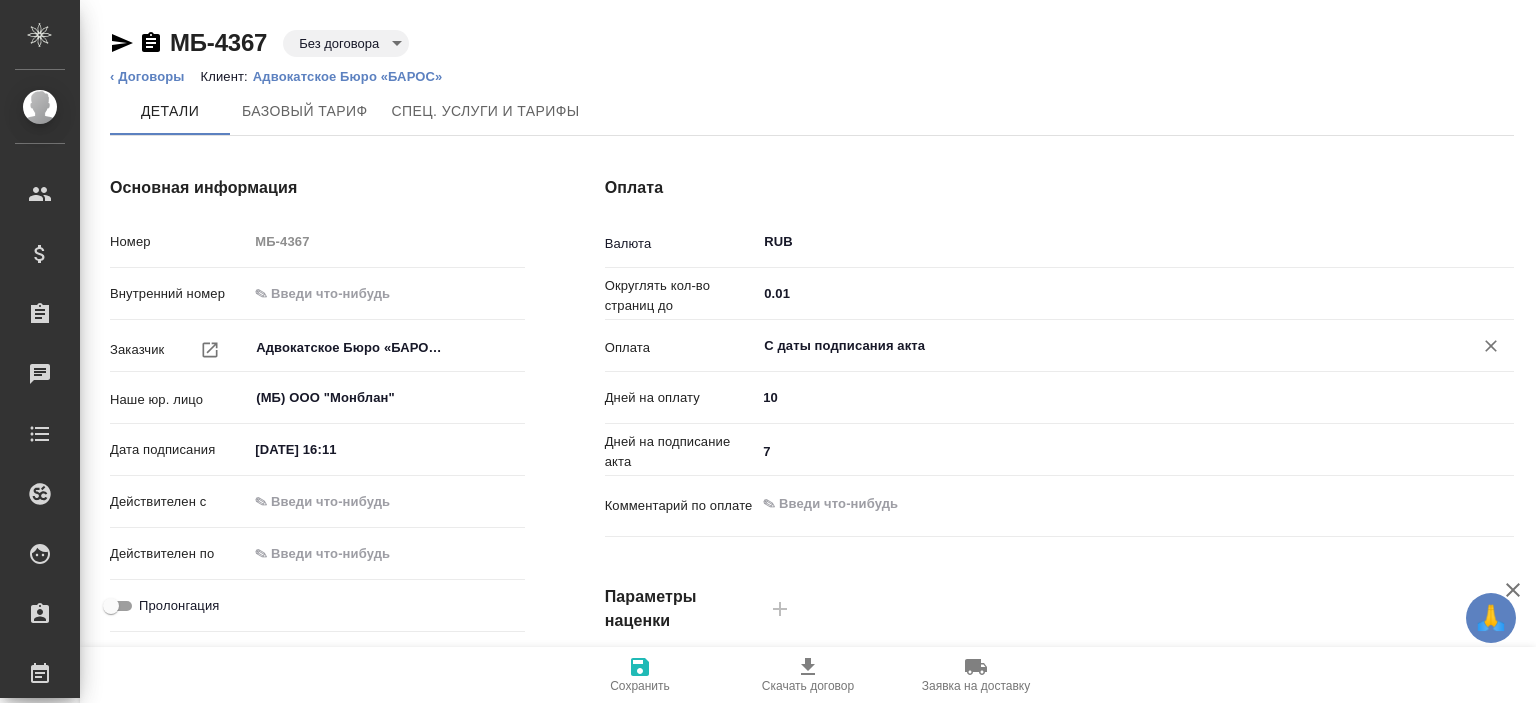 click on "Пролонгация" at bounding box center (111, 606) 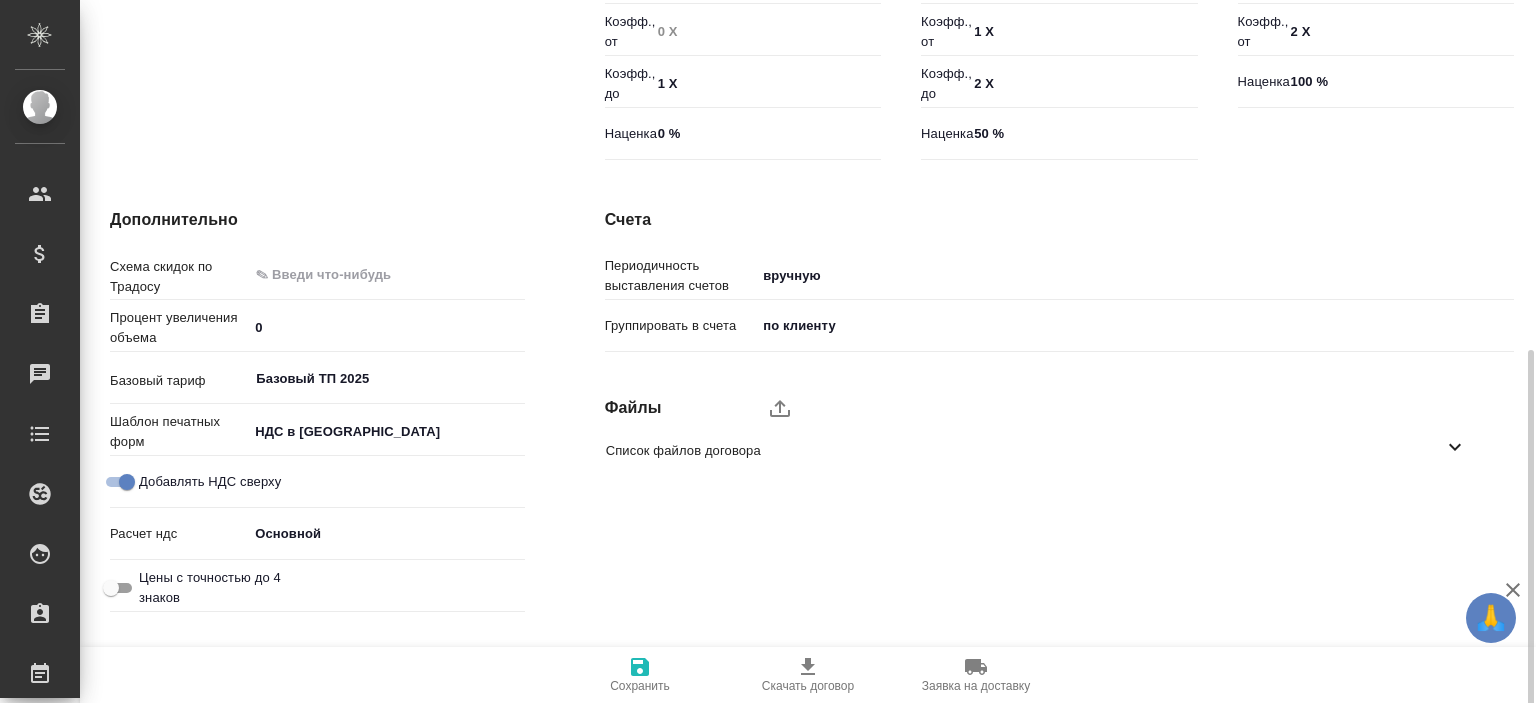 scroll, scrollTop: 702, scrollLeft: 0, axis: vertical 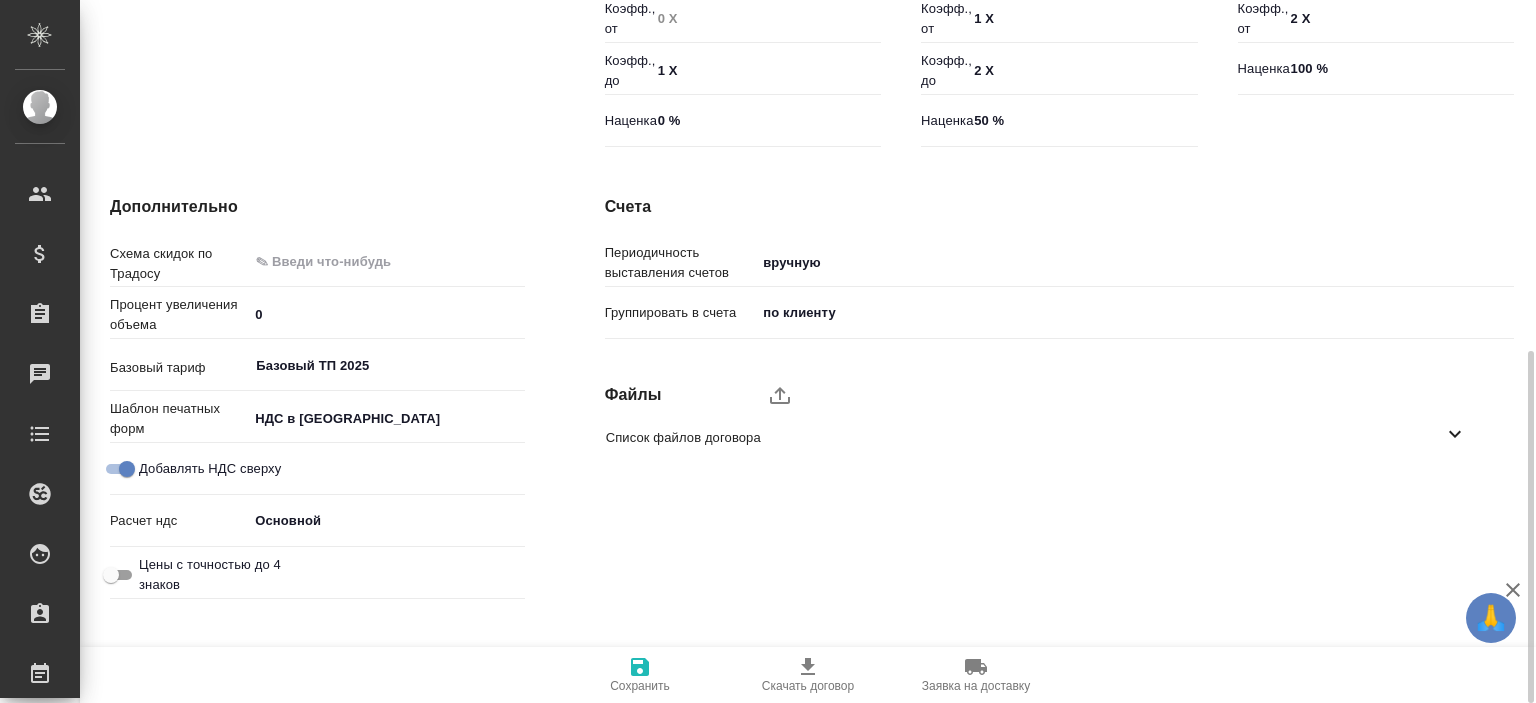 click on "Сохранить" at bounding box center (640, 686) 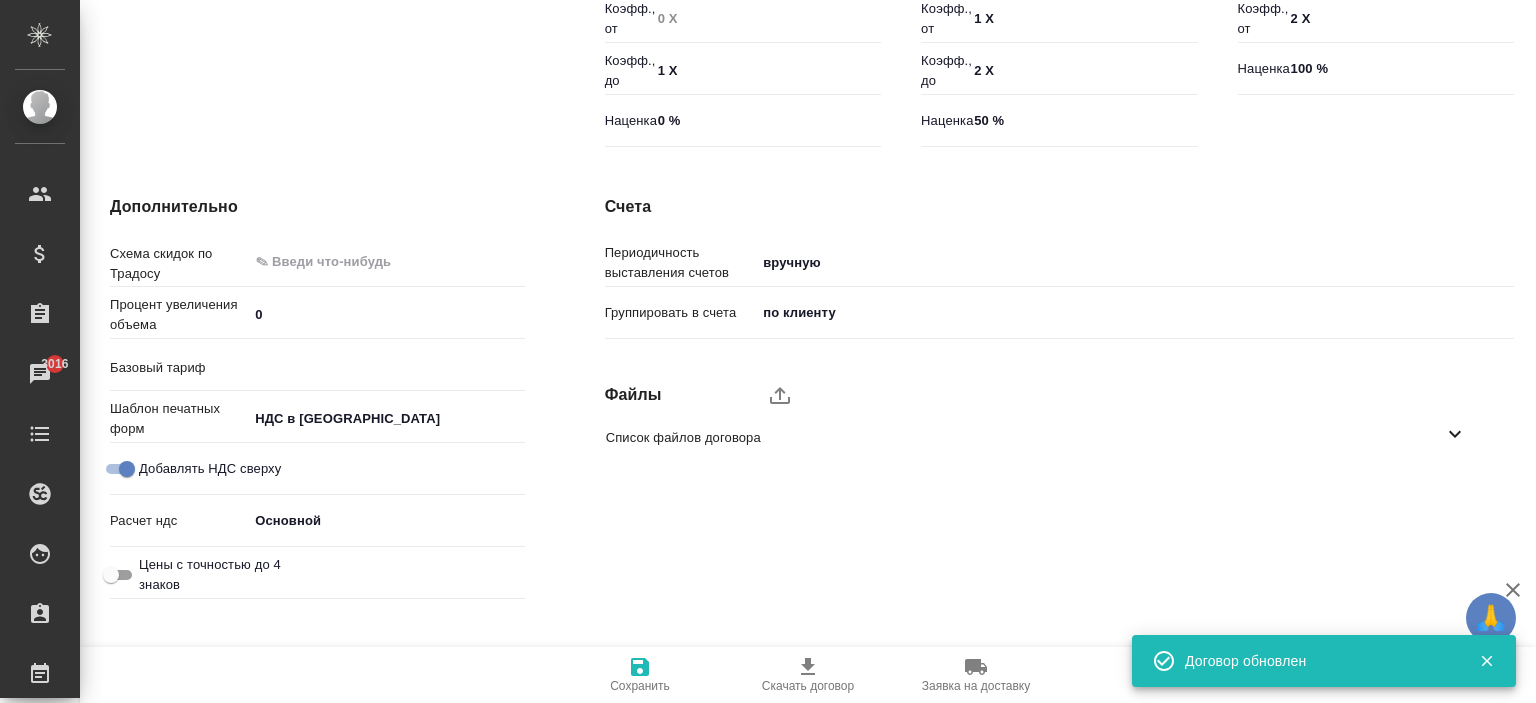 type on "Базовый ТП 2025" 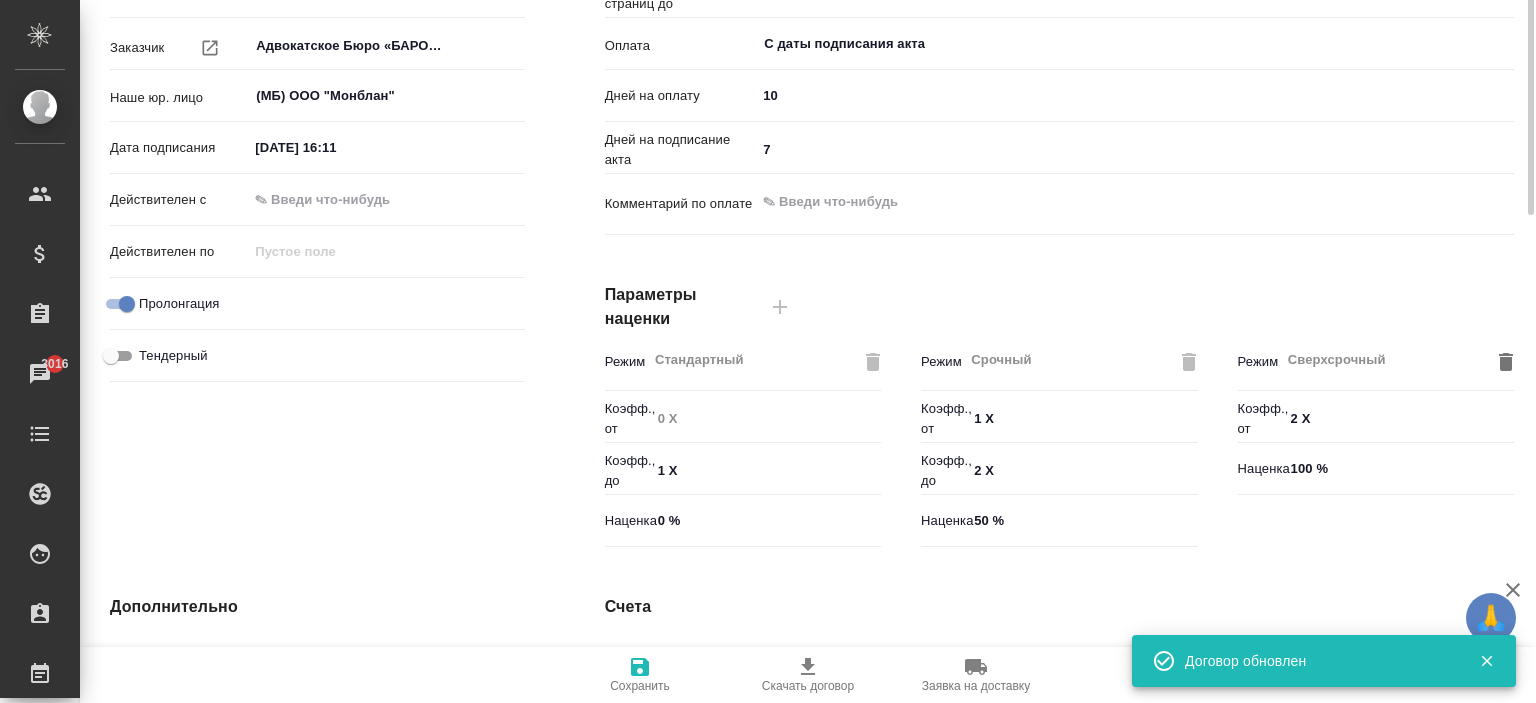 scroll, scrollTop: 0, scrollLeft: 0, axis: both 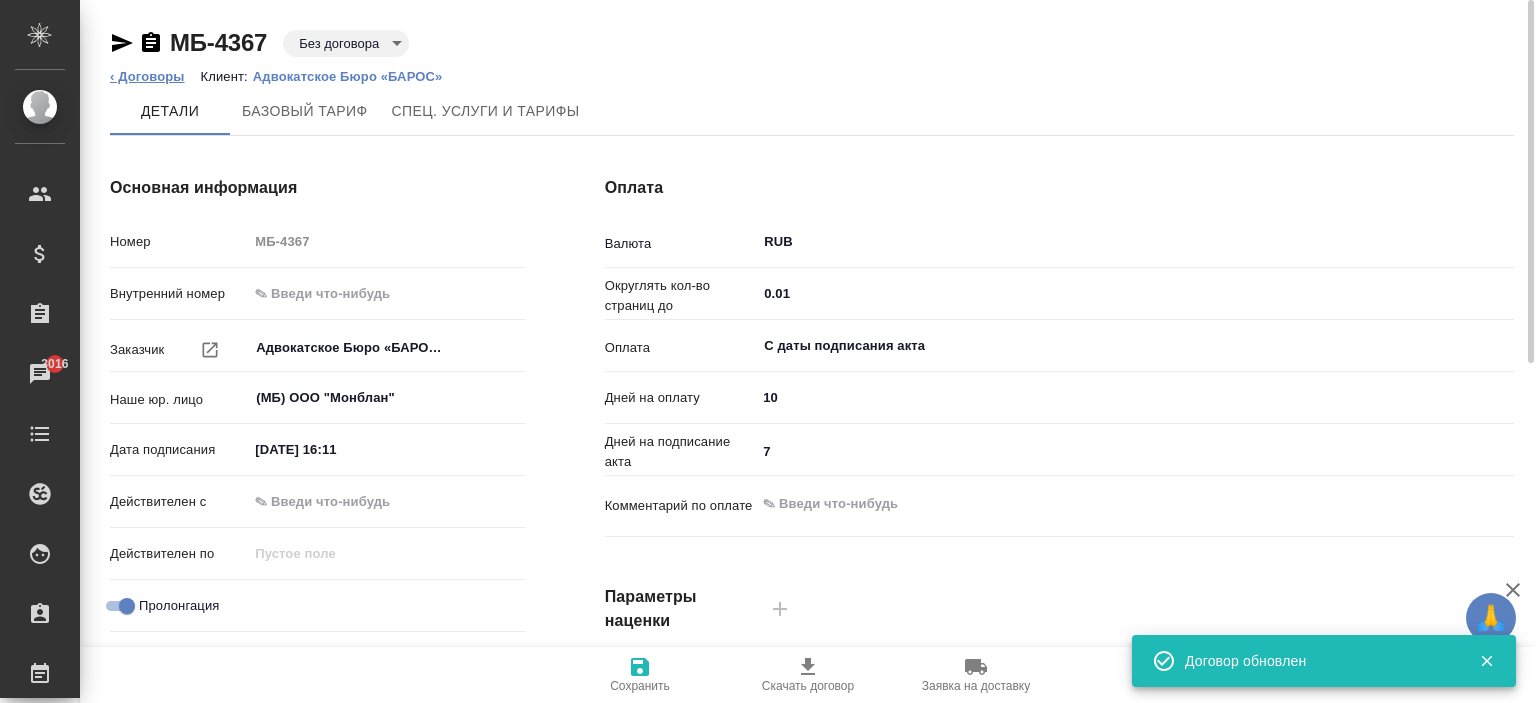 click on "‹ Договоры" at bounding box center (147, 76) 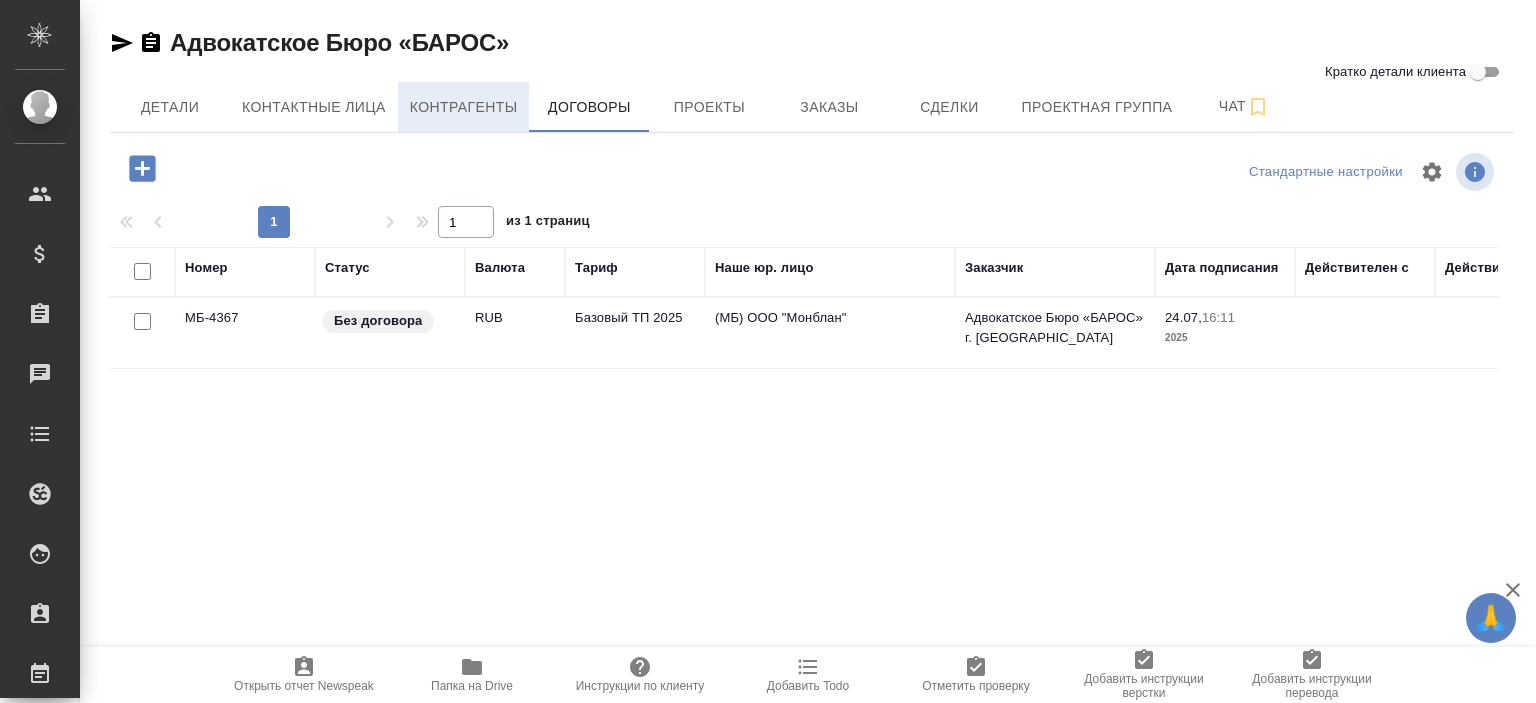 scroll, scrollTop: 0, scrollLeft: 0, axis: both 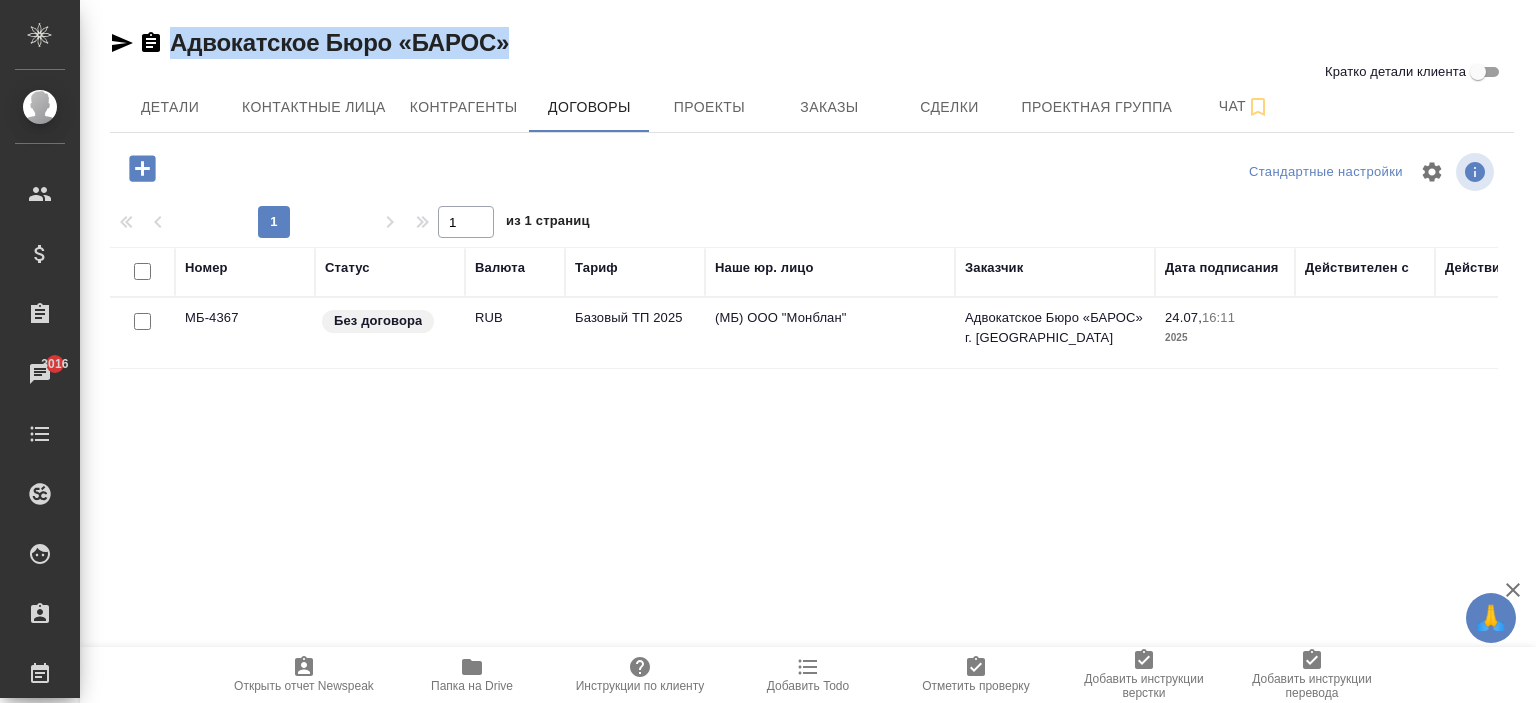 drag, startPoint x: 526, startPoint y: 28, endPoint x: 176, endPoint y: 43, distance: 350.3213 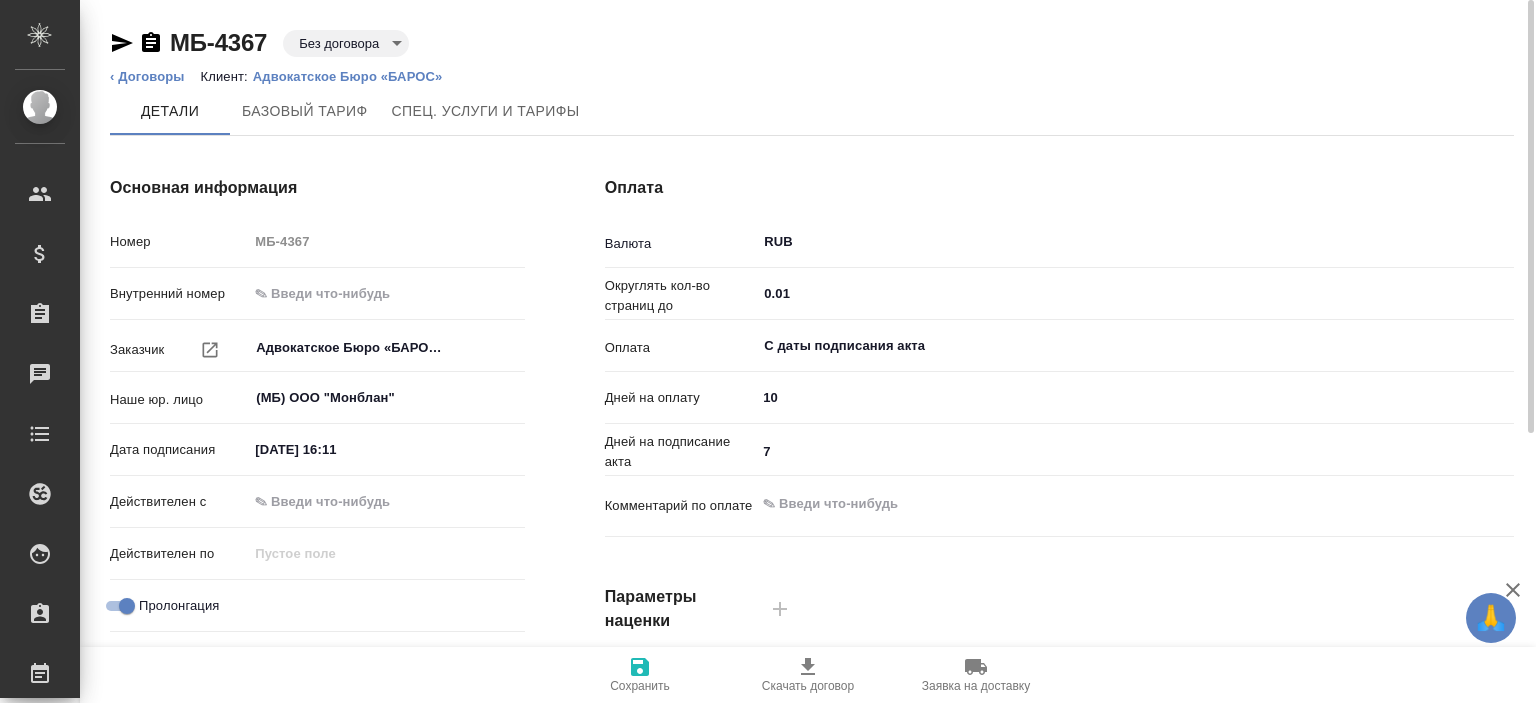 scroll, scrollTop: 0, scrollLeft: 0, axis: both 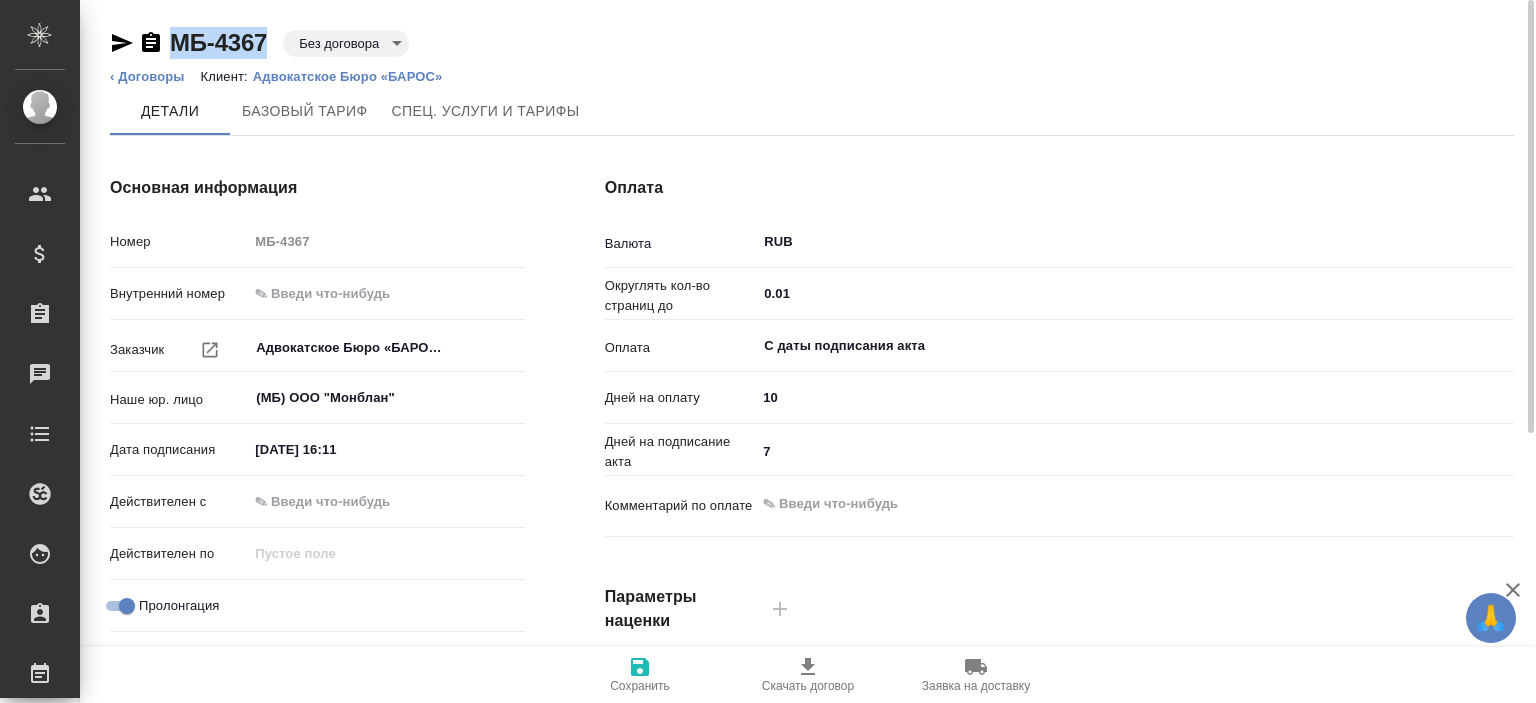 drag, startPoint x: 274, startPoint y: 37, endPoint x: 164, endPoint y: 42, distance: 110.11358 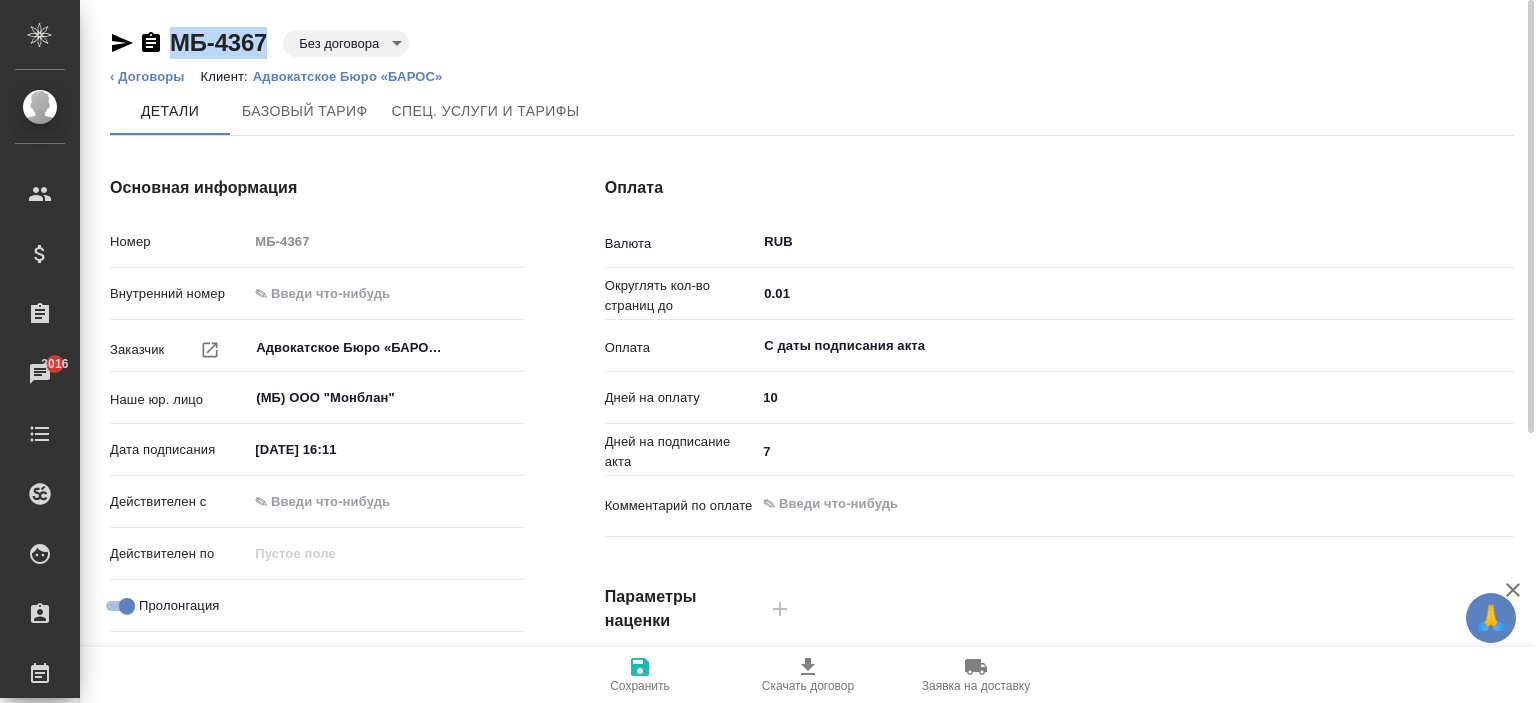 copy on "МБ-4367" 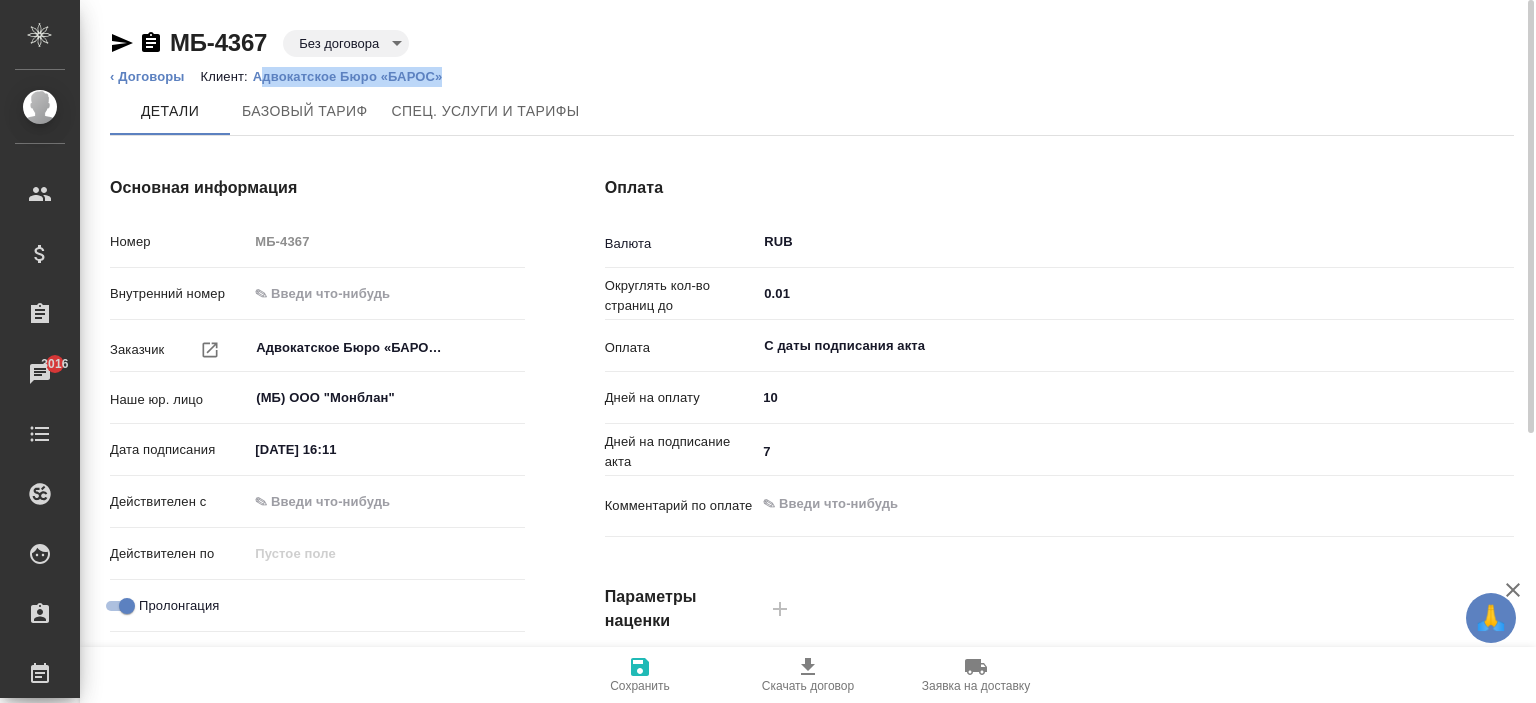 drag, startPoint x: 474, startPoint y: 76, endPoint x: 257, endPoint y: 77, distance: 217.0023 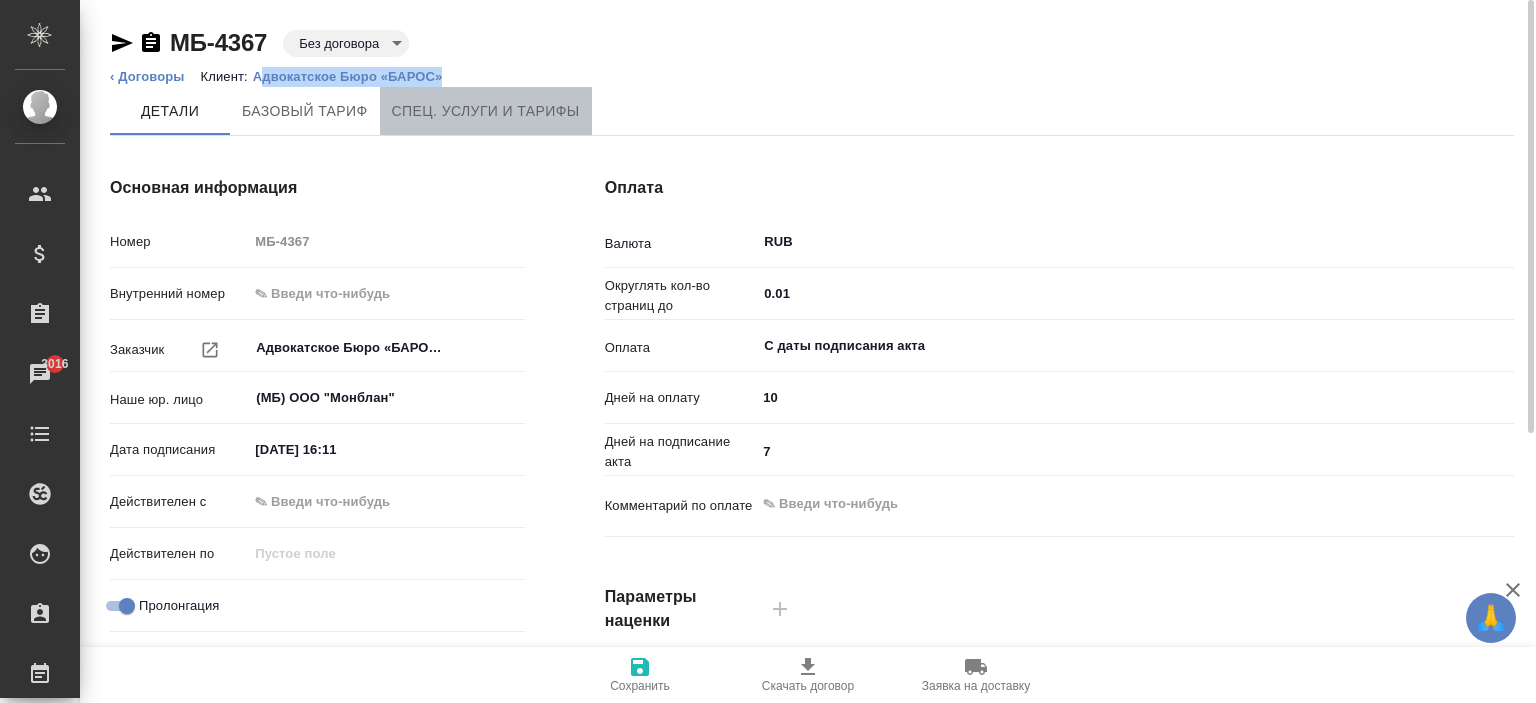 click on "Спец. услуги и тарифы" at bounding box center (486, 111) 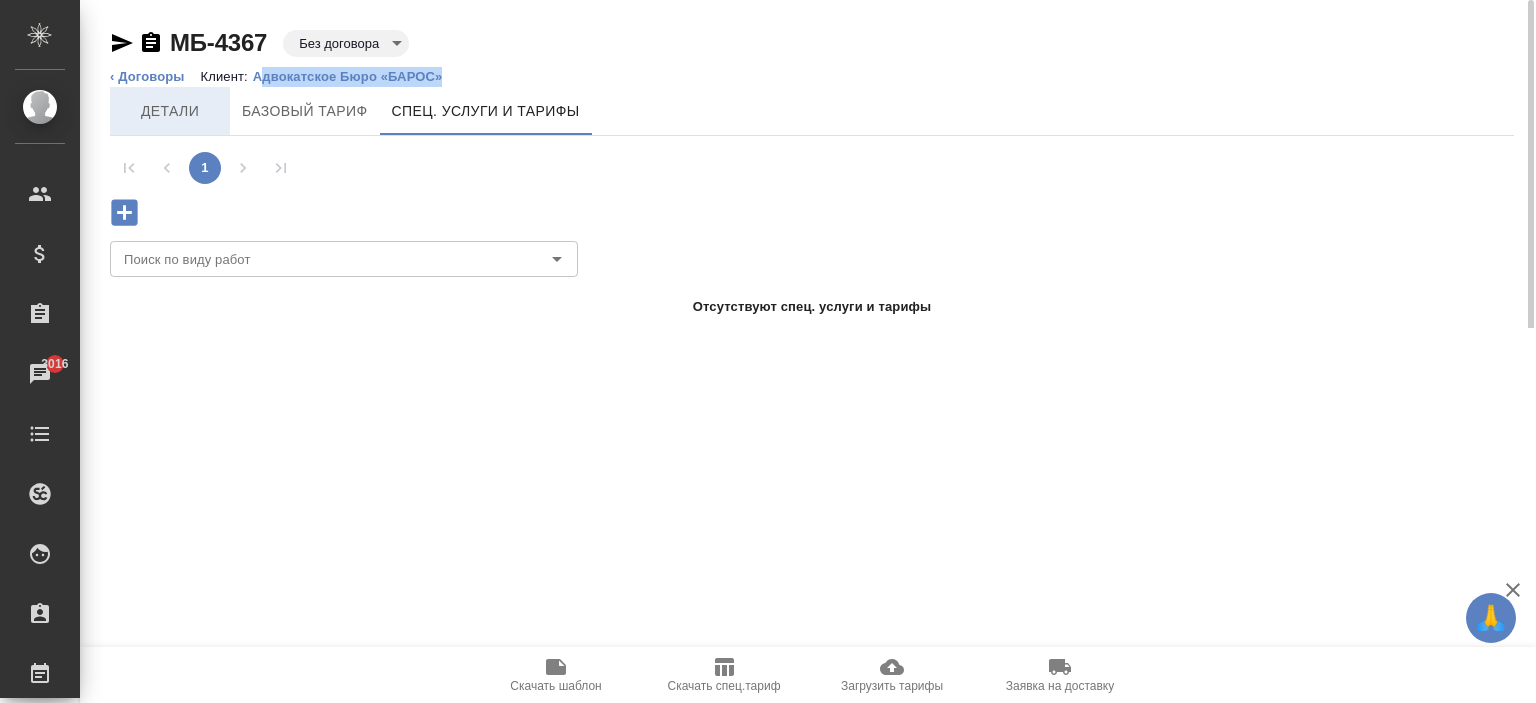 click on "Детали" at bounding box center (170, 111) 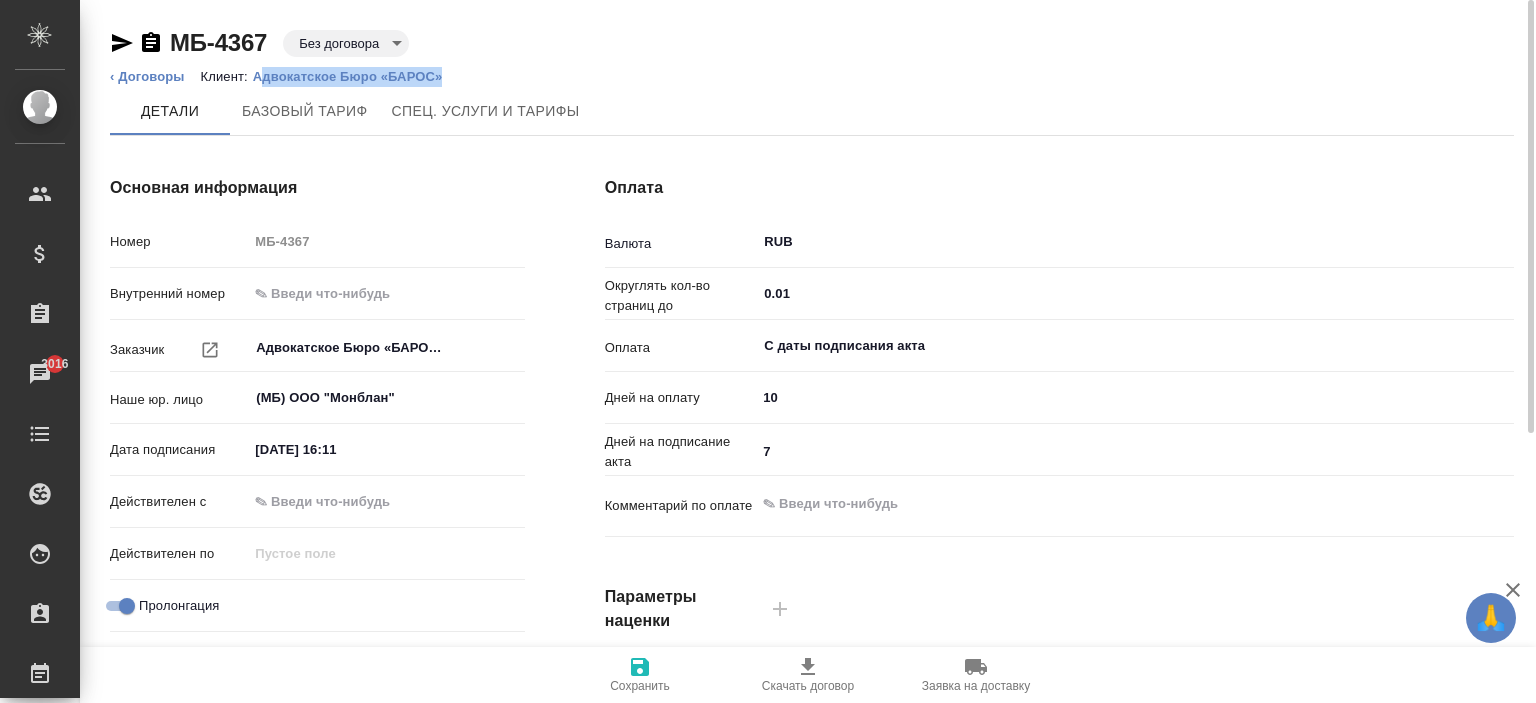 type on "Базовый ТП 2025" 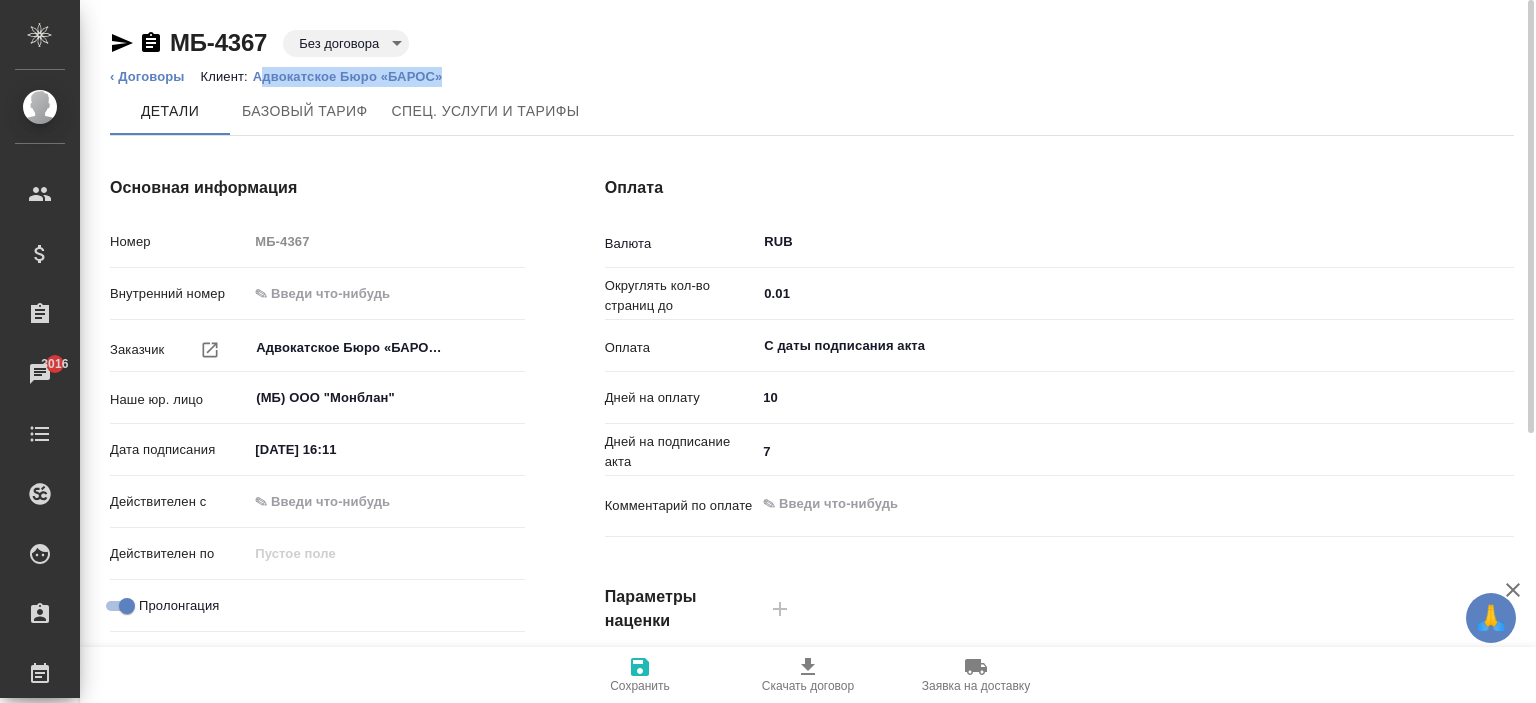 click on "‹ Договоры Клиент: Адвокатское Бюро «БАРОС»" at bounding box center (812, 77) 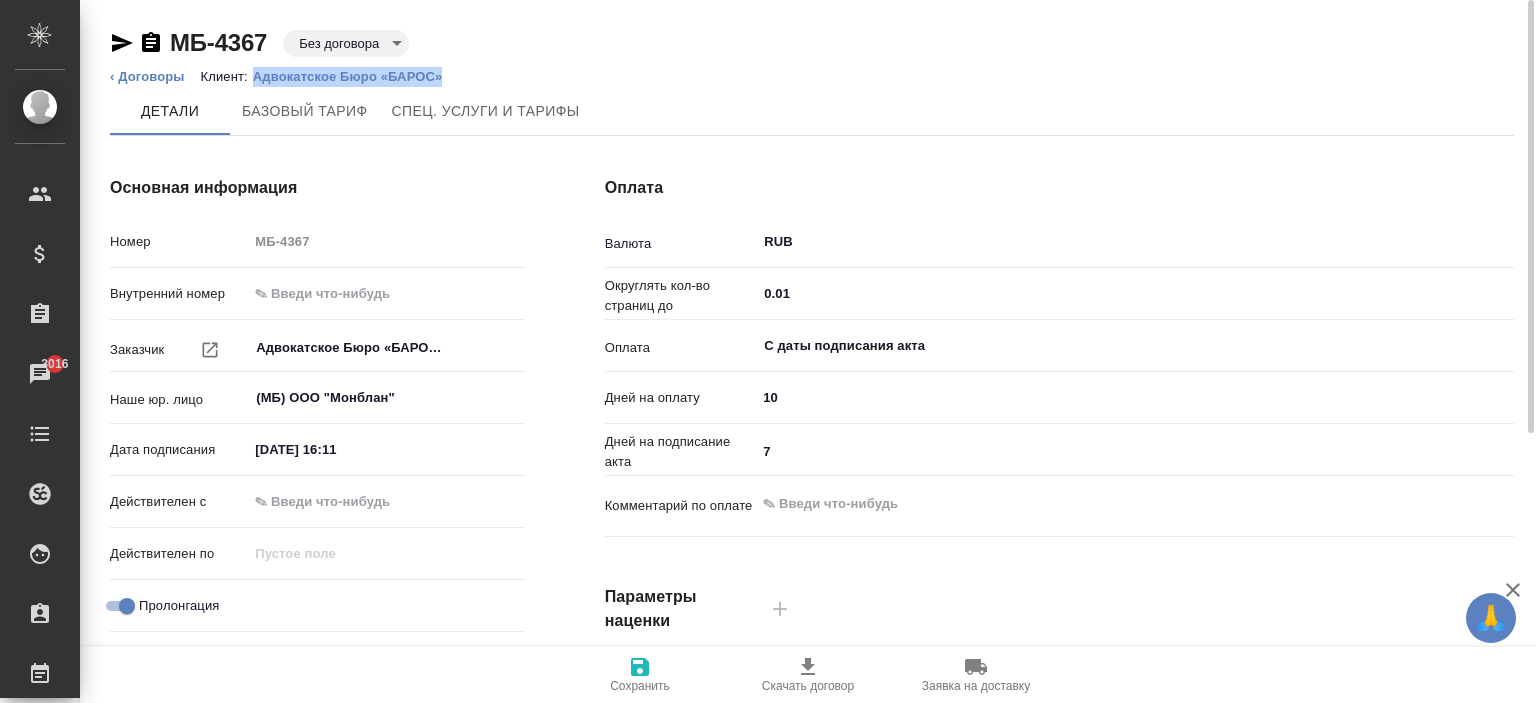 drag, startPoint x: 477, startPoint y: 73, endPoint x: 263, endPoint y: 75, distance: 214.00934 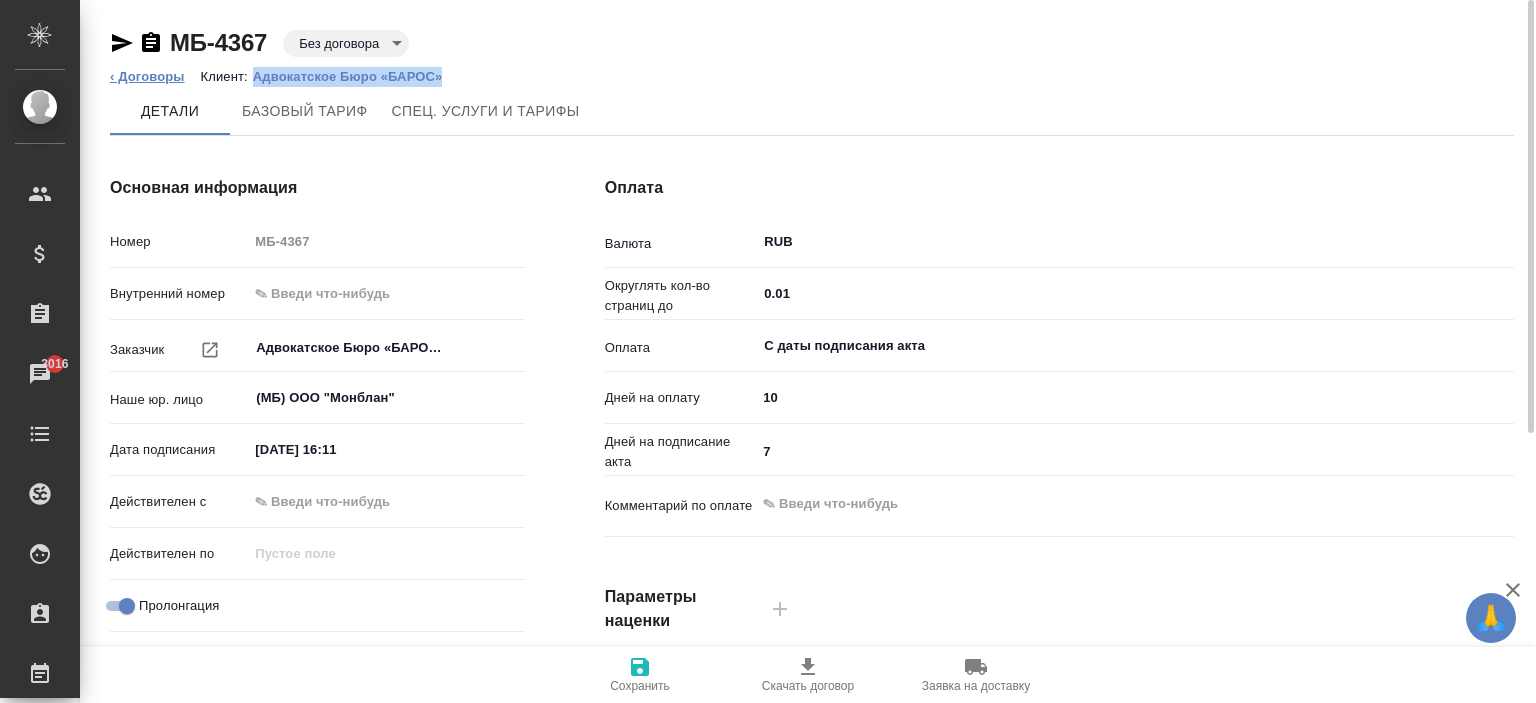 click on "‹ Договоры" at bounding box center [147, 76] 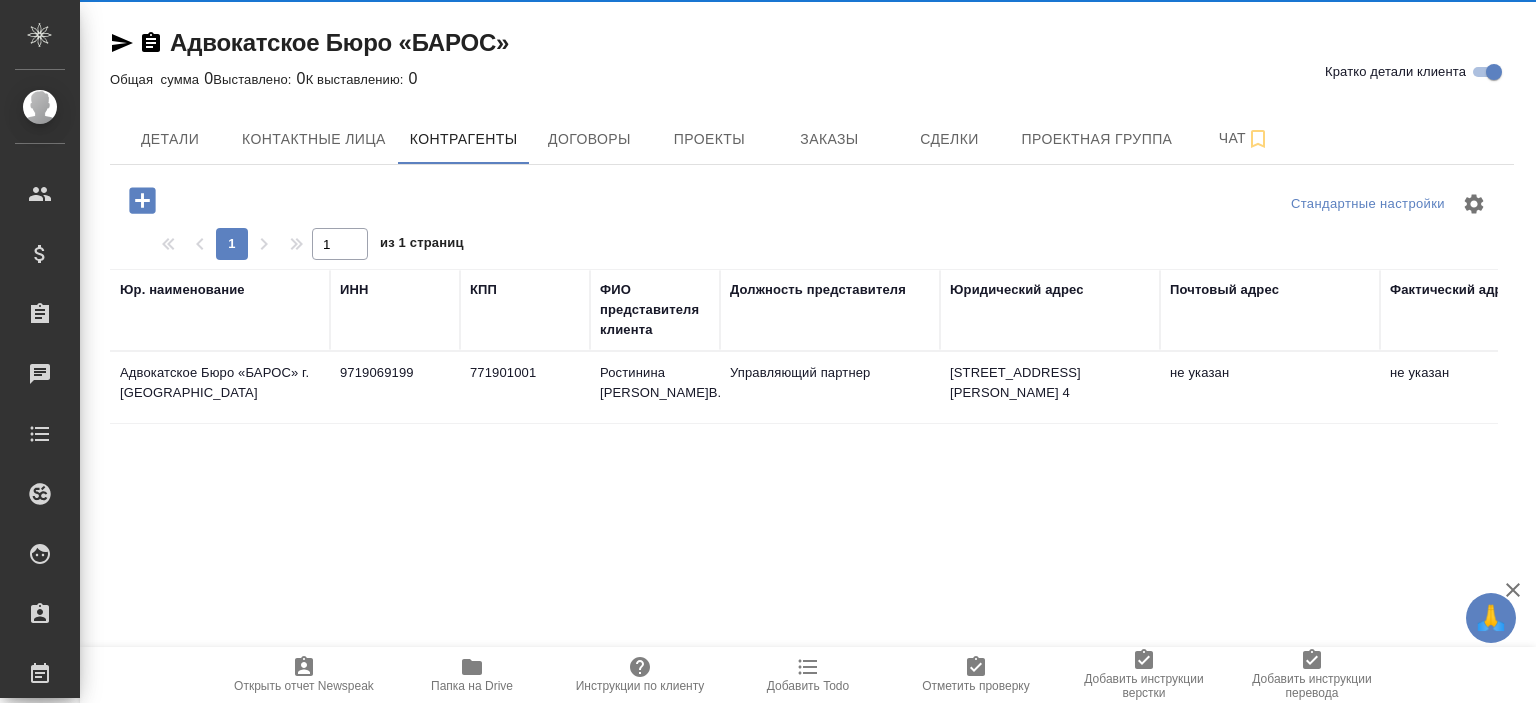 scroll, scrollTop: 0, scrollLeft: 0, axis: both 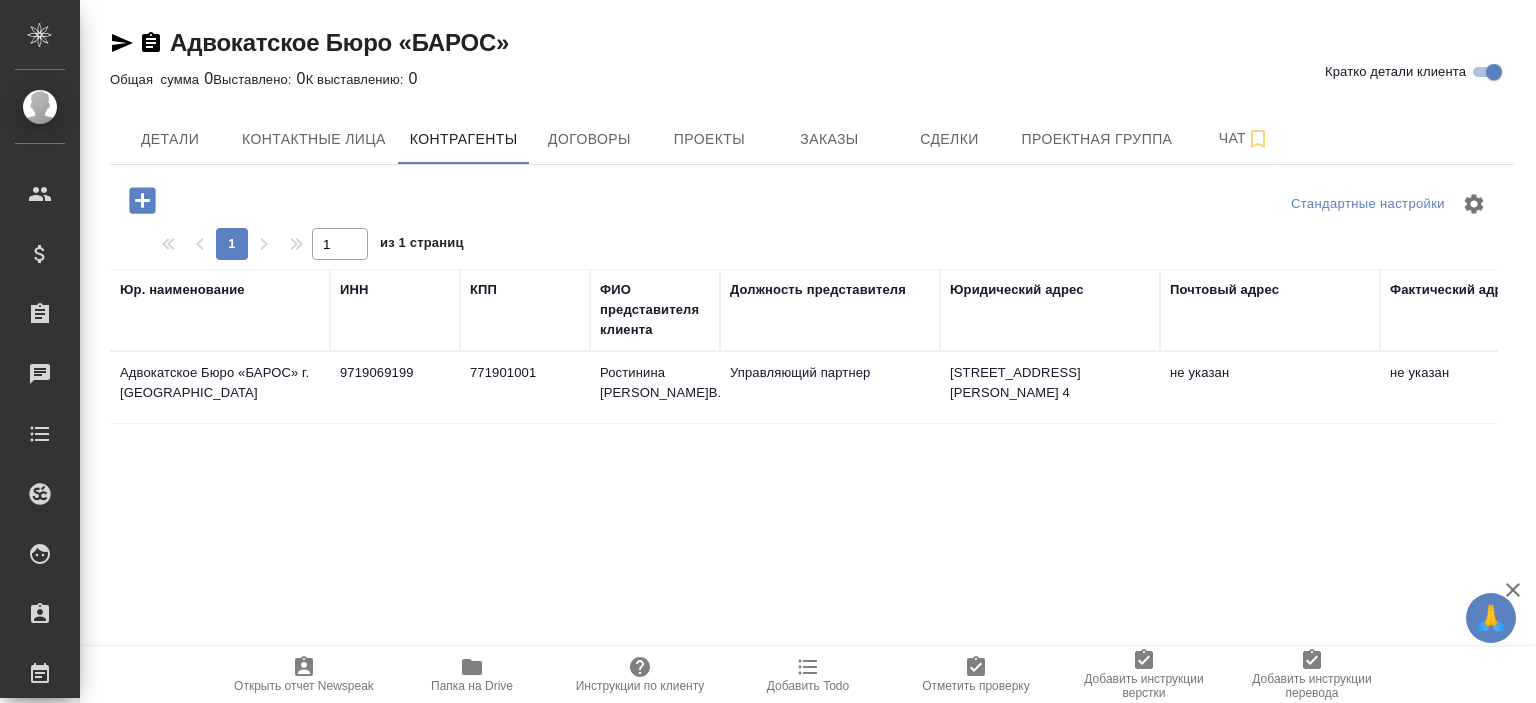 click on "Ростинина [PERSON_NAME]В." at bounding box center [655, 388] 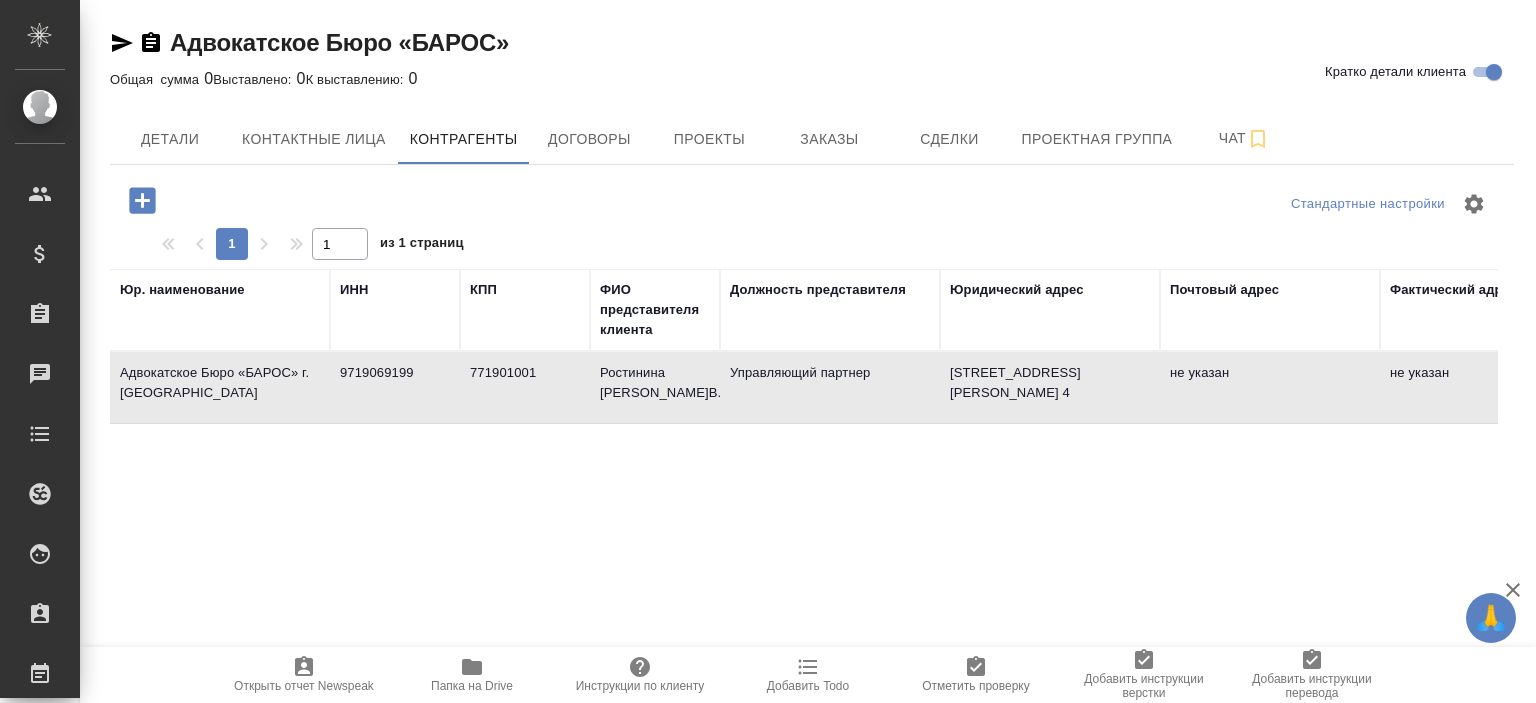checkbox on "false" 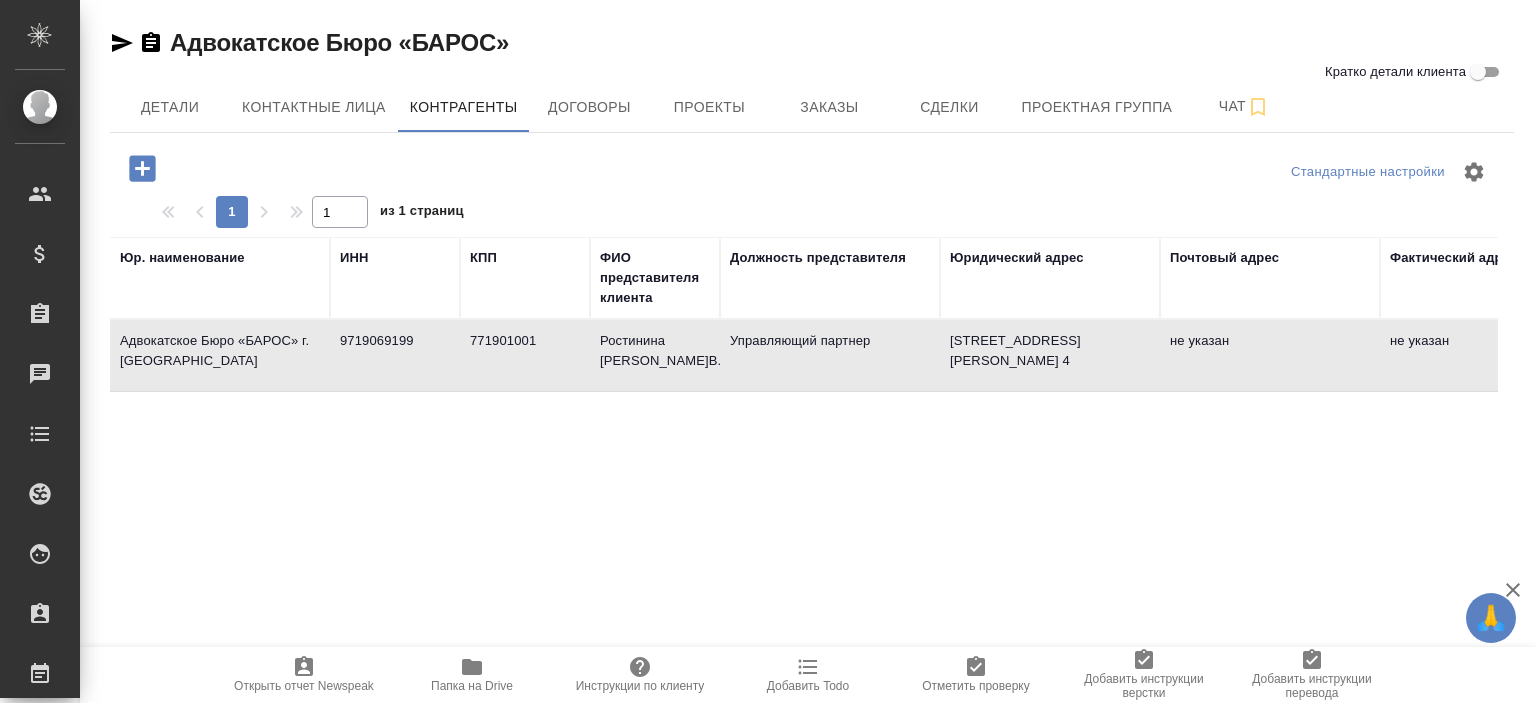 click on "Ростинина [PERSON_NAME]В." at bounding box center [655, 356] 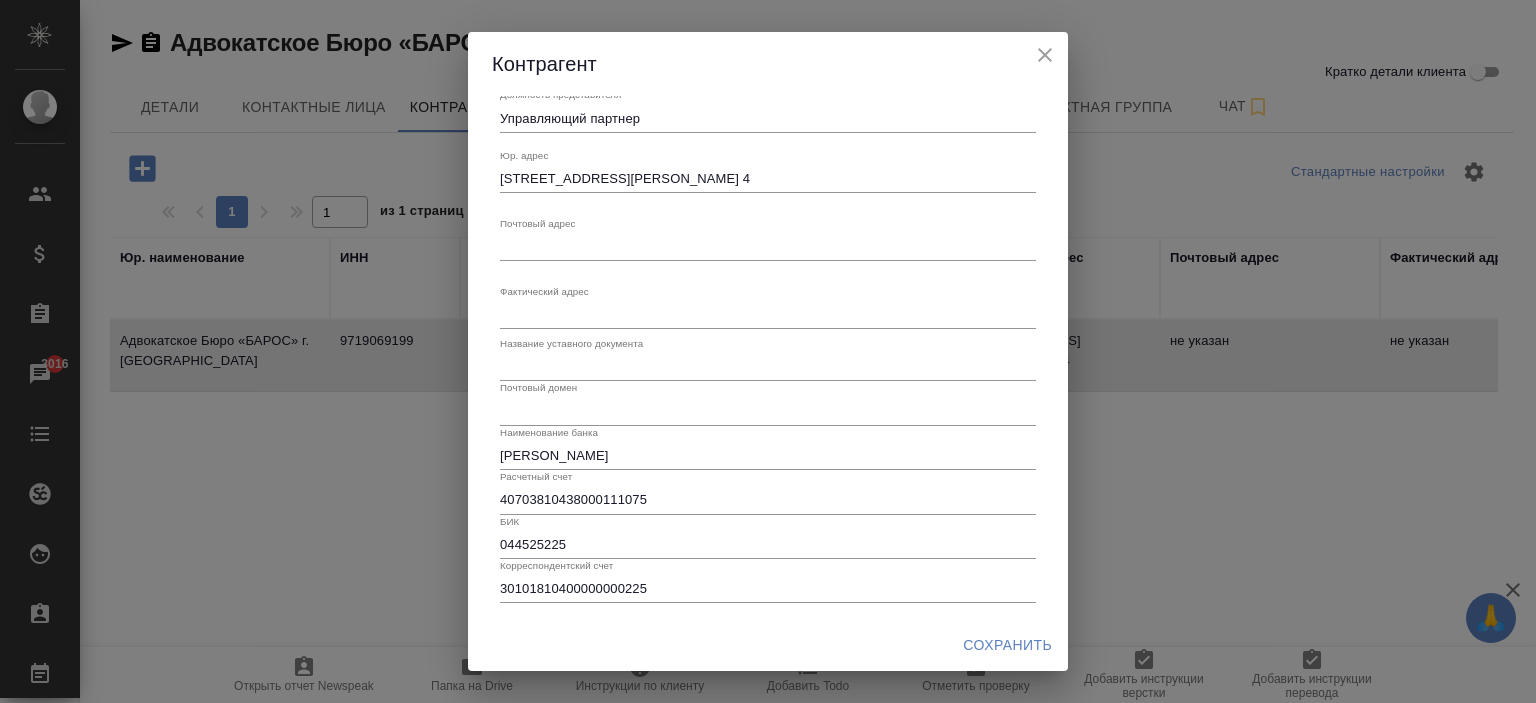 scroll, scrollTop: 0, scrollLeft: 0, axis: both 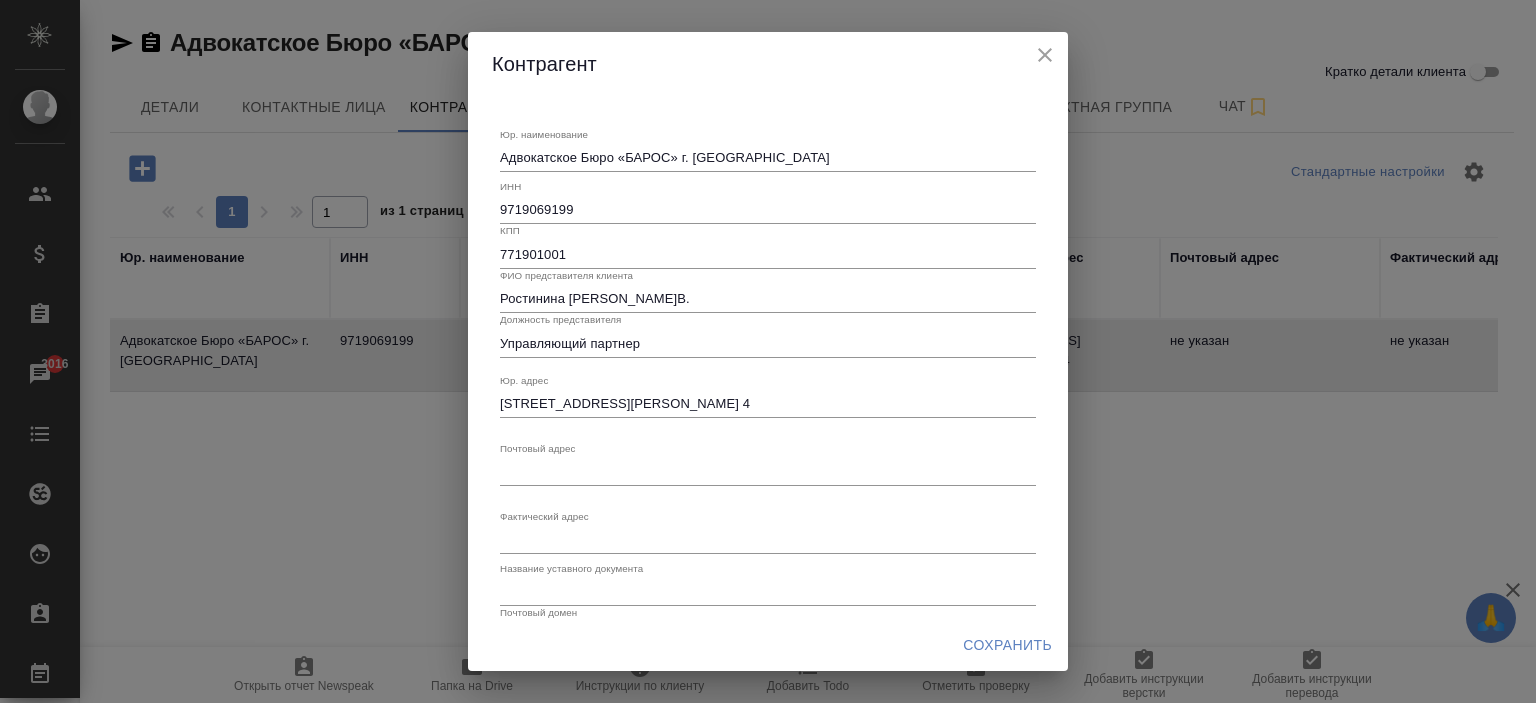 click on "Контрагент" at bounding box center [768, 64] 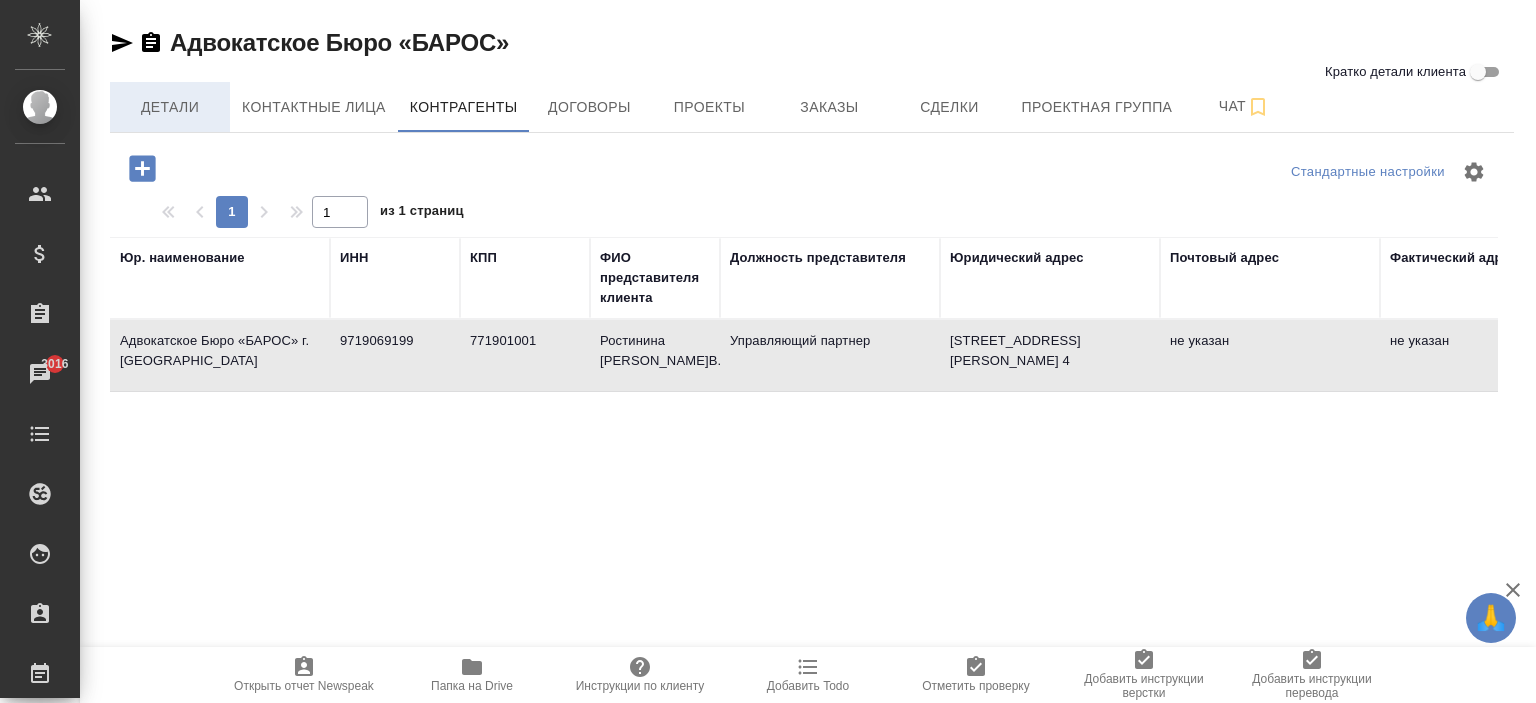drag, startPoint x: 212, startPoint y: 115, endPoint x: 226, endPoint y: 126, distance: 17.804493 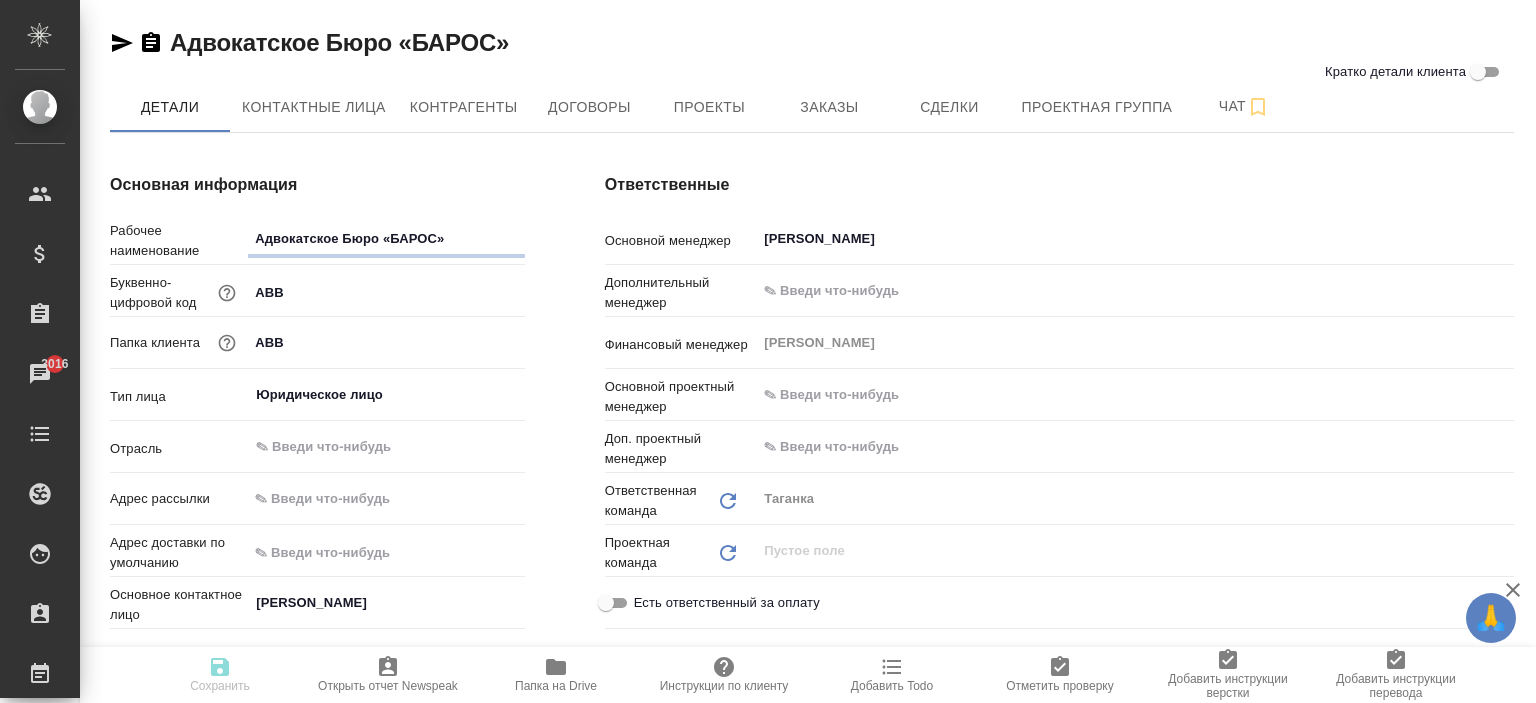 type on "x" 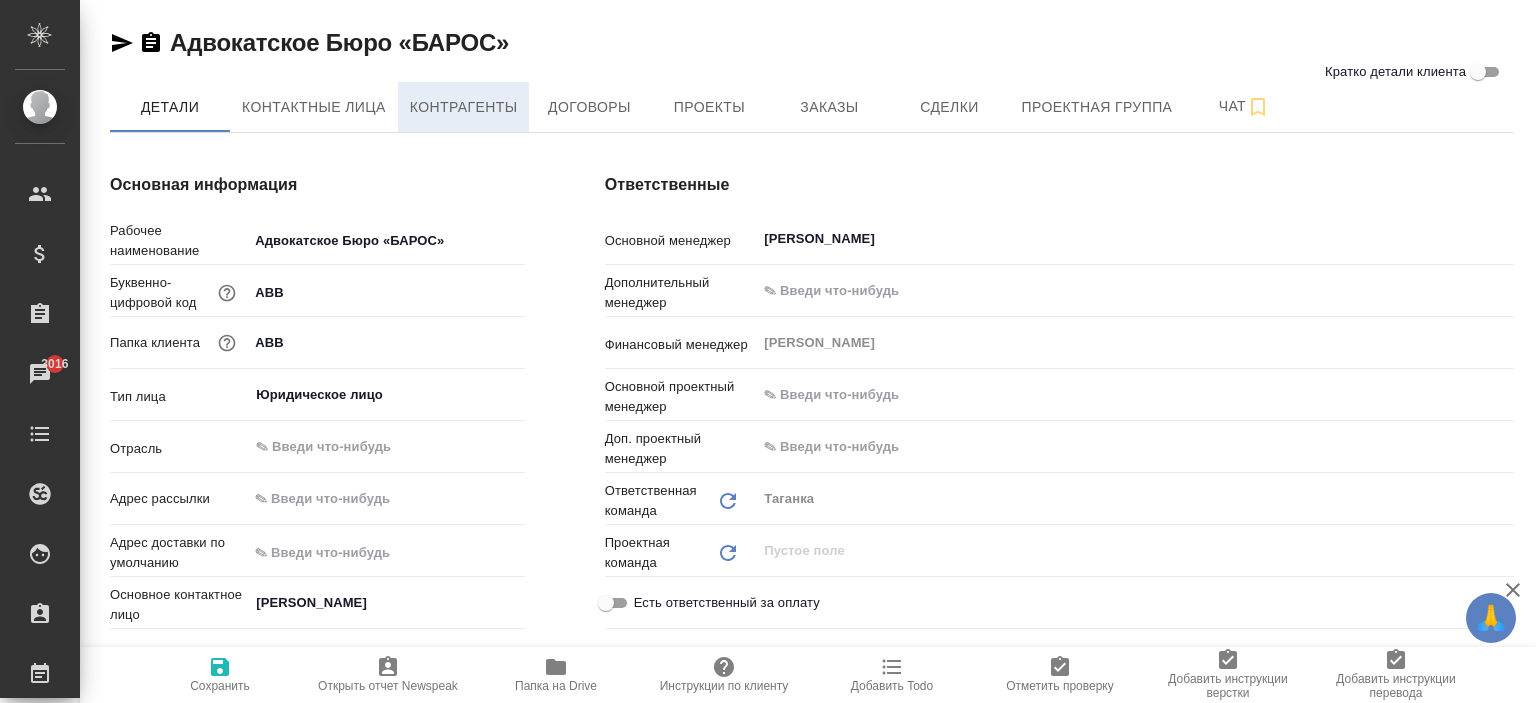click on "Контрагенты" at bounding box center [464, 107] 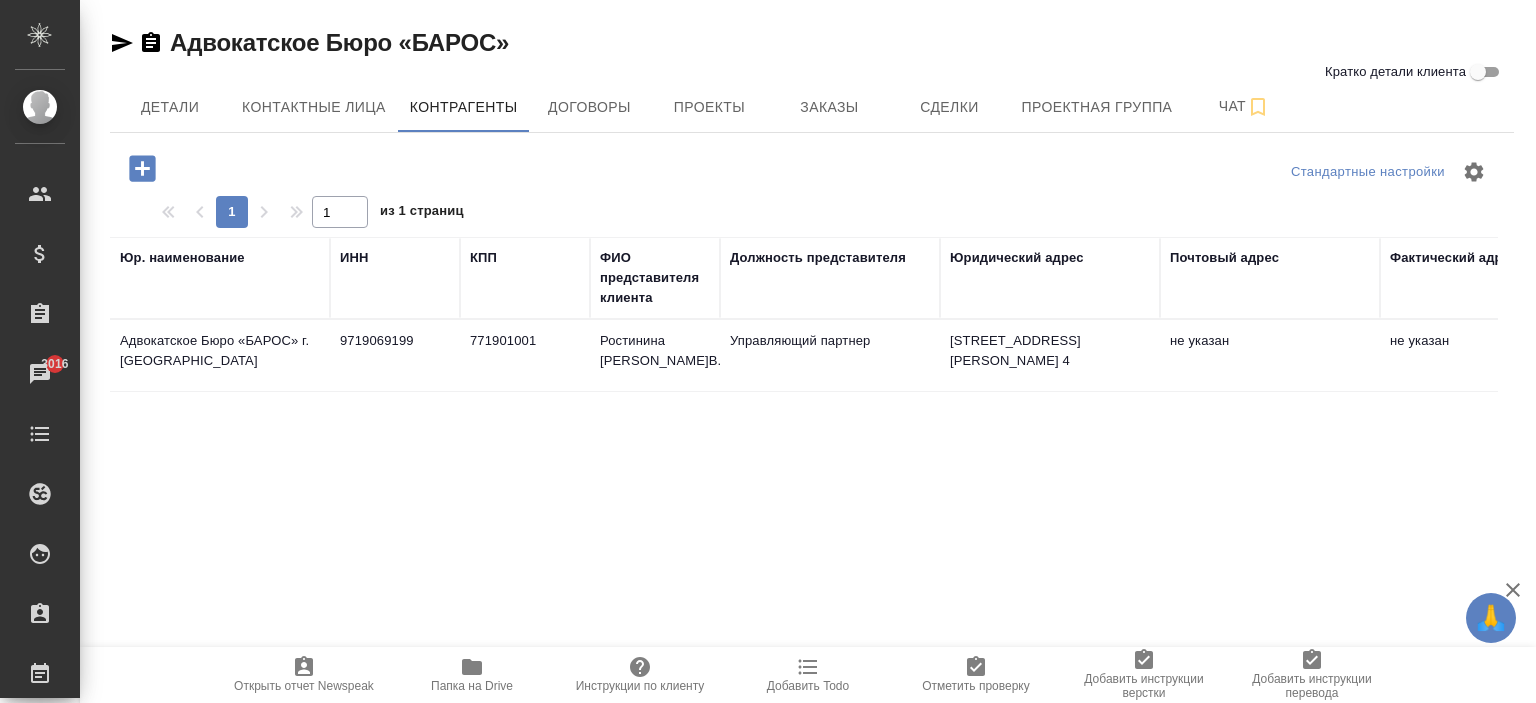 click on "Ростинина Е.В." at bounding box center (655, 356) 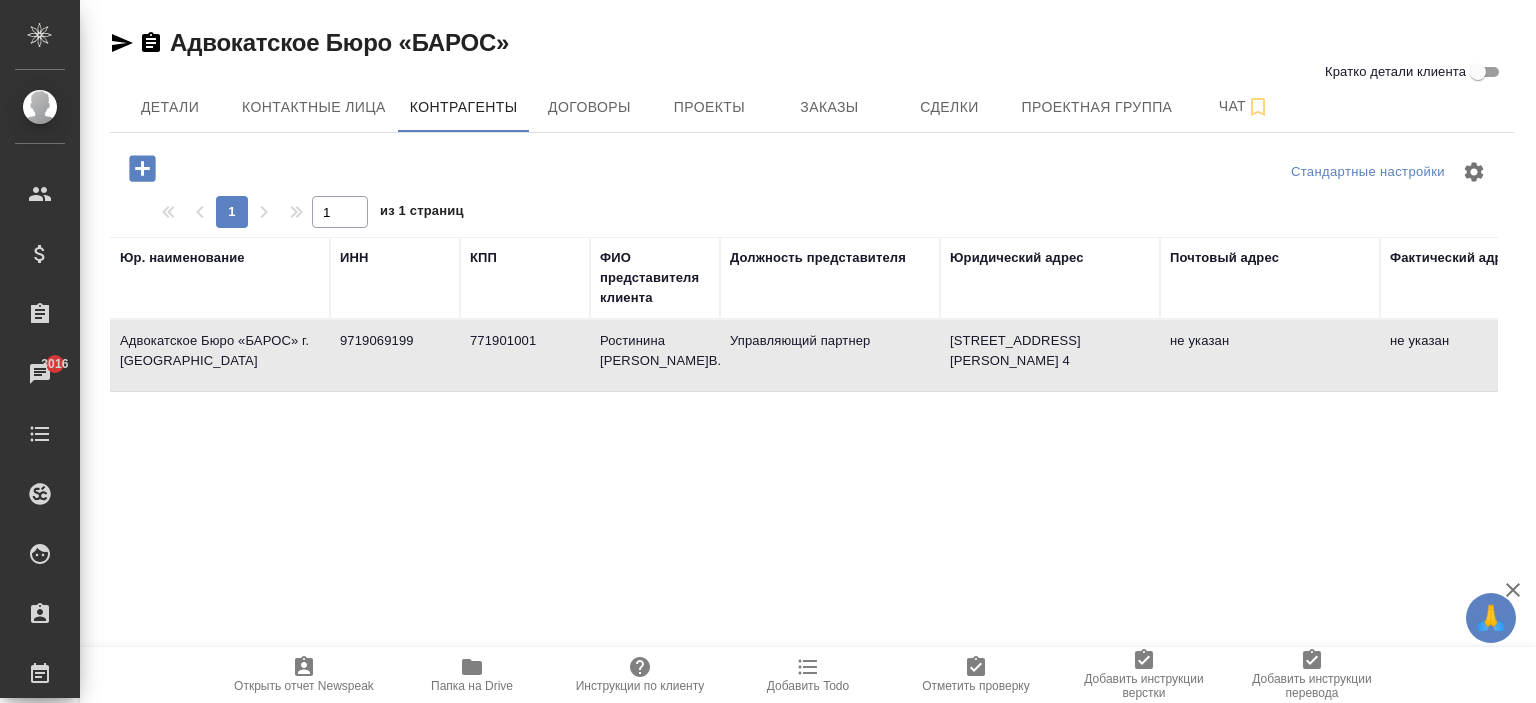 click on "Ростинина Е.В." at bounding box center [655, 356] 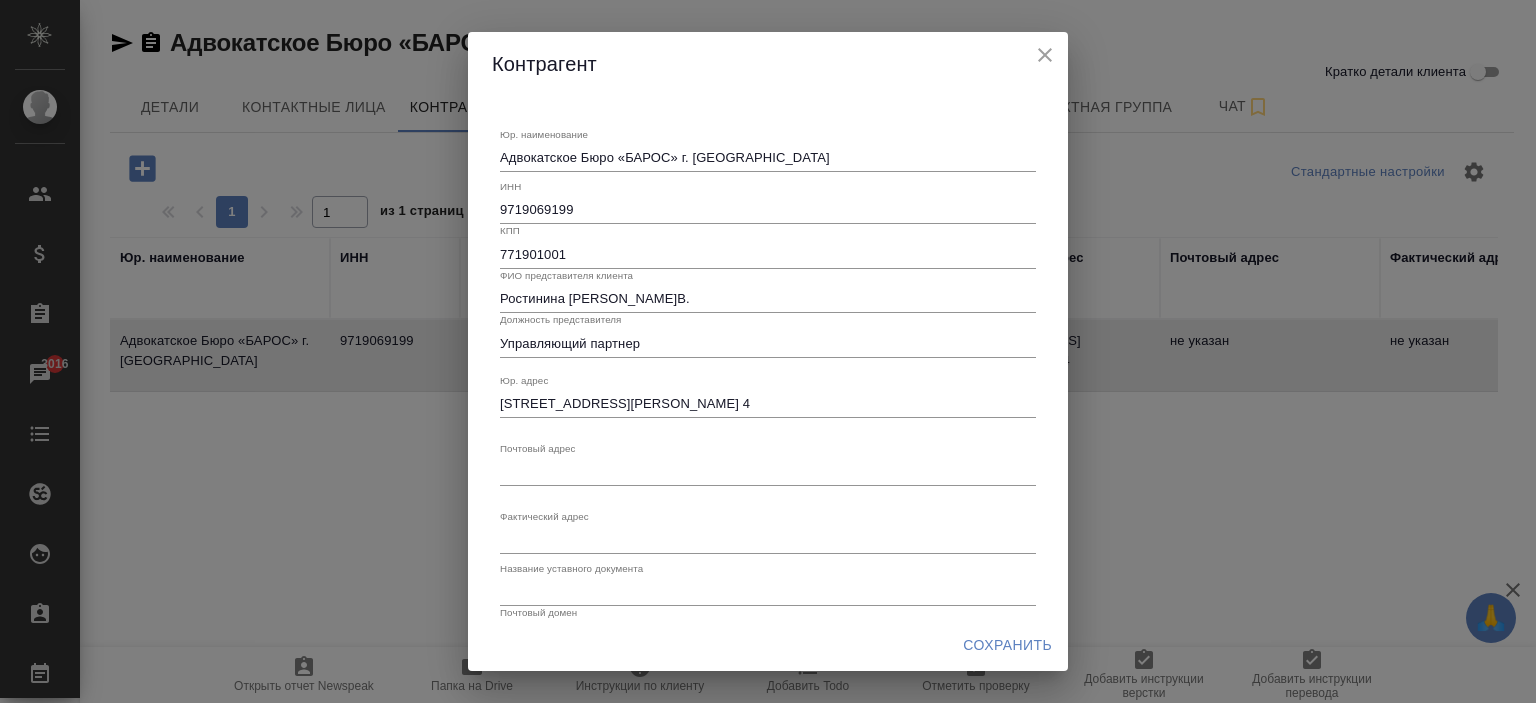 scroll, scrollTop: 225, scrollLeft: 0, axis: vertical 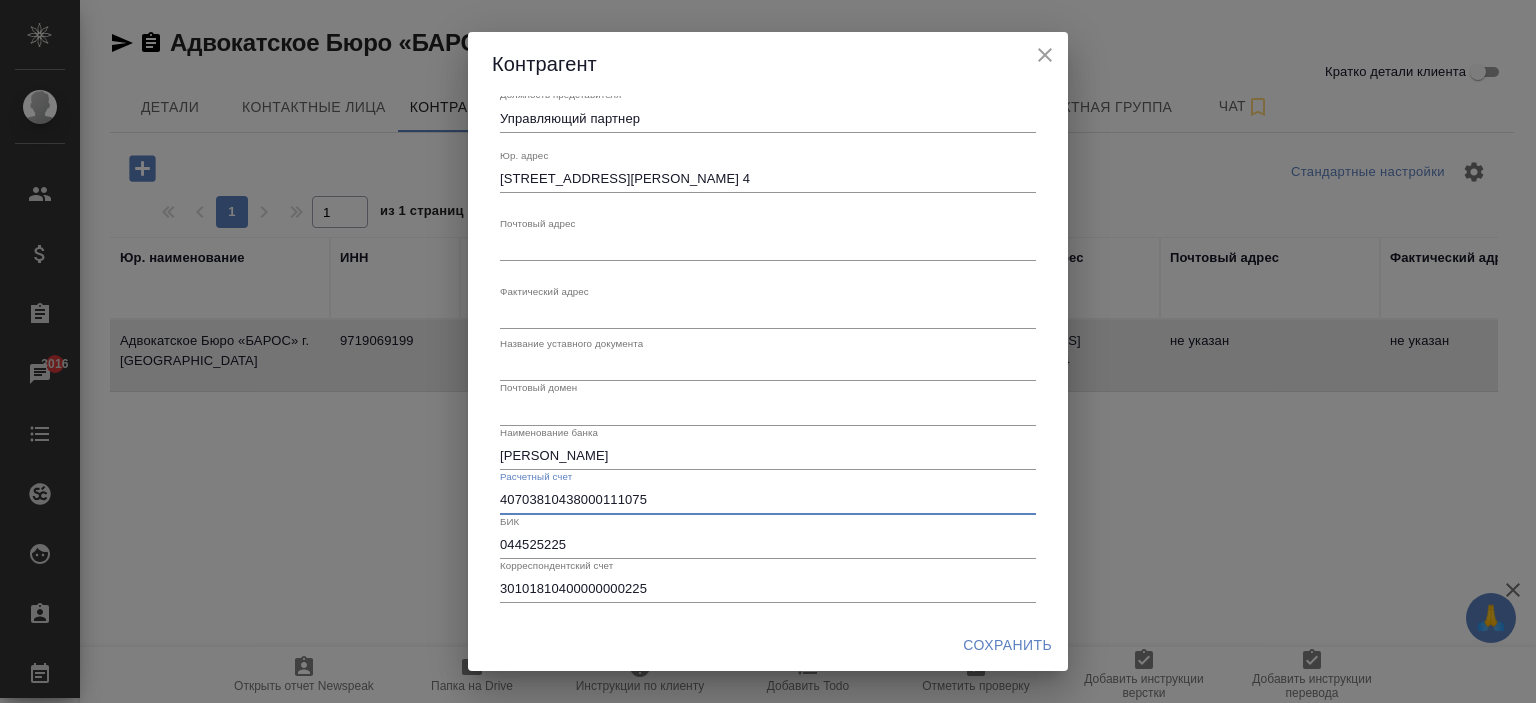 drag, startPoint x: 683, startPoint y: 491, endPoint x: 494, endPoint y: 479, distance: 189.38057 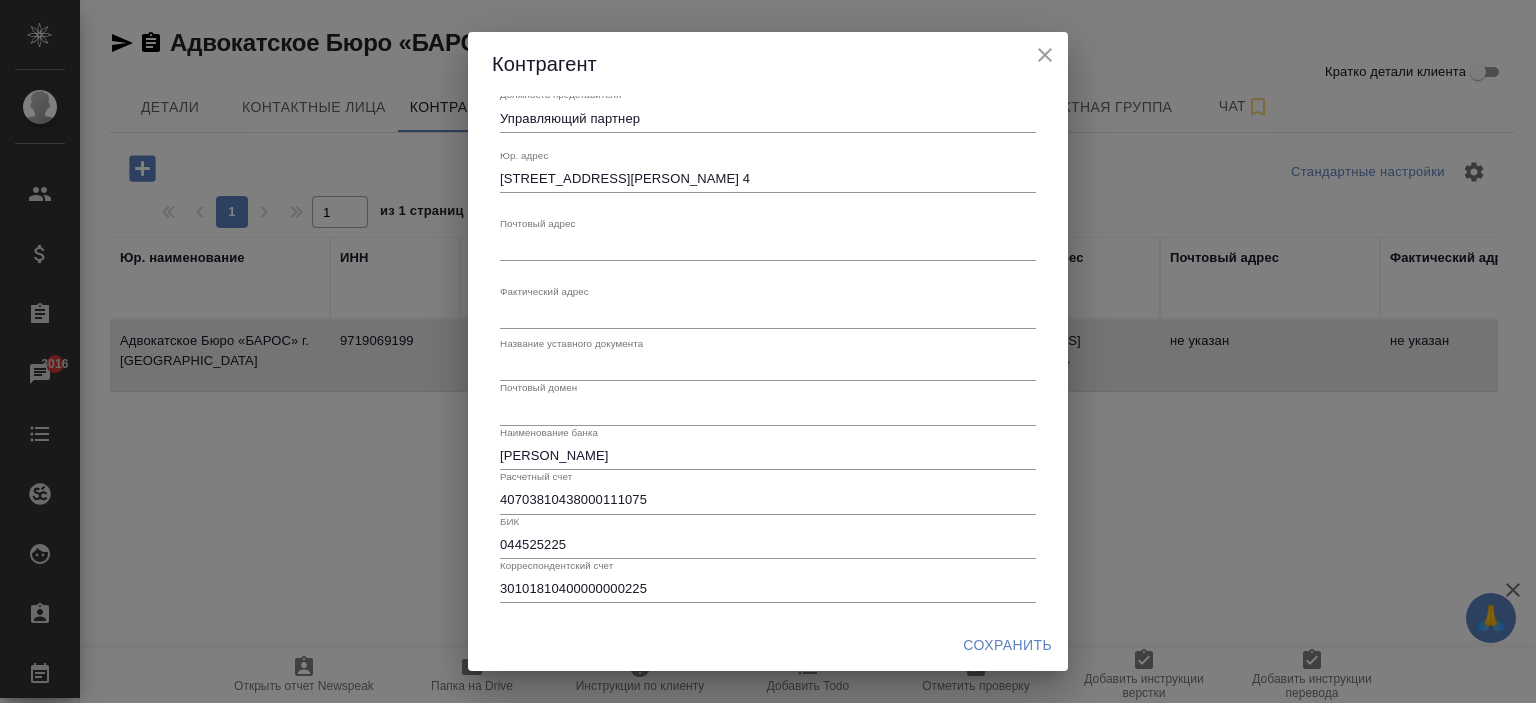 click on "Контрагент Юр. наименование Адвокатское Бюро «БАРОС» г. Москвы x ИНН 9719069199 КПП 771901001 ФИО представителя клиента Ростинина Е.В. Должность представителя Управляющий партнер Юр. адрес 105094, Г.МОСКВА, УЛ СЕМЁНОВСКИЙ ВАЛ, Д. 10А СТР. 4 x Почтовый адрес x Фактический адрес x Название уставного документа Почтовый домен Наименование банка ПАО Сбербанк Расчетный счет 40703810438000111075 БИК 044525225 Корреспондентский счет 30101810400000000225 Сохранить" at bounding box center [768, 351] 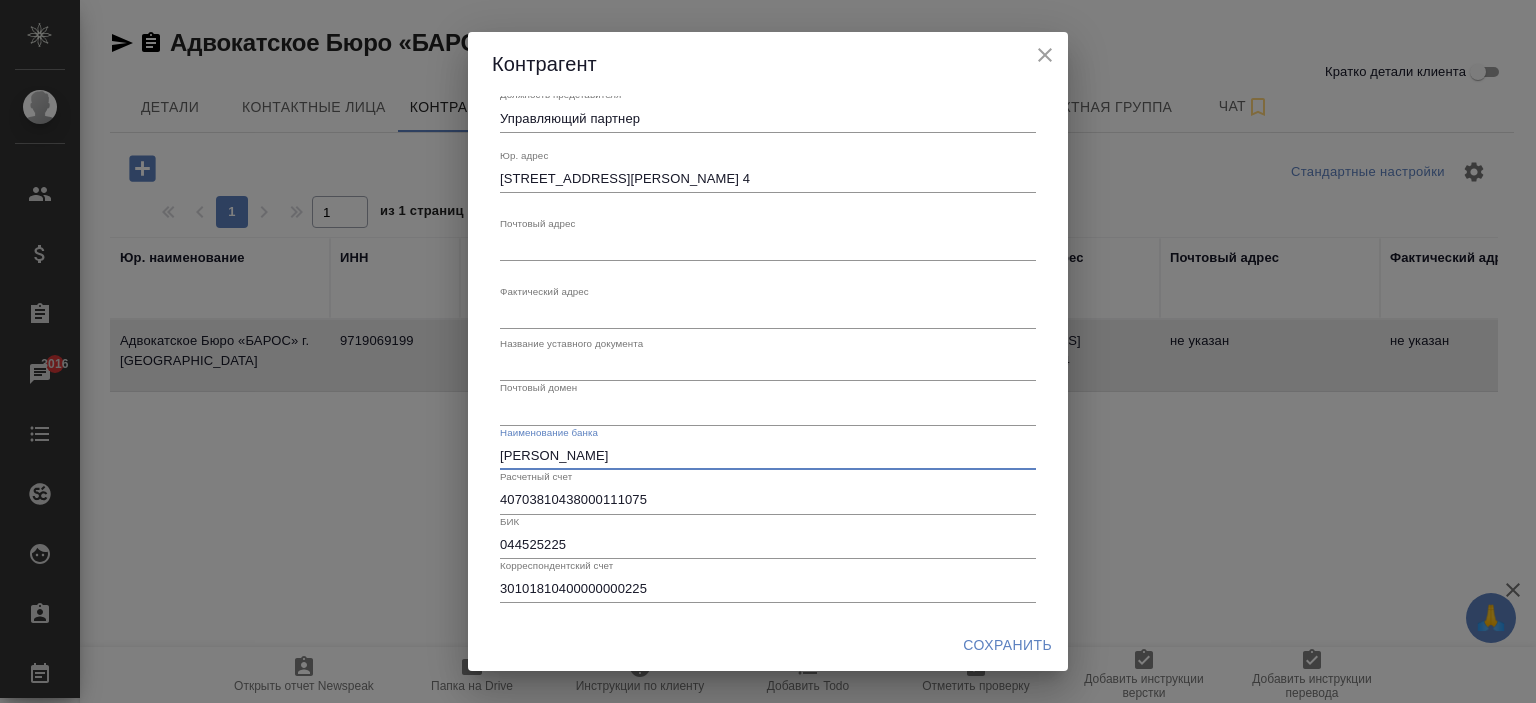 click on "Контрагент Юр. наименование Адвокатское Бюро «БАРОС» г. Москвы x ИНН 9719069199 КПП 771901001 ФИО представителя клиента Ростинина Е.В. Должность представителя Управляющий партнер Юр. адрес 105094, Г.МОСКВА, УЛ СЕМЁНОВСКИЙ ВАЛ, Д. 10А СТР. 4 x Почтовый адрес x Фактический адрес x Название уставного документа Почтовый домен Наименование банка ПАО Сбербанк Расчетный счет 40703810438000111075 БИК 044525225 Корреспондентский счет 30101810400000000225 Сохранить" at bounding box center (768, 351) 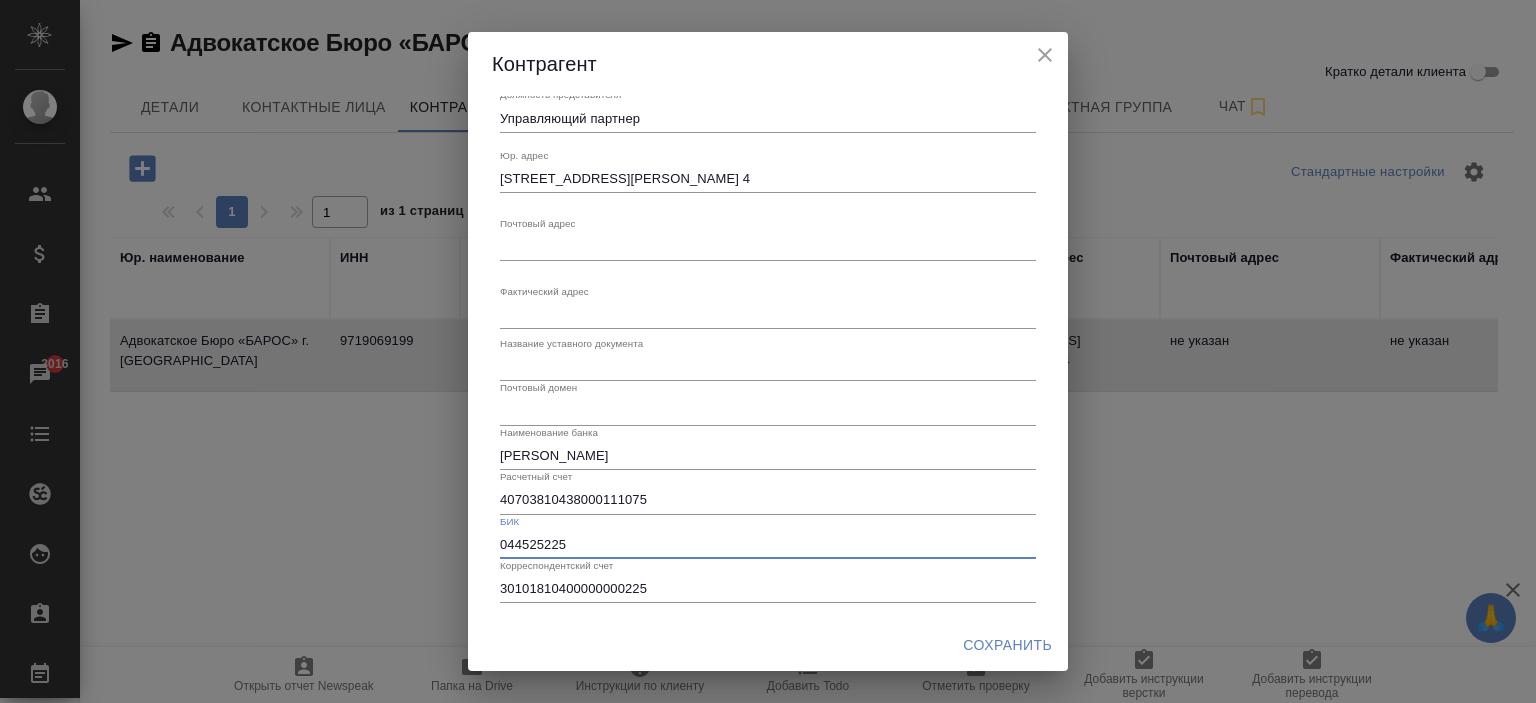 click on "Юр. наименование Адвокатское Бюро «БАРОС» г. Москвы x ИНН 9719069199 КПП 771901001 ФИО представителя клиента Ростинина Е.В. Должность представителя Управляющий партнер Юр. адрес 105094, Г.МОСКВА, УЛ СЕМЁНОВСКИЙ ВАЛ, Д. 10А СТР. 4 x Почтовый адрес x Фактический адрес x Название уставного документа Почтовый домен Наименование банка ПАО Сбербанк Расчетный счет 40703810438000111075 БИК 044525225 Корреспондентский счет 30101810400000000225" at bounding box center (768, 357) 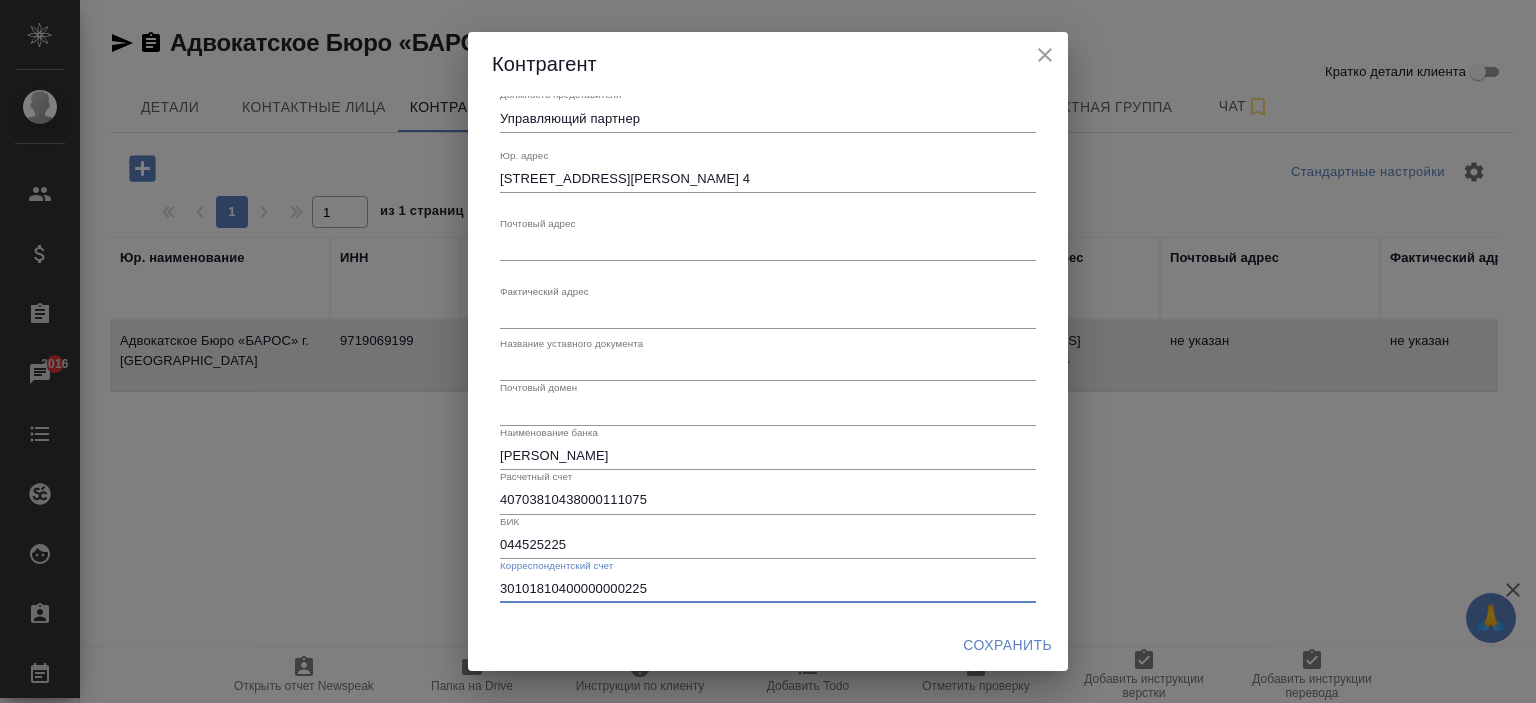 drag, startPoint x: 657, startPoint y: 587, endPoint x: 292, endPoint y: 553, distance: 366.58014 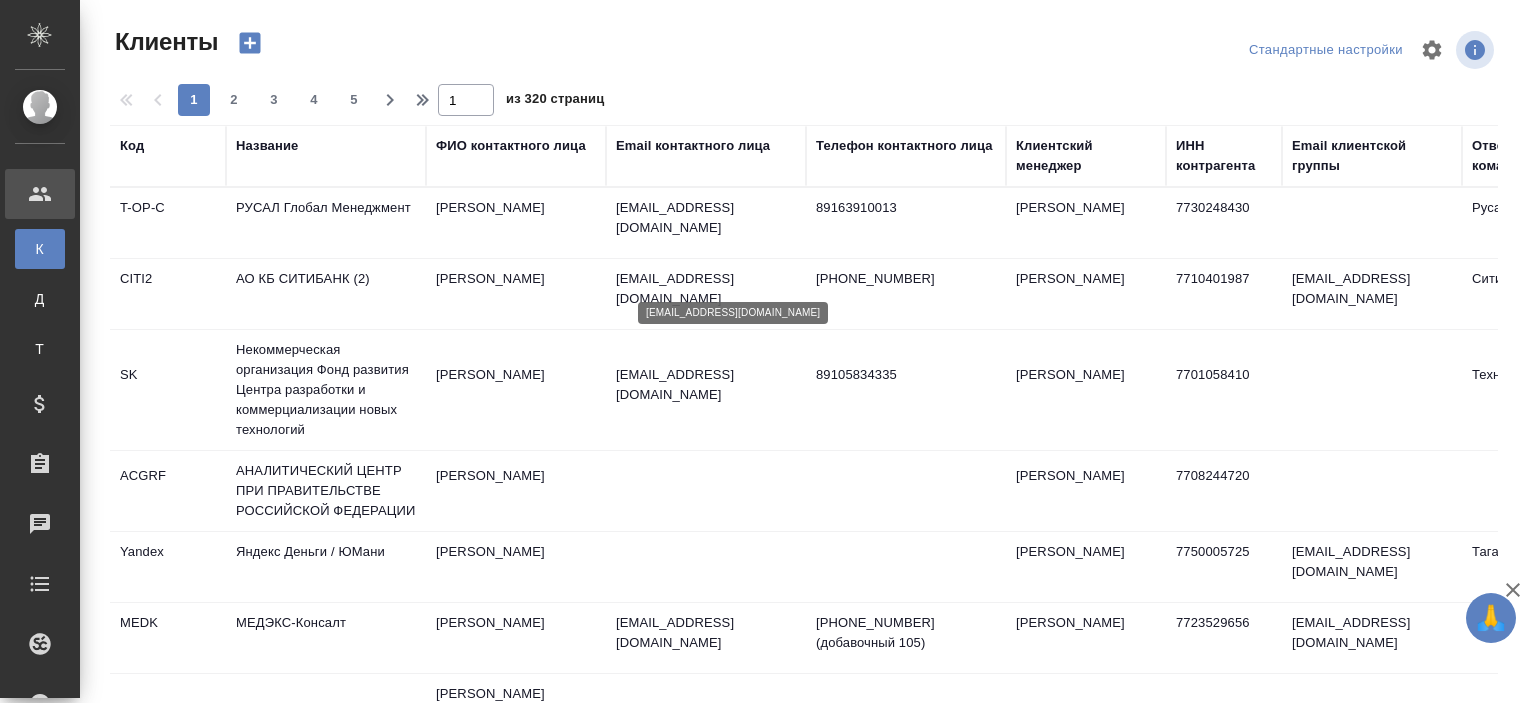 select on "RU" 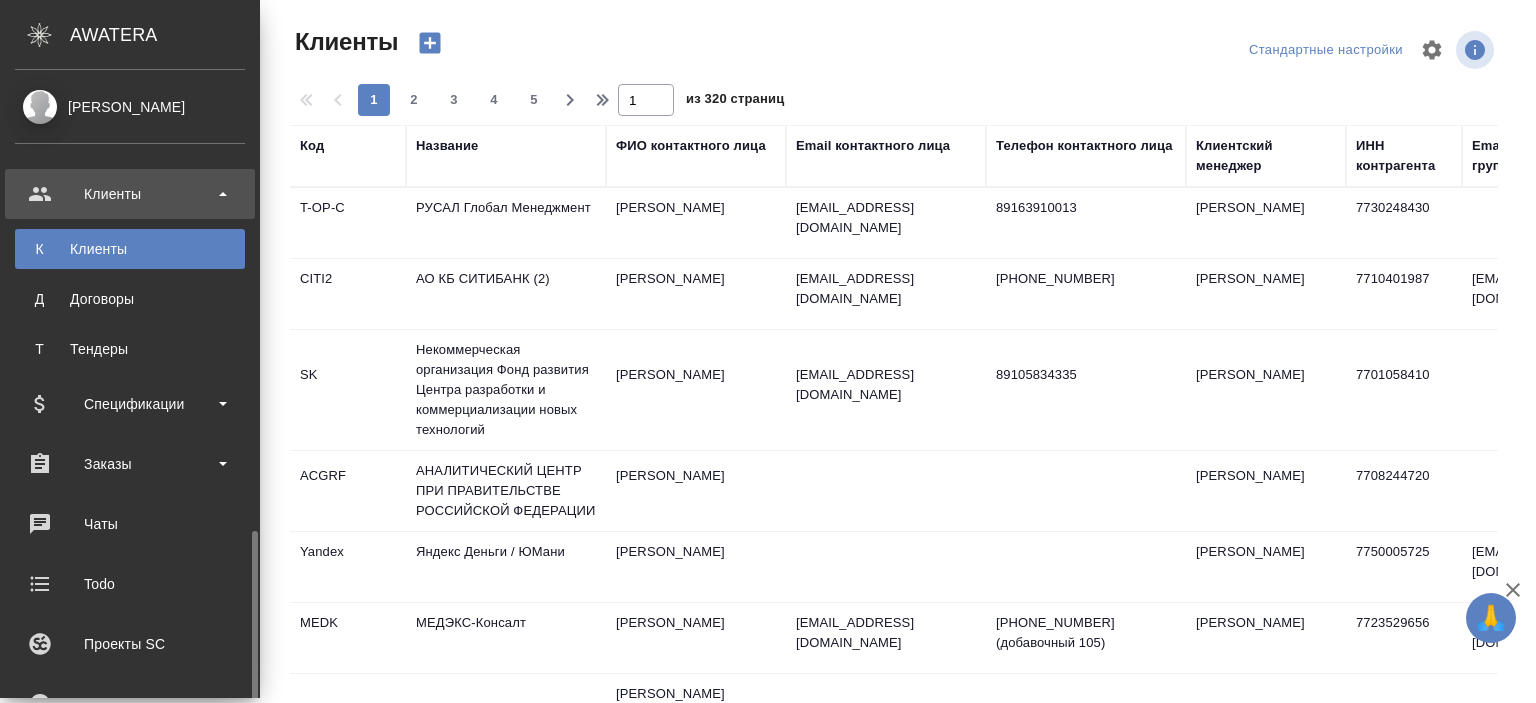 scroll, scrollTop: 540, scrollLeft: 0, axis: vertical 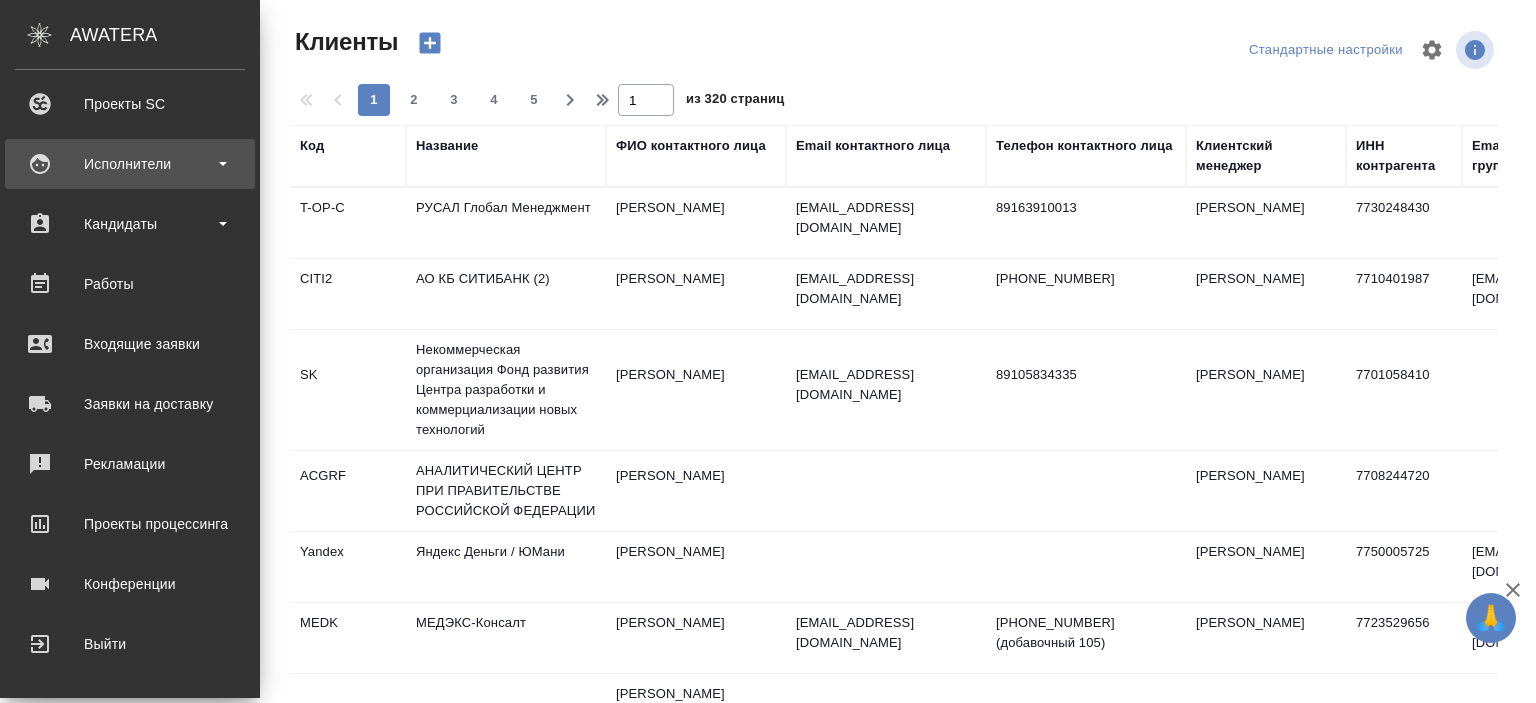 click on "Исполнители" at bounding box center (130, 164) 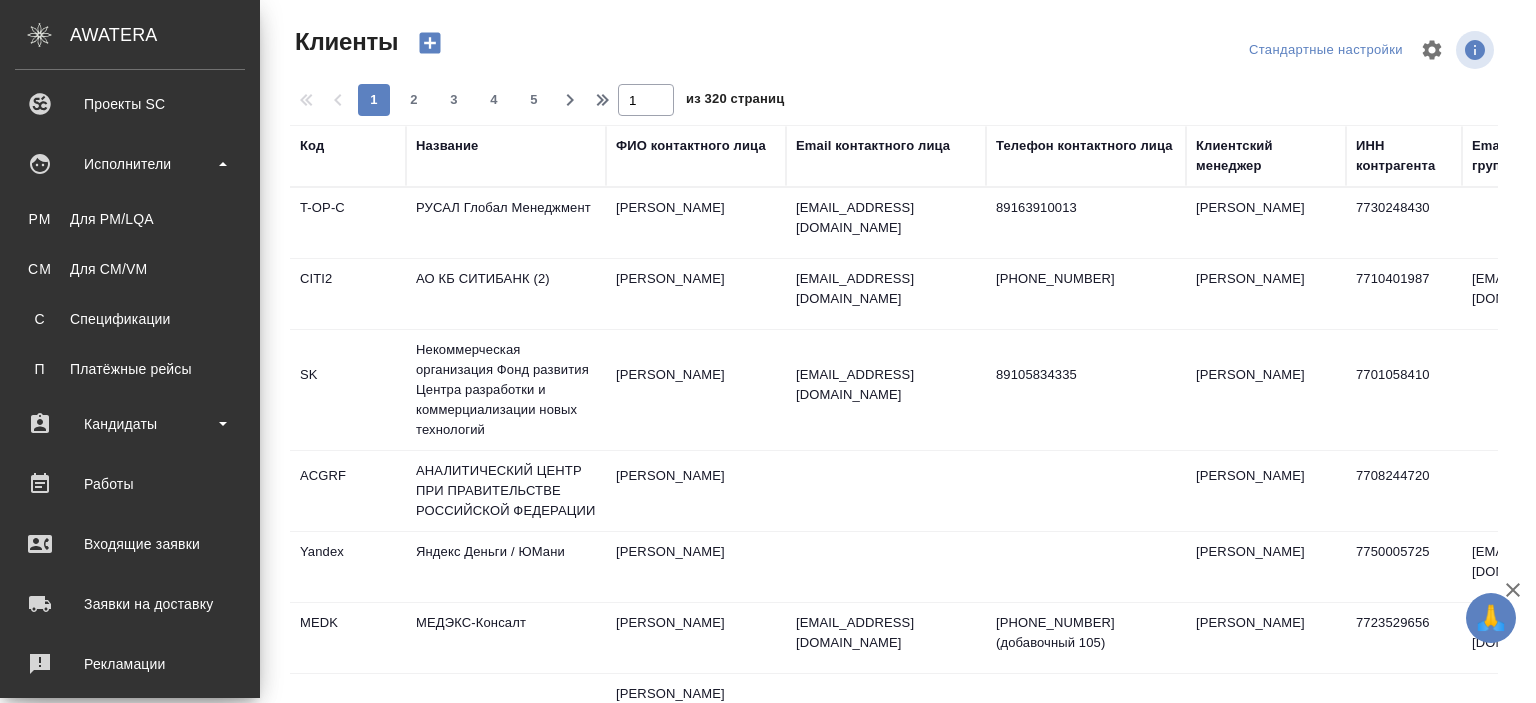 click on "PM Для PM/LQA CM Для CM/VM С Спецификации П Платёжные рейсы" at bounding box center [130, 289] 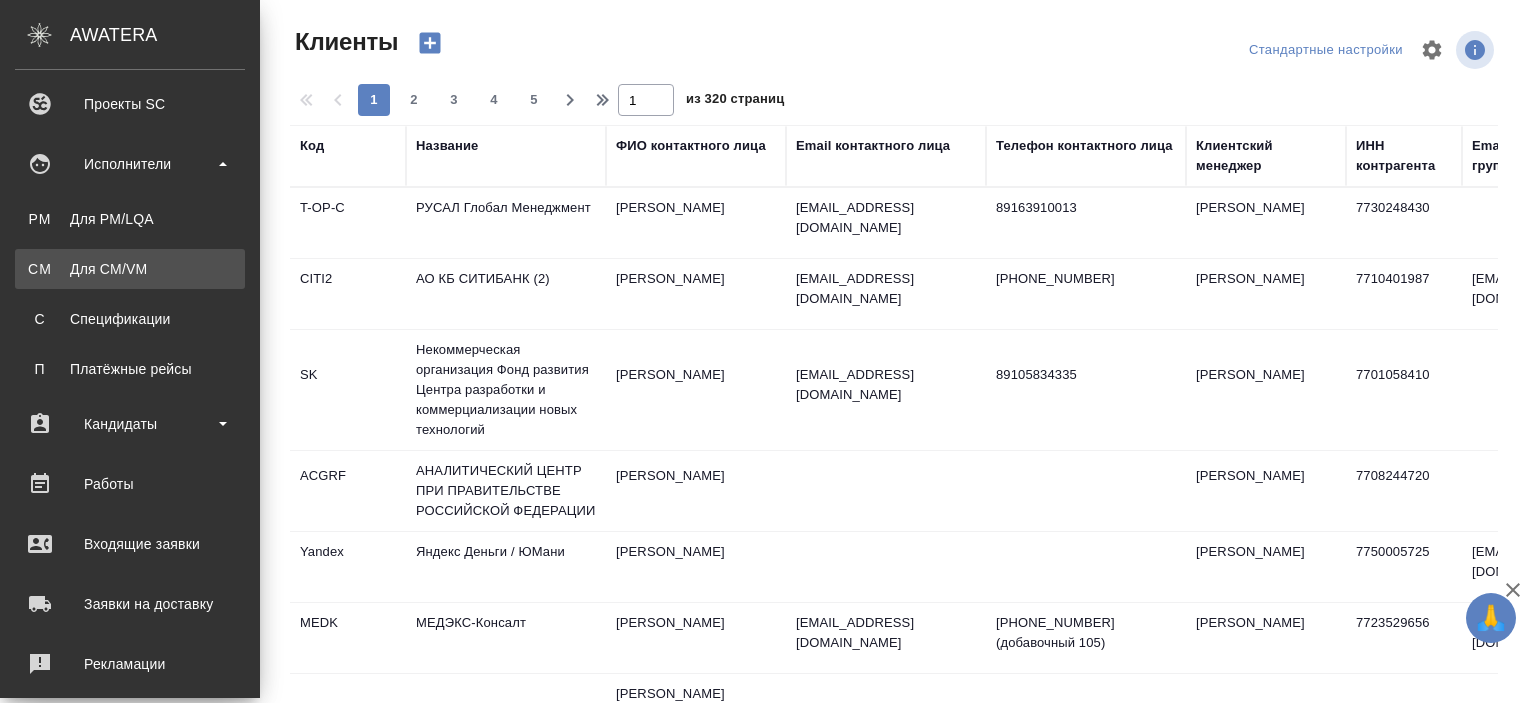 click on "Для CM/VM" at bounding box center [130, 269] 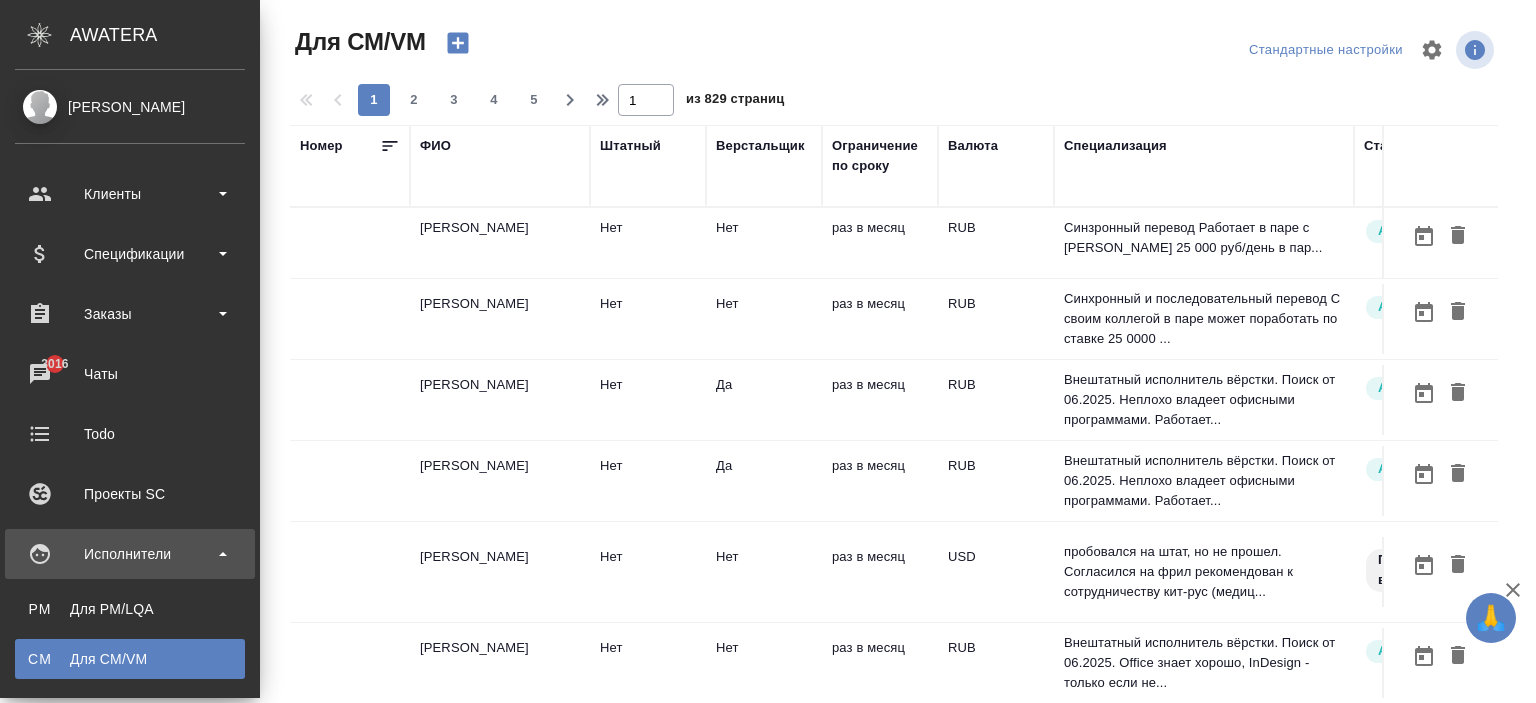 scroll, scrollTop: 152, scrollLeft: 0, axis: vertical 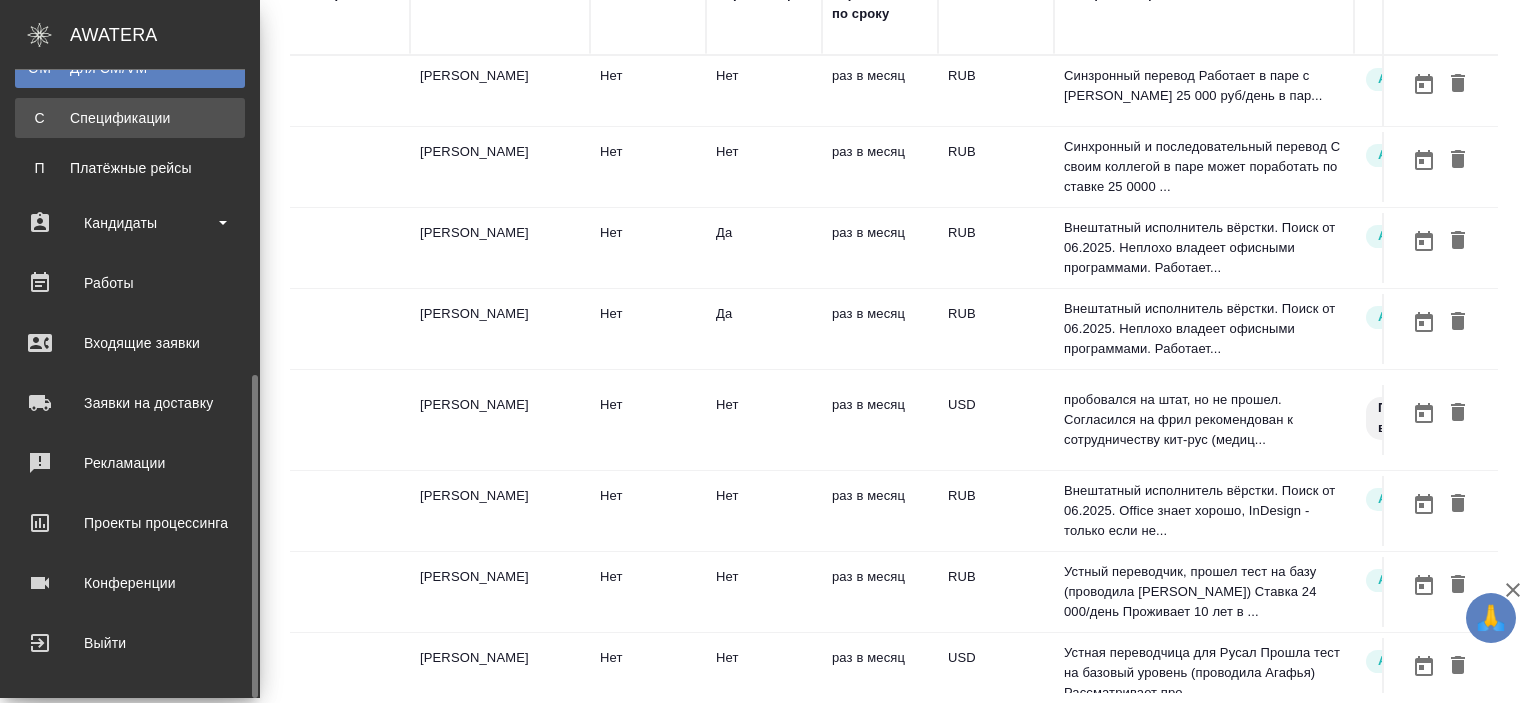 click on "Спецификации" at bounding box center (130, 118) 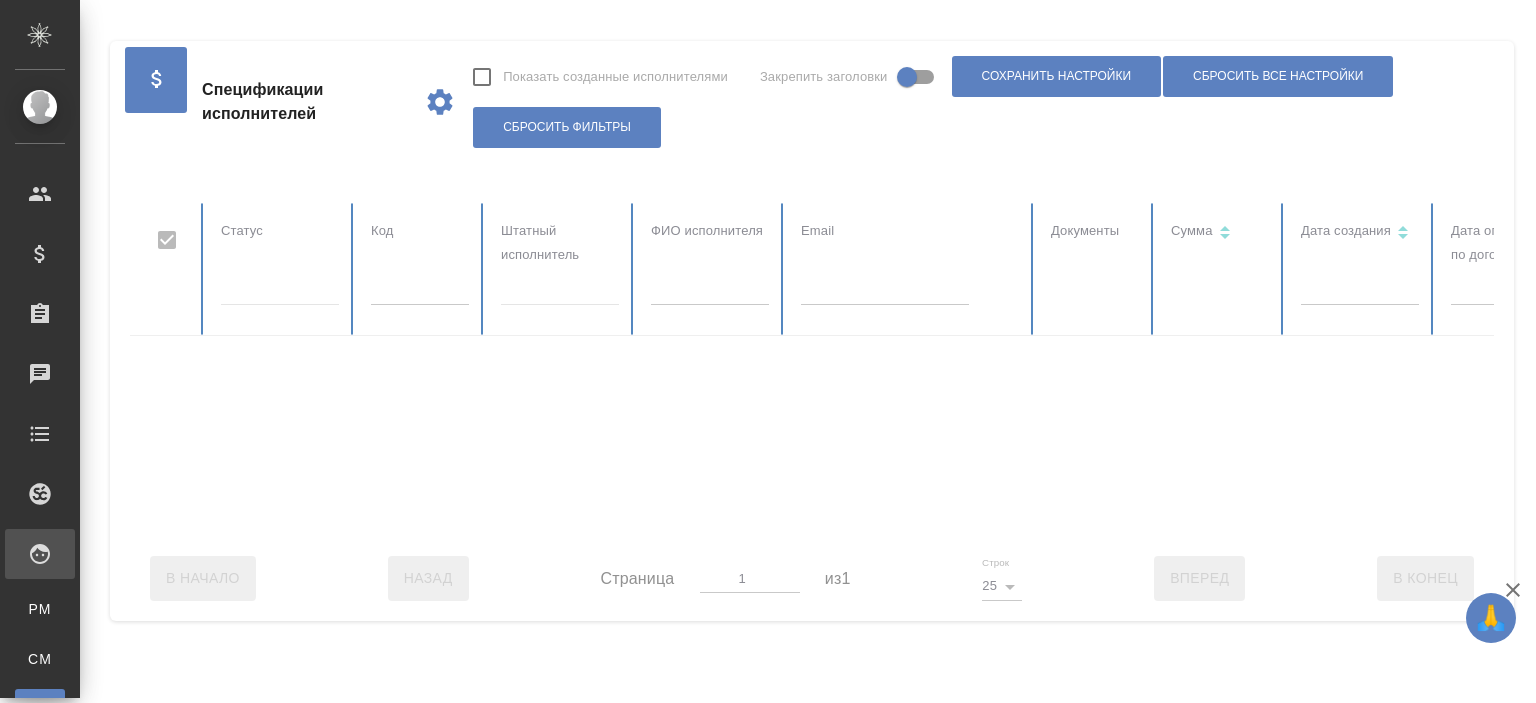checkbox on "false" 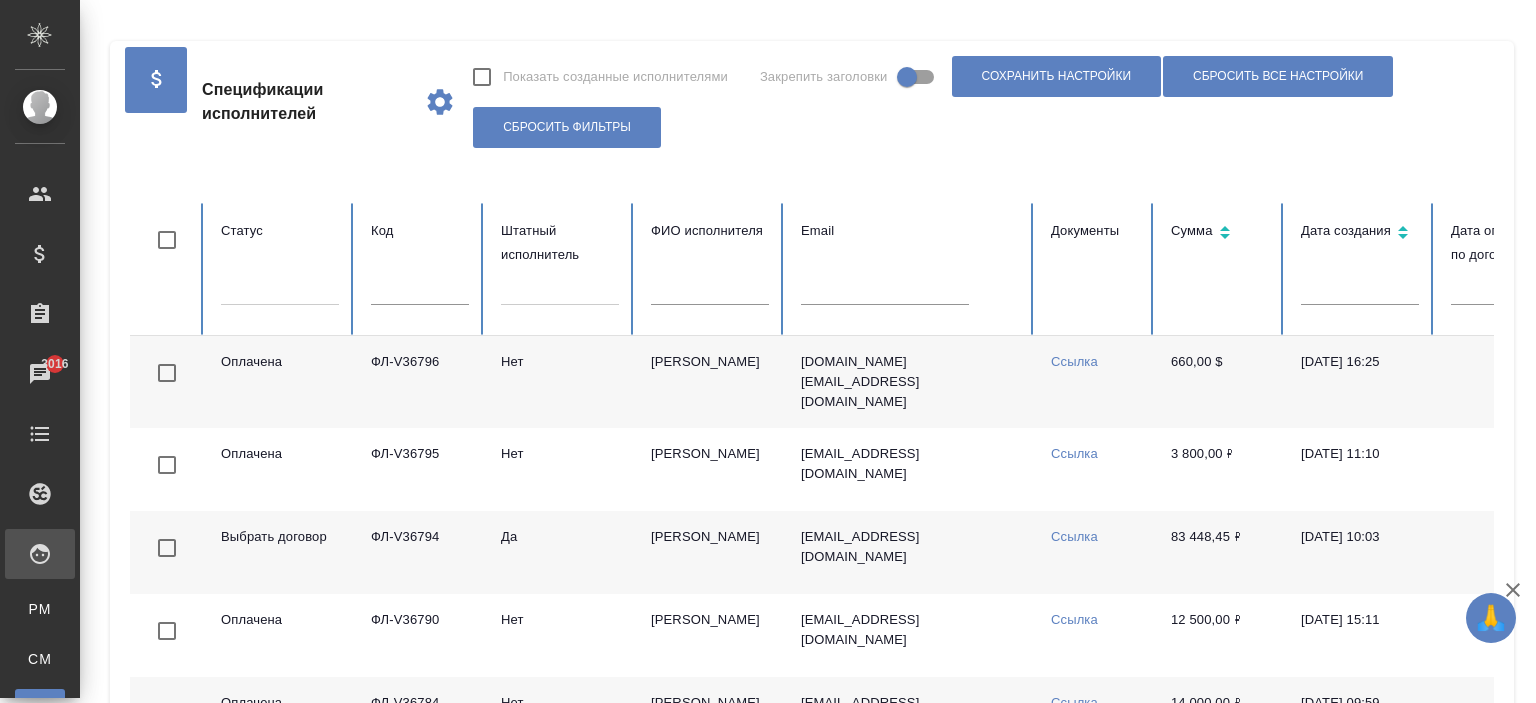 click on "Показать созданные исполнителями Закрепить заголовки Сохранить настройки Сбросить все настройки Сбросить фильтры" at bounding box center [975, 102] 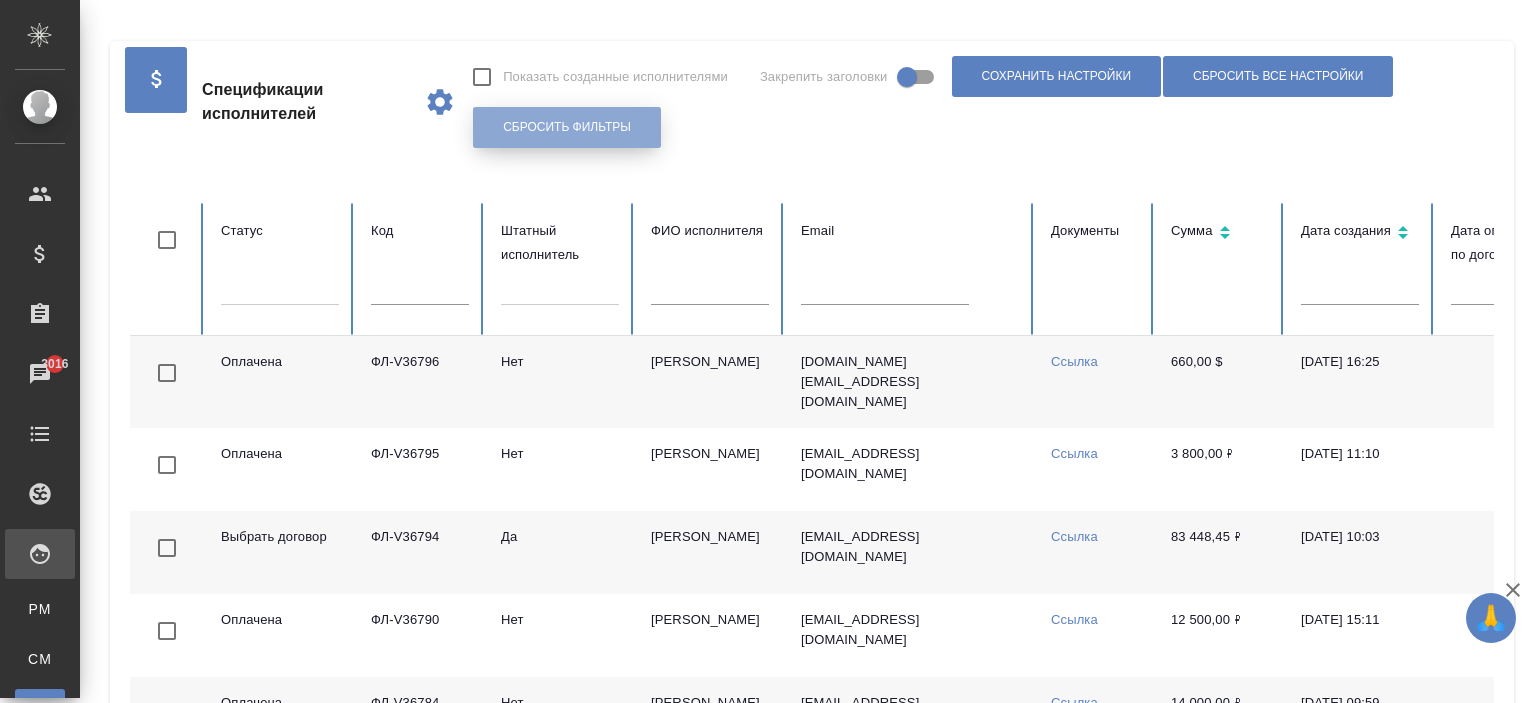 click on "Сбросить фильтры" at bounding box center [567, 127] 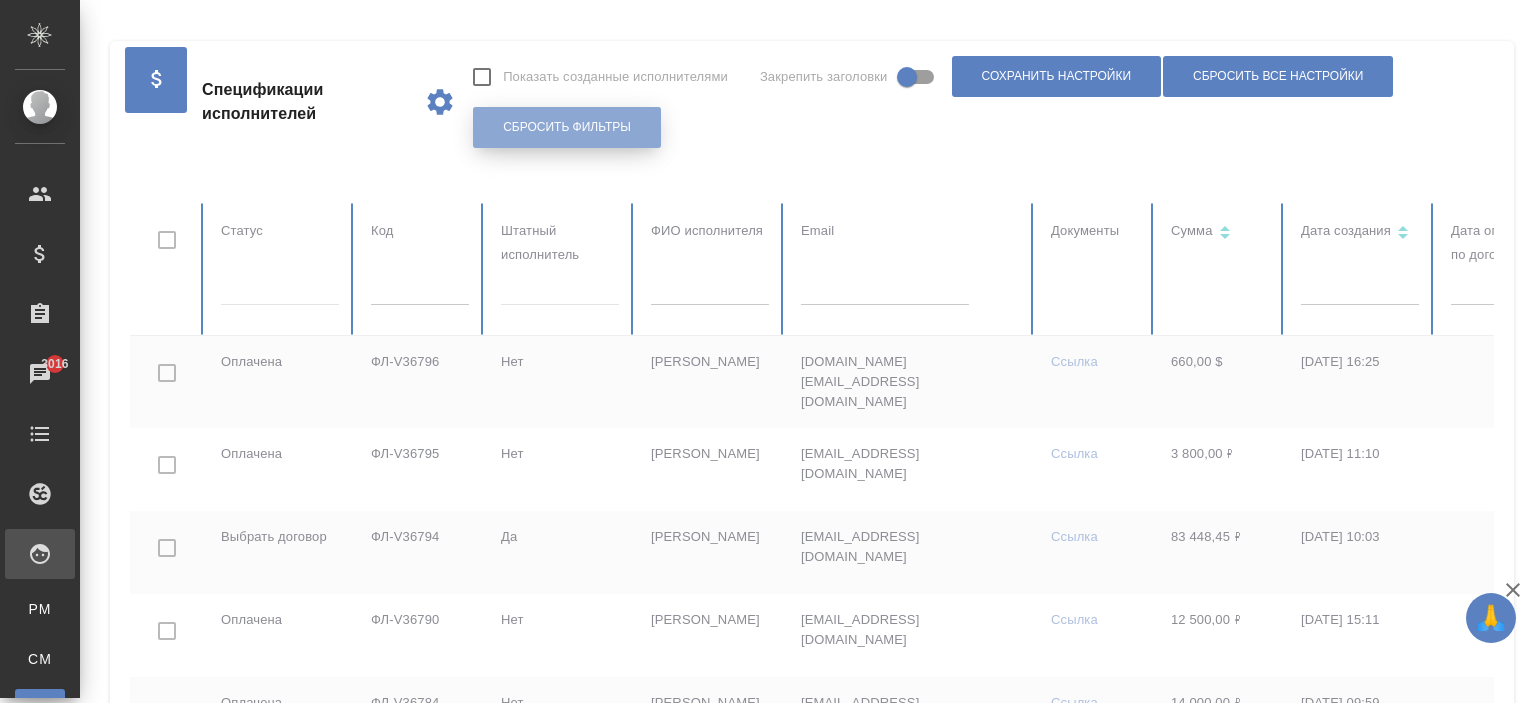 click on "Сбросить фильтры" at bounding box center [567, 127] 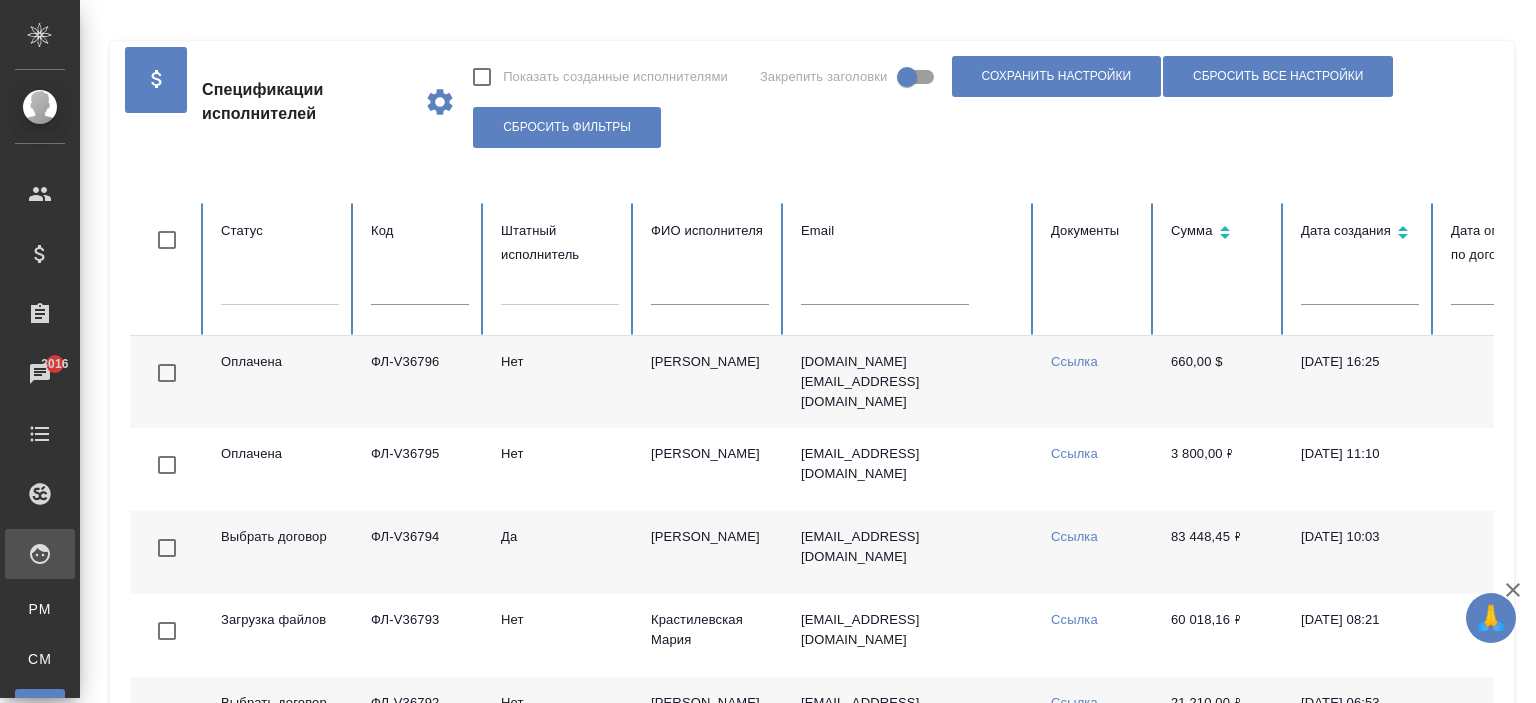 click on "Спецификации исполнителей Показать созданные исполнителями Закрепить заголовки Сохранить настройки Сбросить все настройки Сбросить фильтры Статус   Код Штатный исполнитель   ФИО исполнителя Email Документы Сумма Дата создания Дата оплаты по договору Наше юр. лицо   Создал   Платежная система   Платёжный рейс Оплачена ФЛ-V36796 Нет Chennakkadan James  drjames.cv@gmail.com Ссылка 660,00 $ 24.07.2025, 16:25 Не указано Ишкова Юлия Не указано Не указано Оплачена ФЛ-V36795 Нет Микута Янис yanis@yanprint.ru Ссылка 3 800,00 ₽ 24.07.2025, 11:10 Не указано Ишкова Юлия Не указано Не указано Выбрать договор ФЛ-V36794 Да Нет" at bounding box center (812, 1321) 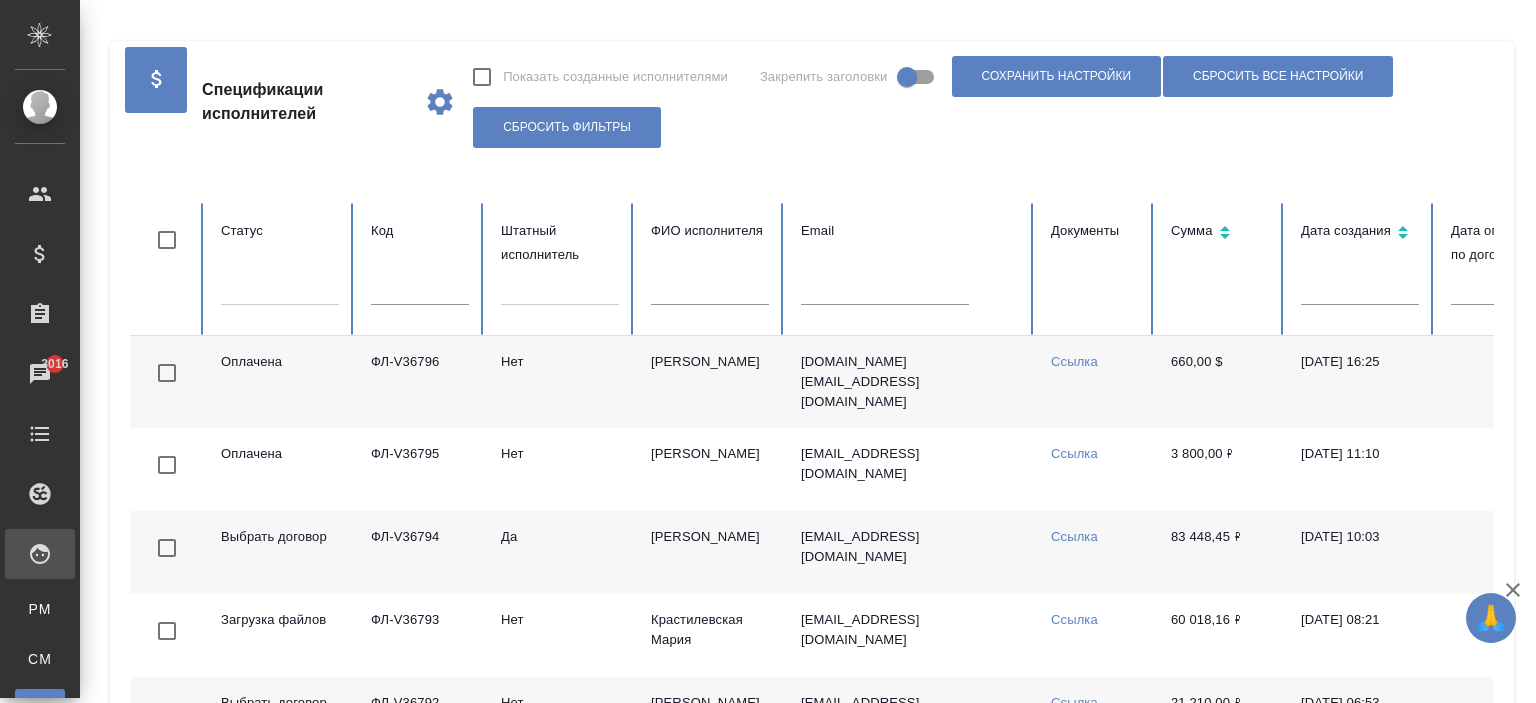 click on "Спецификации исполнителей Показать созданные исполнителями Закрепить заголовки Сохранить настройки Сбросить все настройки Сбросить фильтры Статус   Код Штатный исполнитель   ФИО исполнителя Email Документы Сумма Дата создания Дата оплаты по договору Наше юр. лицо   Создал   Платежная система   Платёжный рейс Оплачена ФЛ-V36796 Нет Chennakkadan James  drjames.cv@gmail.com Ссылка 660,00 $ 24.07.2025, 16:25 Не указано Ишкова Юлия Не указано Не указано Оплачена ФЛ-V36795 Нет Микута Янис yanis@yanprint.ru Ссылка 3 800,00 ₽ 24.07.2025, 11:10 Не указано Ишкова Юлия Не указано Не указано Выбрать договор ФЛ-V36794 Да Нет" at bounding box center [812, 1321] 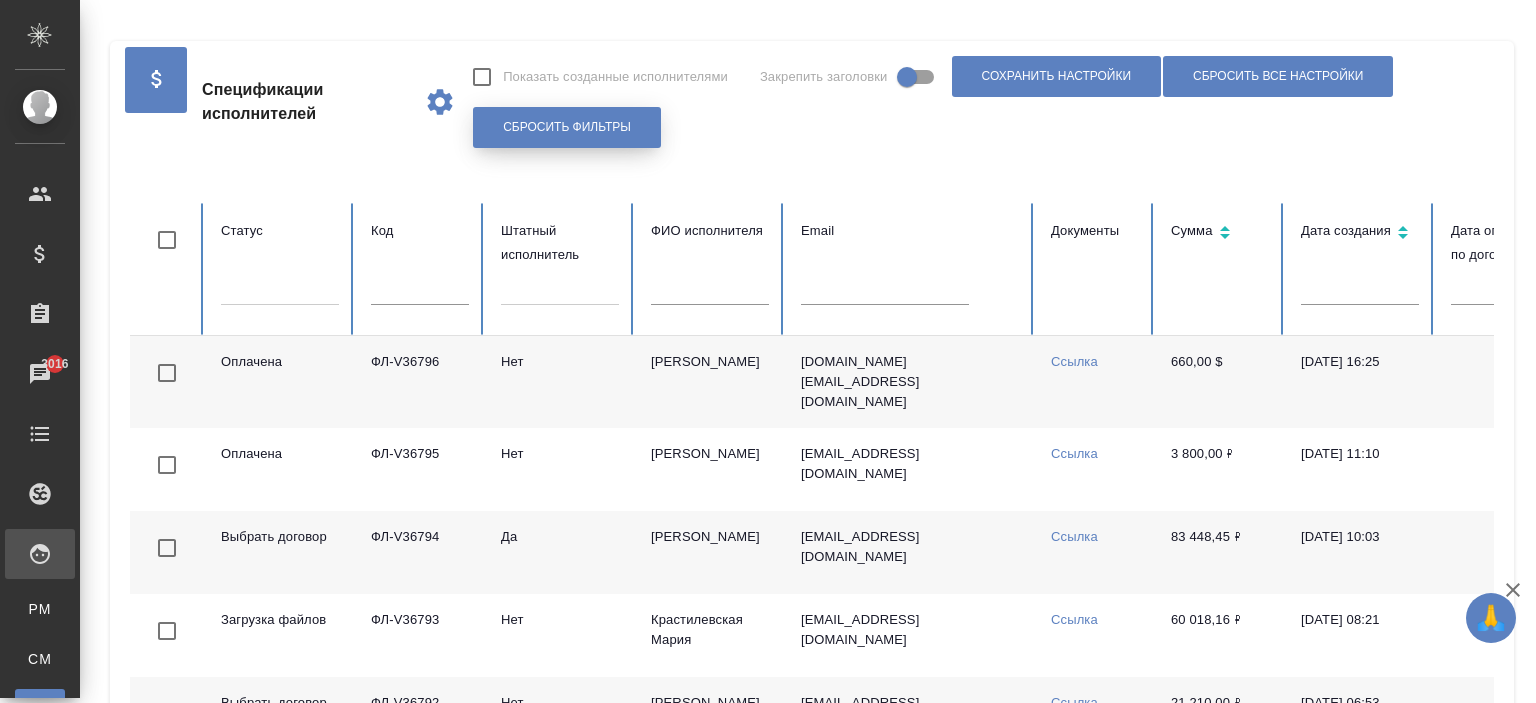 click on "Сбросить фильтры" at bounding box center [567, 127] 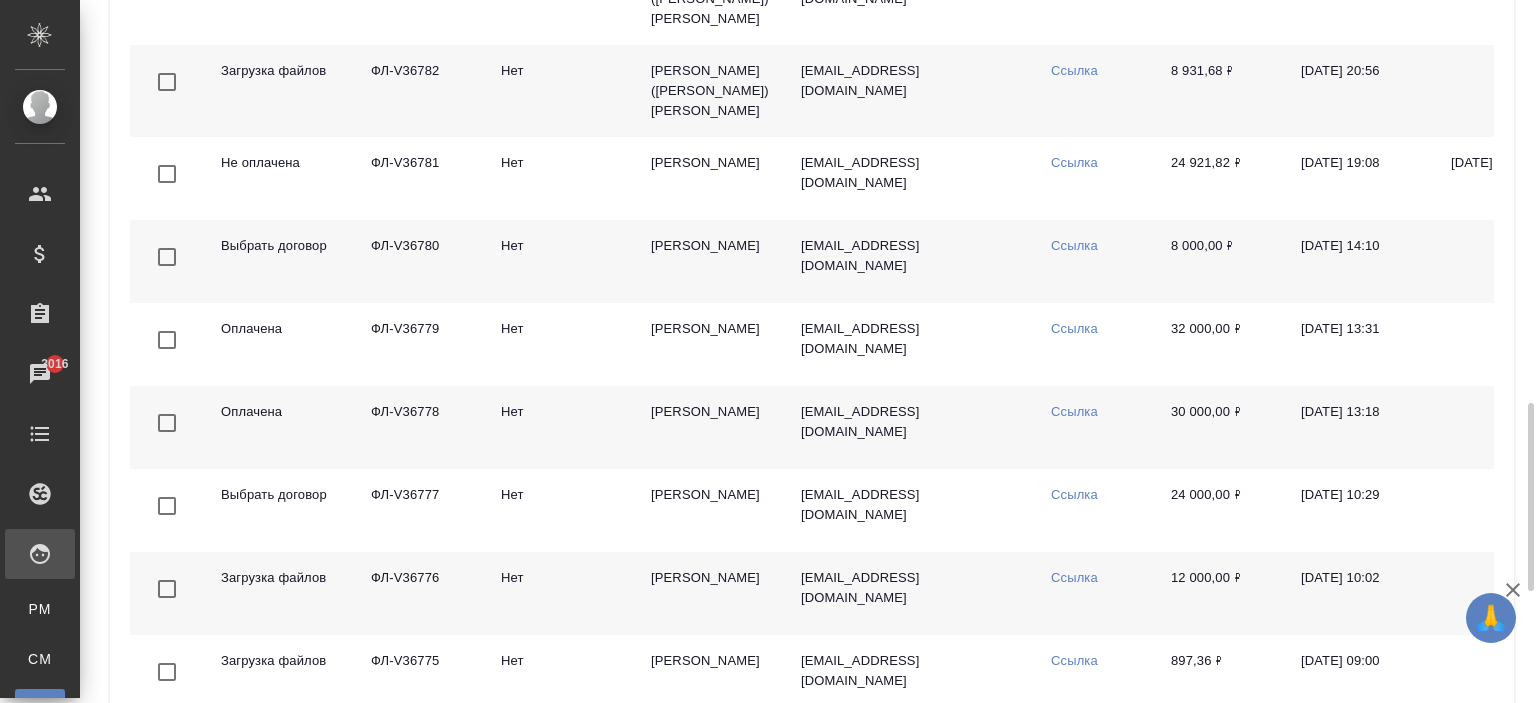 scroll, scrollTop: 1914, scrollLeft: 0, axis: vertical 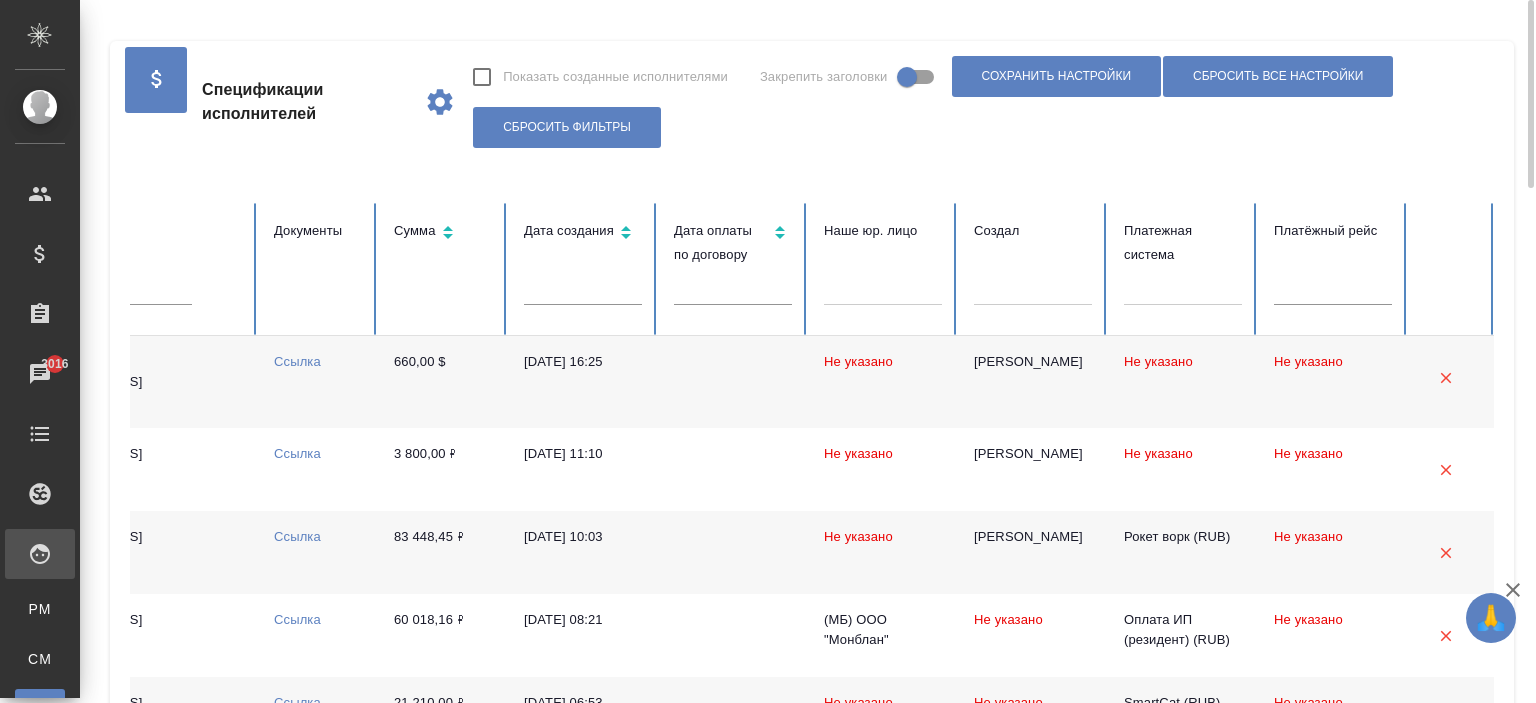 click at bounding box center [1183, 285] 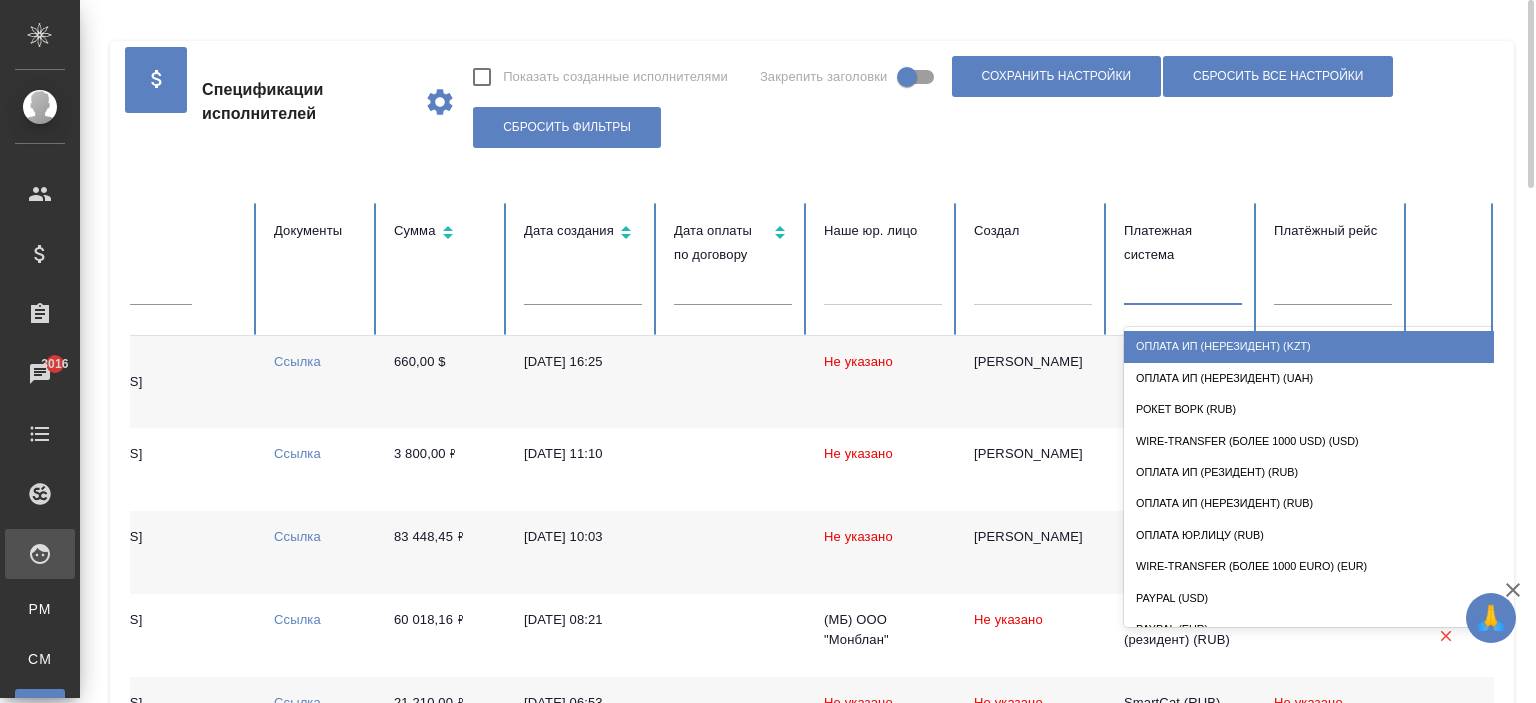 click on "Оплата ИП (нерезидент) (KZT)" at bounding box center [1324, 346] 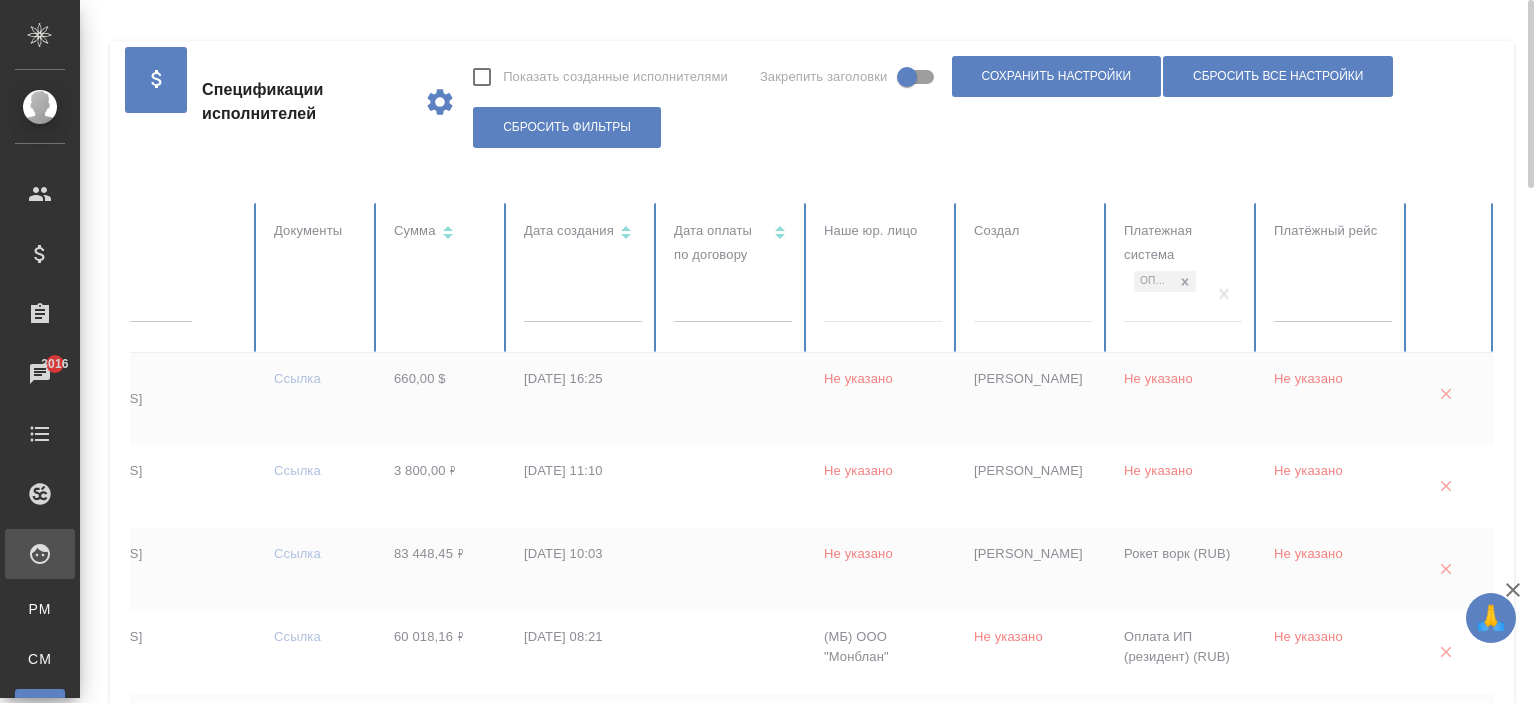 click at bounding box center (424, 1368) 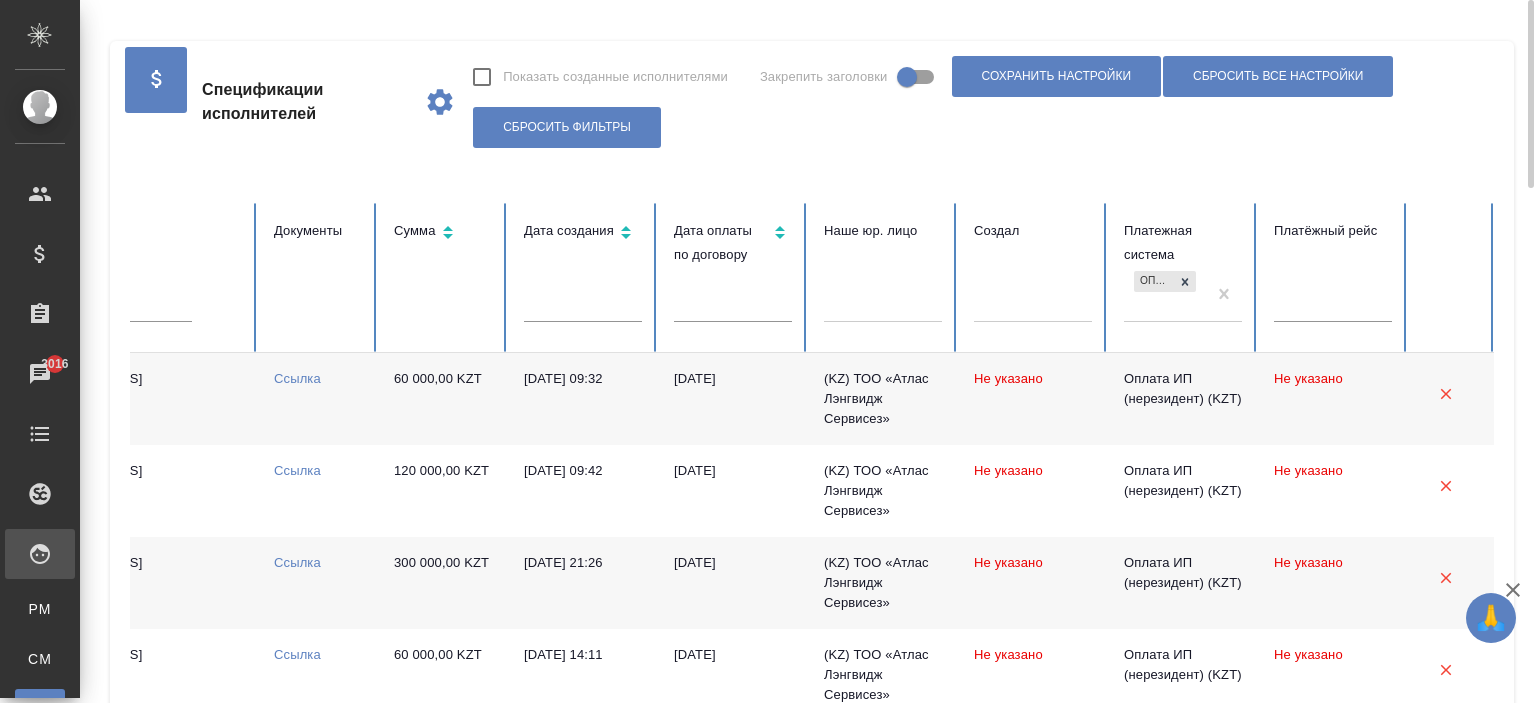 click on "Оплата ИП (нерезидент) (KZT)" at bounding box center (1165, 294) 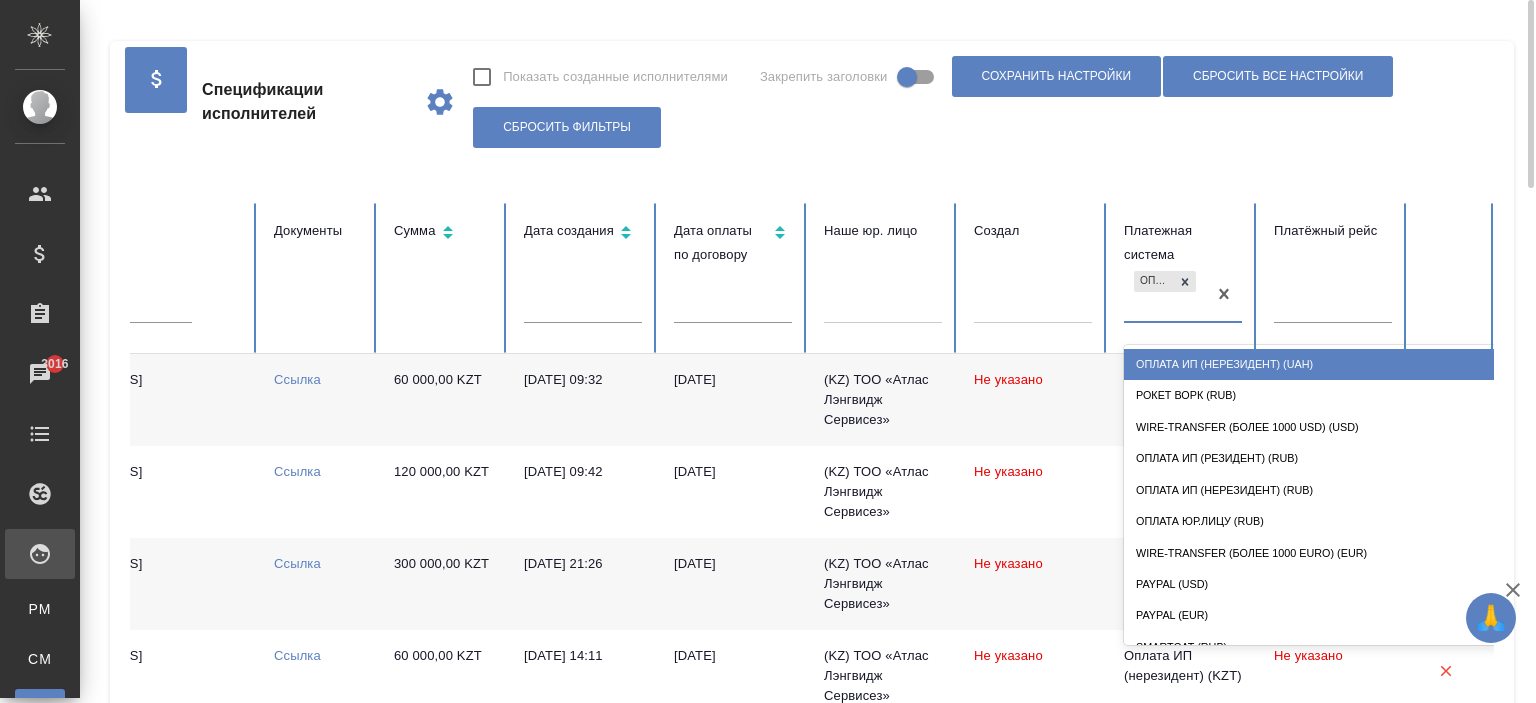 click on "Оплата ИП (нерезидент) (UAH)" at bounding box center [1324, 364] 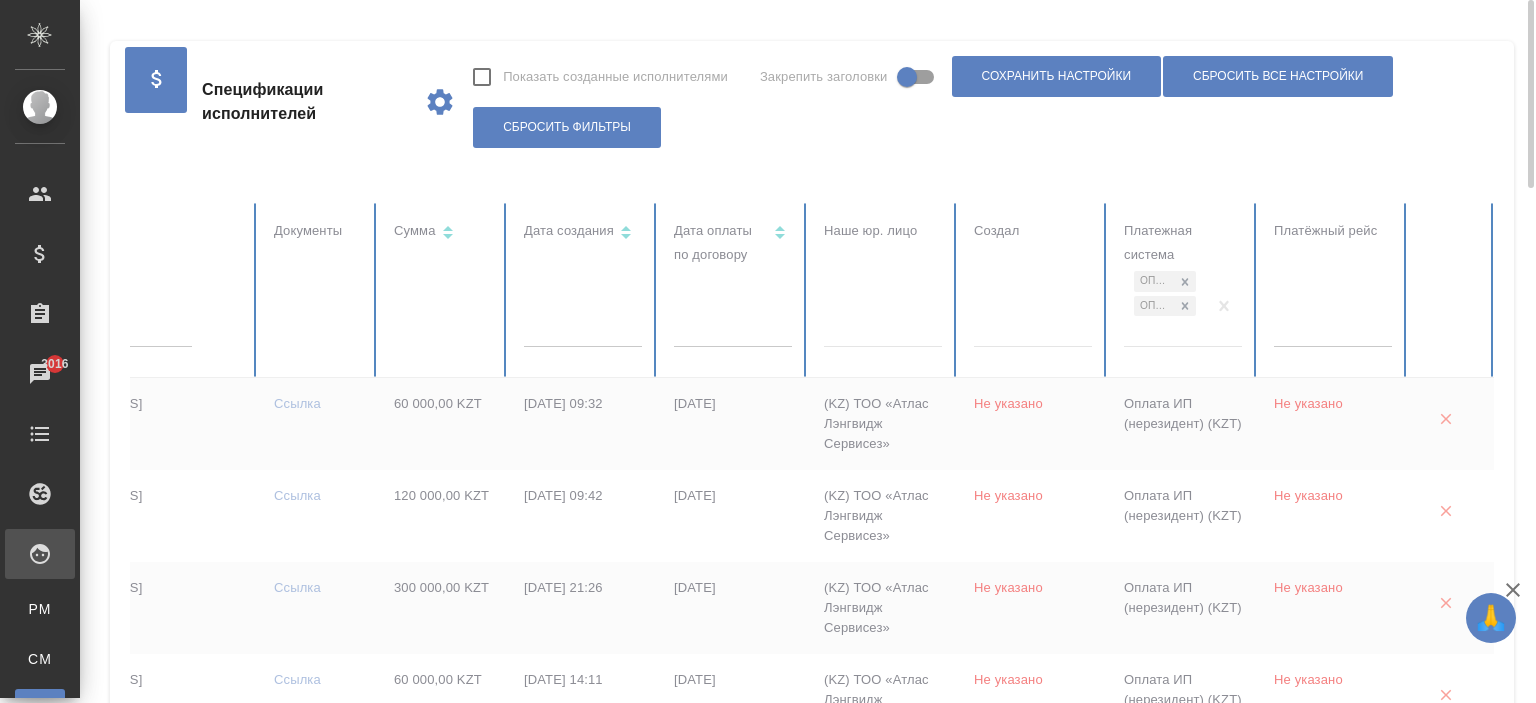 click on "Оплата ИП (нерезидент) (KZT) Оплата ИП (нерезидент) (UAH)" at bounding box center (1165, 306) 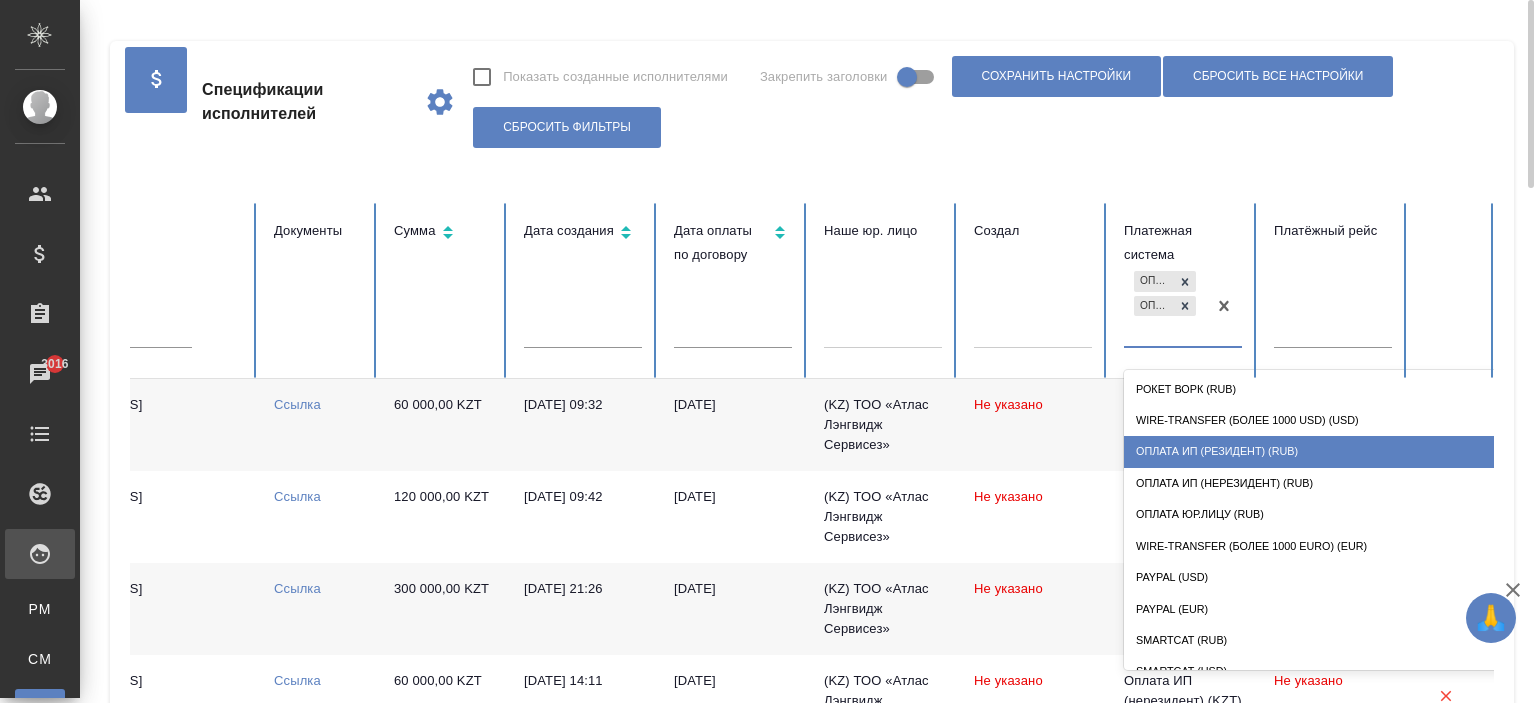 click on "Оплата ИП (резидент) (RUB)" at bounding box center (1324, 451) 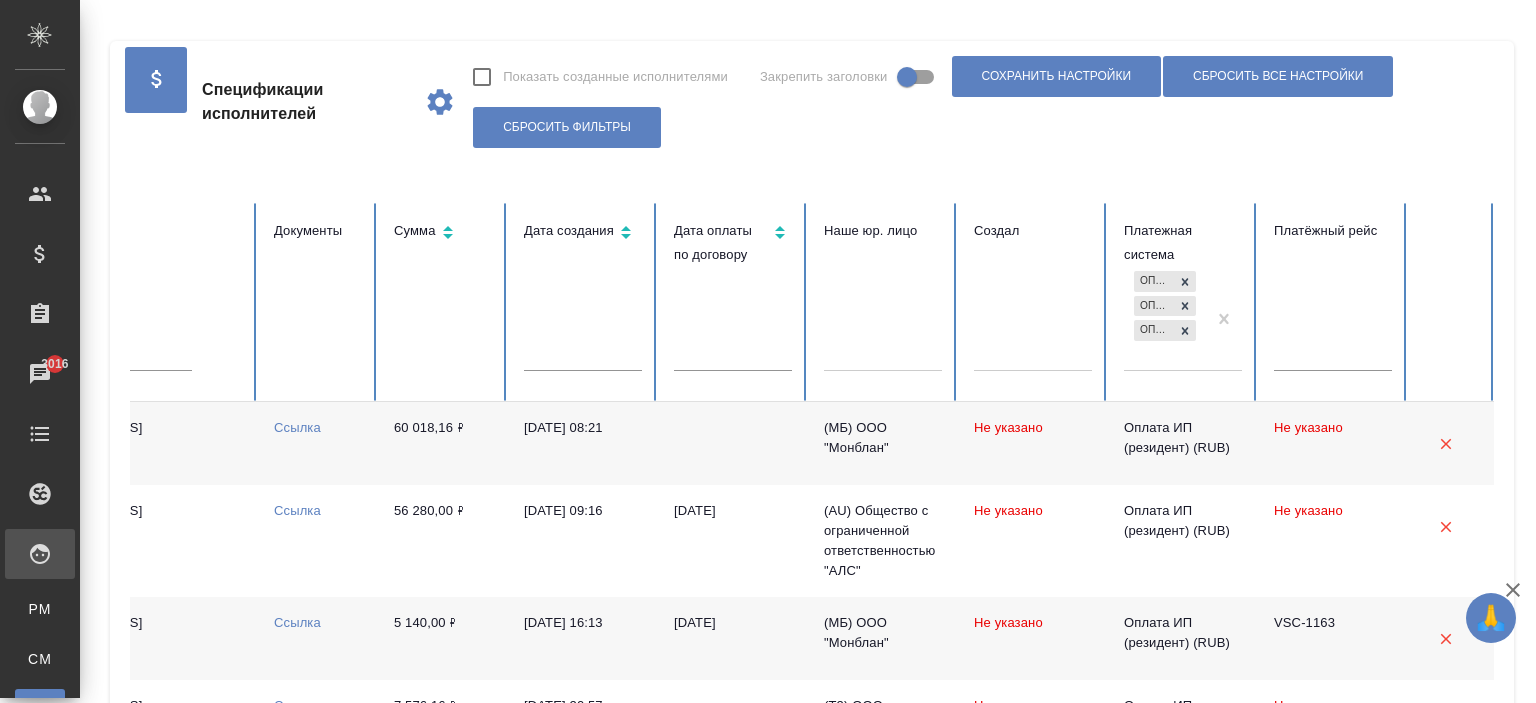 click on "Оплата ИП (нерезидент) (KZT) Оплата ИП (нерезидент) (UAH) Оплата ИП (резидент) (RUB)" at bounding box center [1165, 318] 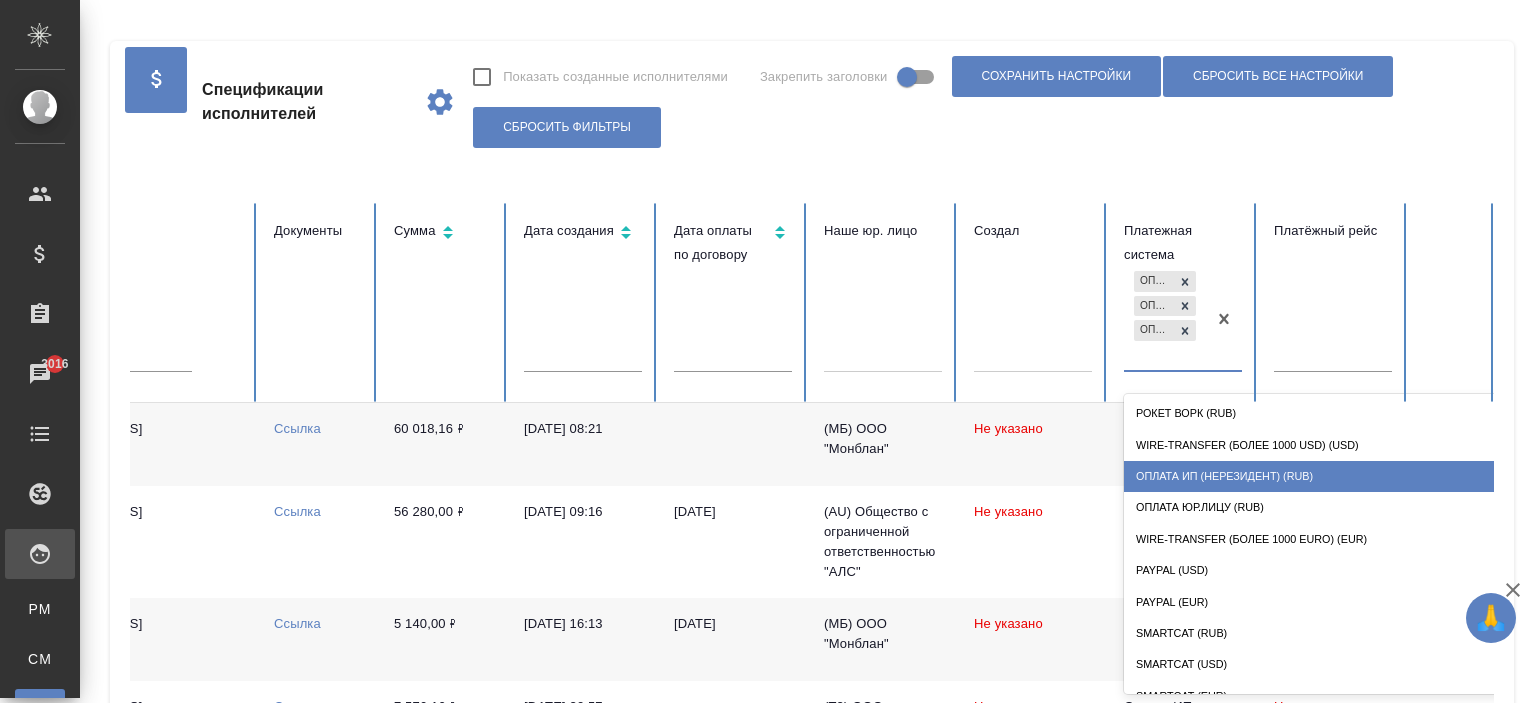 click on "Оплата ИП (нерезидент) (RUB)" at bounding box center (1324, 476) 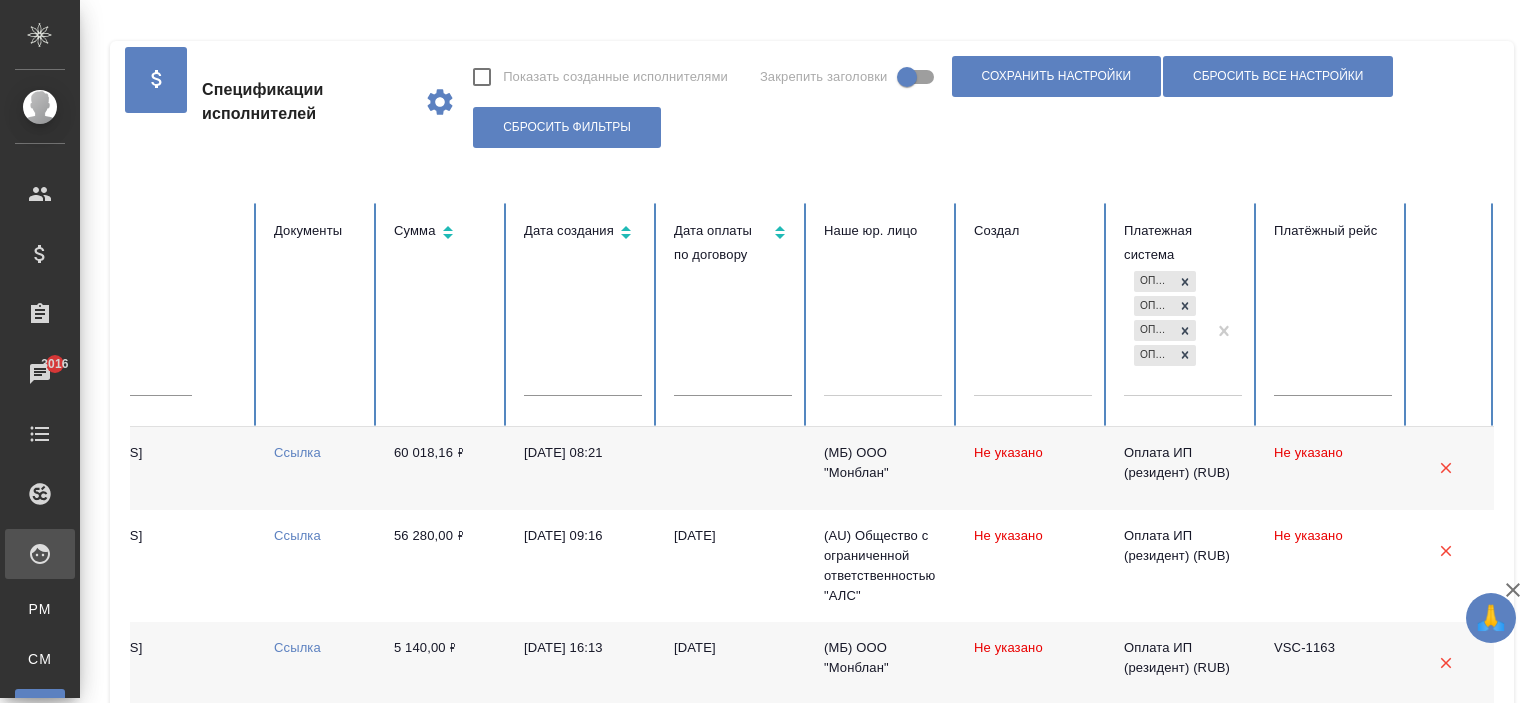 click on "Оплата ИП (нерезидент) (KZT) Оплата ИП (нерезидент) (UAH) Оплата ИП (резидент) (RUB) Оплата ИП (нерезидент) (RUB)" at bounding box center [1165, 330] 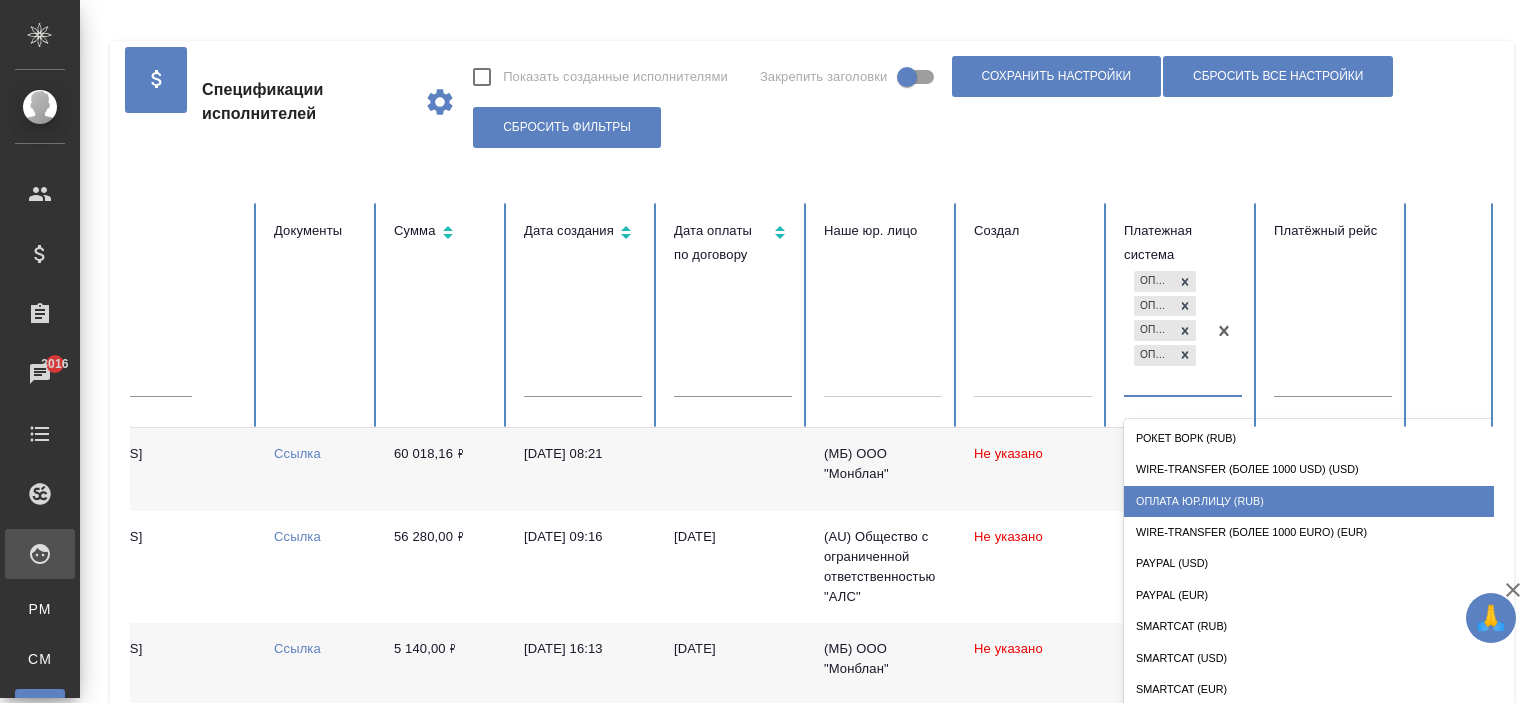 click on "Оплата Юр.лицу (RUB)" at bounding box center [1324, 501] 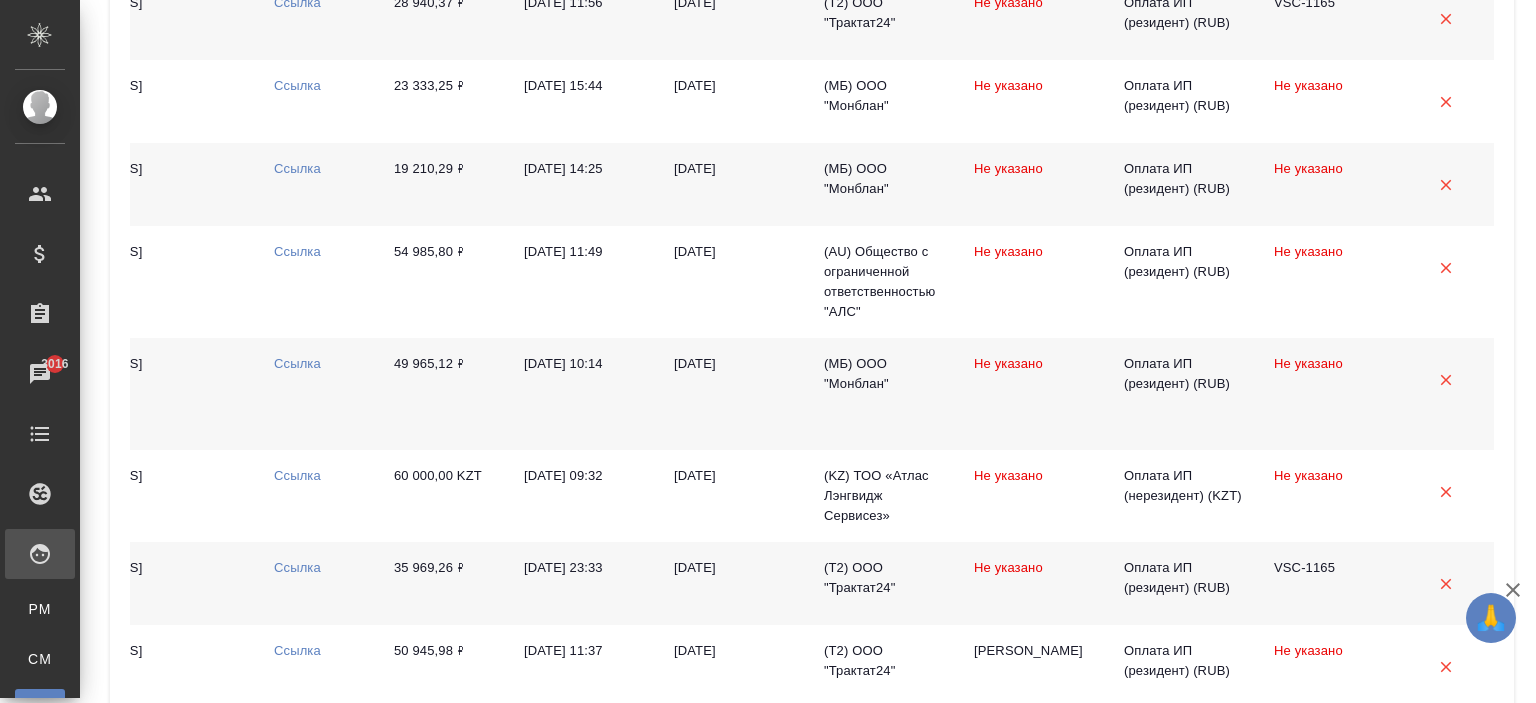 scroll, scrollTop: 2154, scrollLeft: 0, axis: vertical 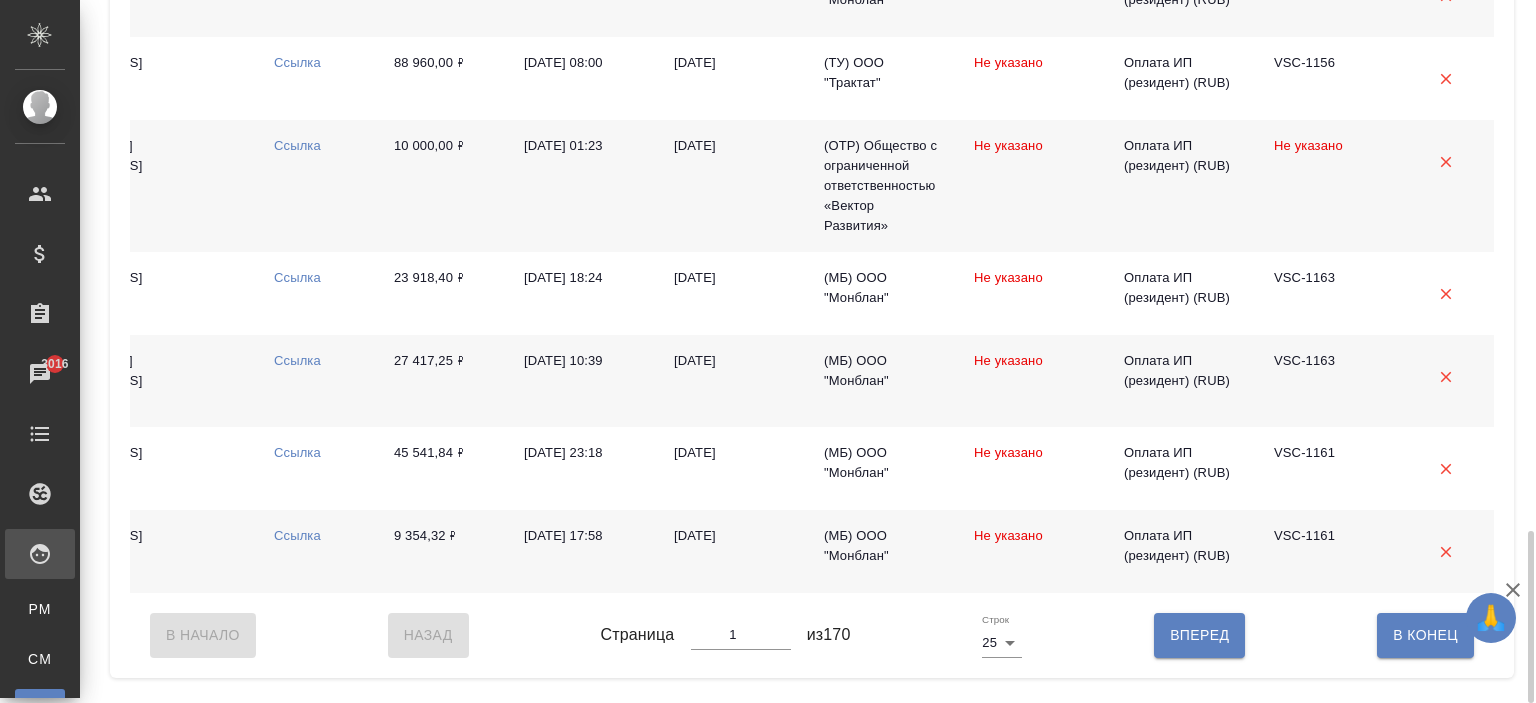 click on "В Начало Назад Страница 1 из  170 Строк 25 25 Вперед В Конец" at bounding box center [812, 635] 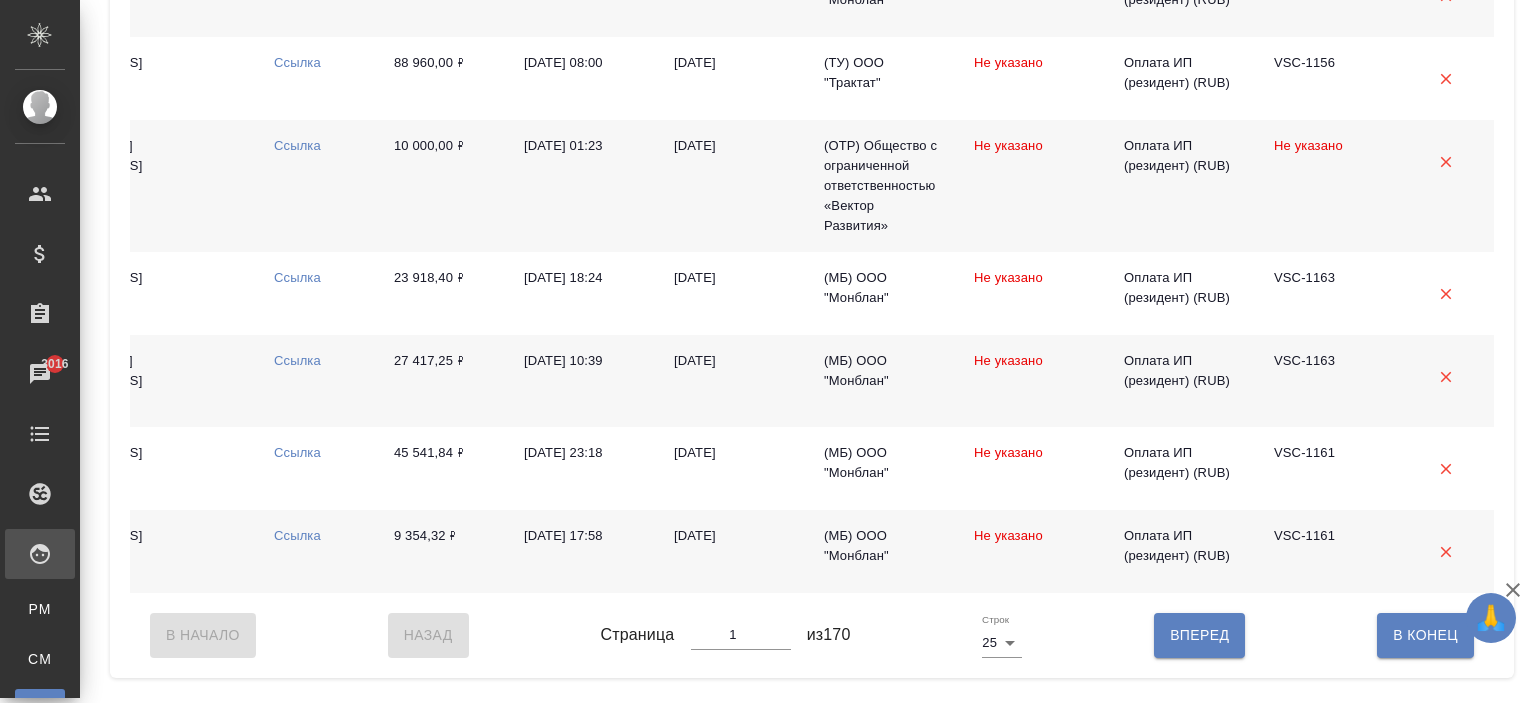 scroll, scrollTop: 0, scrollLeft: 0, axis: both 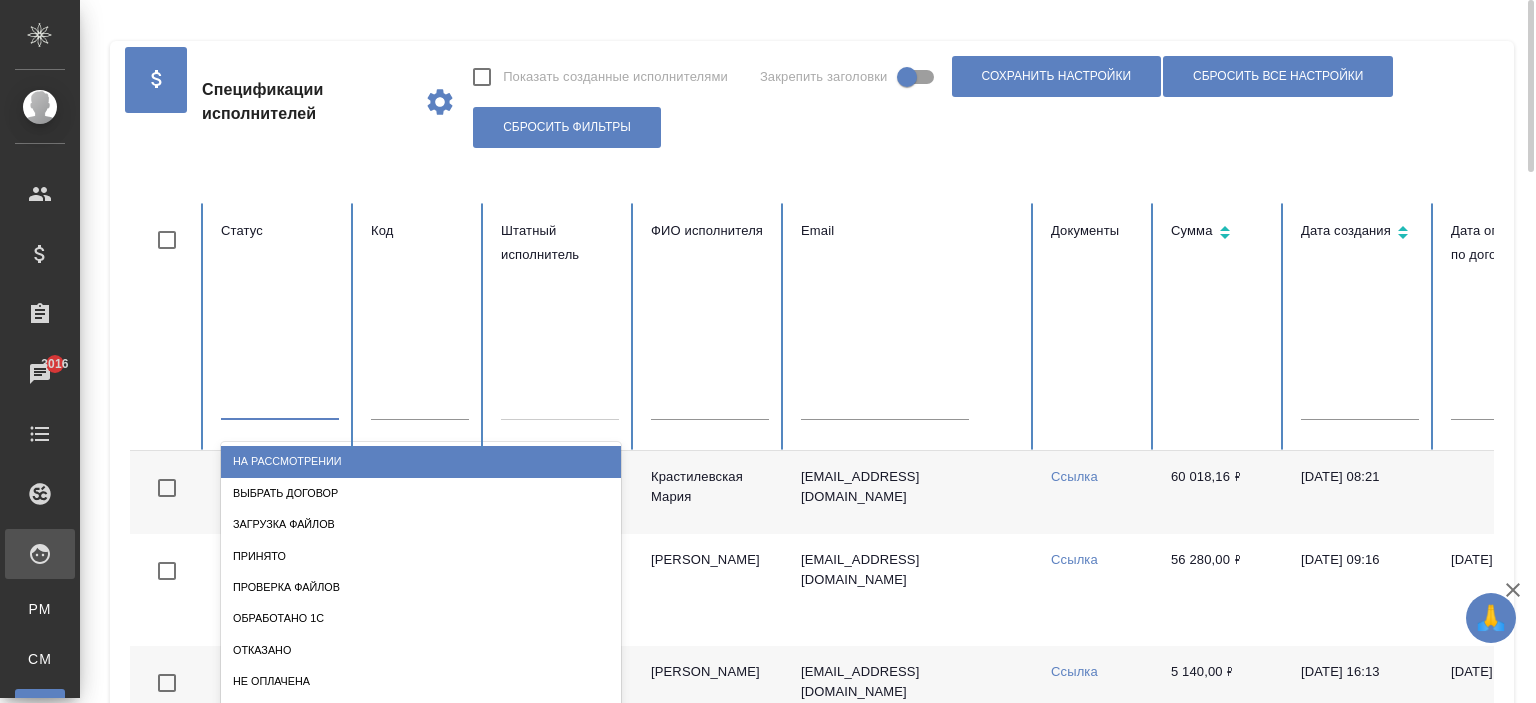 click at bounding box center (280, 400) 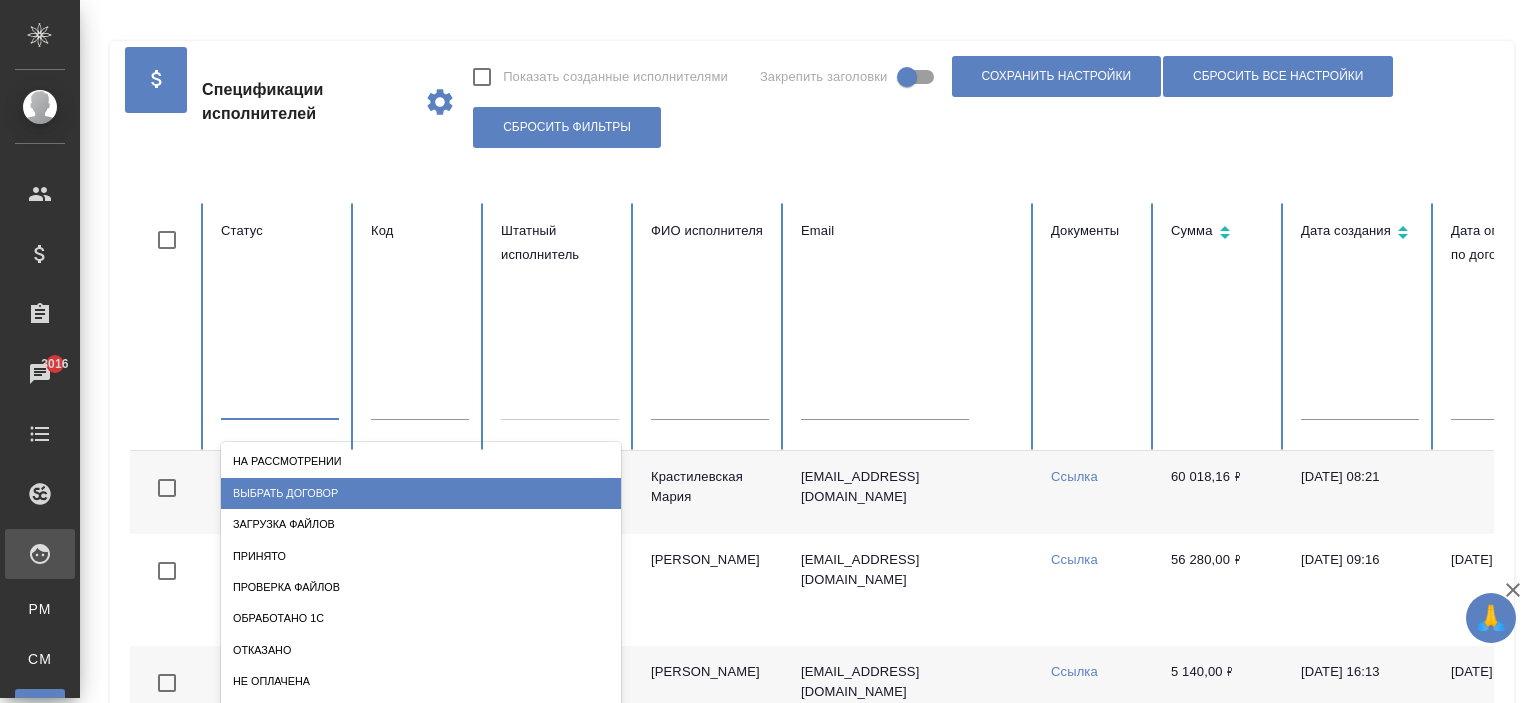 click on "Выбрать договор" at bounding box center [421, 493] 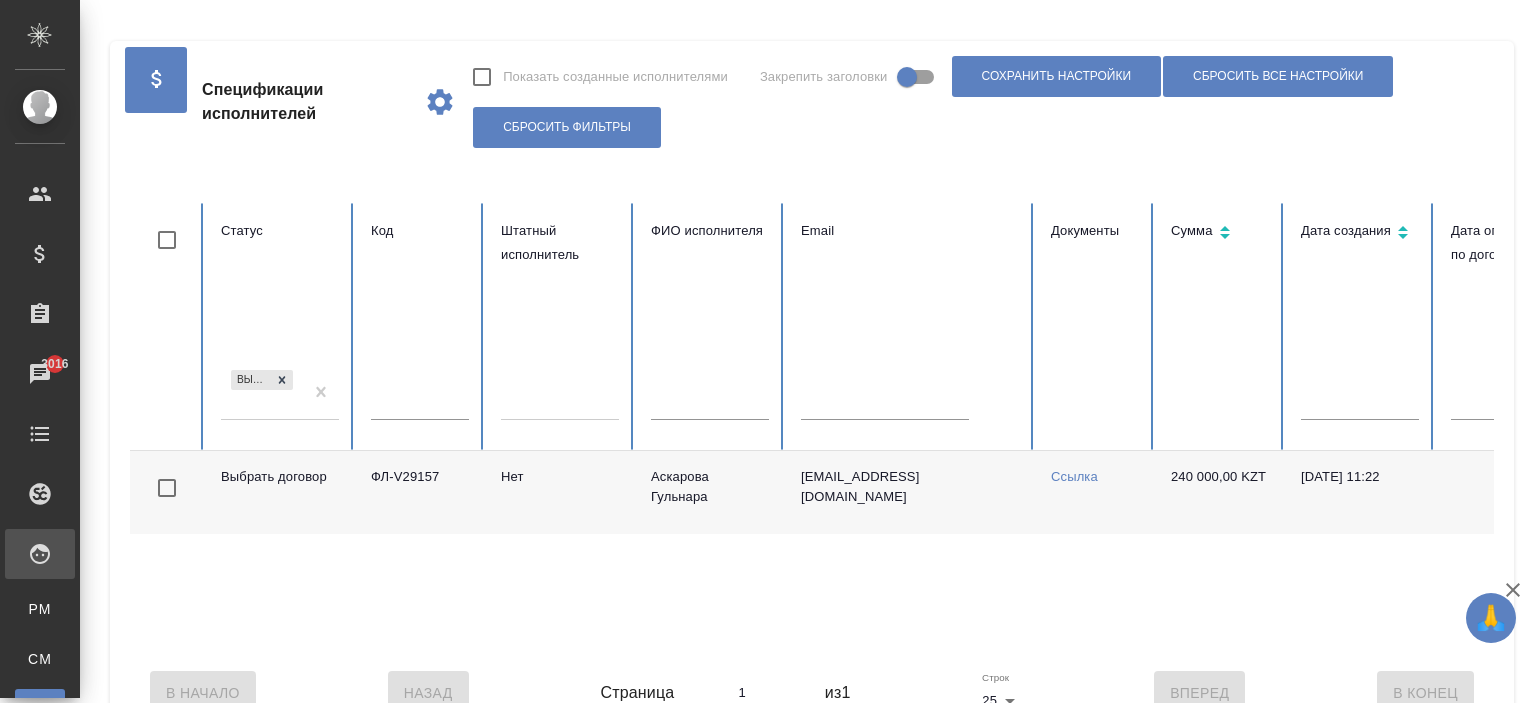click on "Выбрать договор" at bounding box center (280, 400) 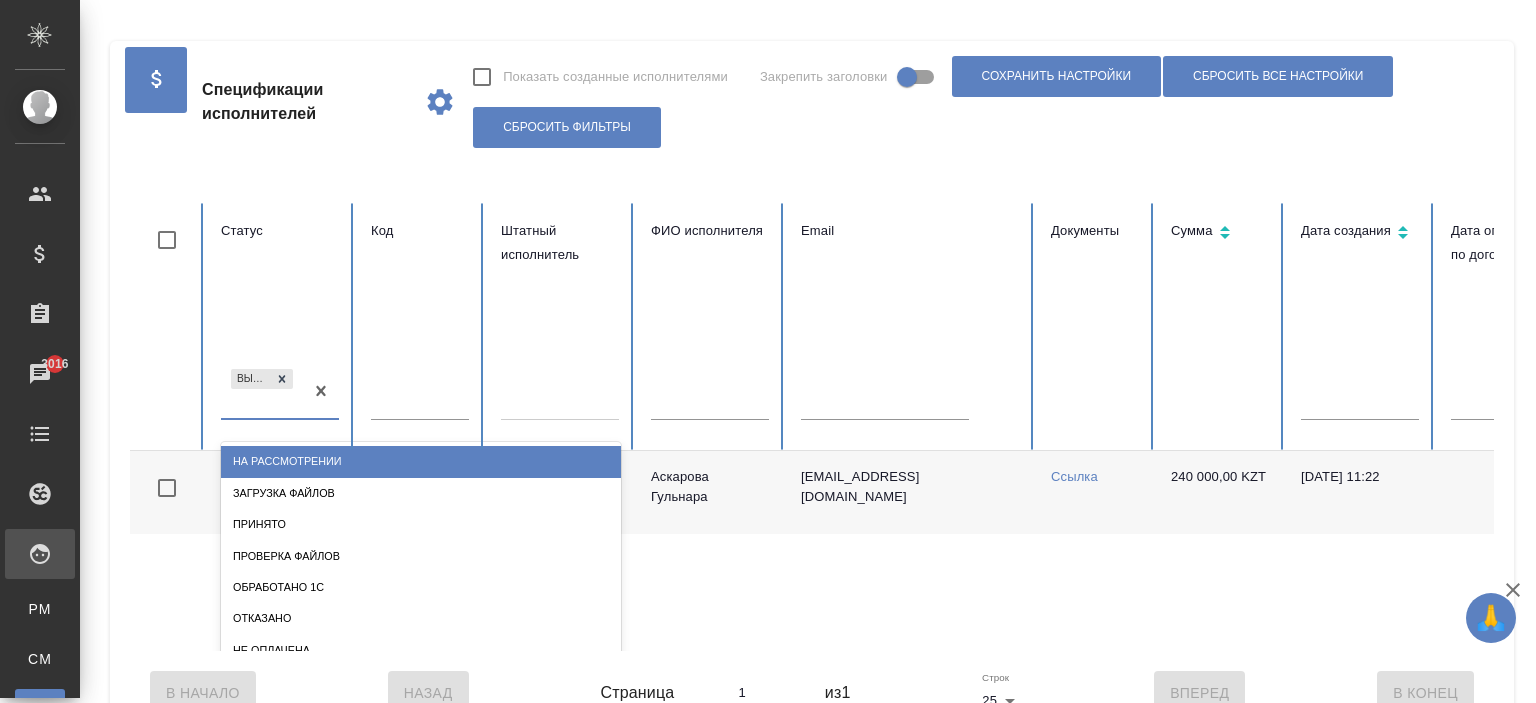 click on "option На рассмотрении focused, 1 of 10. 9 results available. Use Up and Down to choose options, press Enter to select the currently focused option, press Escape to exit the menu, press Tab to select the option and exit the menu. Выбрать договор На рассмотрении Загрузка файлов Принято Проверка файлов Обработано 1С Отказано Не оплачена Оплачена Списан" at bounding box center (280, 400) 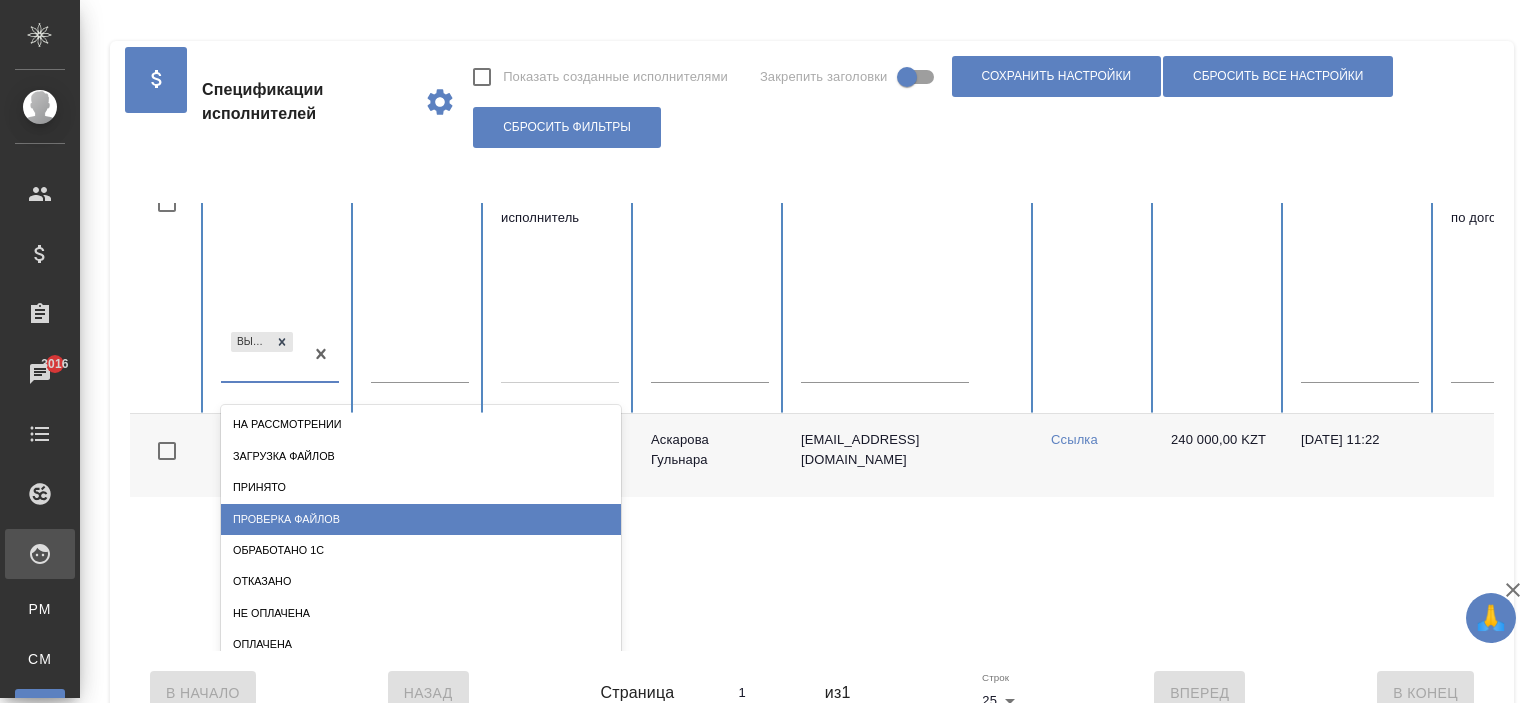 click on "Проверка файлов" at bounding box center (421, 519) 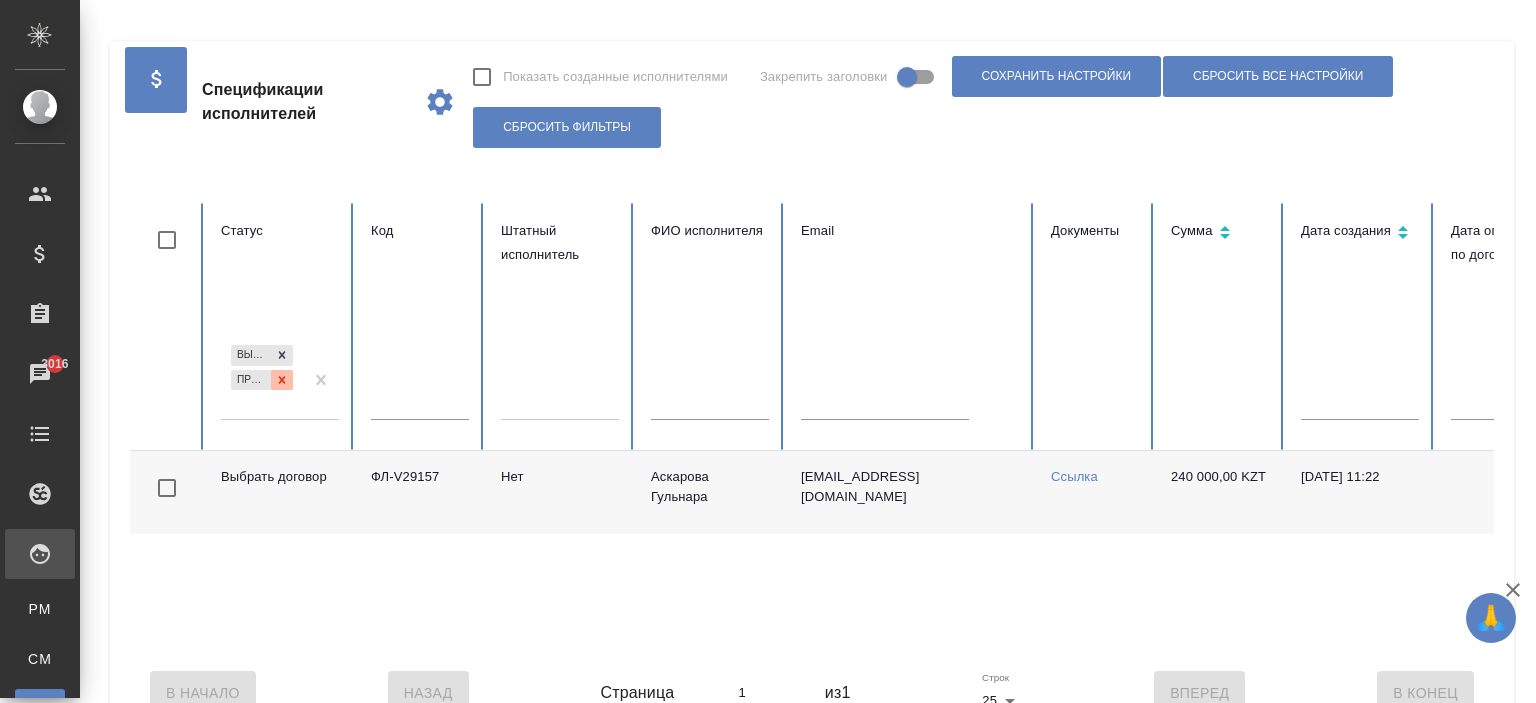 click at bounding box center [282, 380] 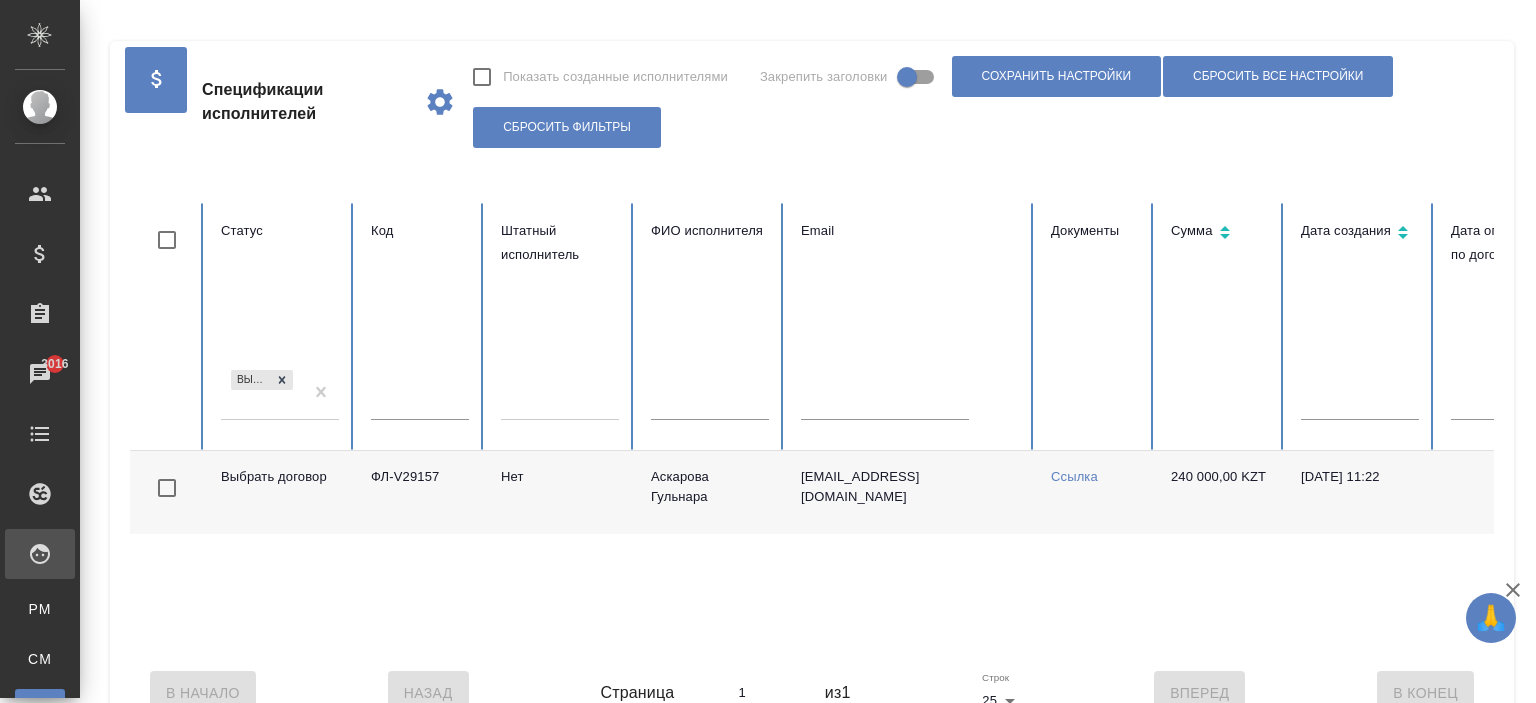 click on "Выбрать договор" at bounding box center [280, 400] 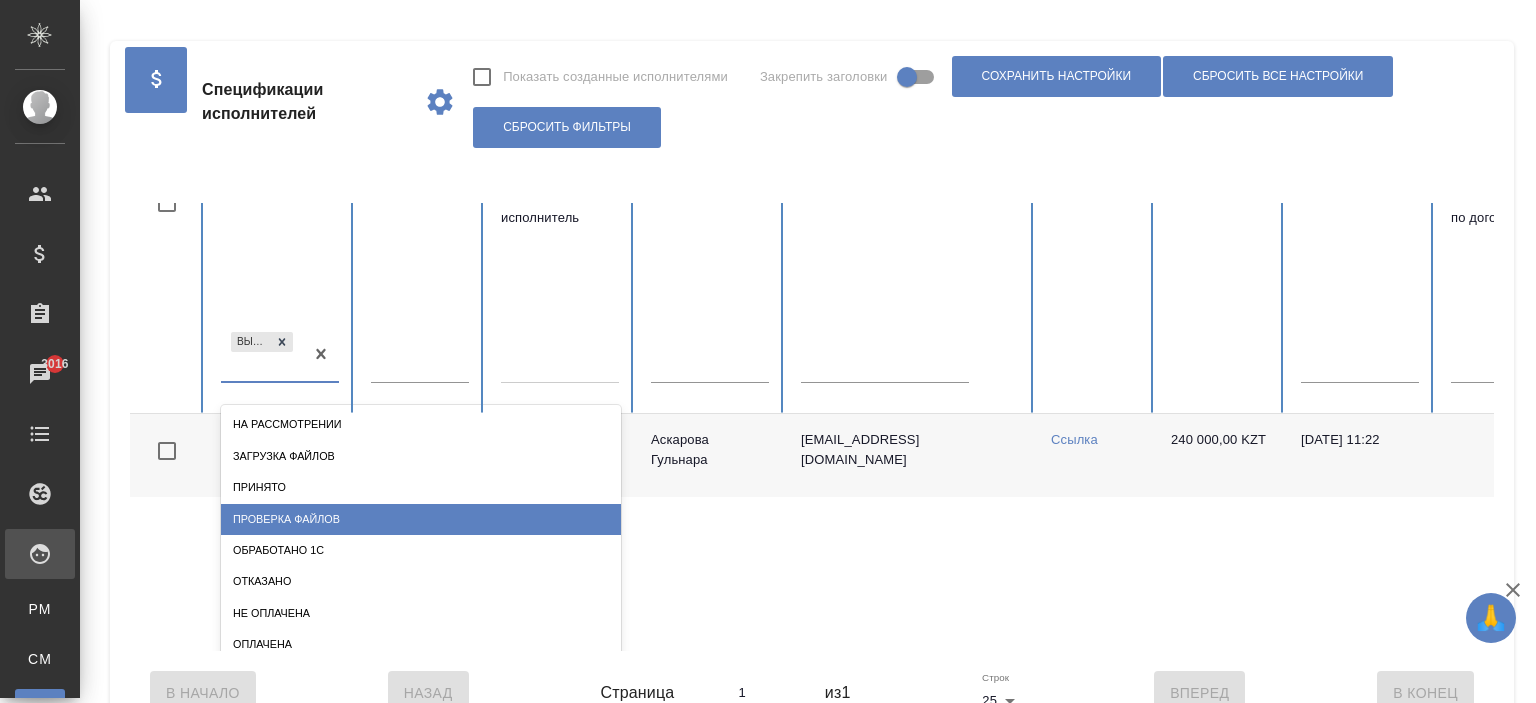 click on "Проверка файлов" at bounding box center [421, 519] 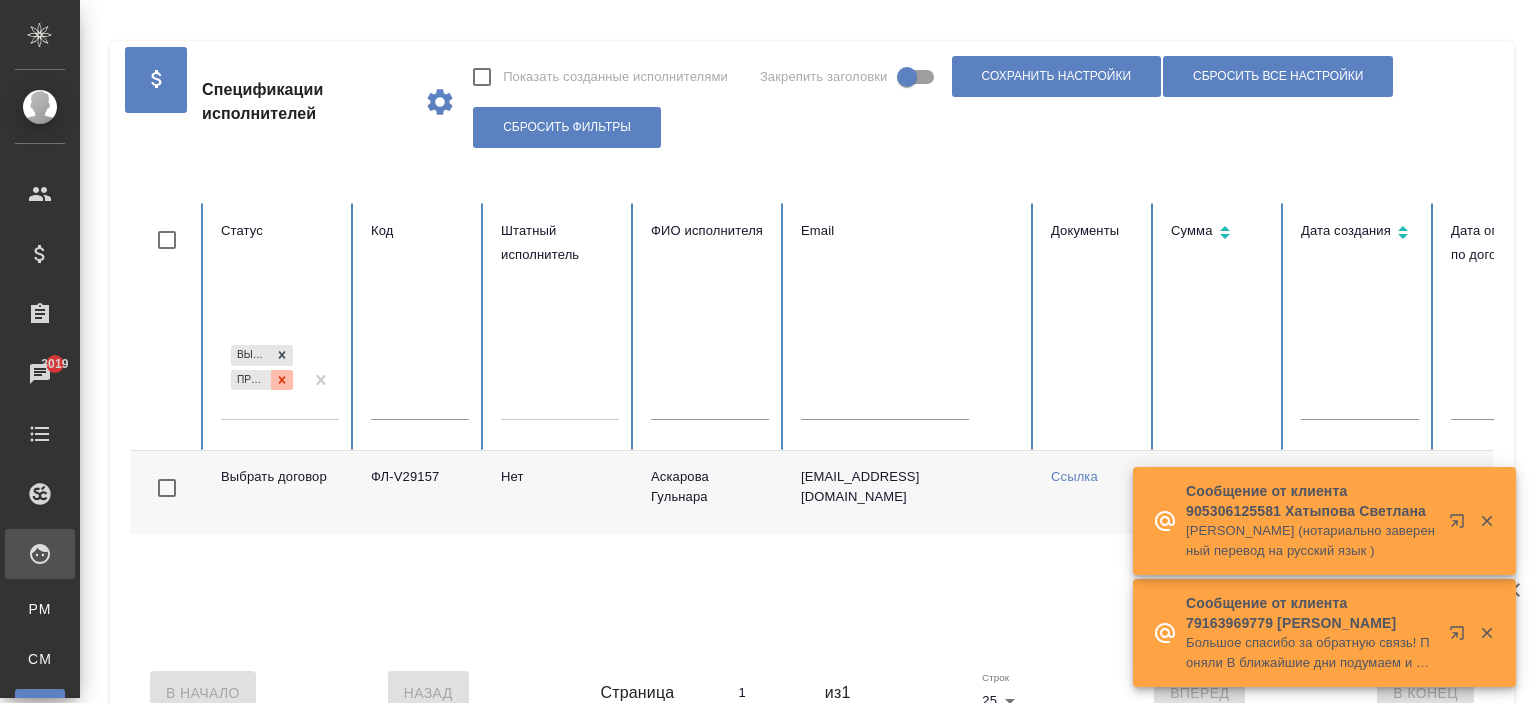 click at bounding box center (282, 380) 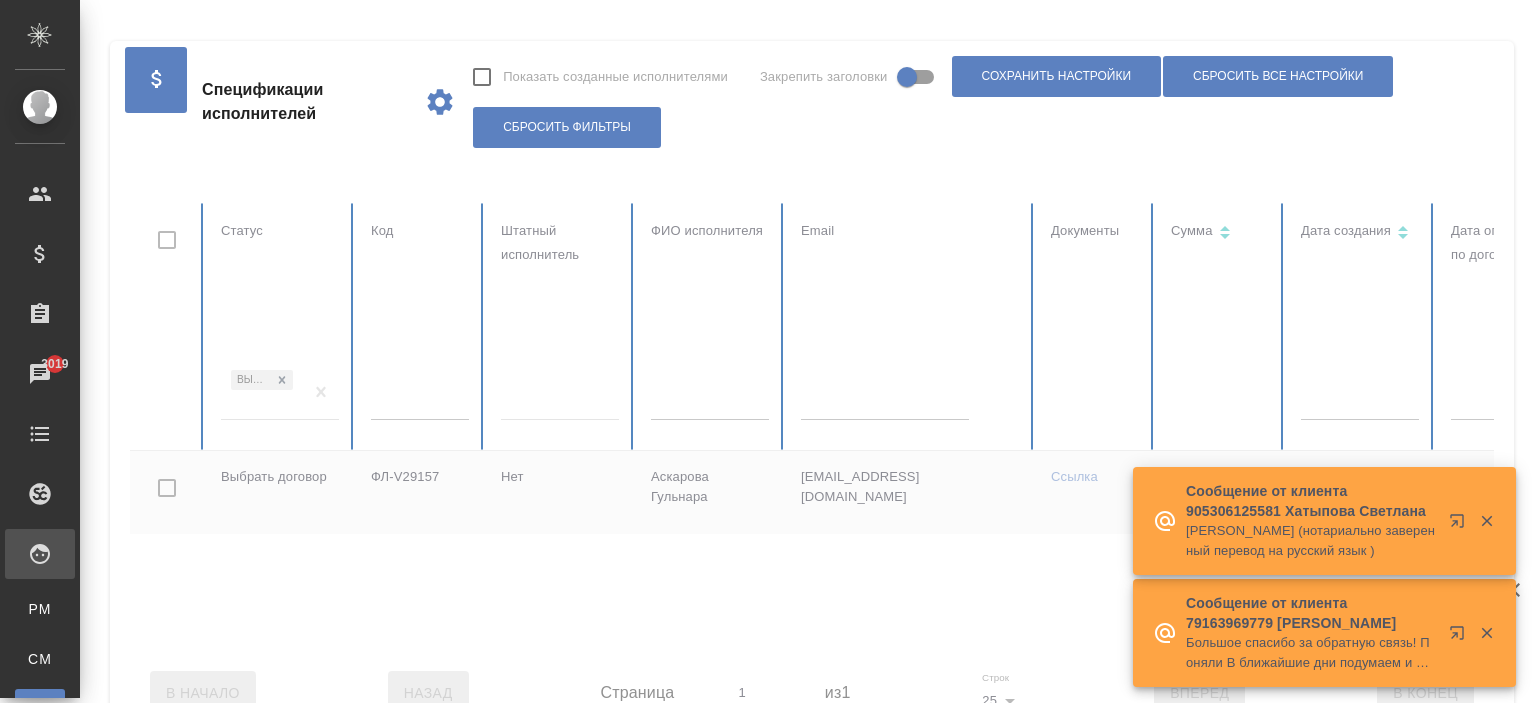 click on "Статус Выбрать договор" at bounding box center [280, 327] 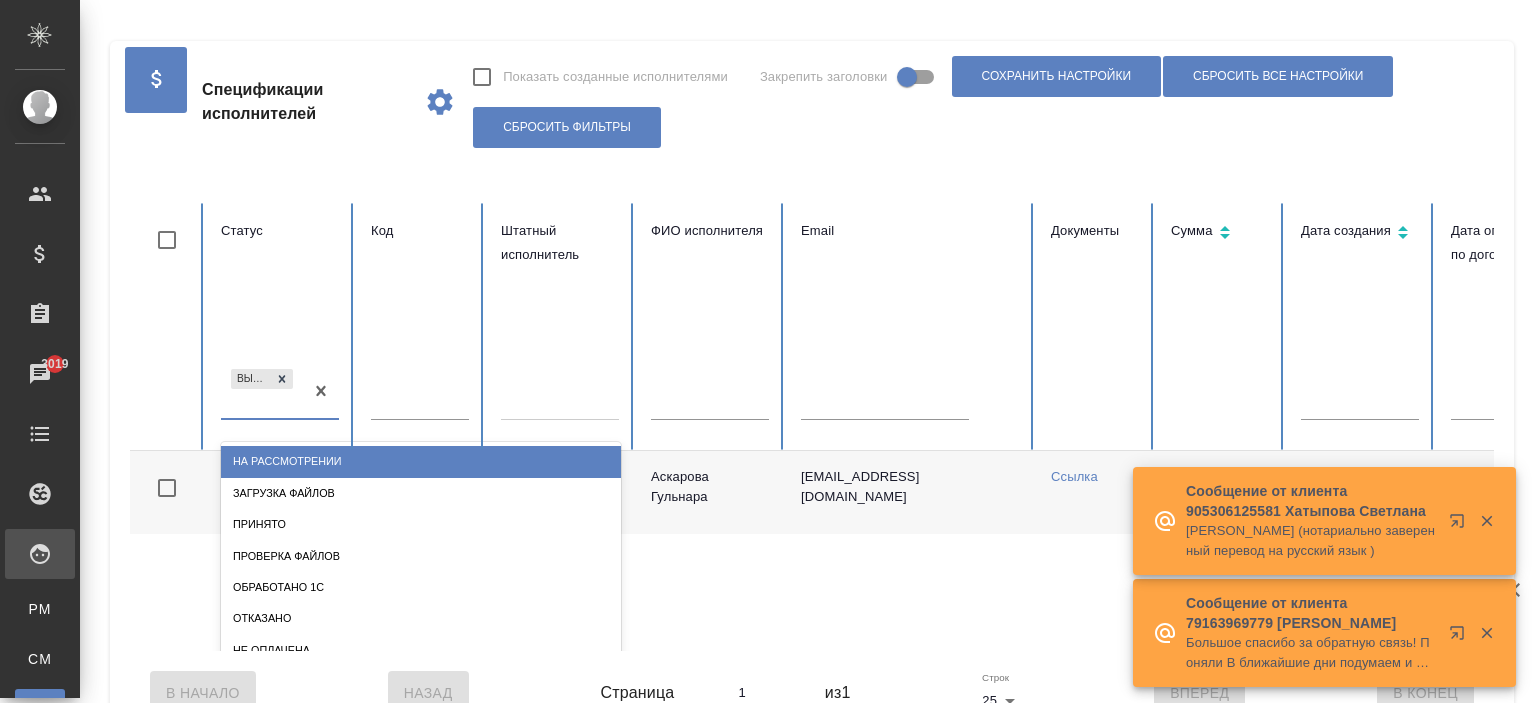 scroll, scrollTop: 37, scrollLeft: 0, axis: vertical 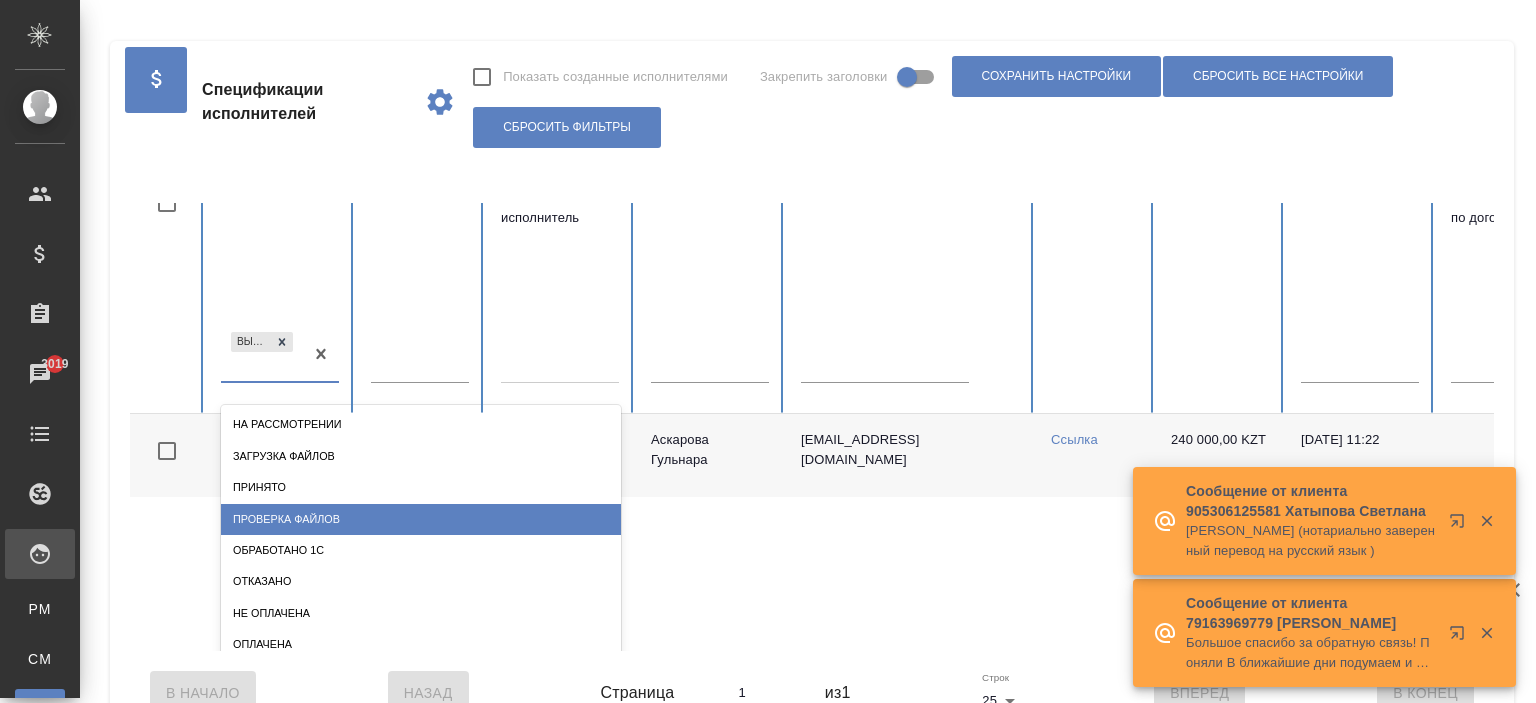 click on "Проверка файлов" at bounding box center [421, 519] 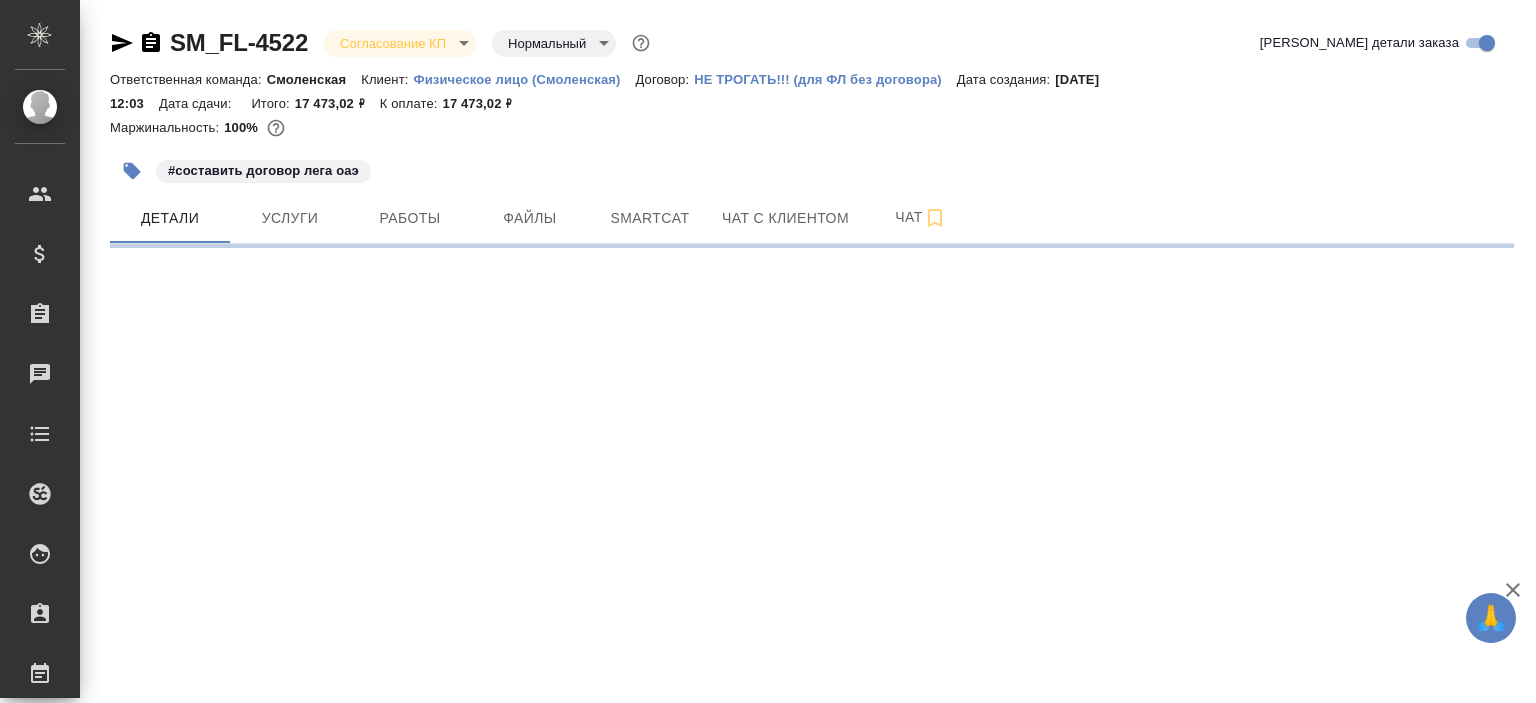 scroll, scrollTop: 0, scrollLeft: 0, axis: both 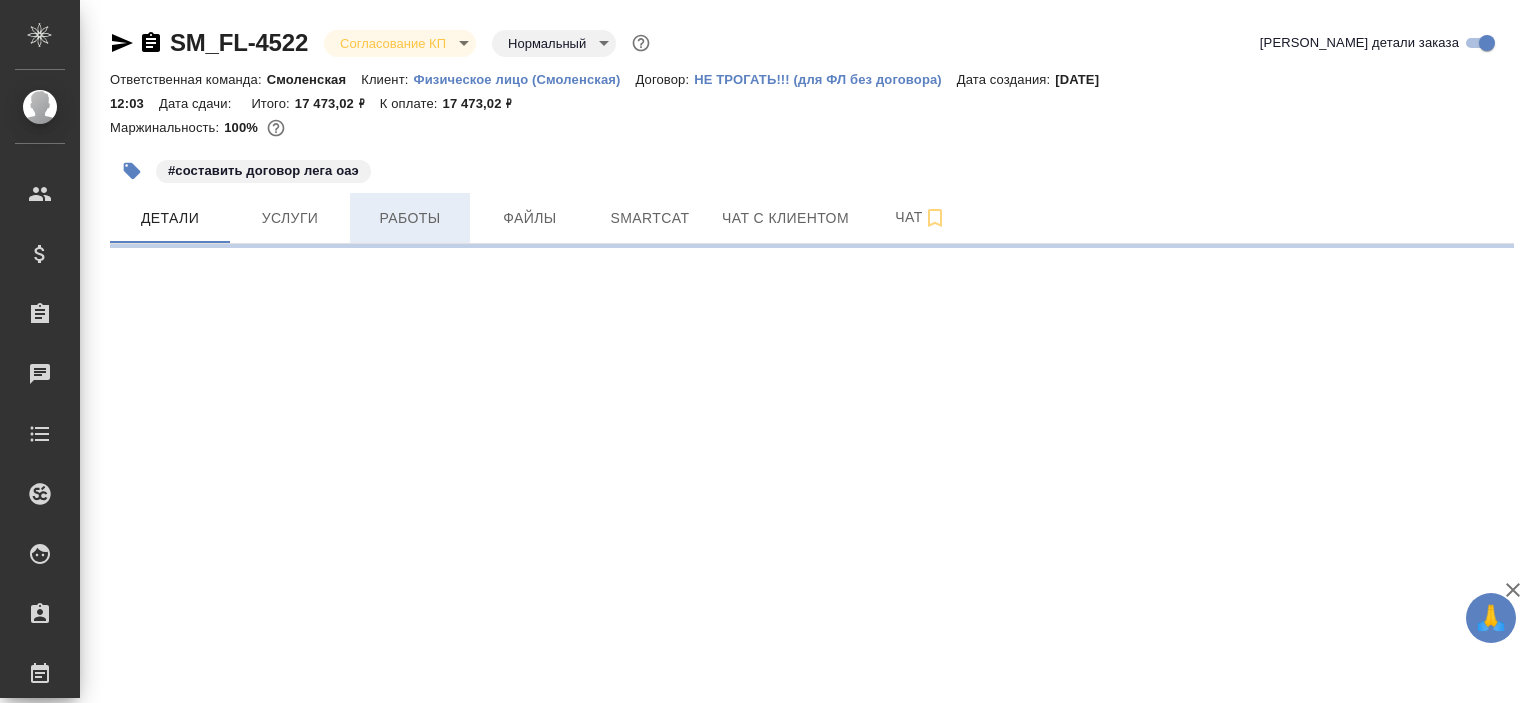 click on "Работы" at bounding box center [410, 218] 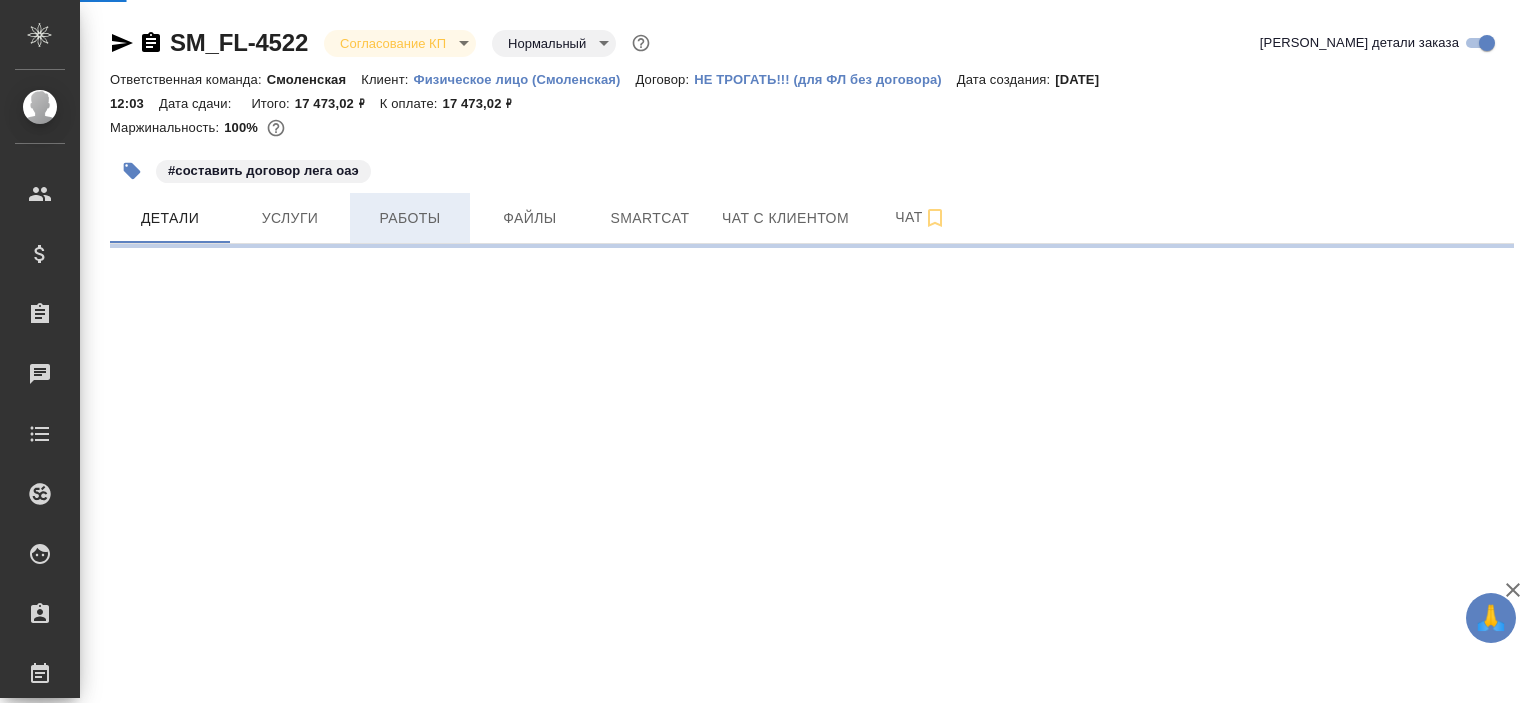 select on "RU" 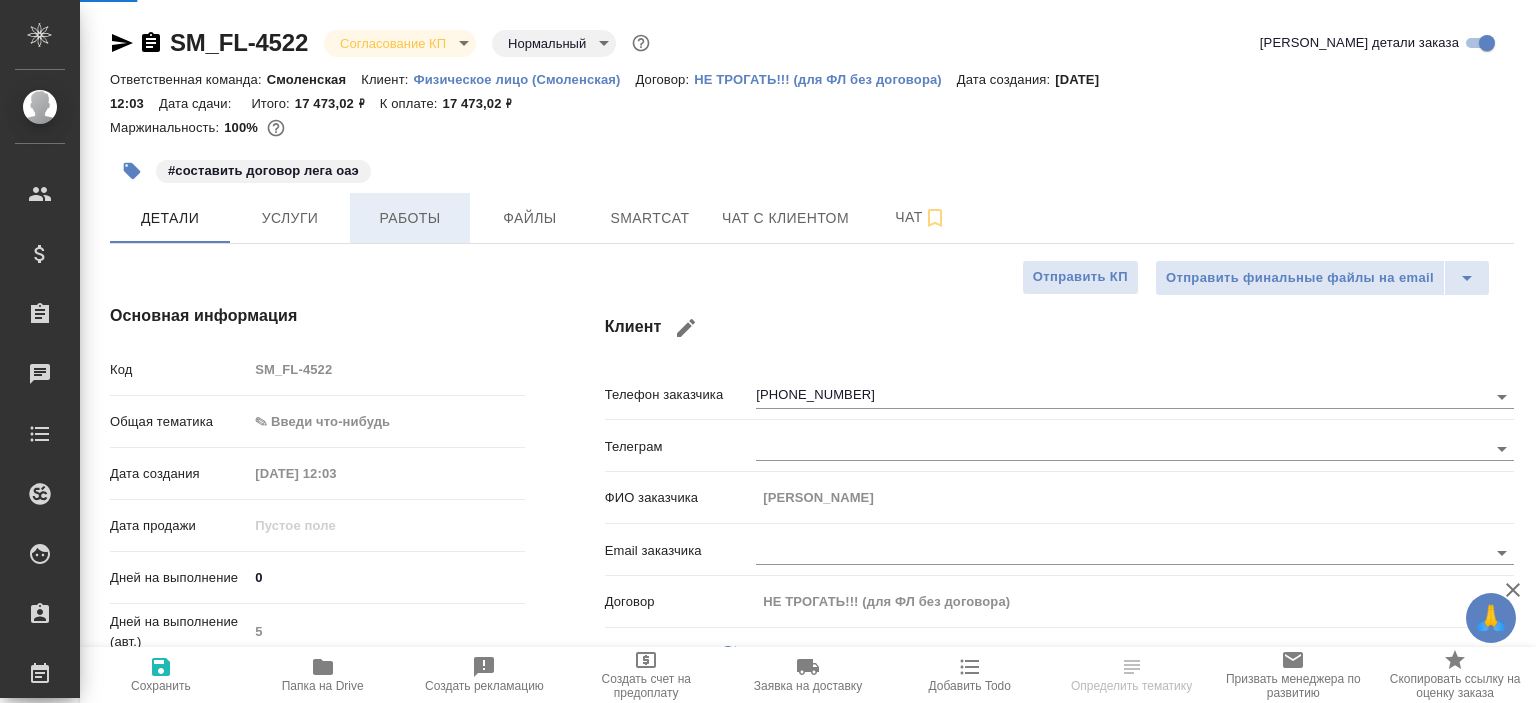 click on "Работы" at bounding box center [410, 218] 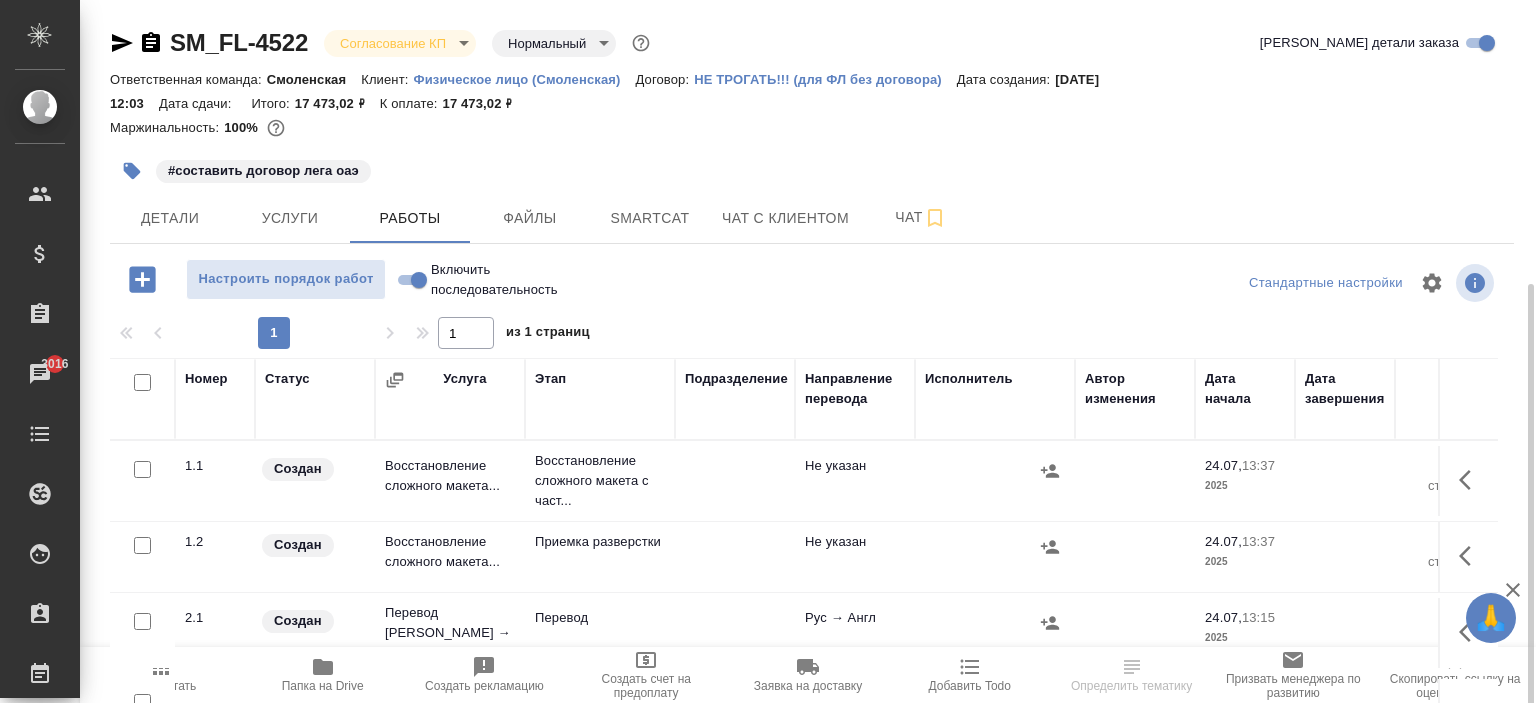 scroll, scrollTop: 156, scrollLeft: 0, axis: vertical 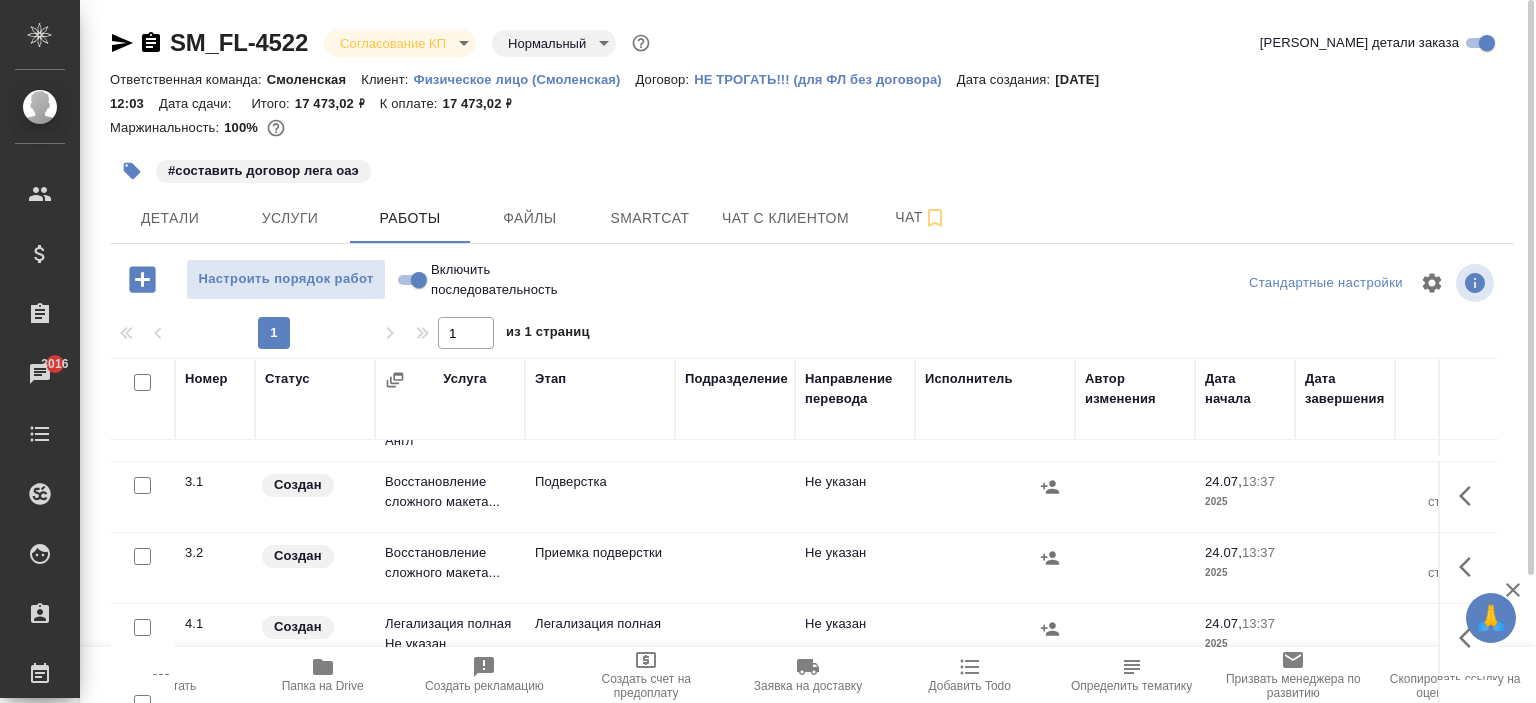 click on "Физическое лицо (Смоленская)" at bounding box center [524, 79] 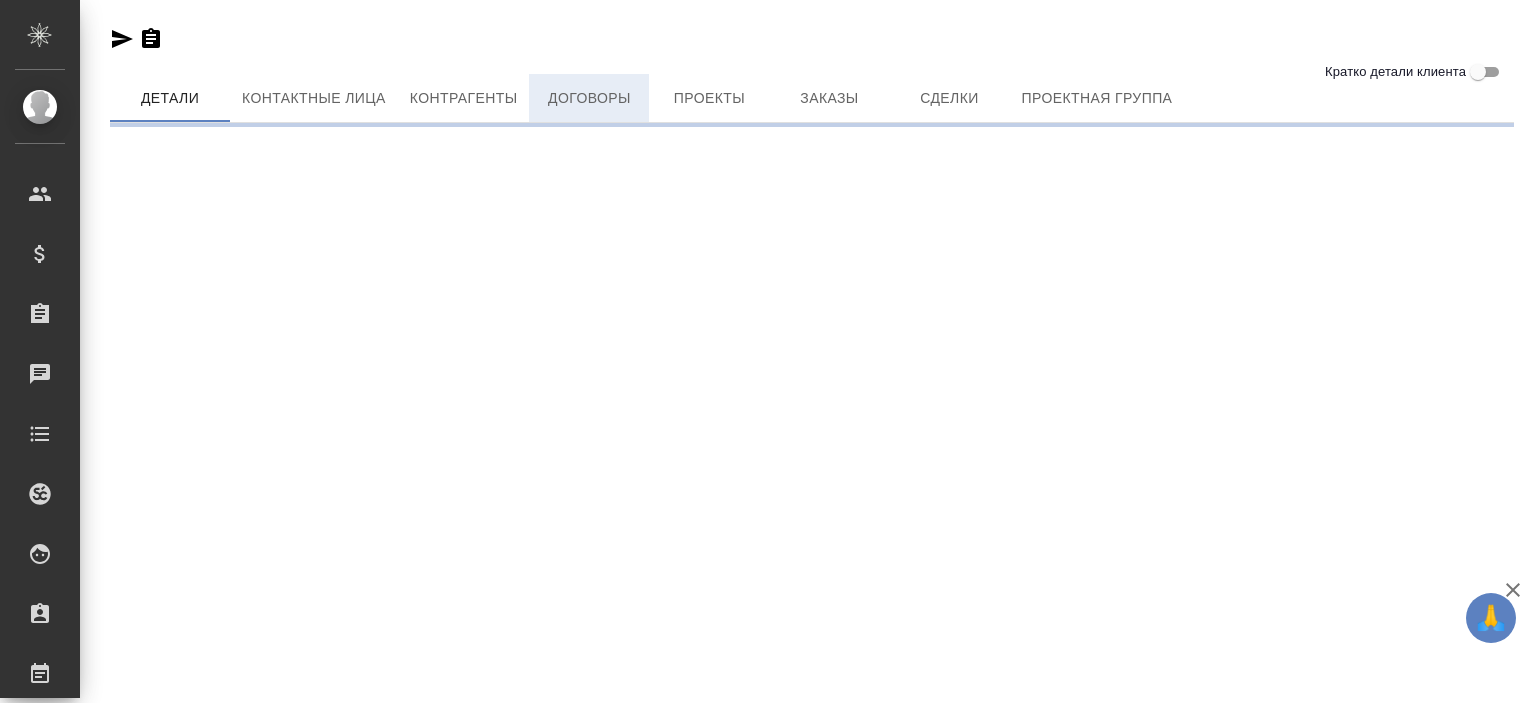 scroll, scrollTop: 0, scrollLeft: 0, axis: both 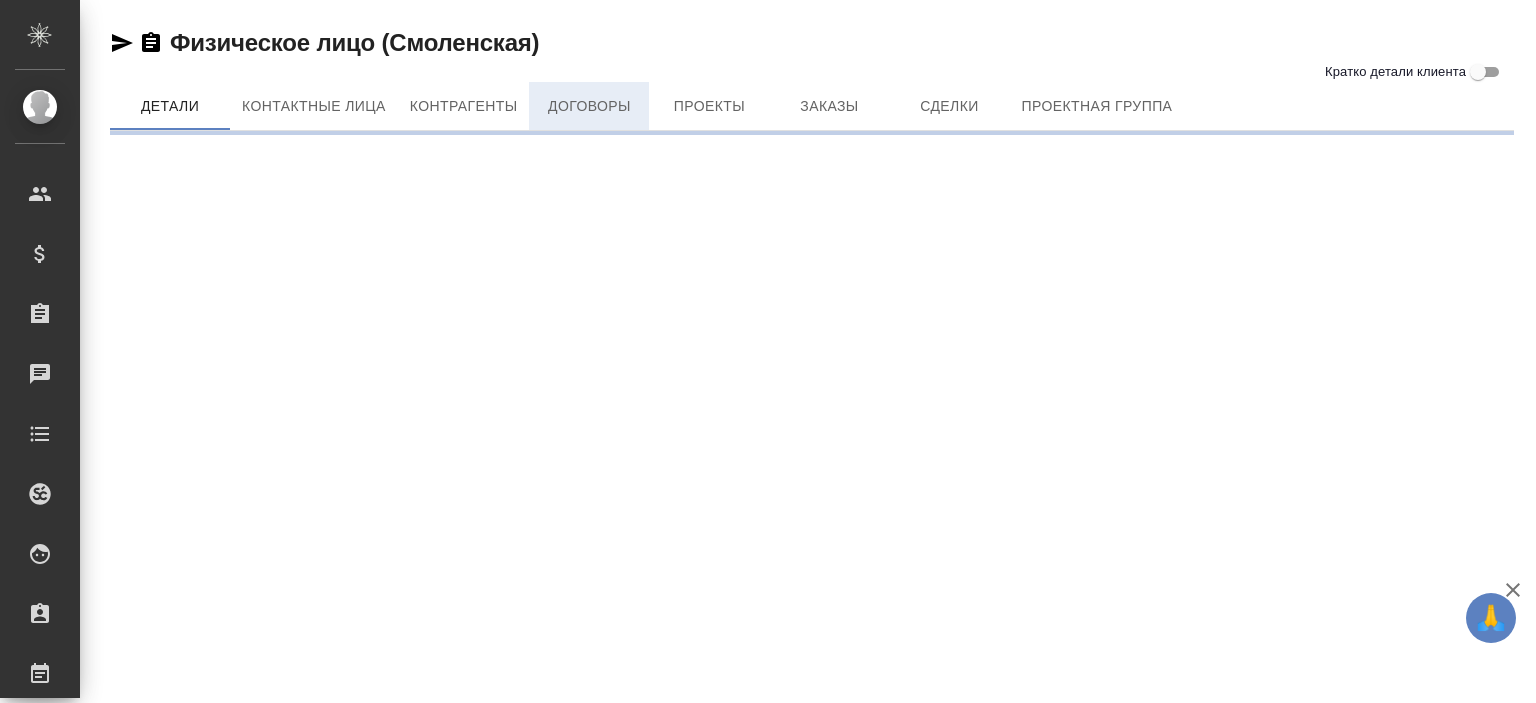 click on "Договоры" at bounding box center [589, 106] 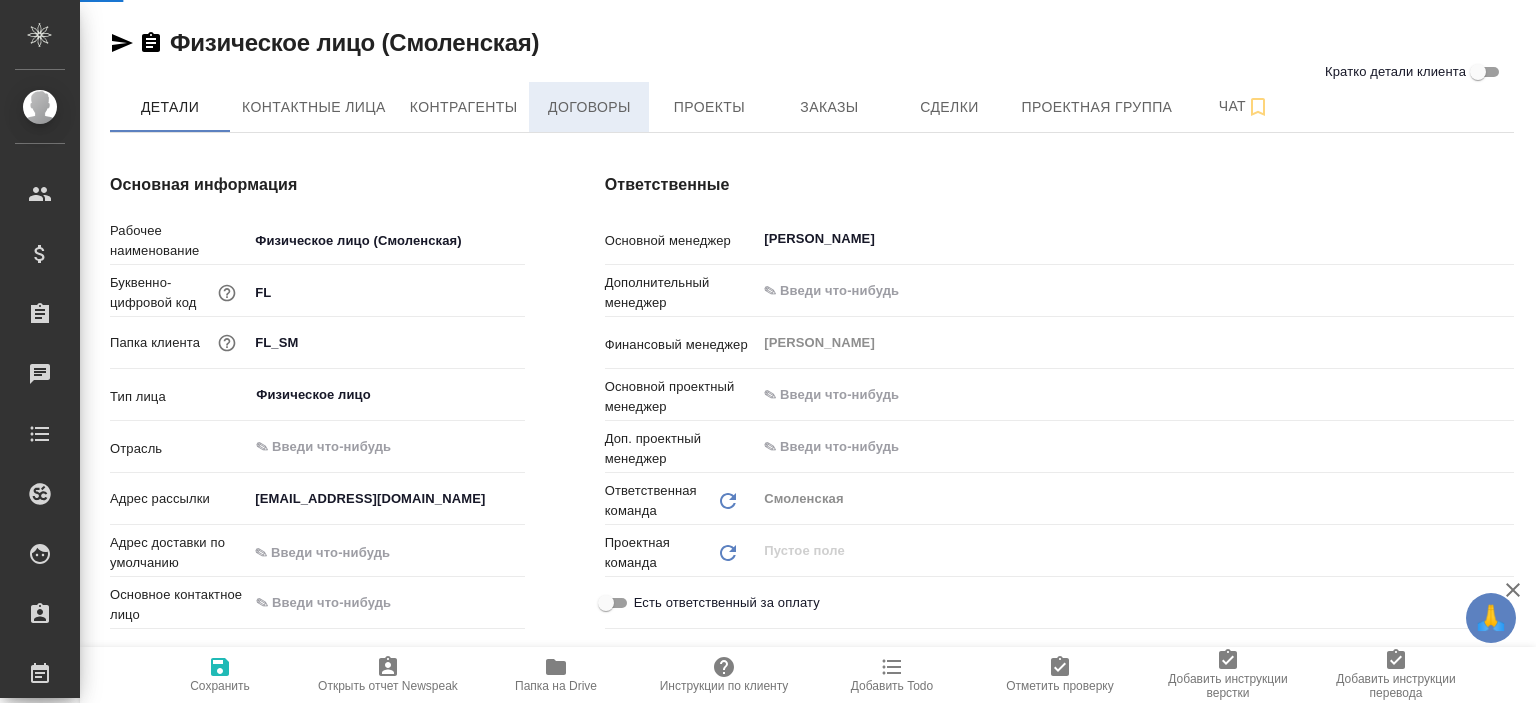 type on "x" 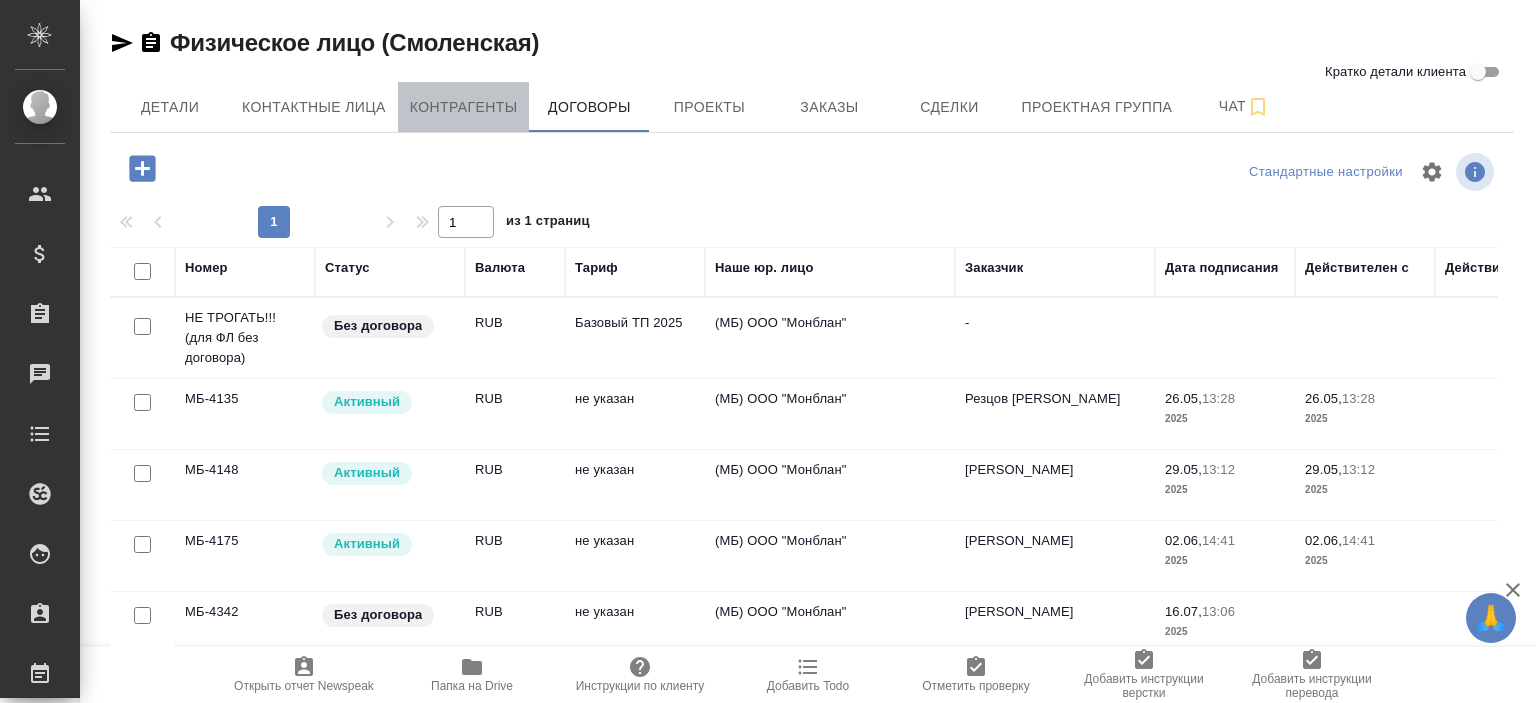click on "Контрагенты" at bounding box center [464, 107] 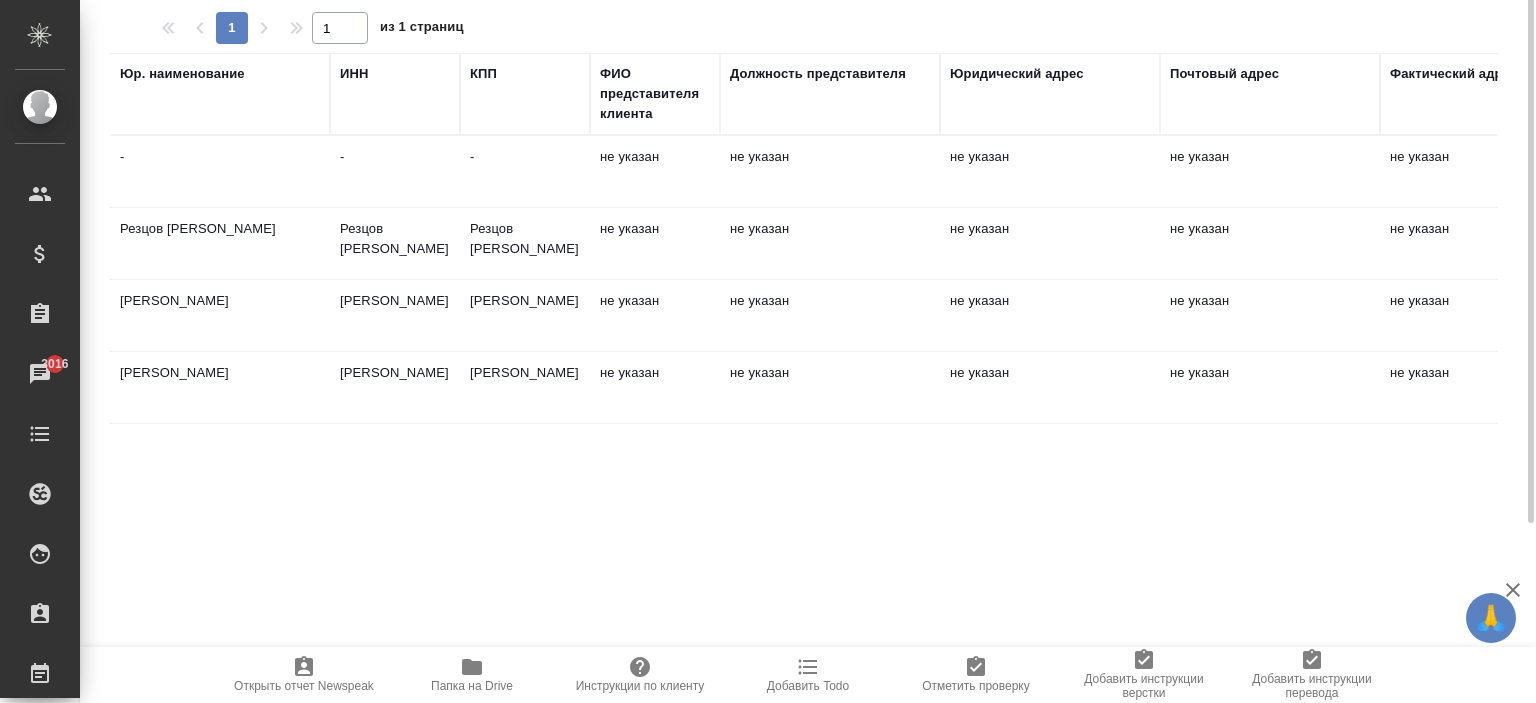 scroll, scrollTop: 0, scrollLeft: 0, axis: both 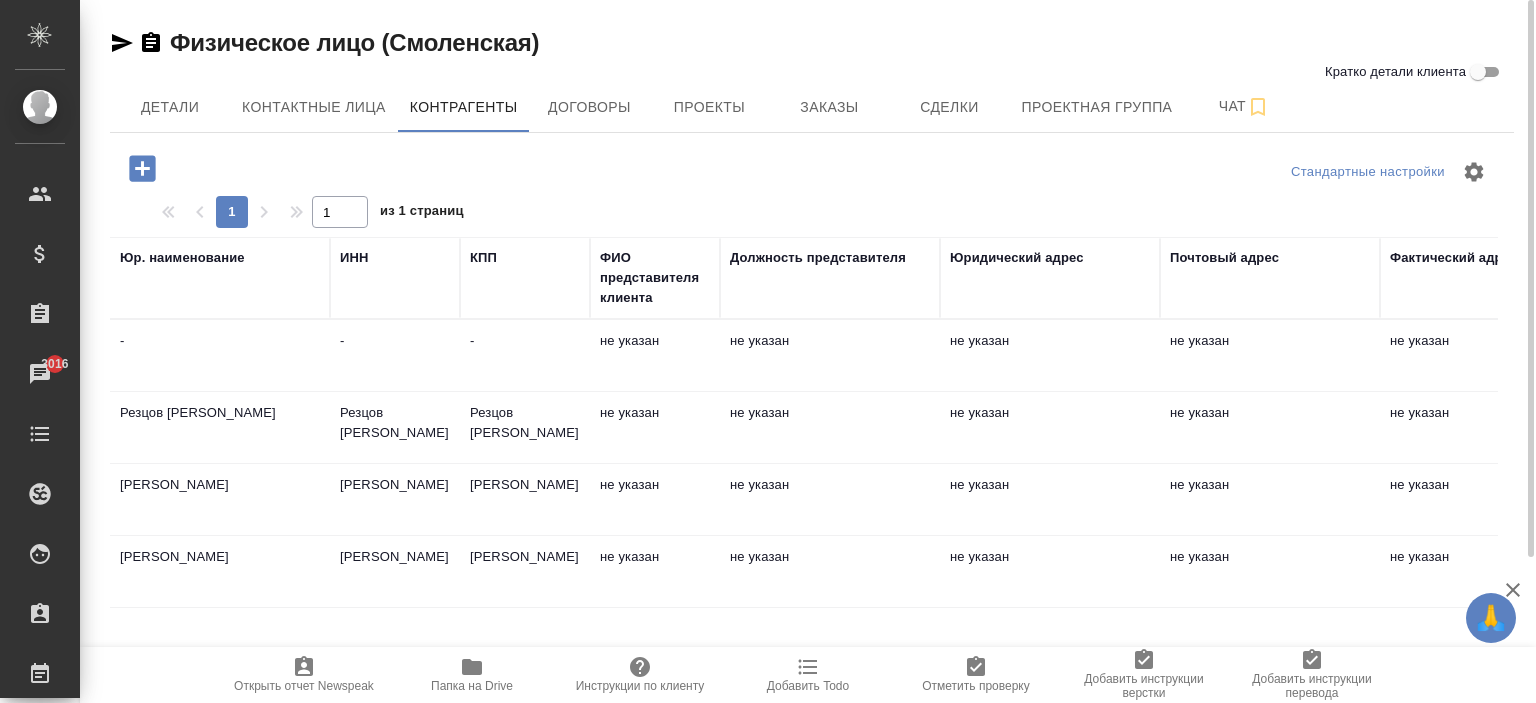click at bounding box center [142, 168] 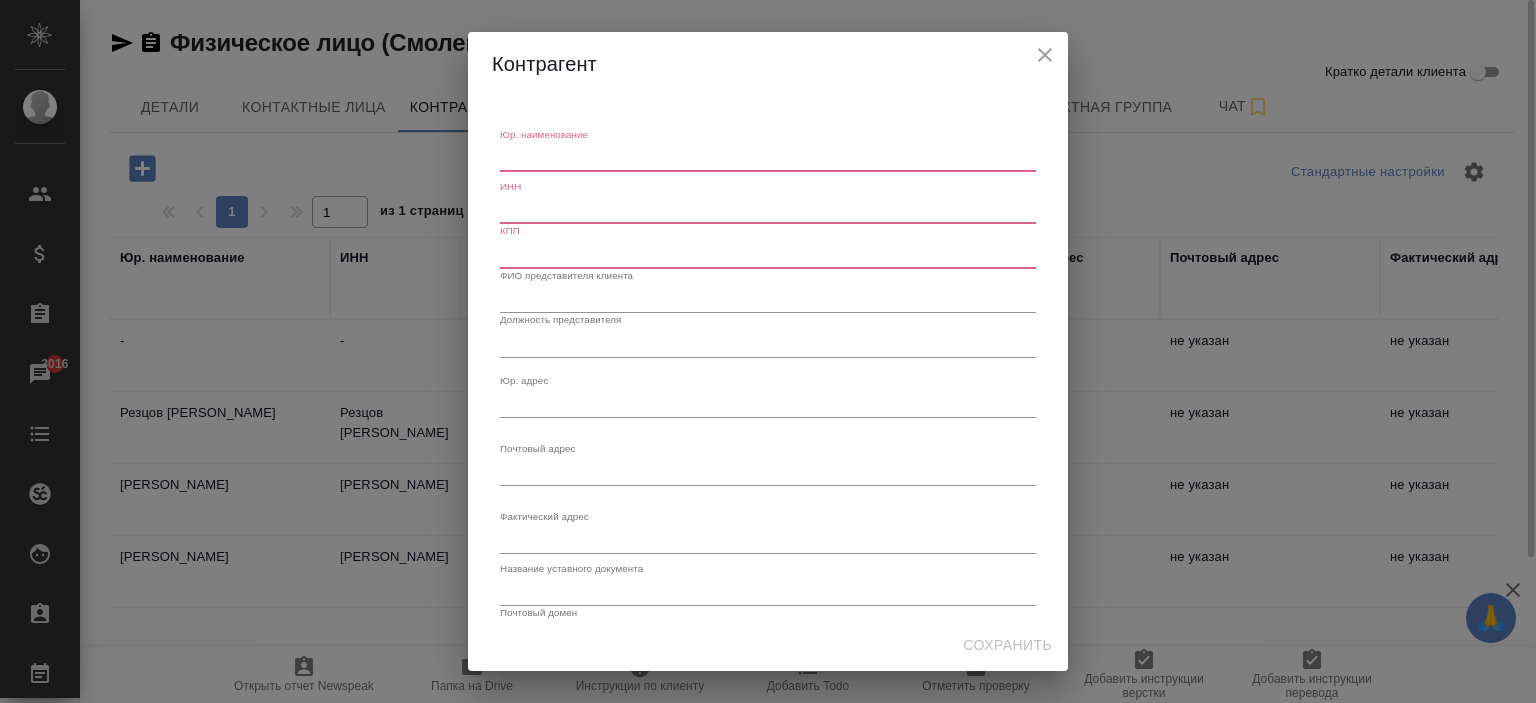 click on "Юр. наименование" at bounding box center [768, 157] 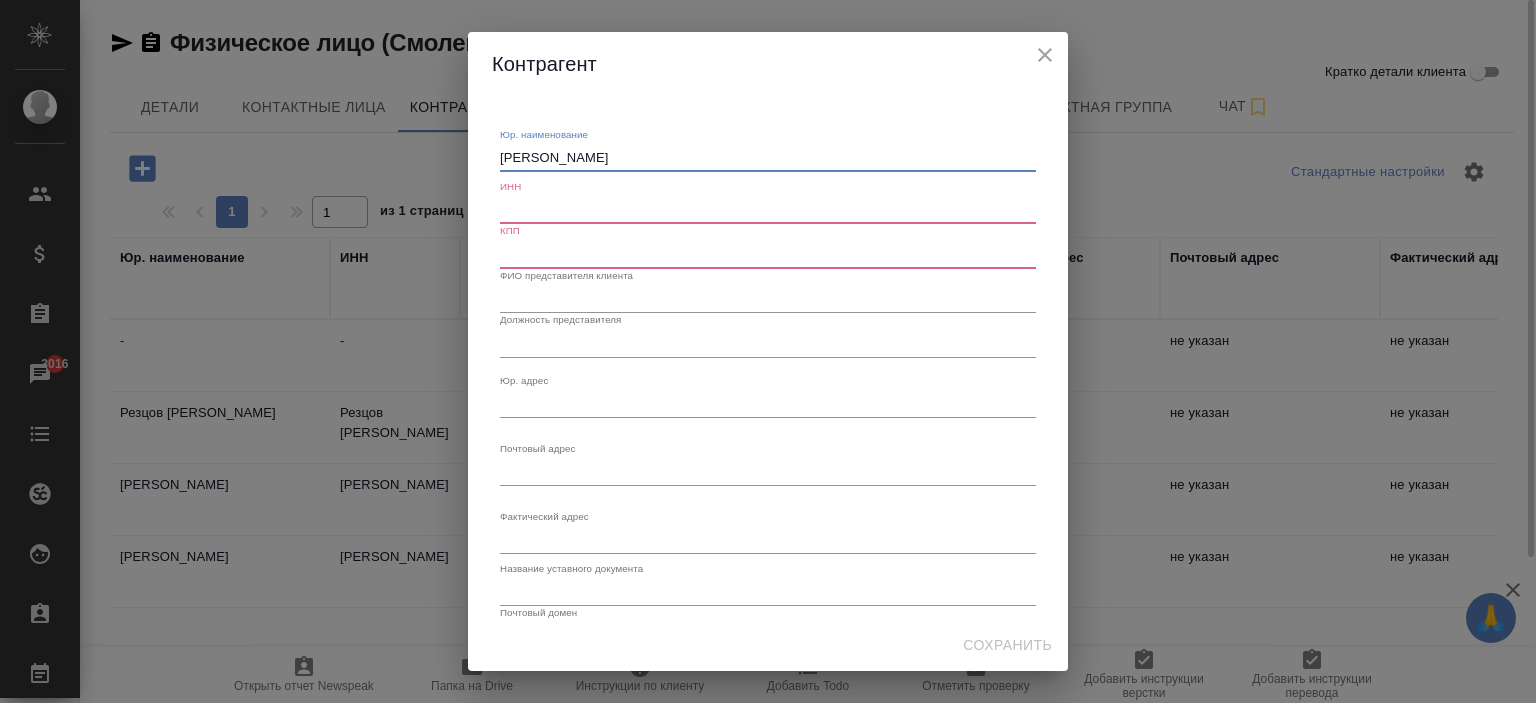 type on "Демьянова Галина Алексеевна" 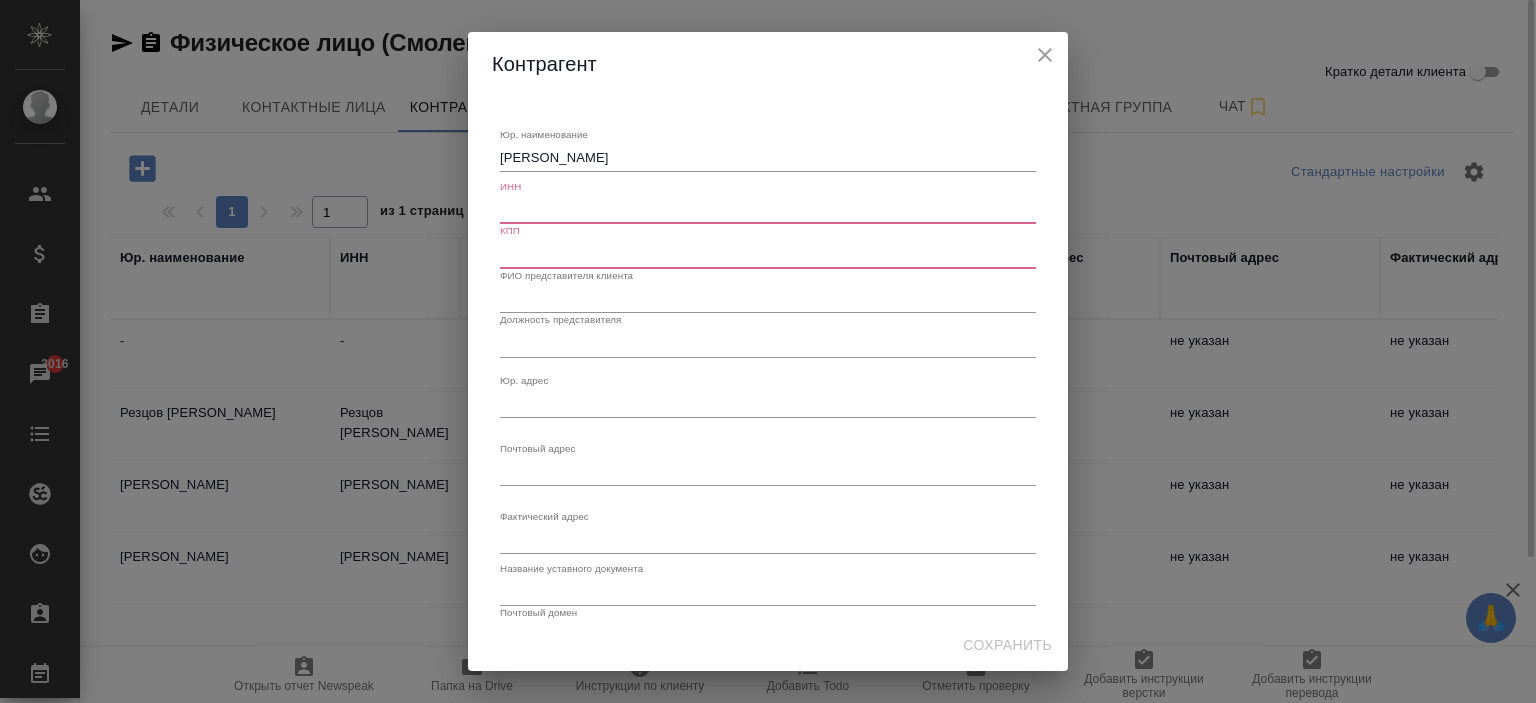 paste on "Демьянова Галина Алексеевна" 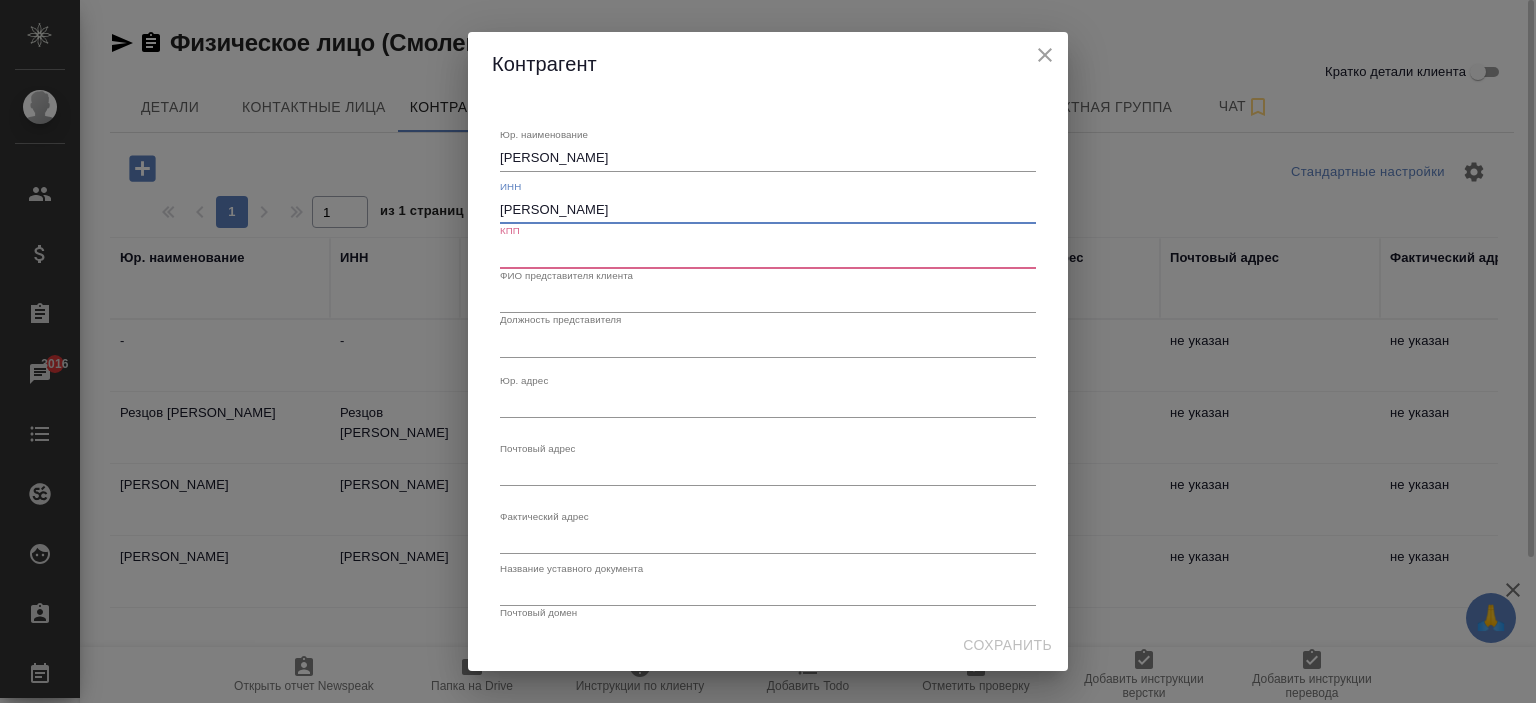 type on "Демьянова Галина Алексеевна" 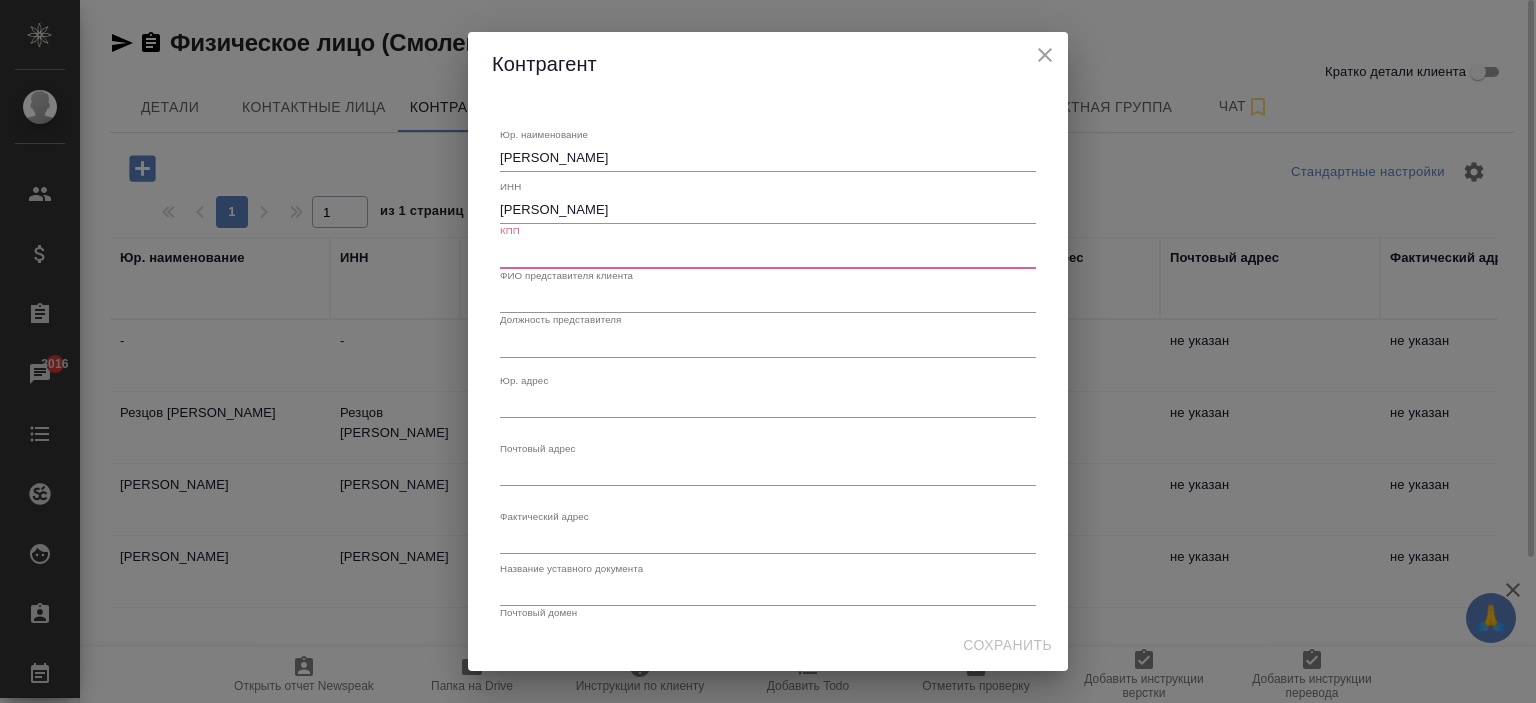 paste on "Демьянова Галина Алексеевна" 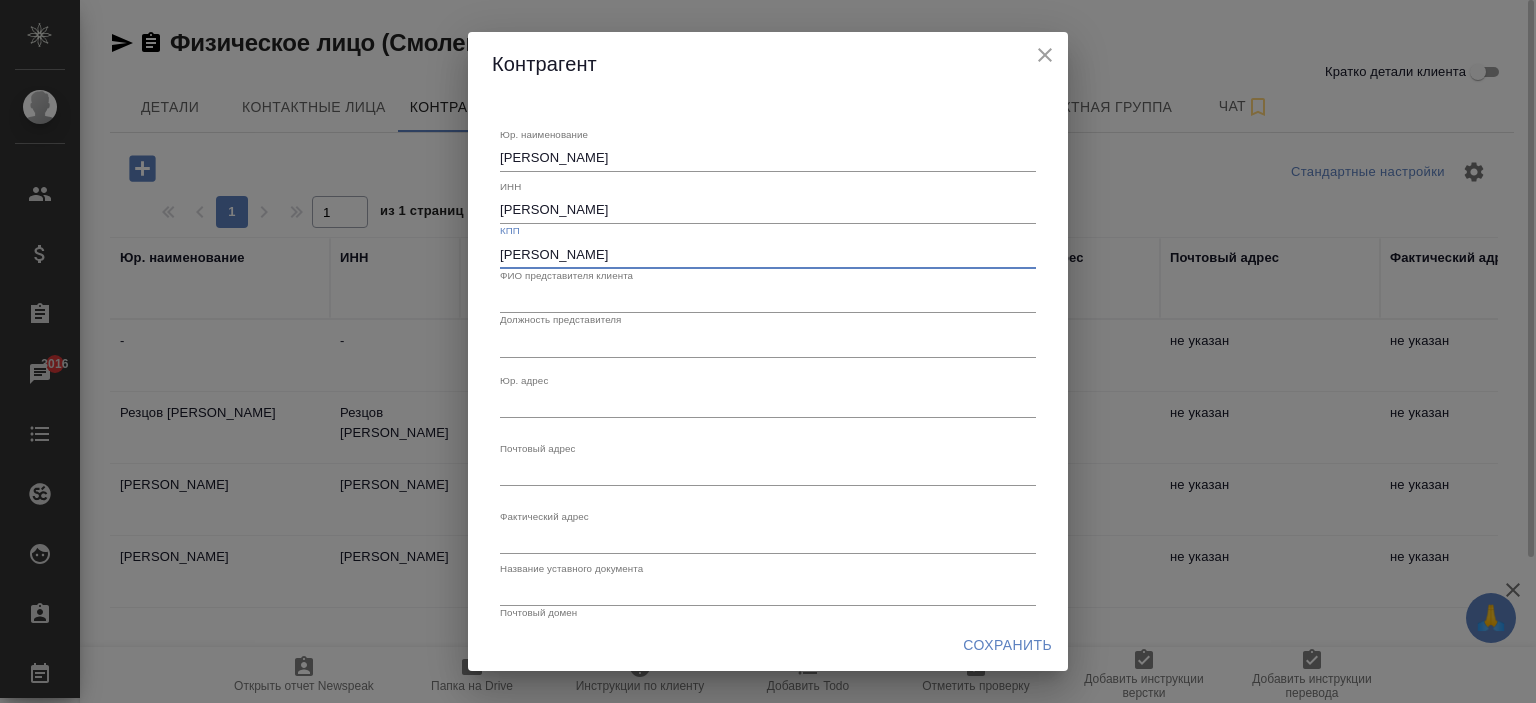 type on "Демьянова Галина Алексеевна" 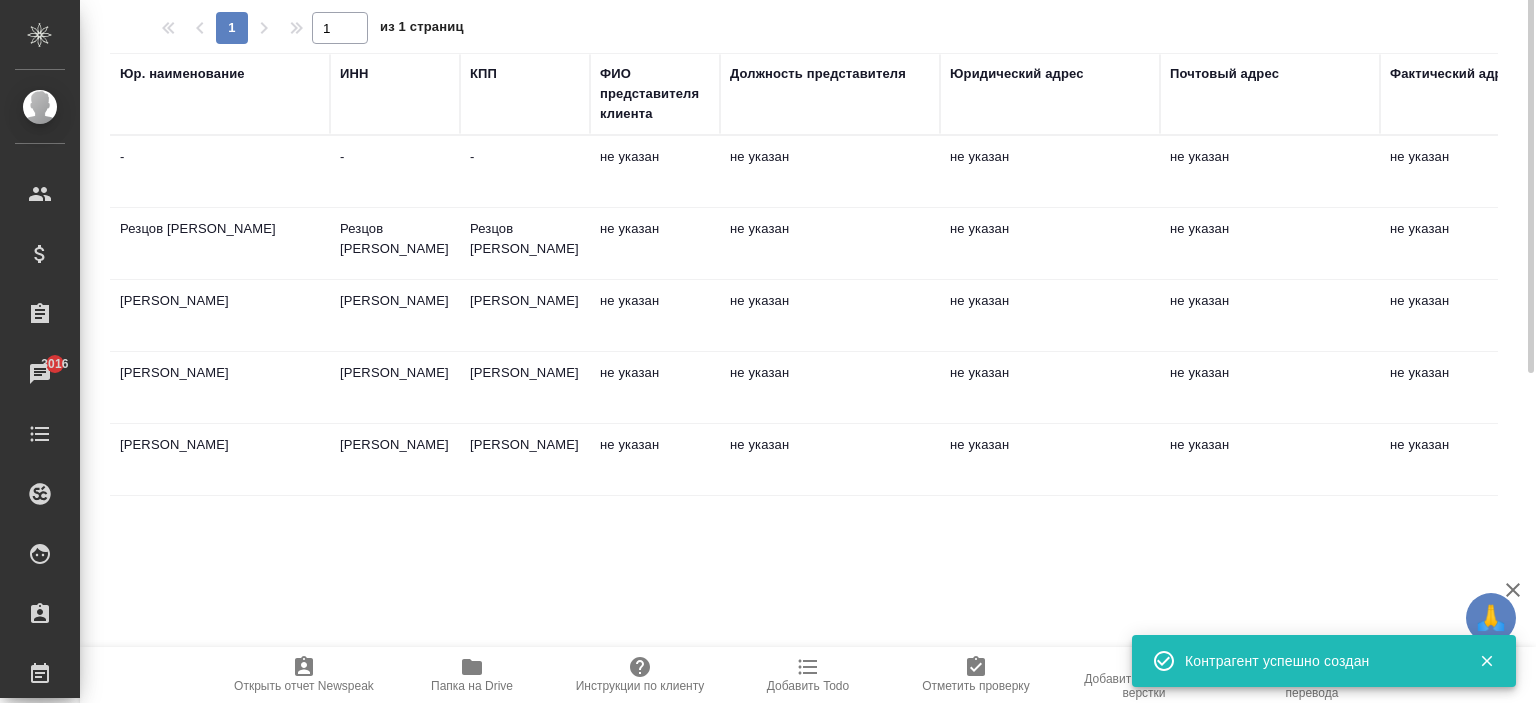 scroll, scrollTop: 0, scrollLeft: 0, axis: both 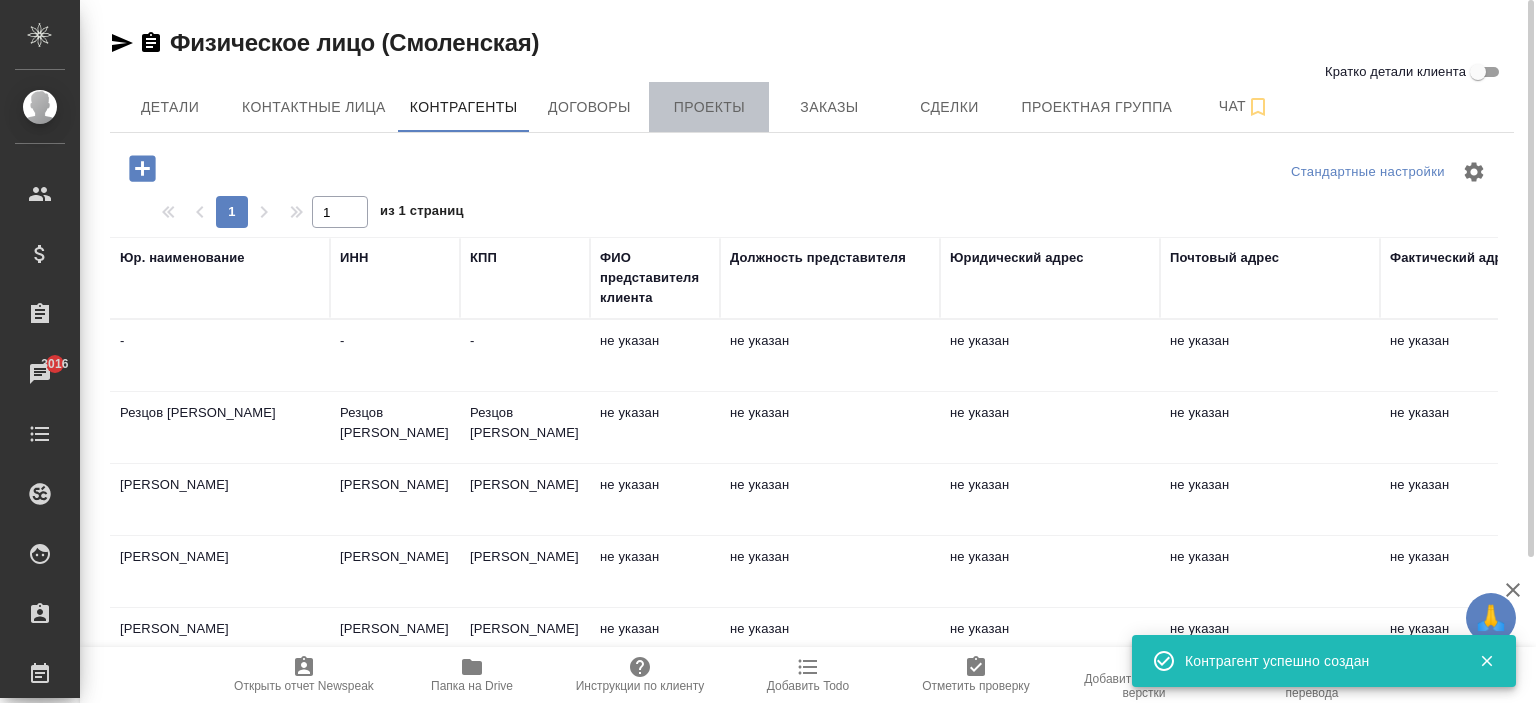click on "Проекты" at bounding box center (709, 107) 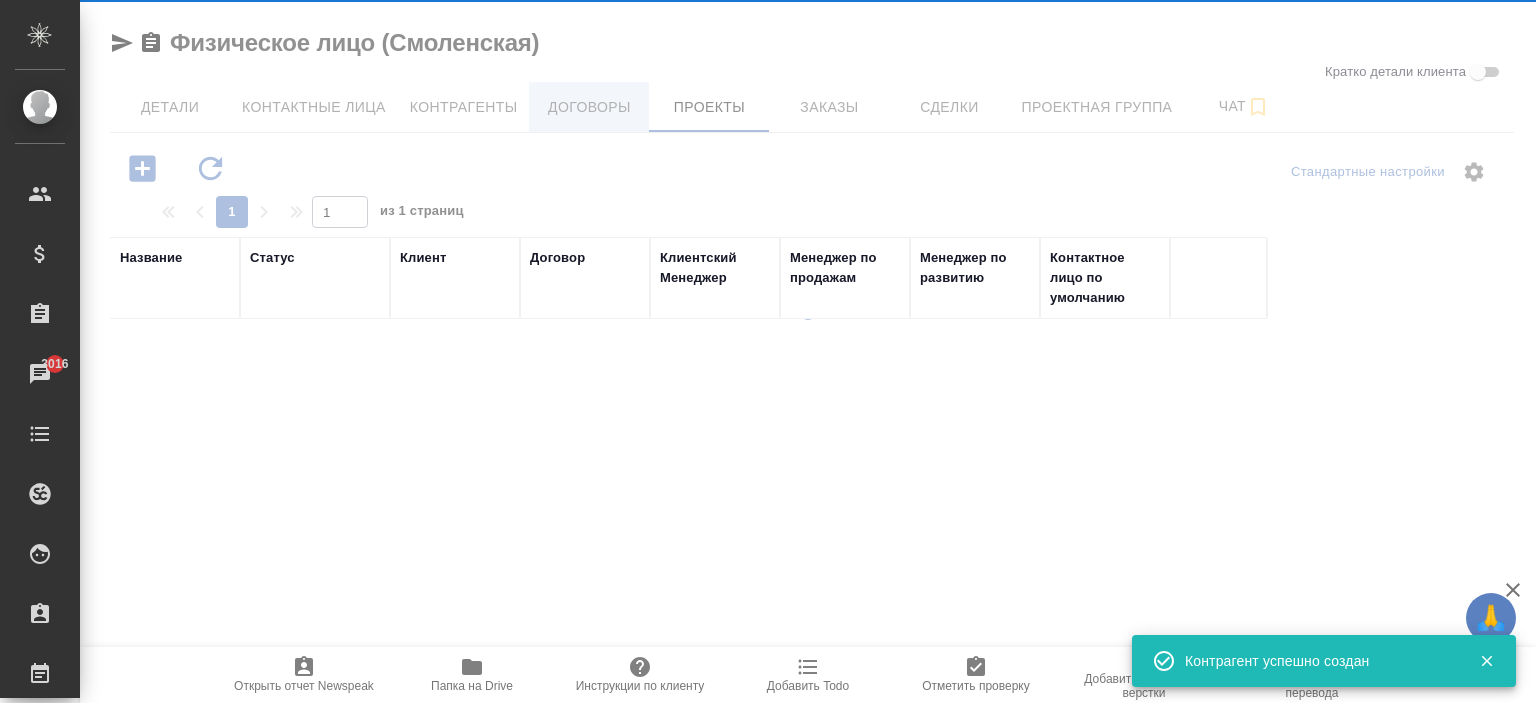 click on "Договоры" at bounding box center (589, 107) 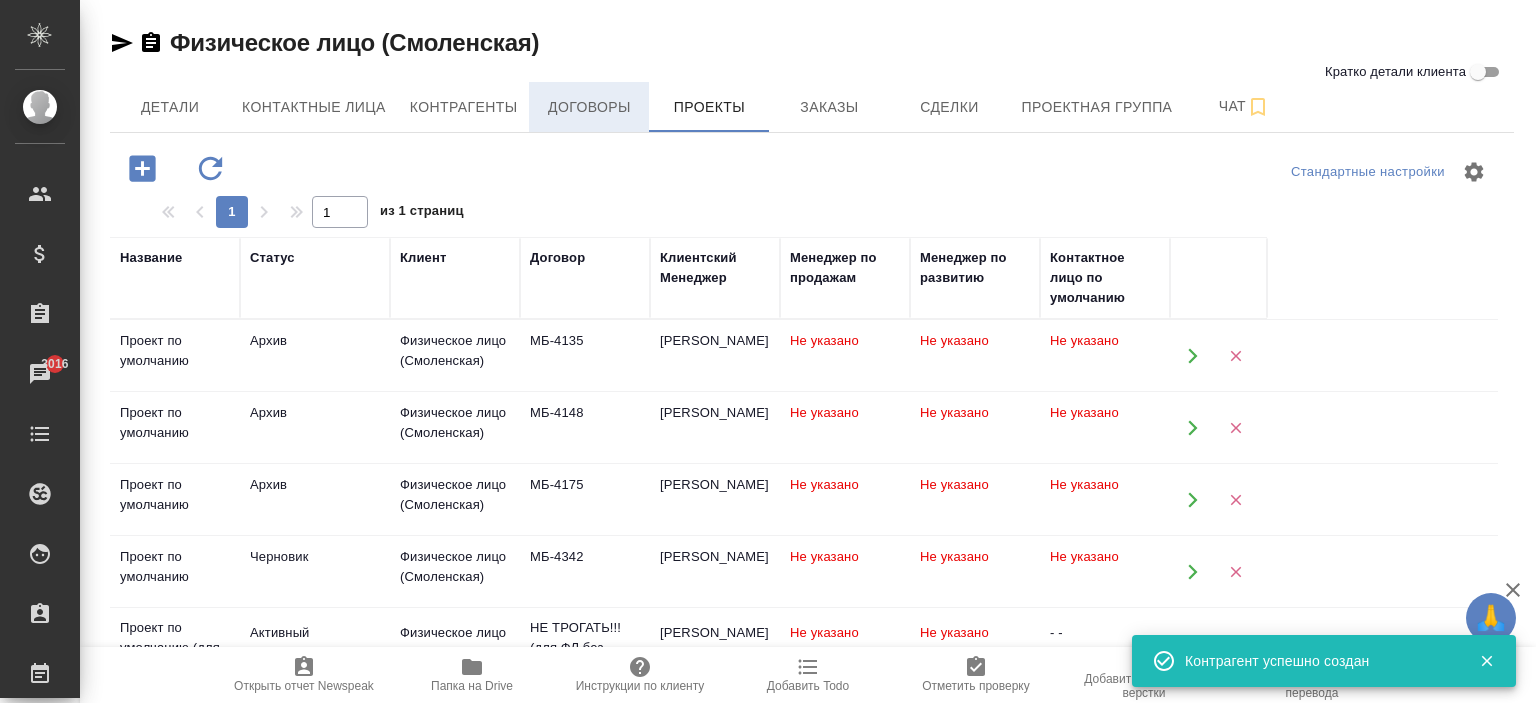 click on "Договоры" at bounding box center (589, 107) 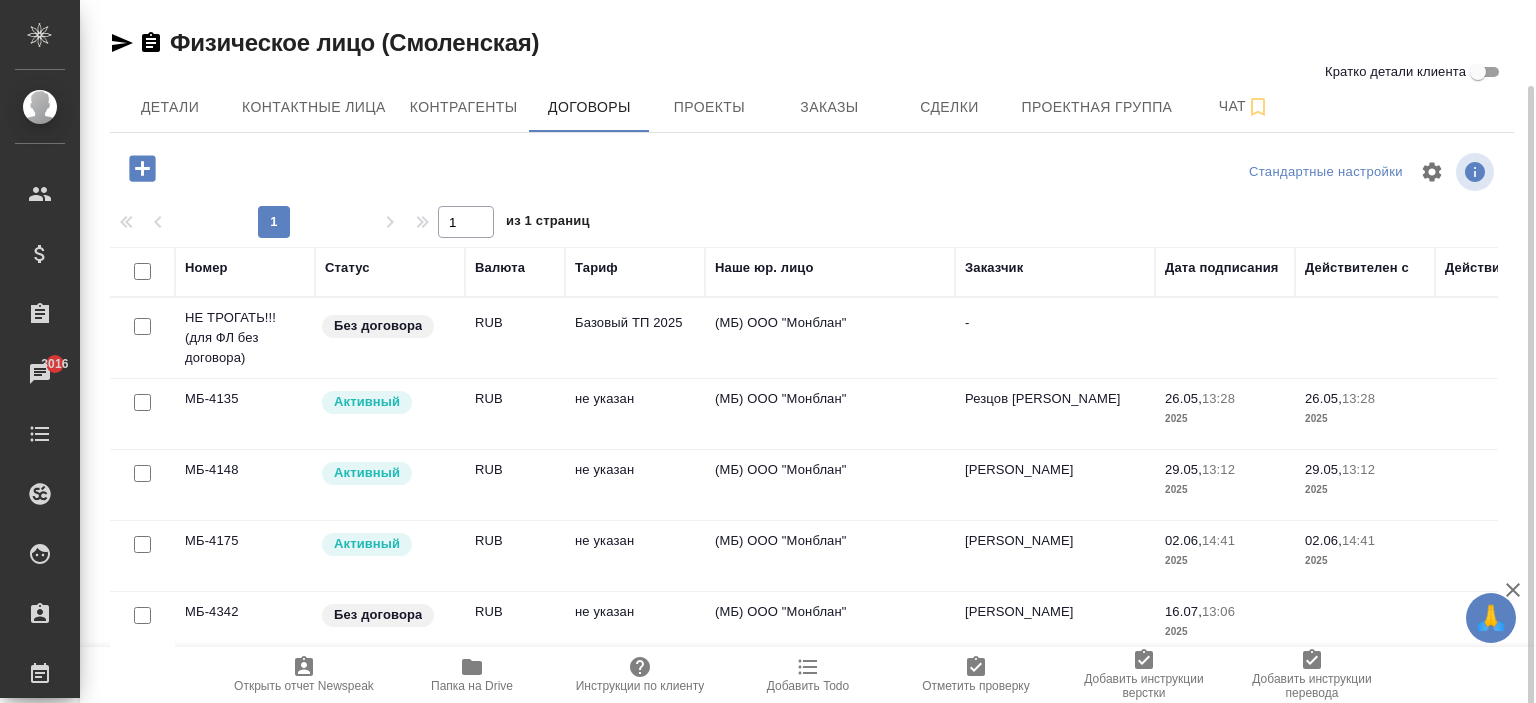 scroll, scrollTop: 44, scrollLeft: 0, axis: vertical 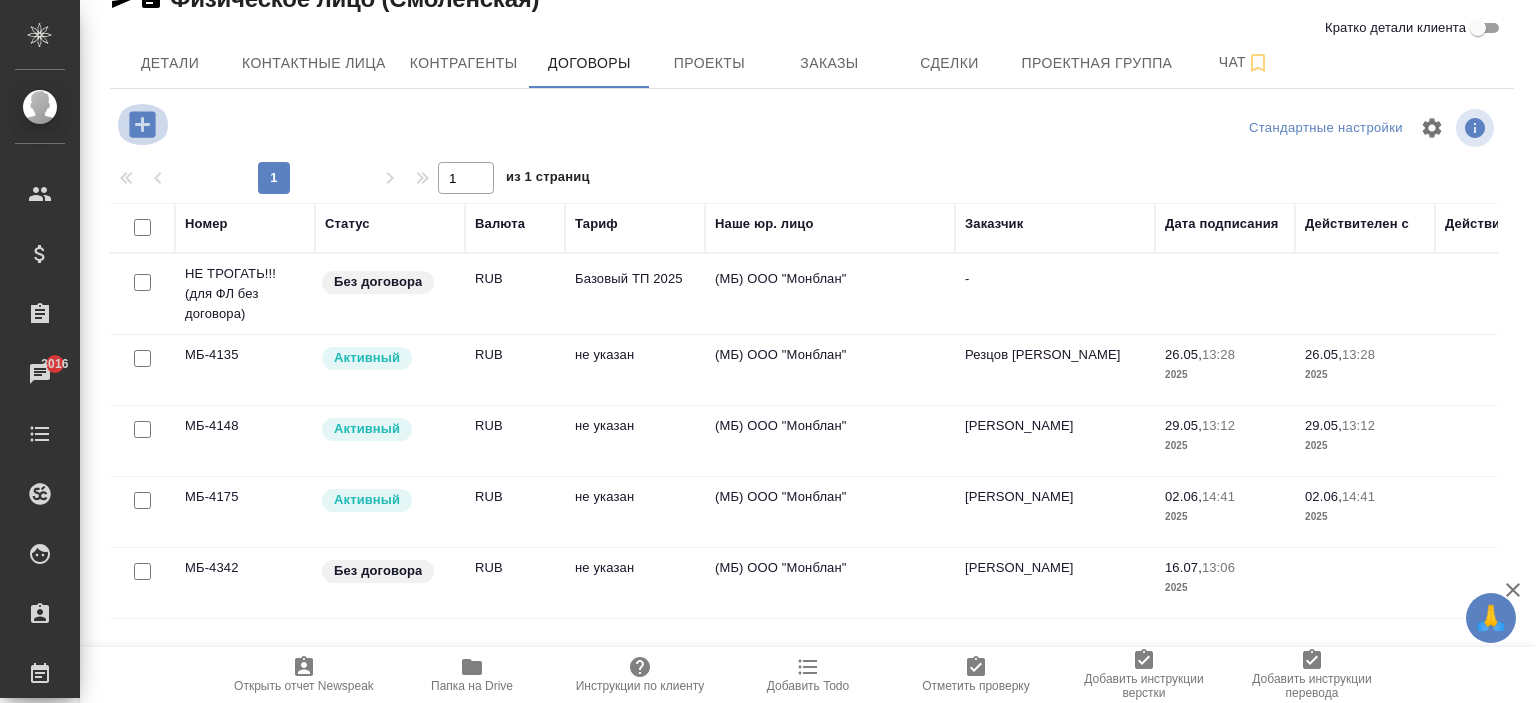 click 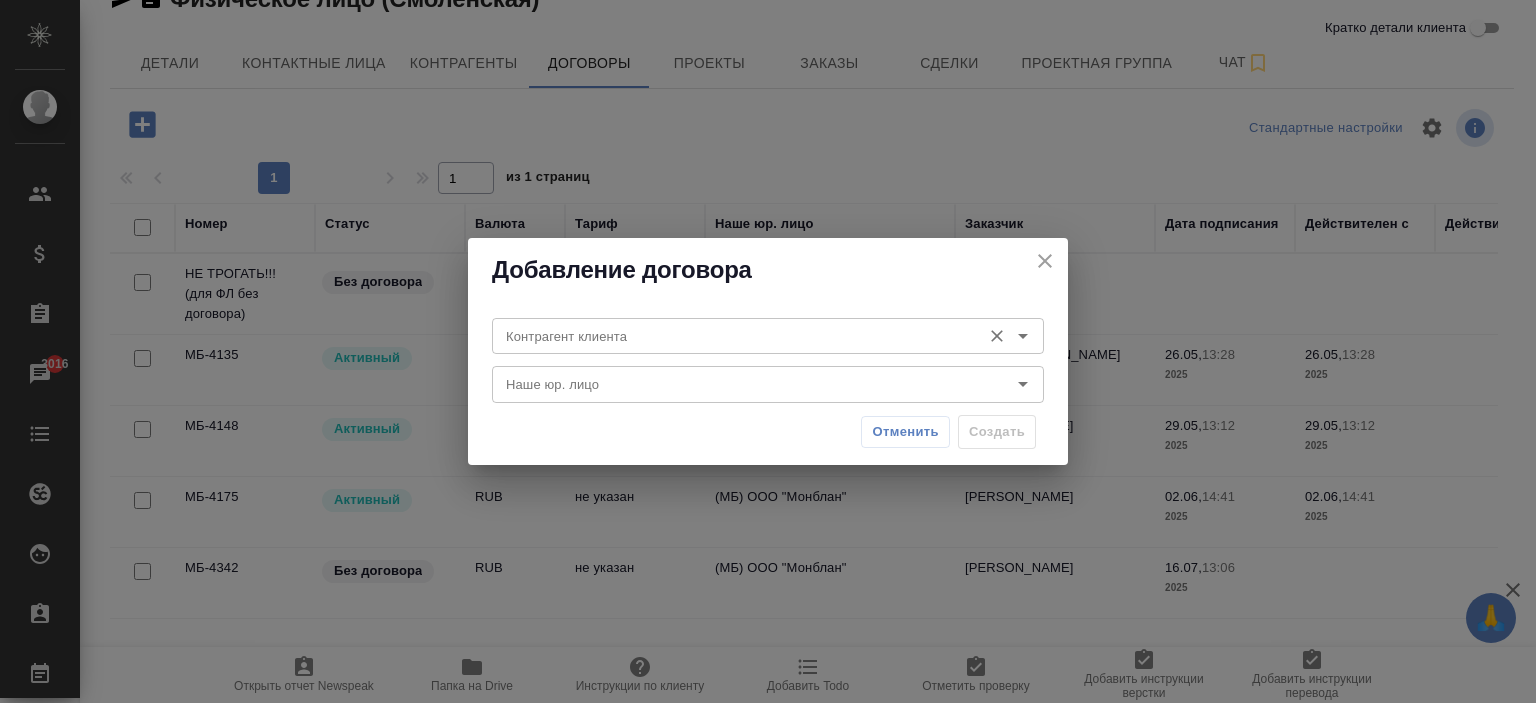 click on "Контрагент клиента" at bounding box center [734, 336] 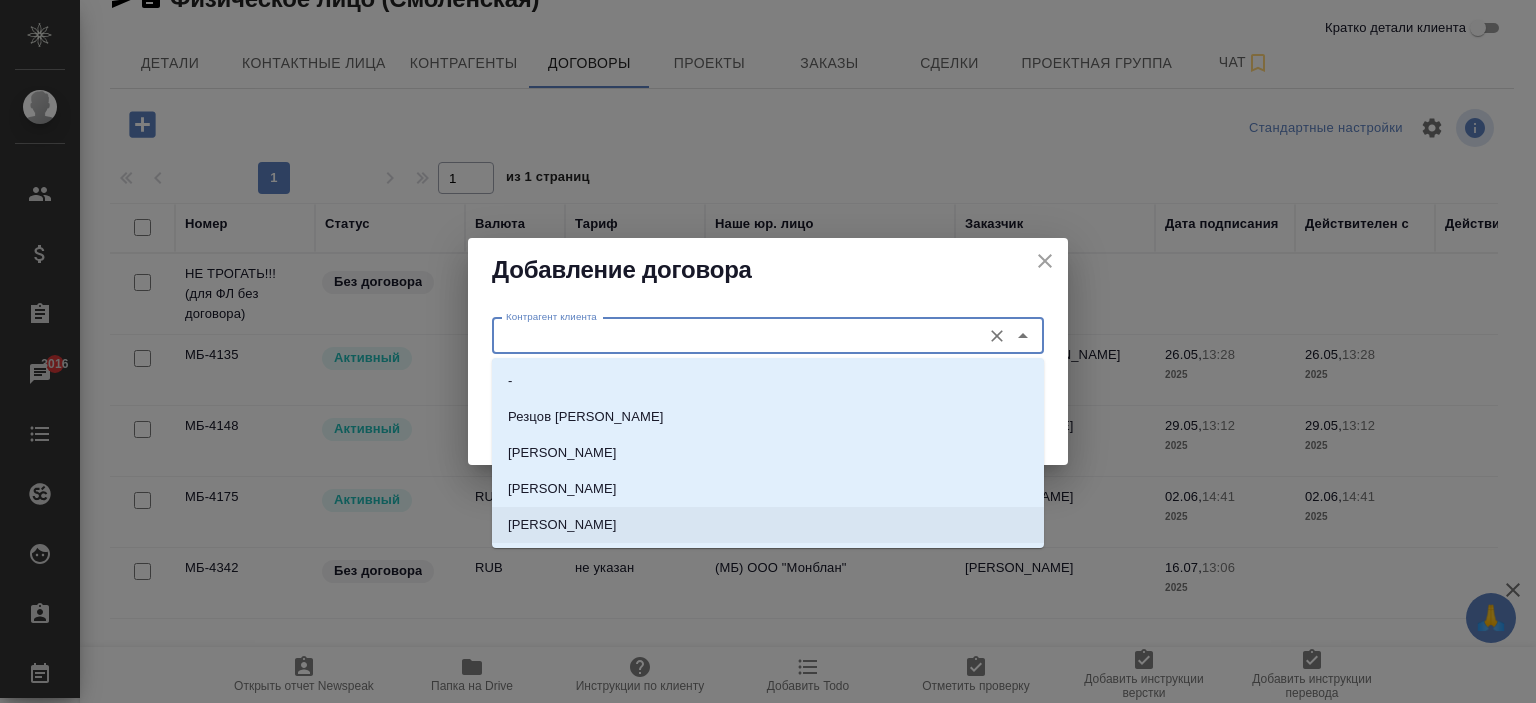 click on "Демьянова Галина Алексеевна" at bounding box center (768, 525) 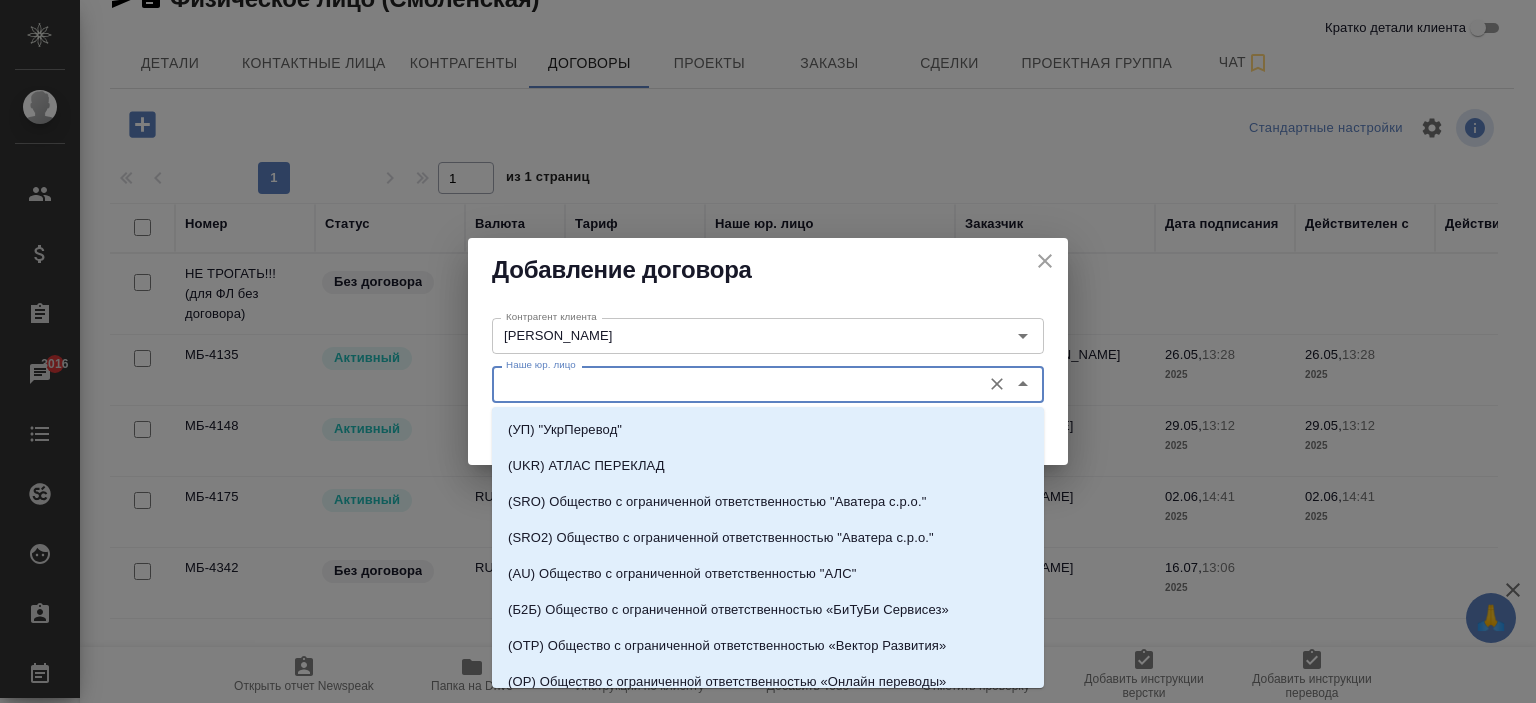 click on "Наше юр. лицо" at bounding box center (734, 384) 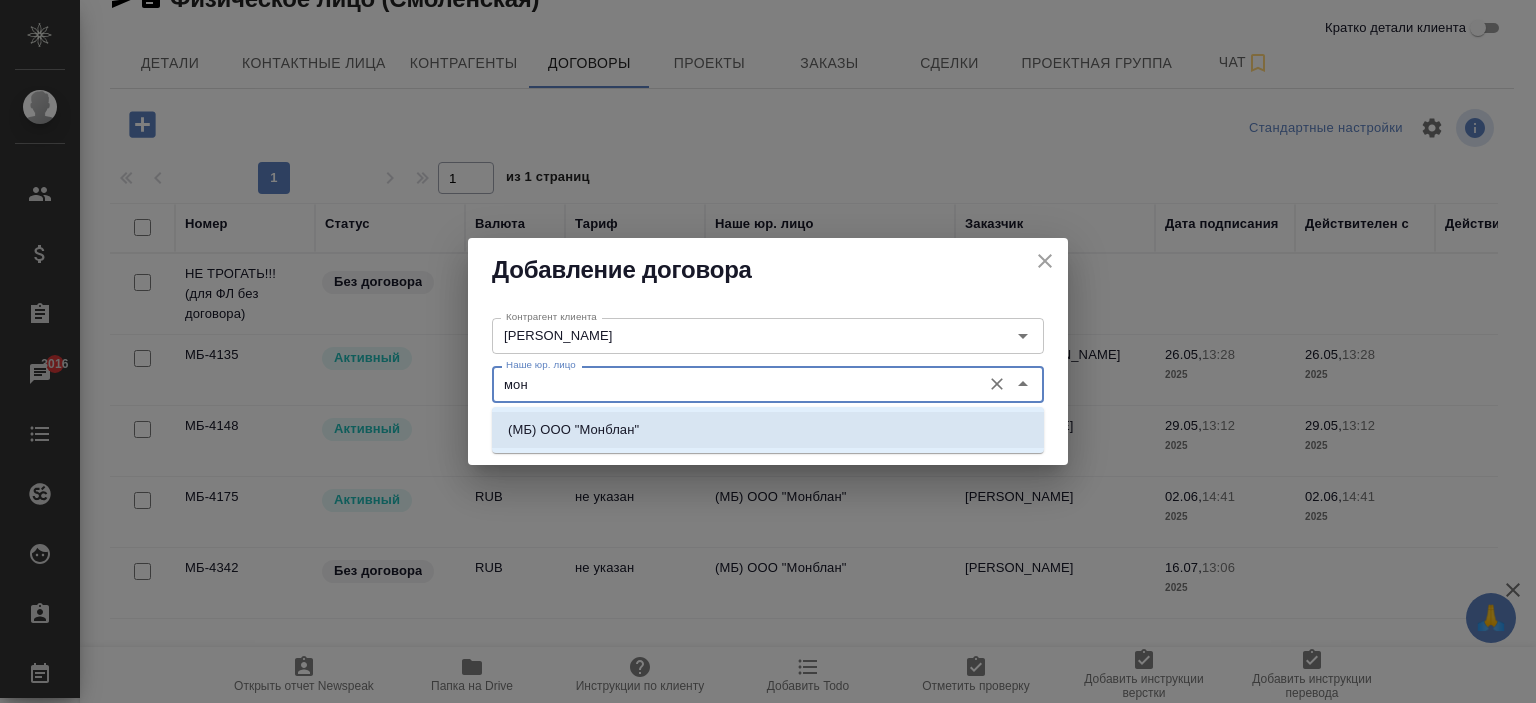 click on "(МБ) ООО "Монблан"" at bounding box center (573, 430) 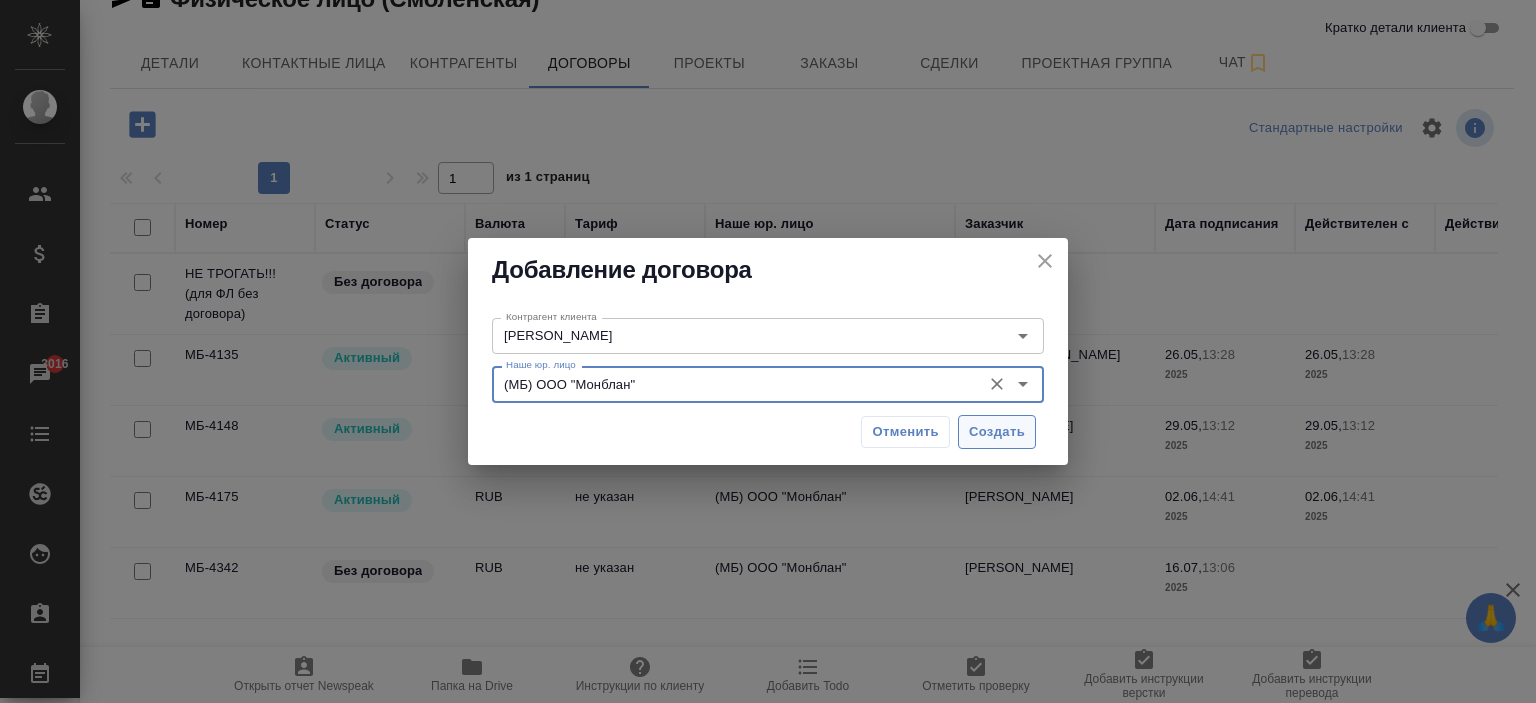 type on "(МБ) ООО "Монблан"" 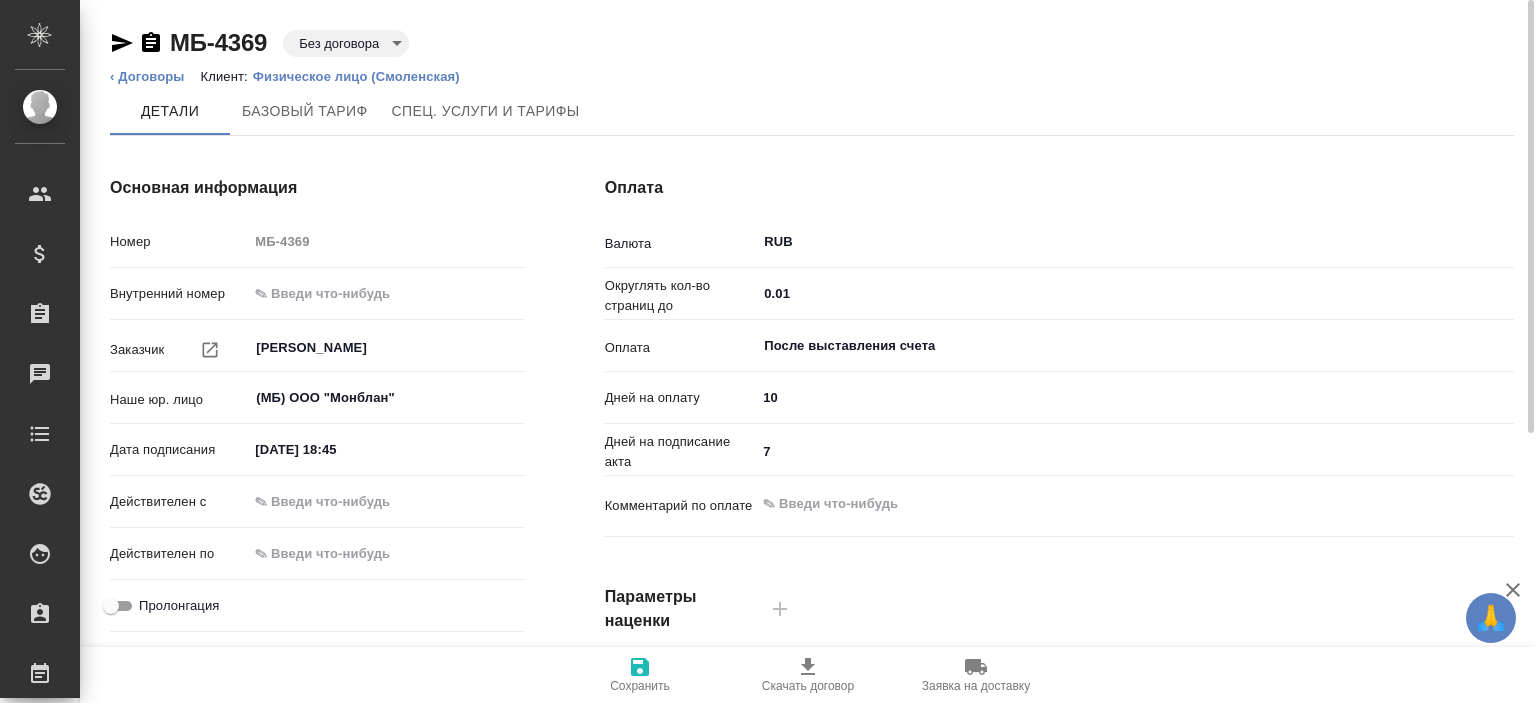 scroll, scrollTop: 0, scrollLeft: 0, axis: both 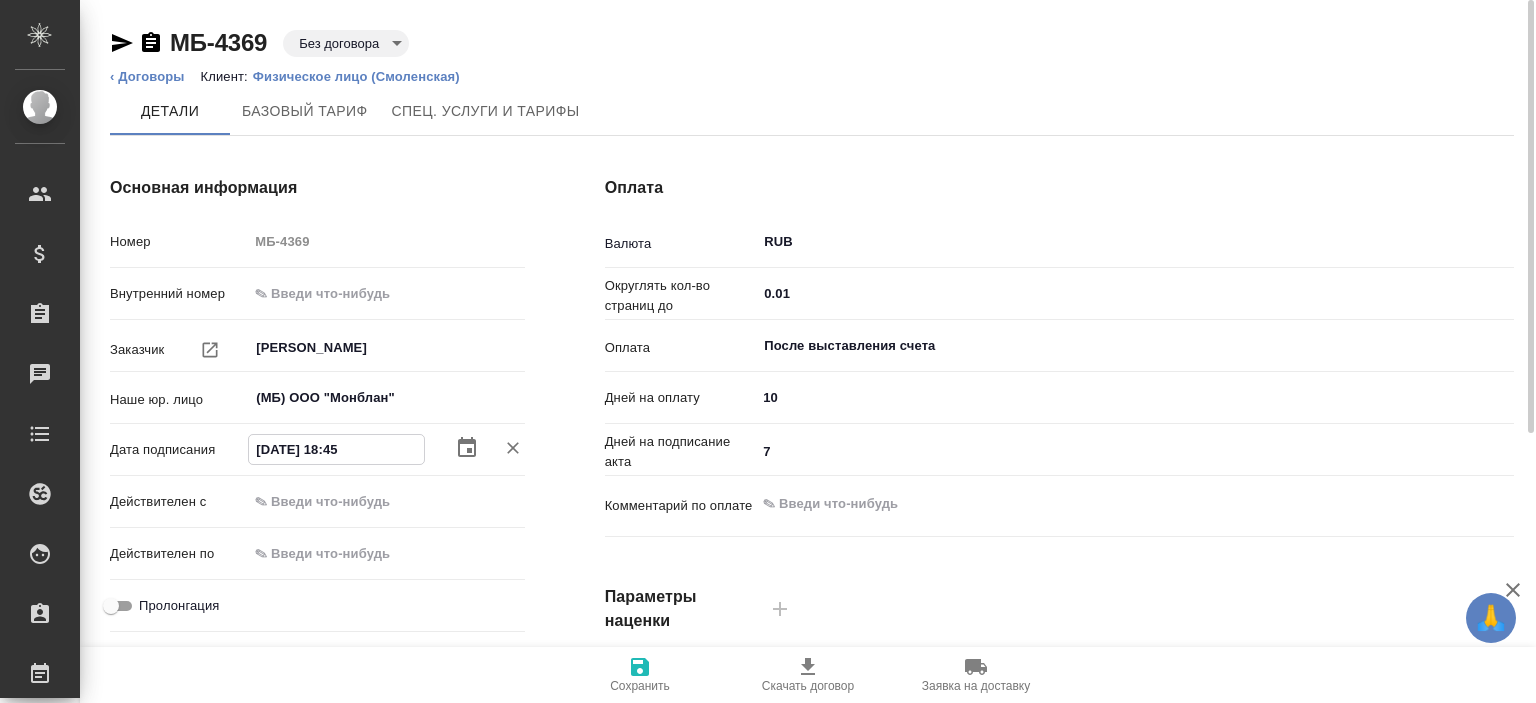 click 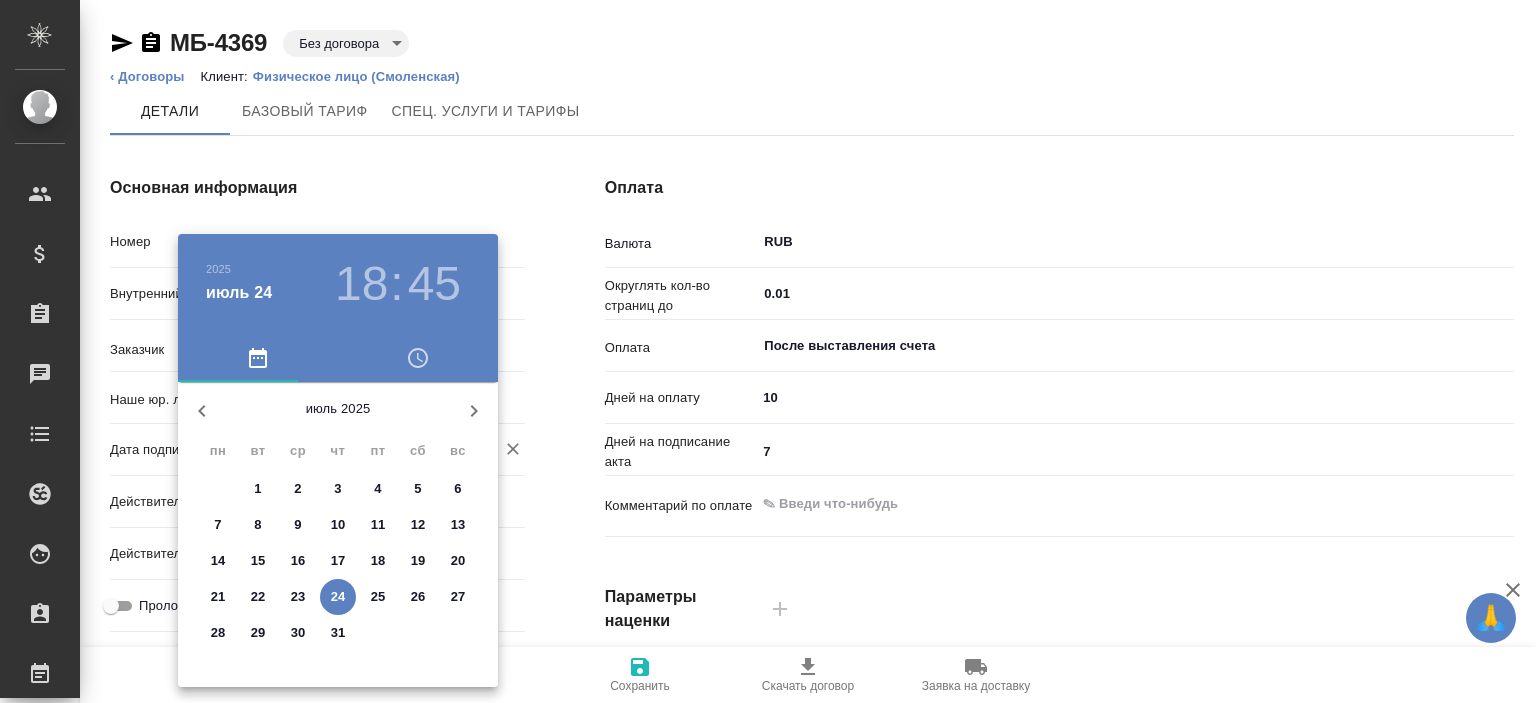 click on "25" at bounding box center [378, 597] 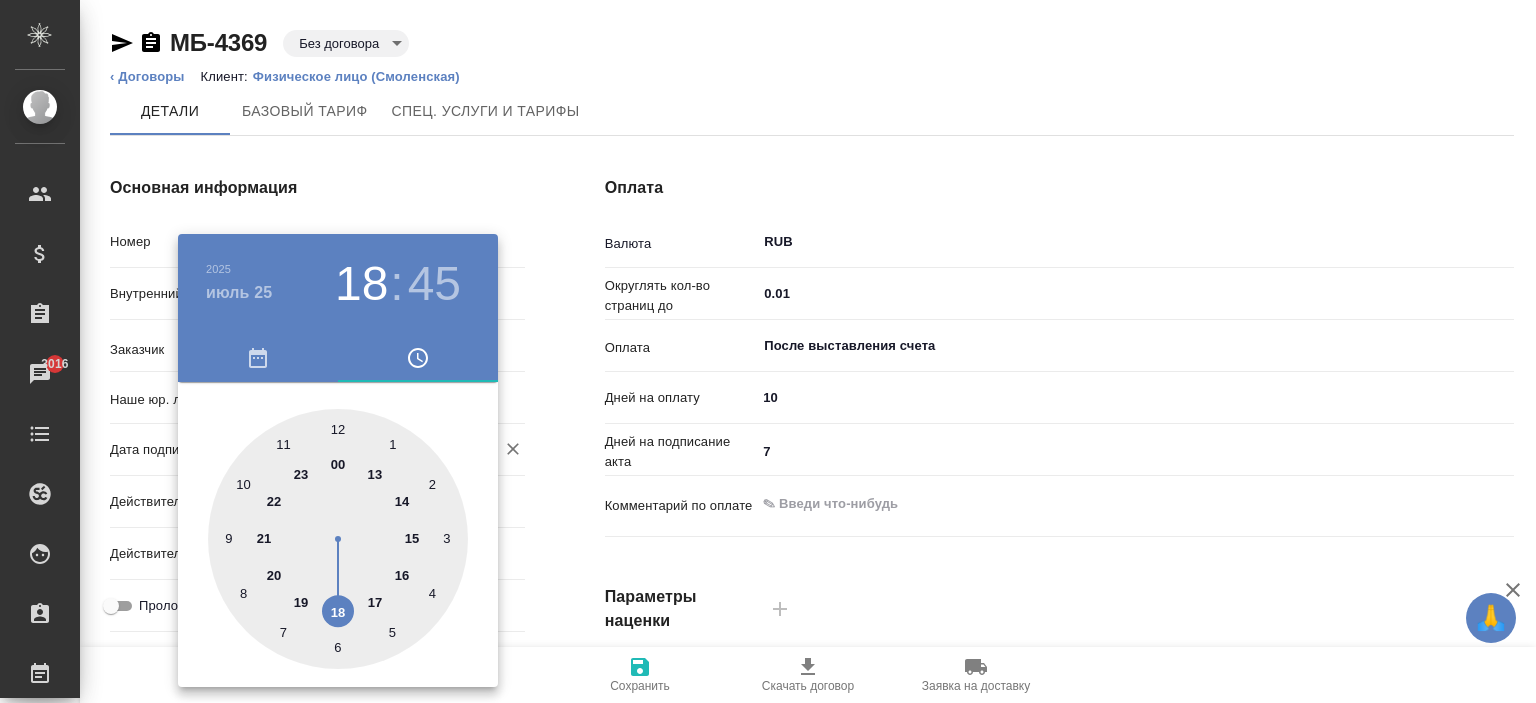click at bounding box center (768, 351) 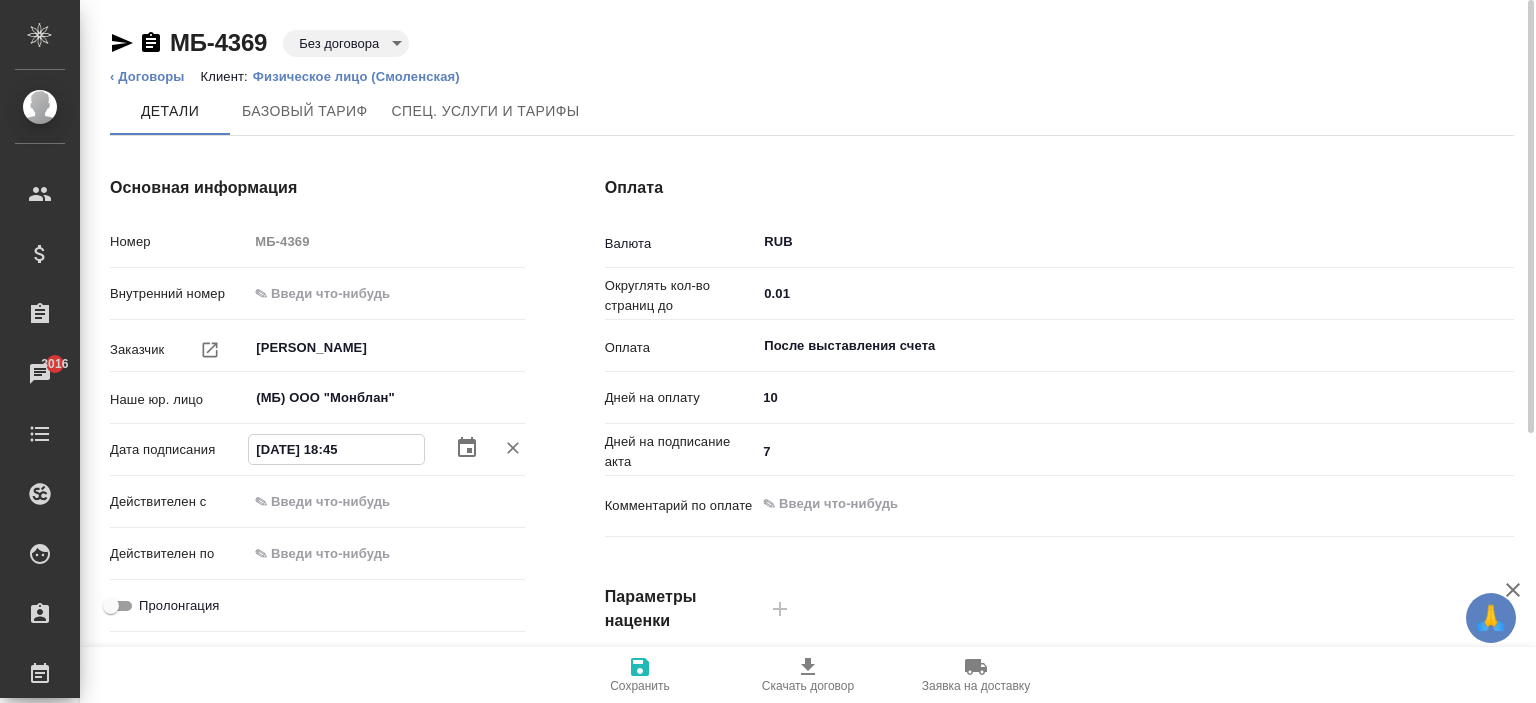 drag, startPoint x: 382, startPoint y: 457, endPoint x: 239, endPoint y: 454, distance: 143.03146 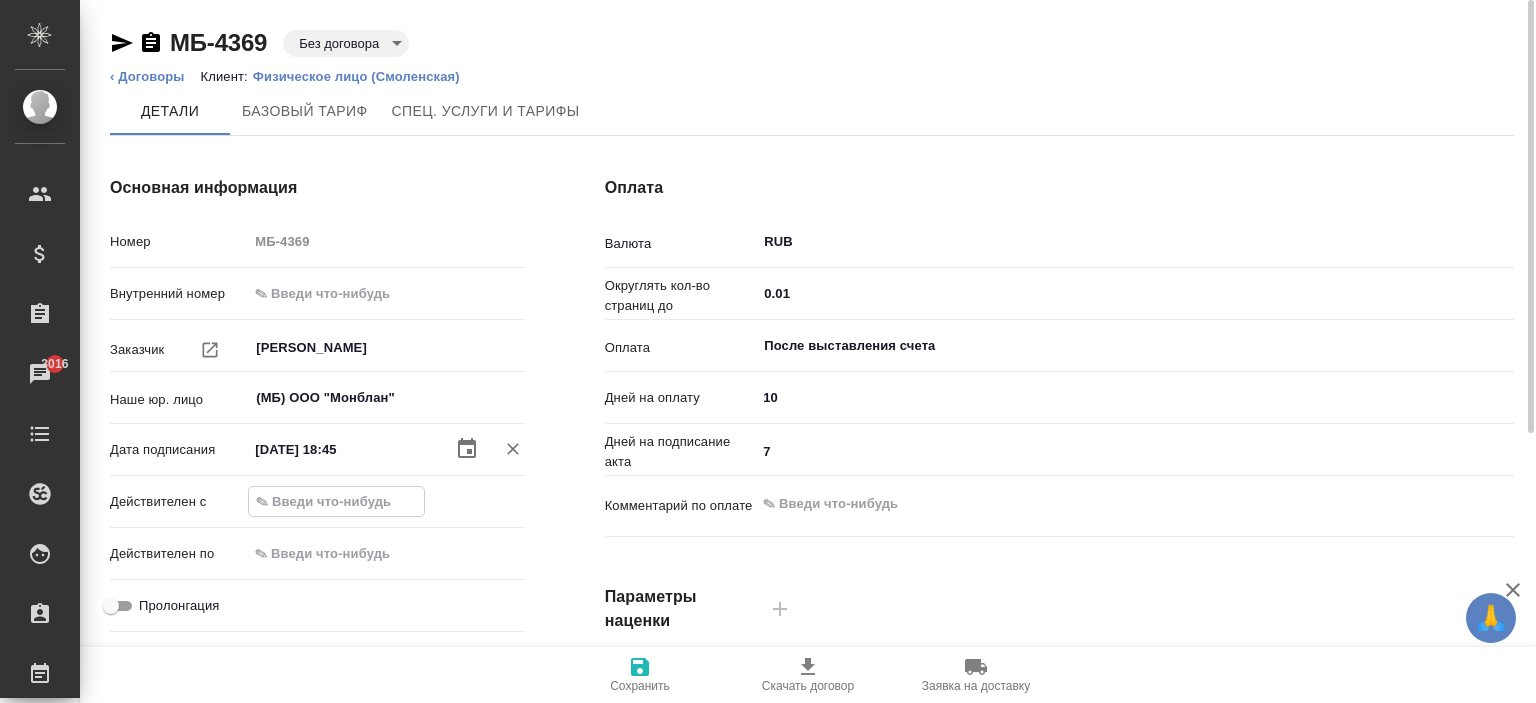 paste on "[DATE] 18:45" 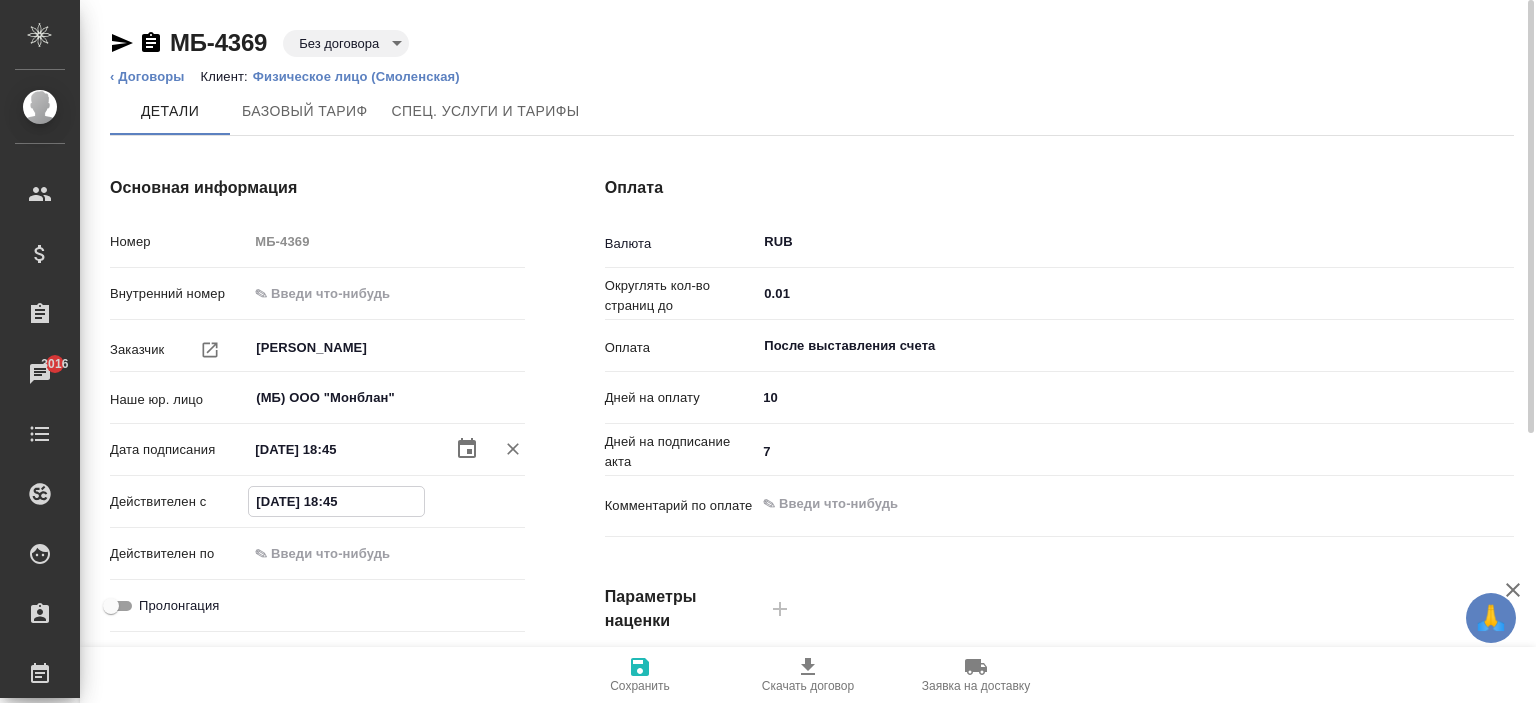 type on "[DATE] 18:45" 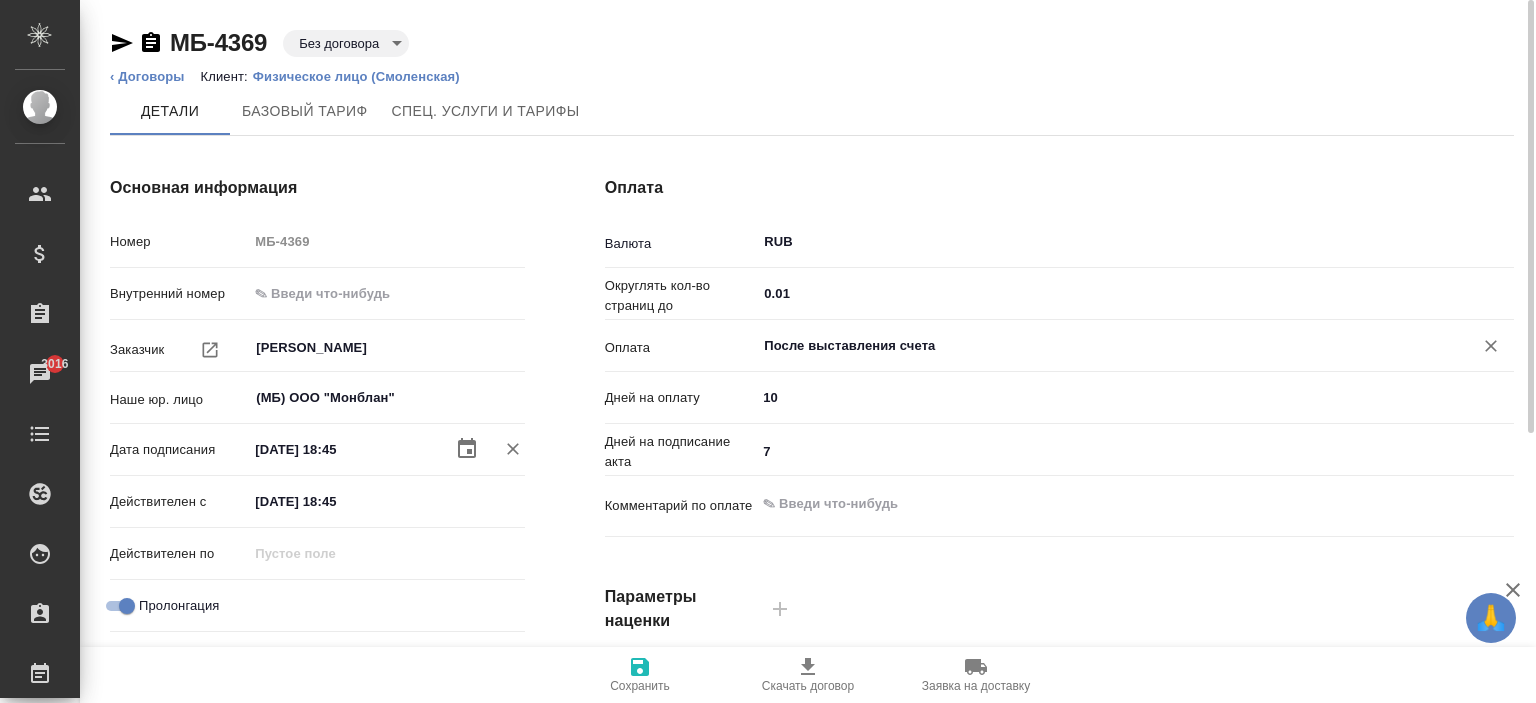 click on "После выставления счета" at bounding box center [1101, 346] 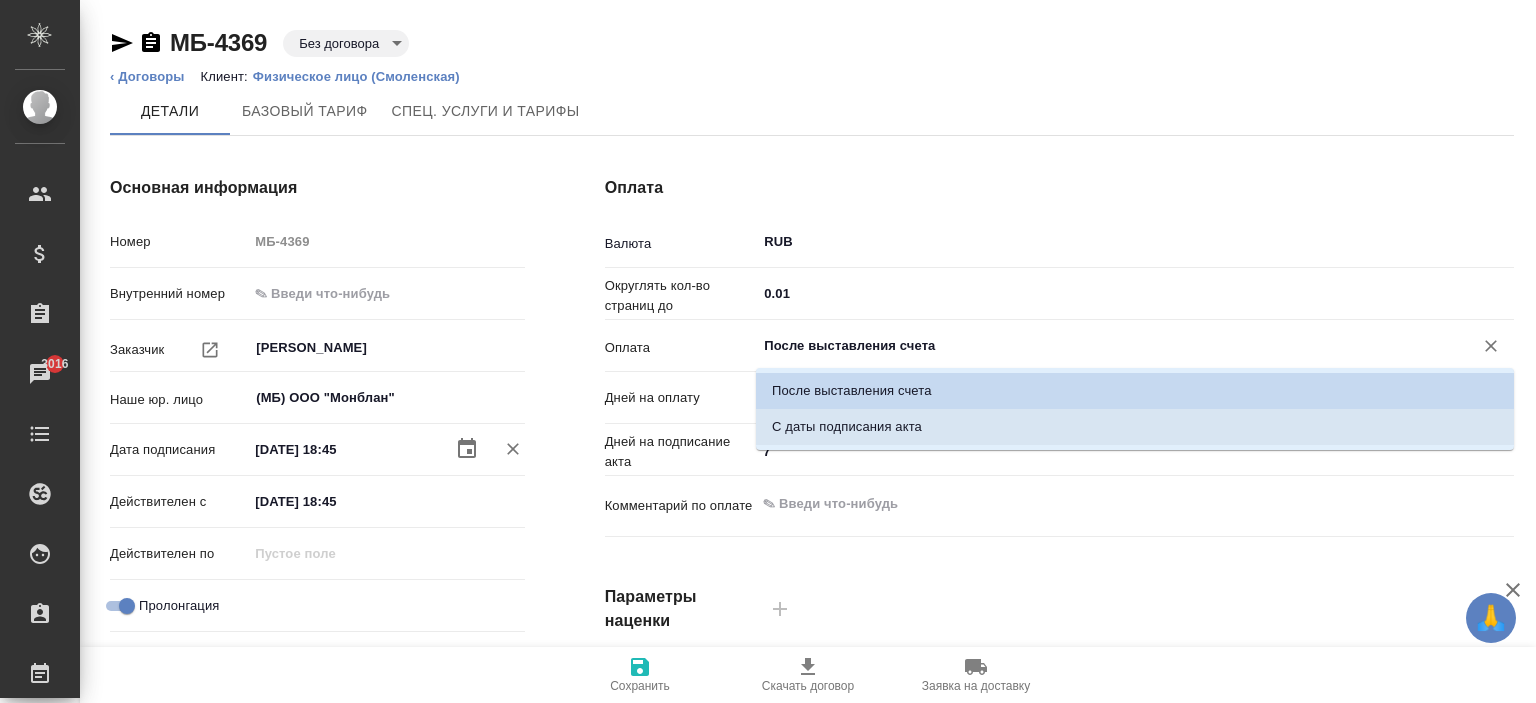 click on "С даты подписания акта" at bounding box center [1135, 427] 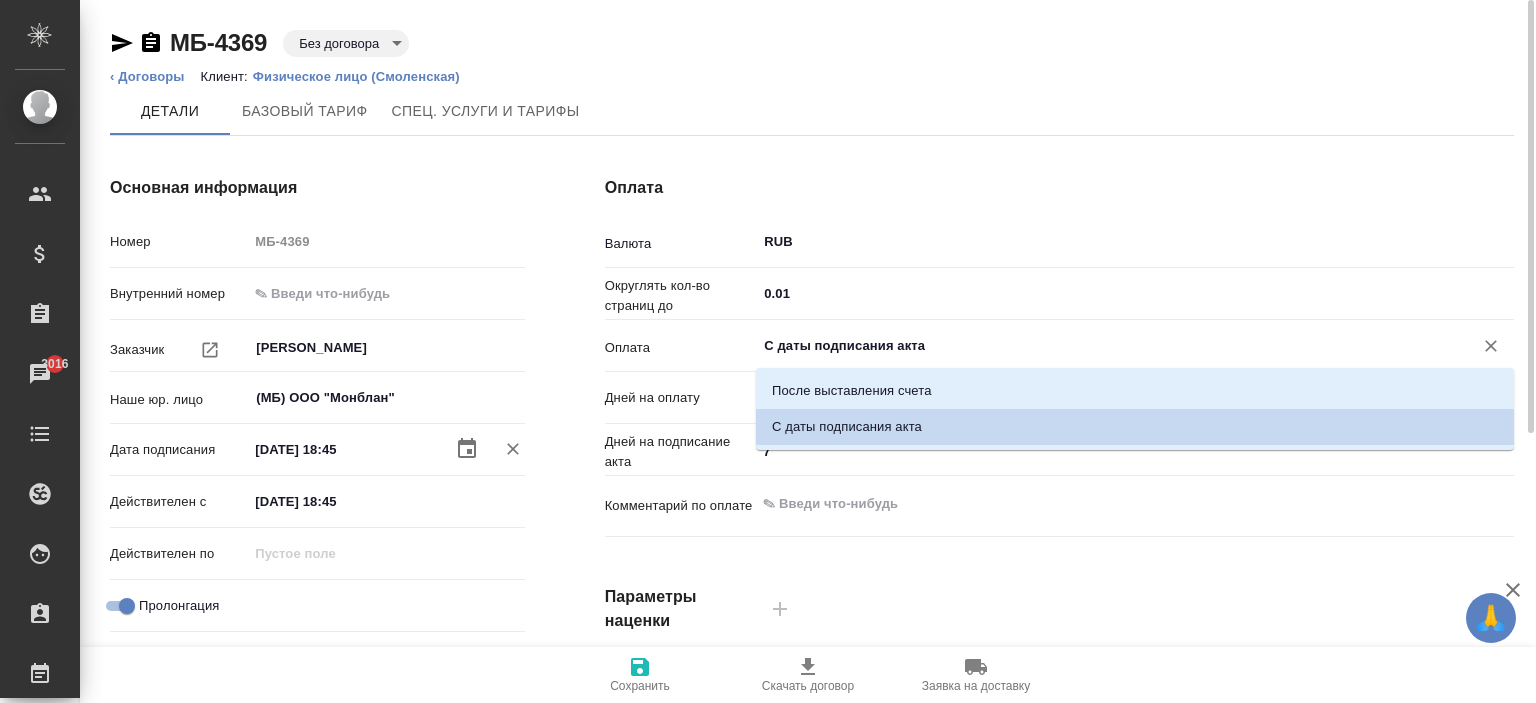 click on "С даты подписания акта" at bounding box center [1101, 346] 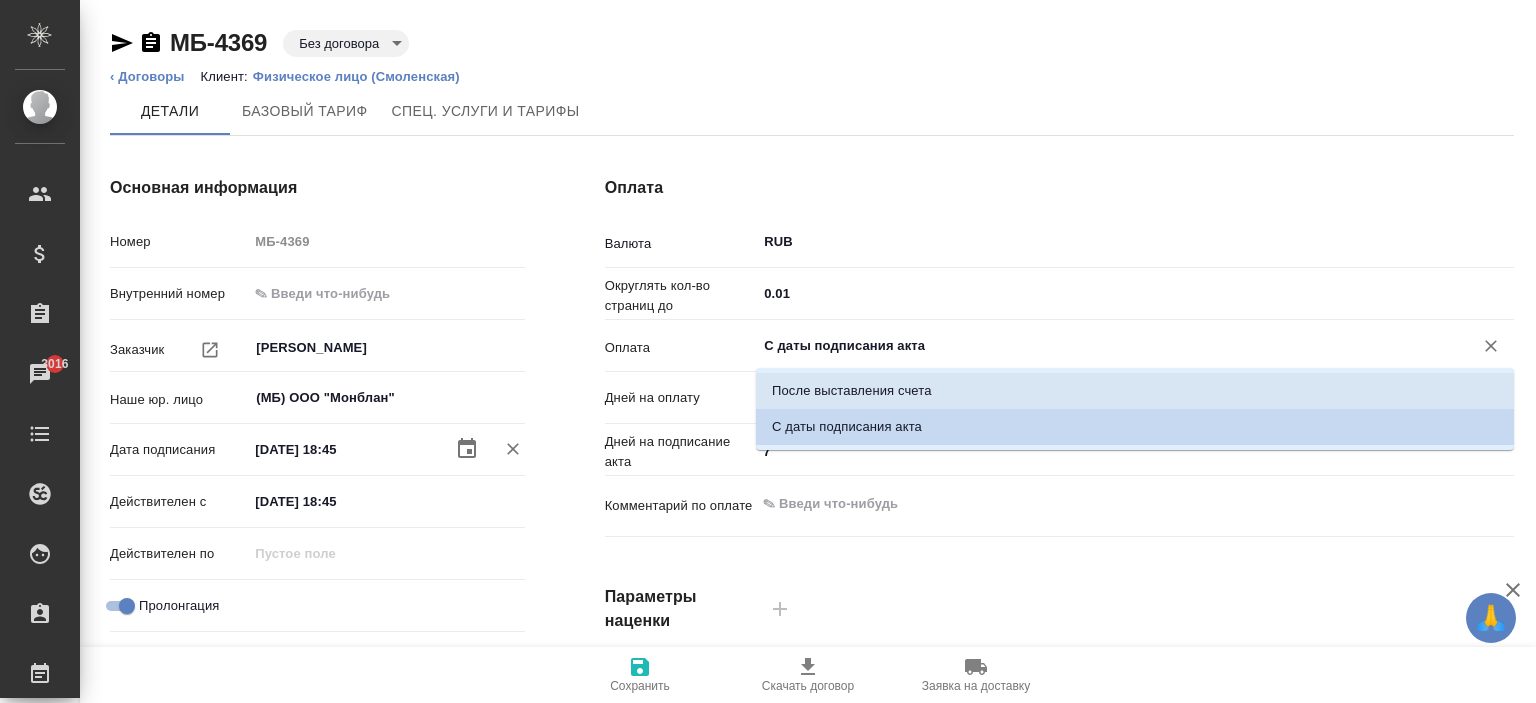 click on "После выставления счета" at bounding box center (852, 391) 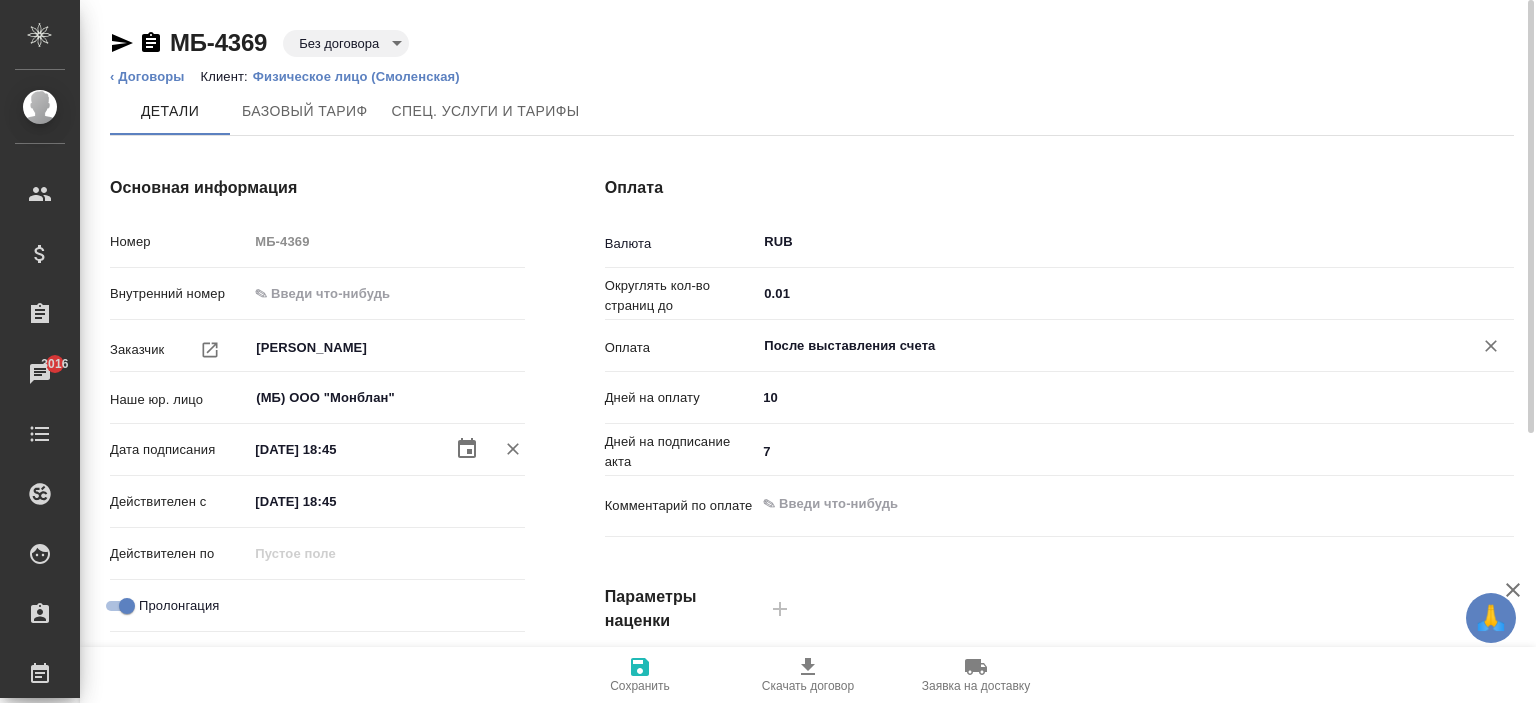click on "Округлять кол-во страниц до 0.01 ​" at bounding box center (1059, 302) 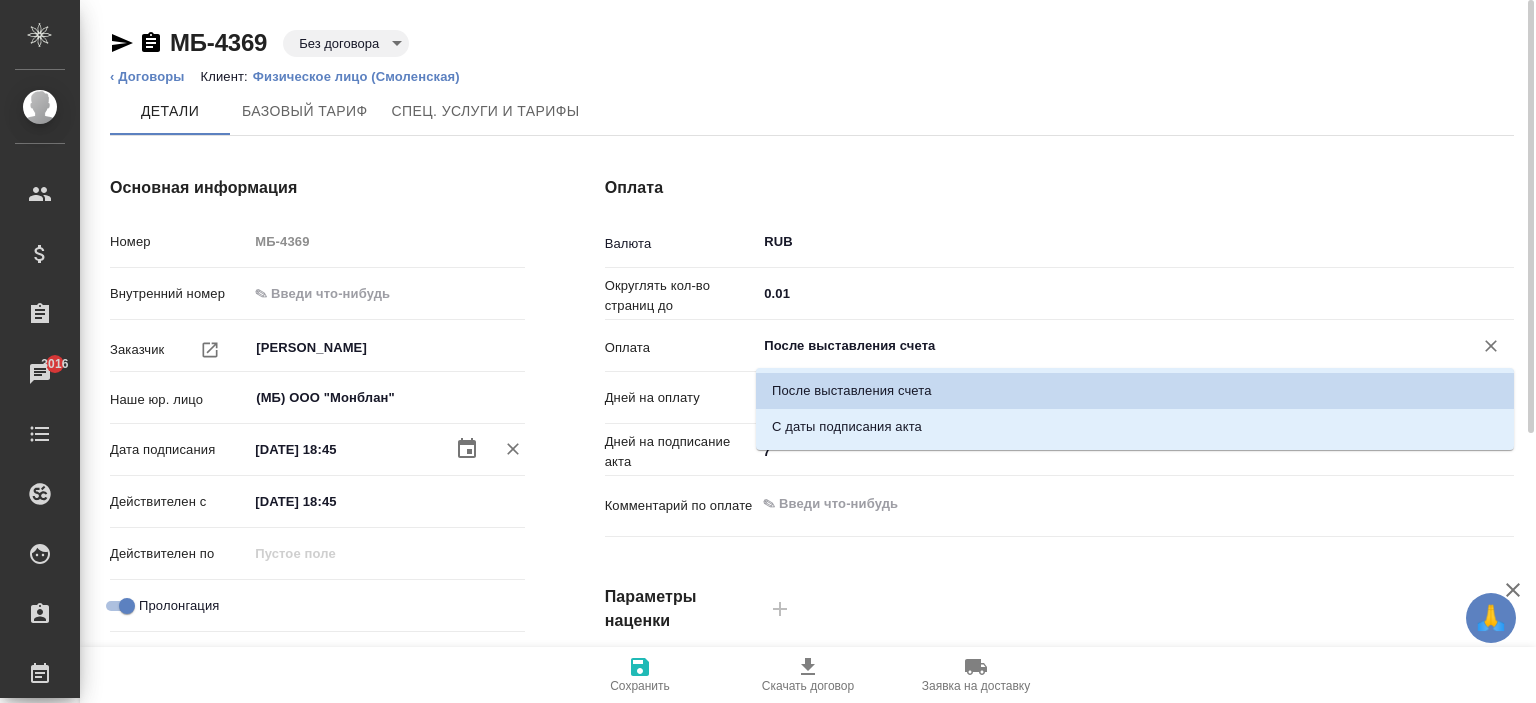 click on "После выставления счета" at bounding box center (1101, 346) 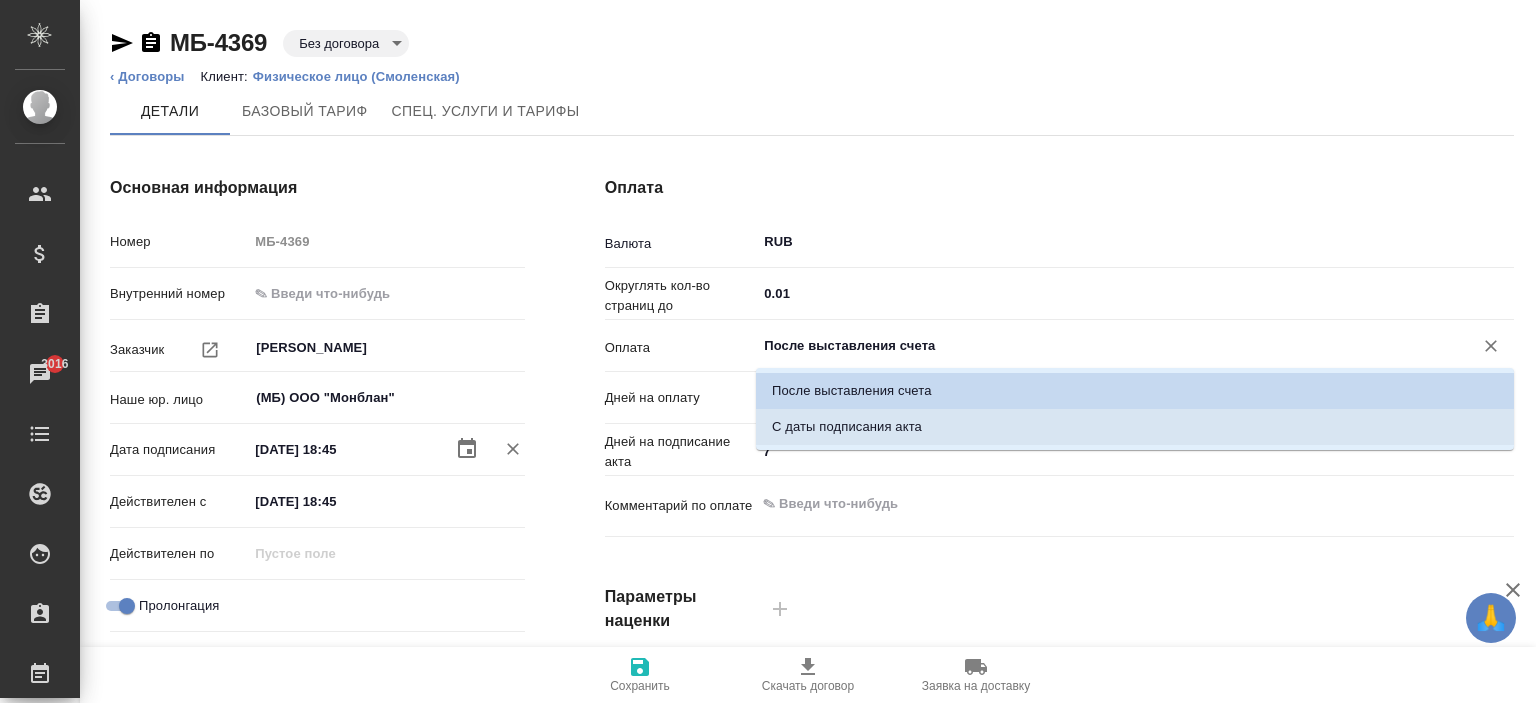 click on "С даты подписания акта" at bounding box center (847, 427) 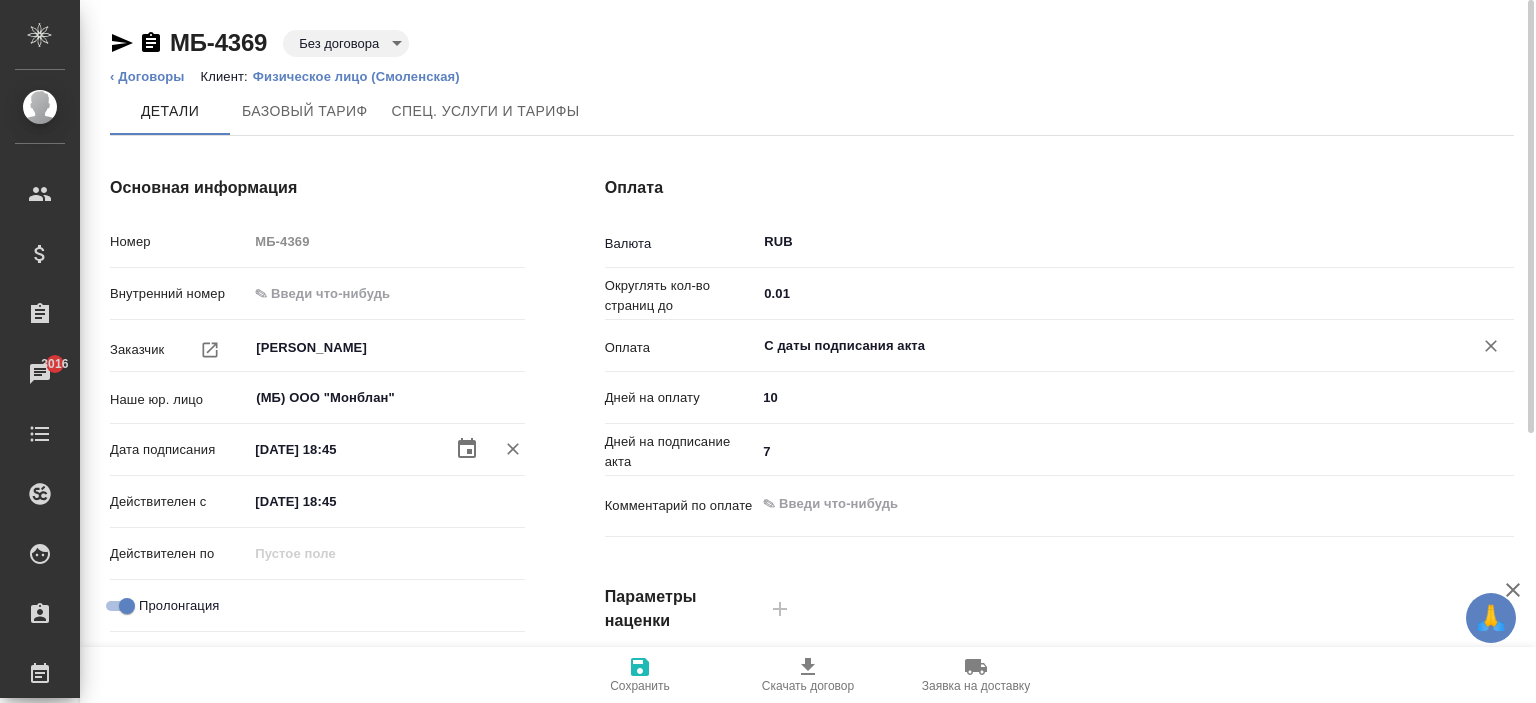 click on "С даты подписания акта ​" at bounding box center (1135, 346) 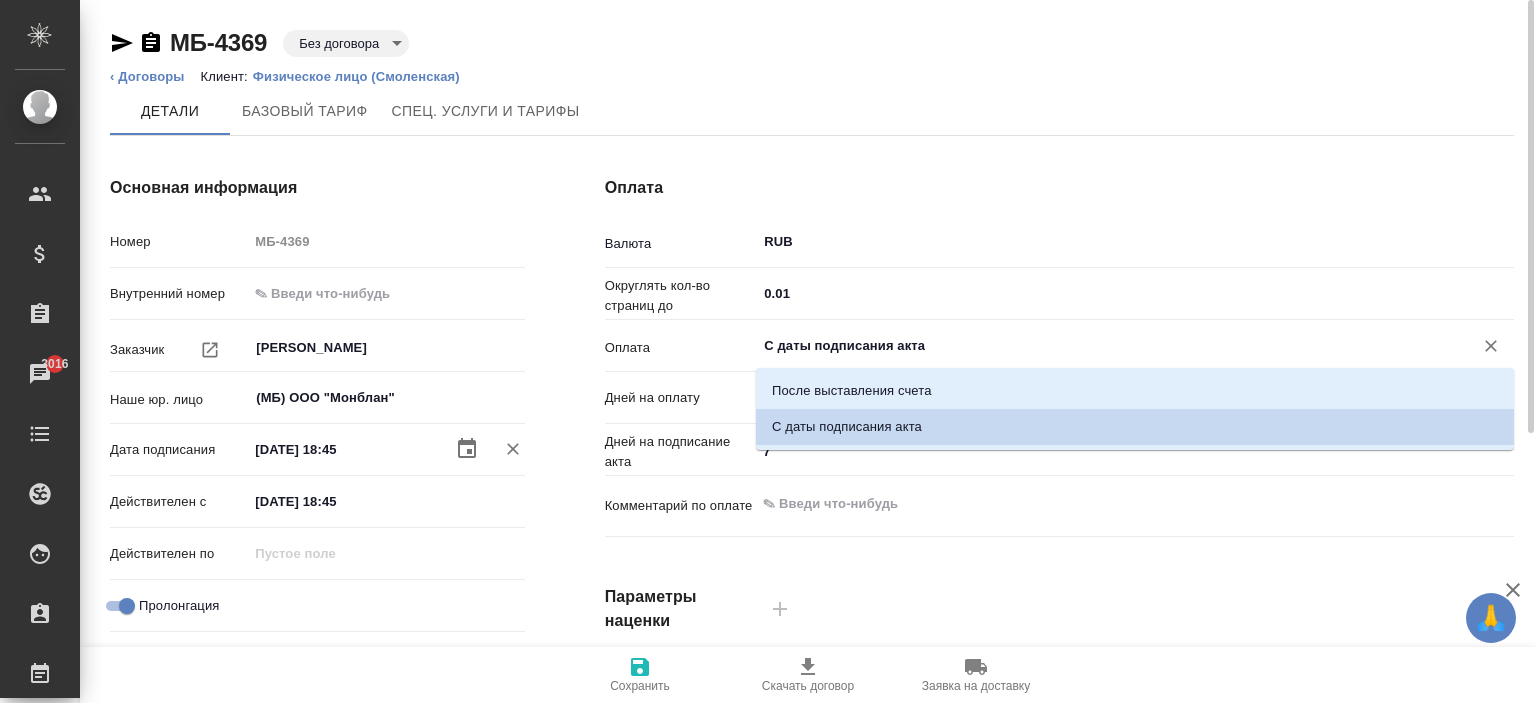 click on "С даты подписания акта" at bounding box center (1101, 346) 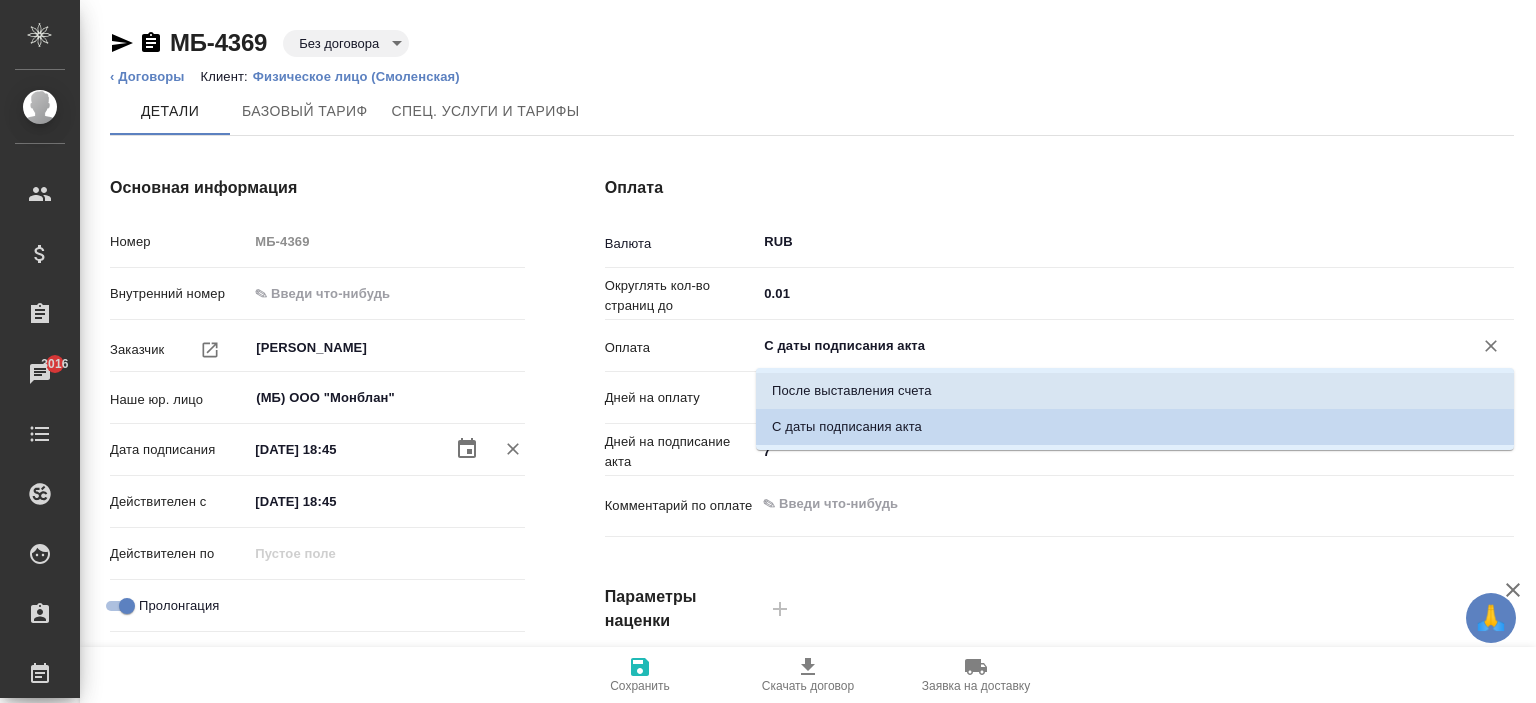 click on "После выставления счета" at bounding box center (852, 391) 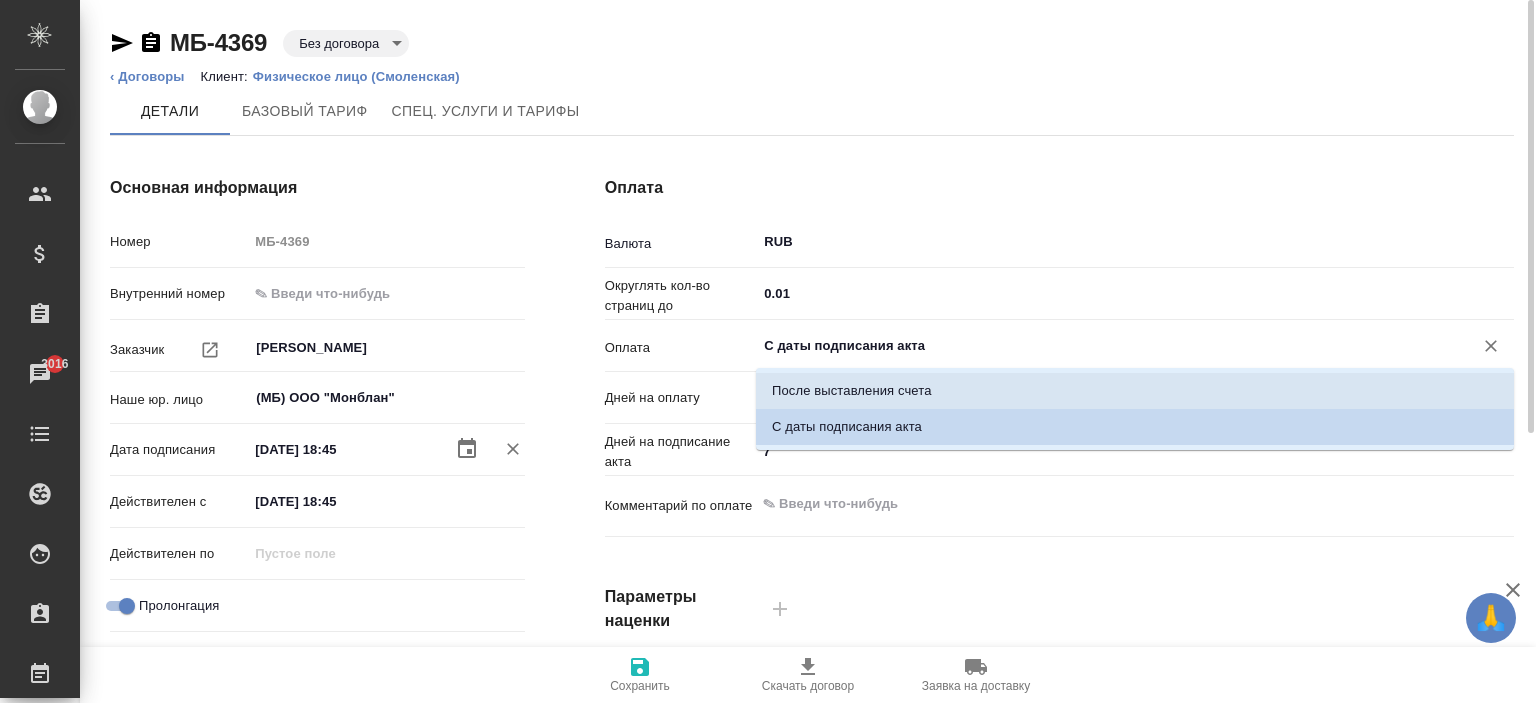 type on "После выставления счета" 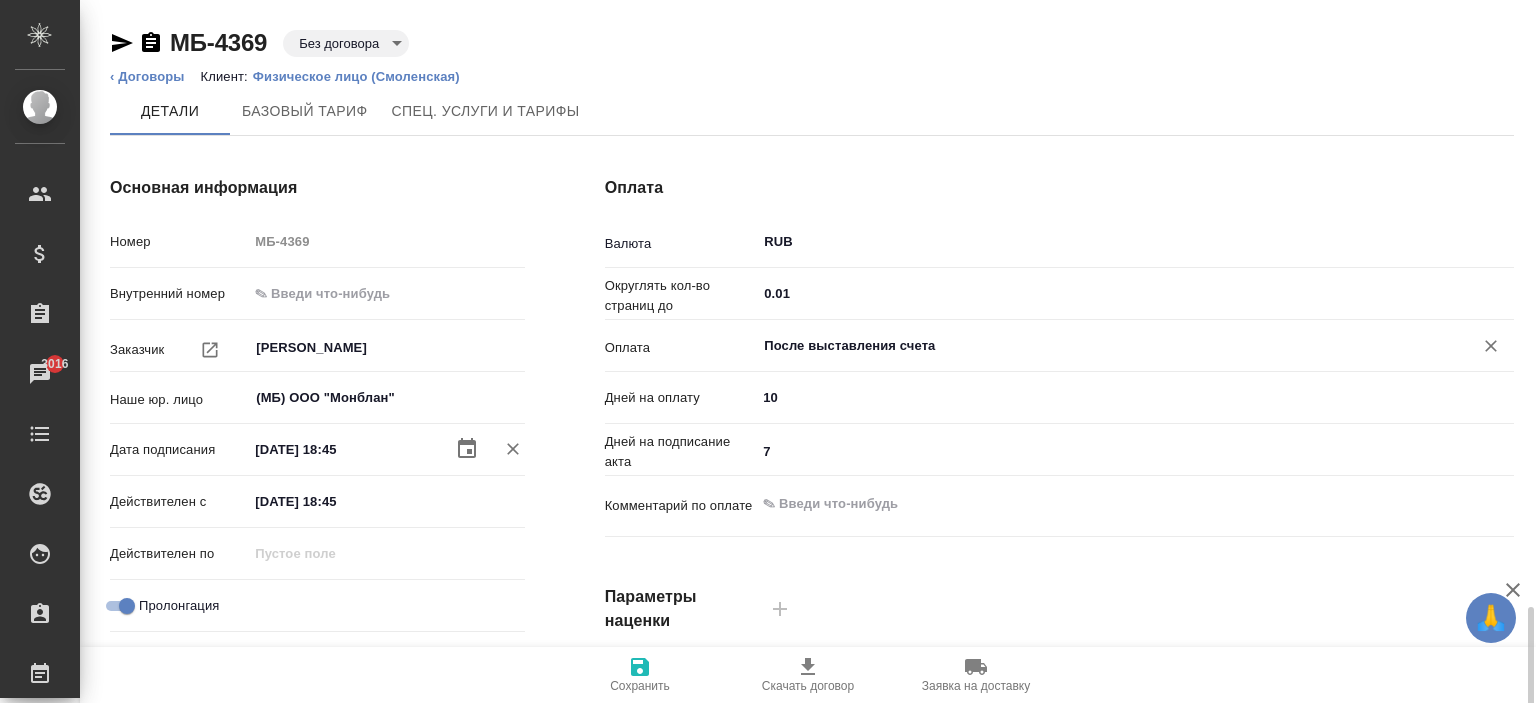 scroll, scrollTop: 657, scrollLeft: 0, axis: vertical 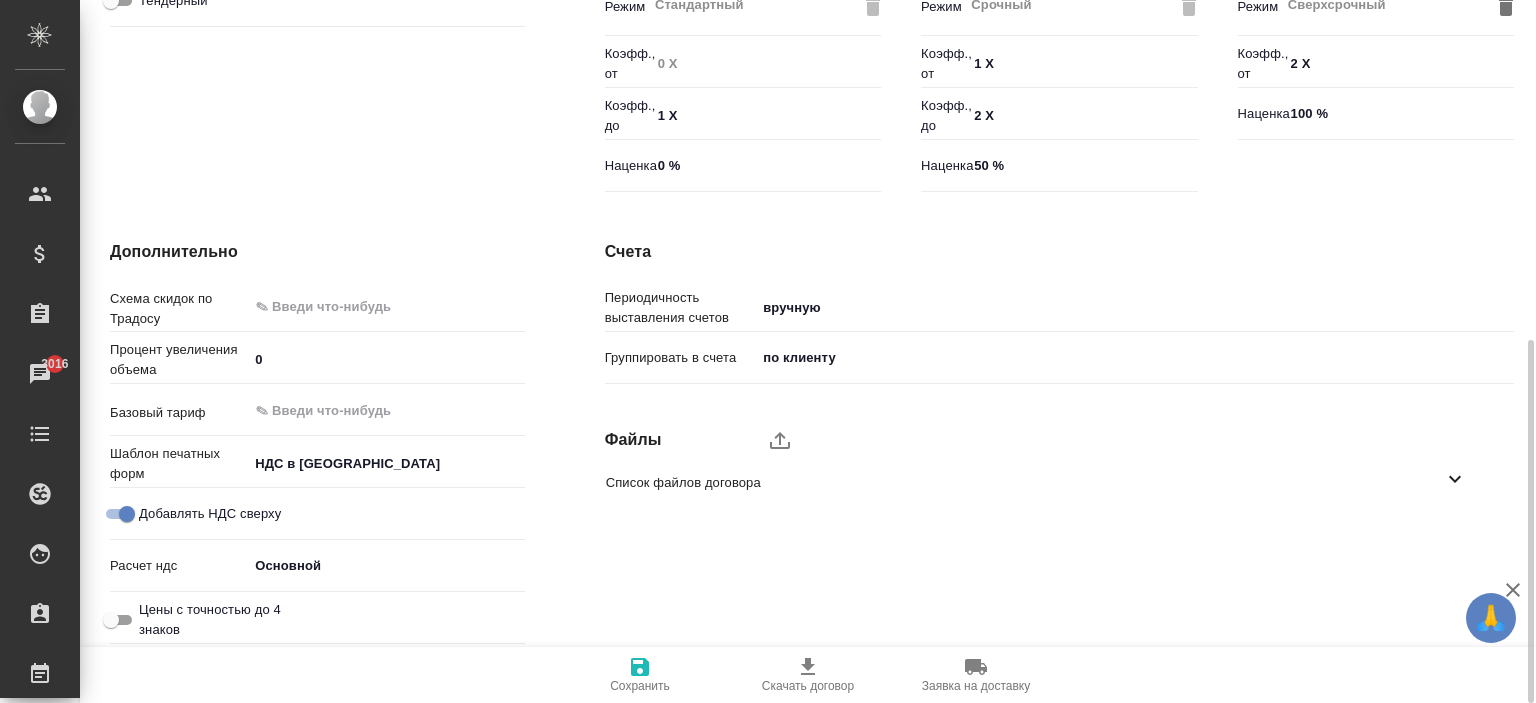click 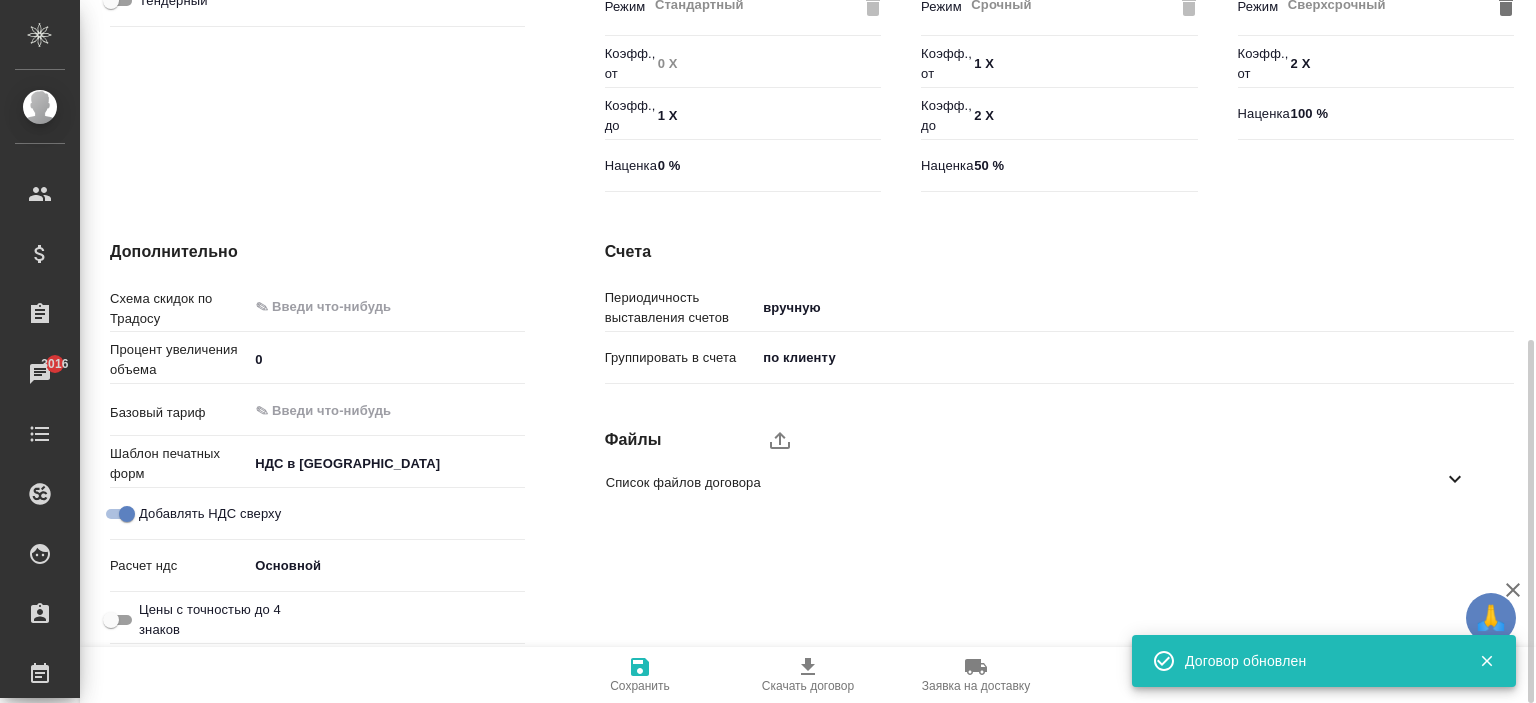 click 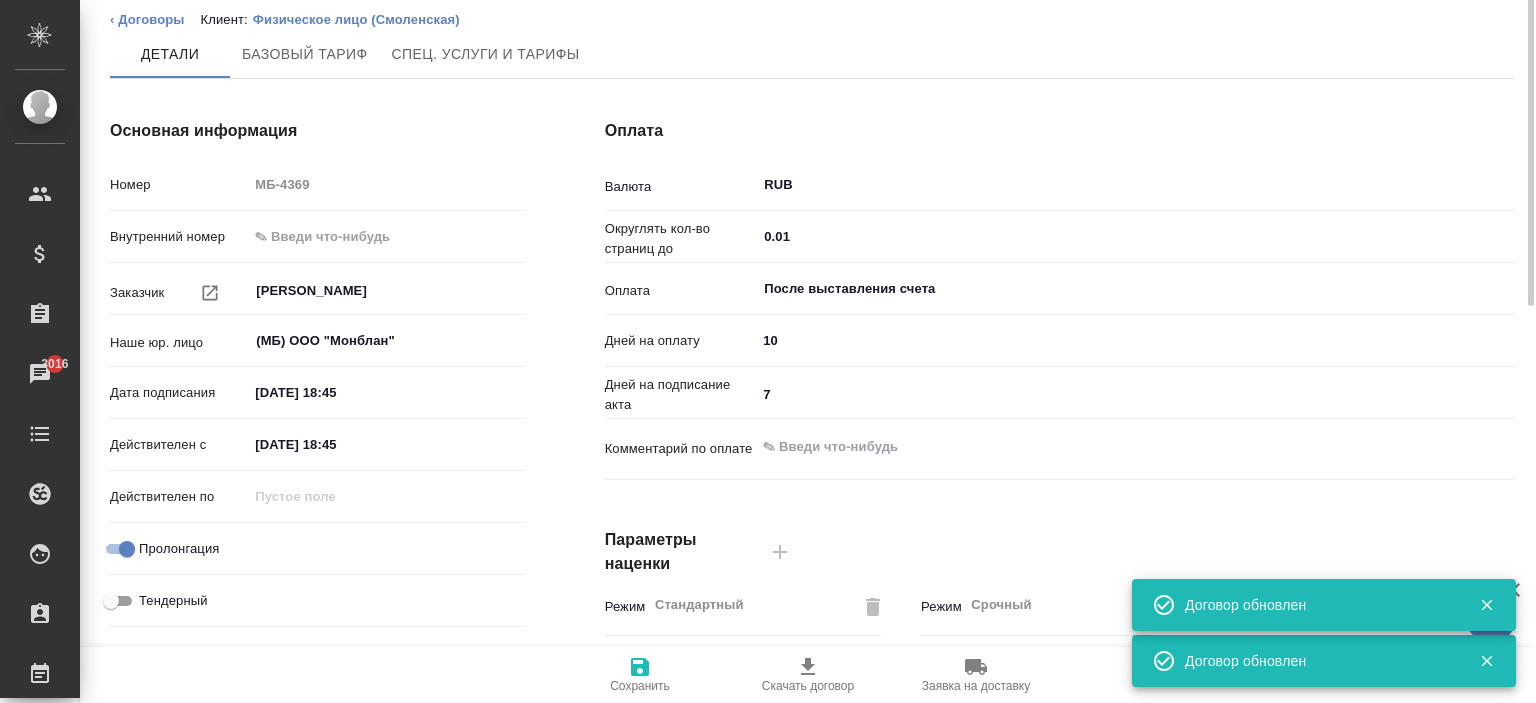 scroll, scrollTop: 0, scrollLeft: 0, axis: both 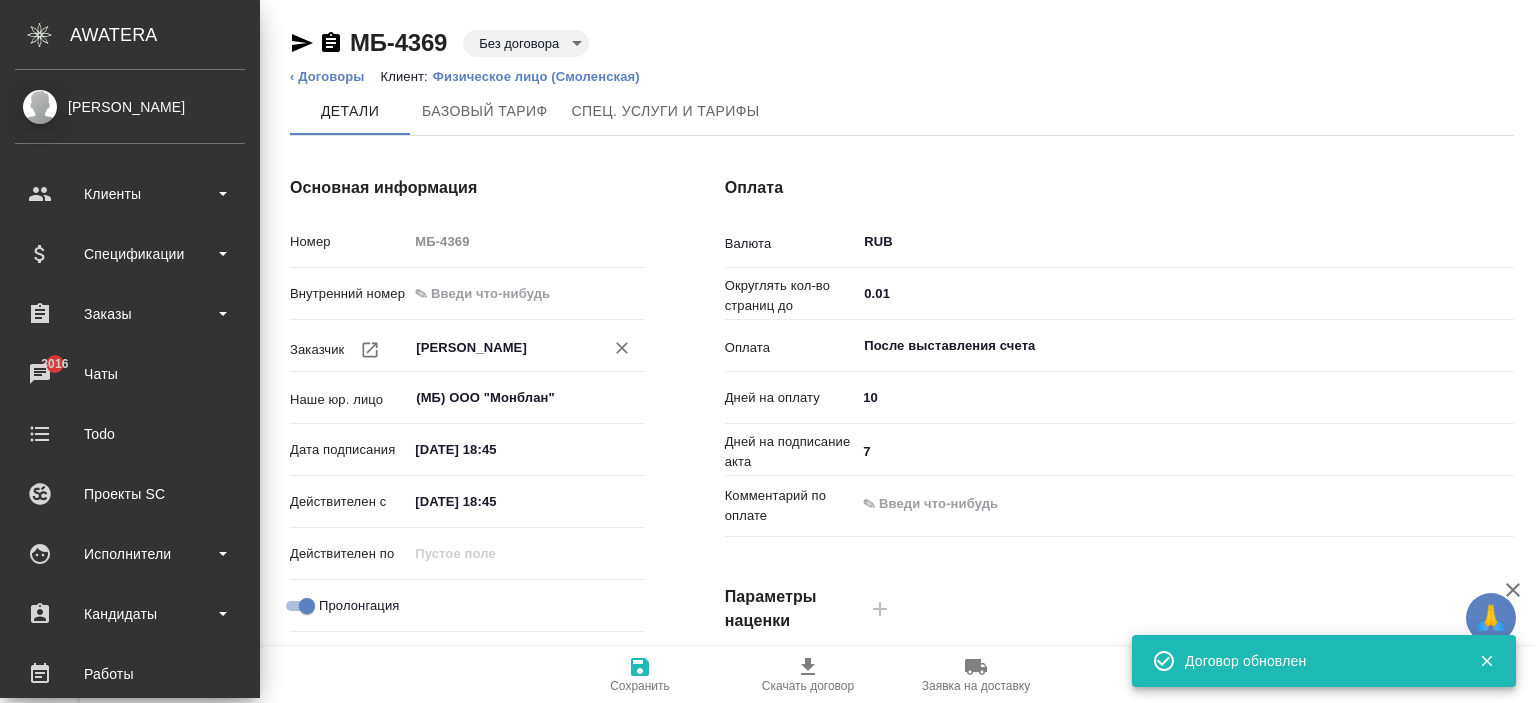 type on "x" 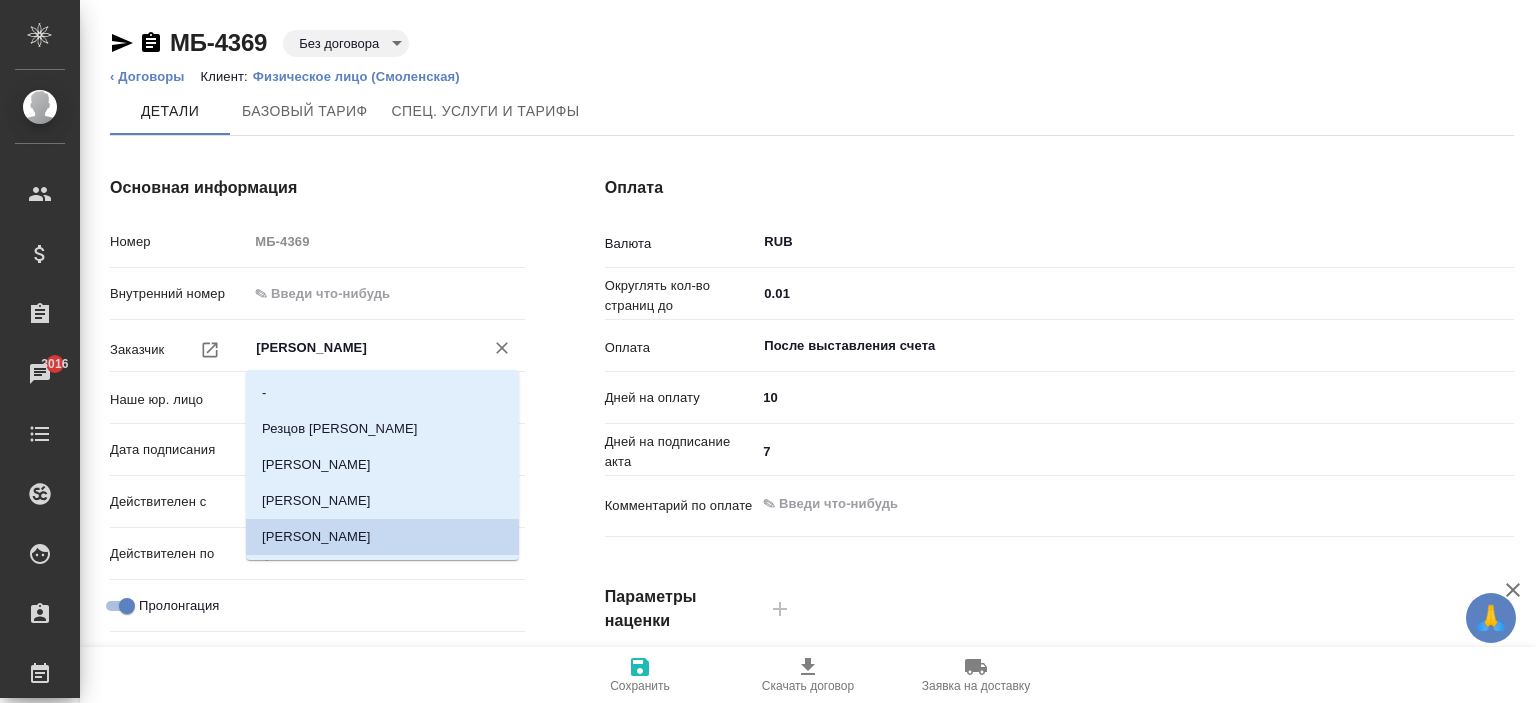 scroll, scrollTop: 0, scrollLeft: 16, axis: horizontal 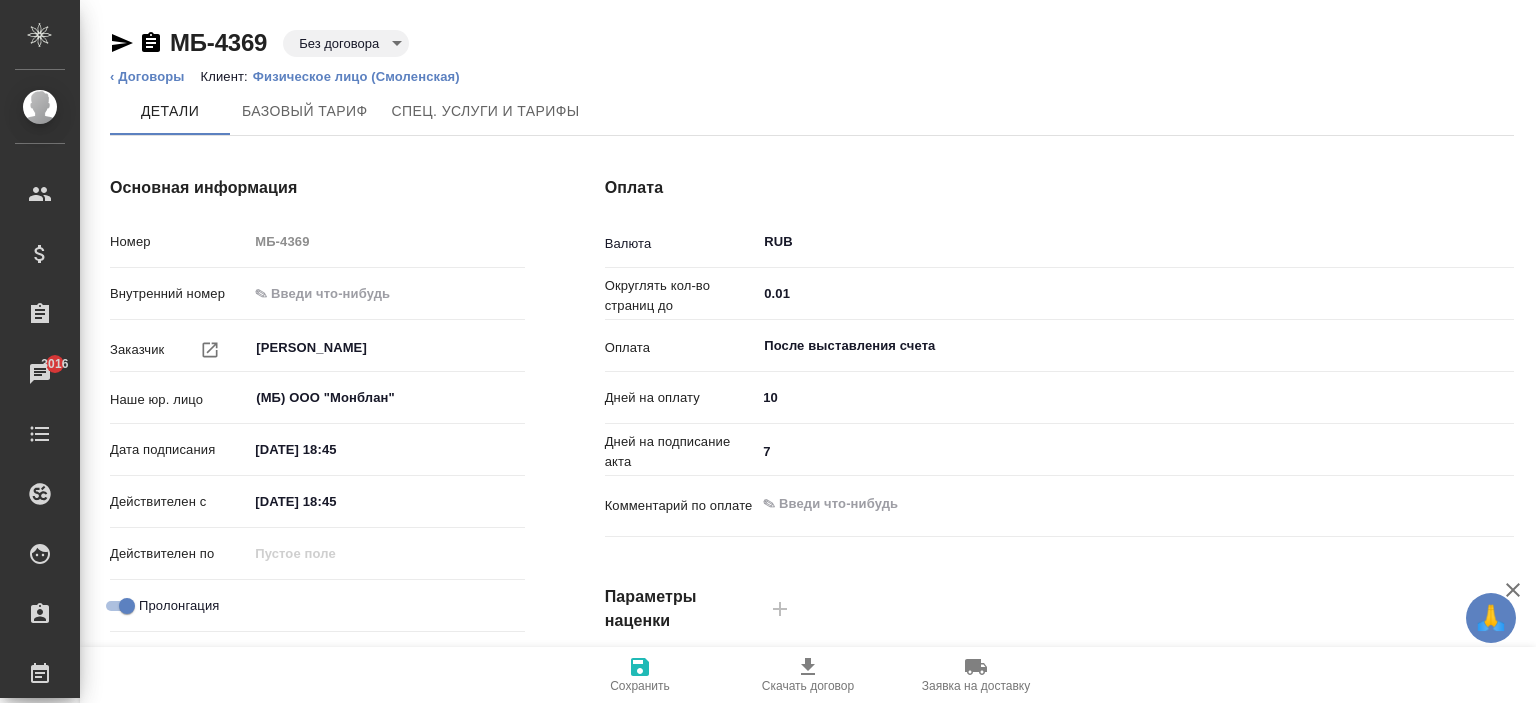 click on "Детали Базовый тариф Спец. услуги и тарифы" at bounding box center [812, 111] 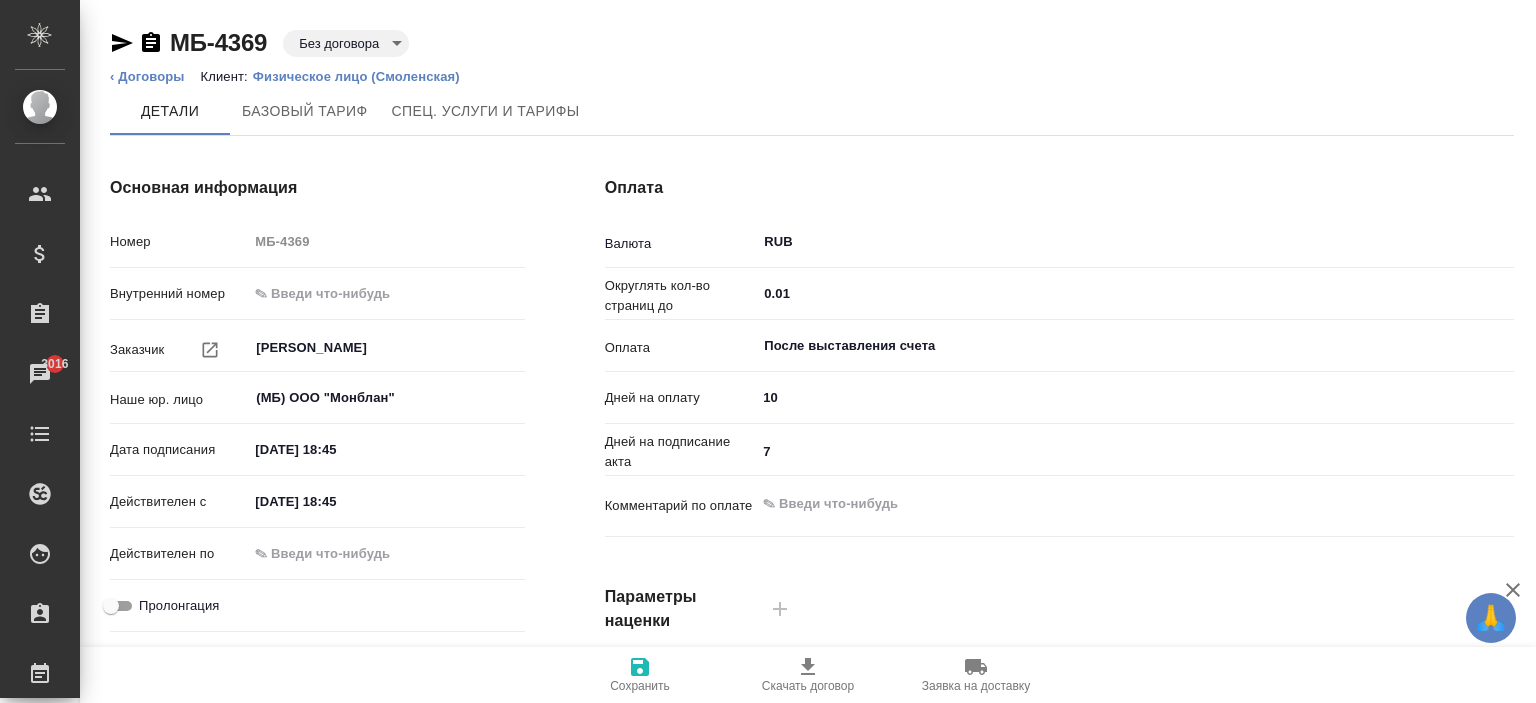 click 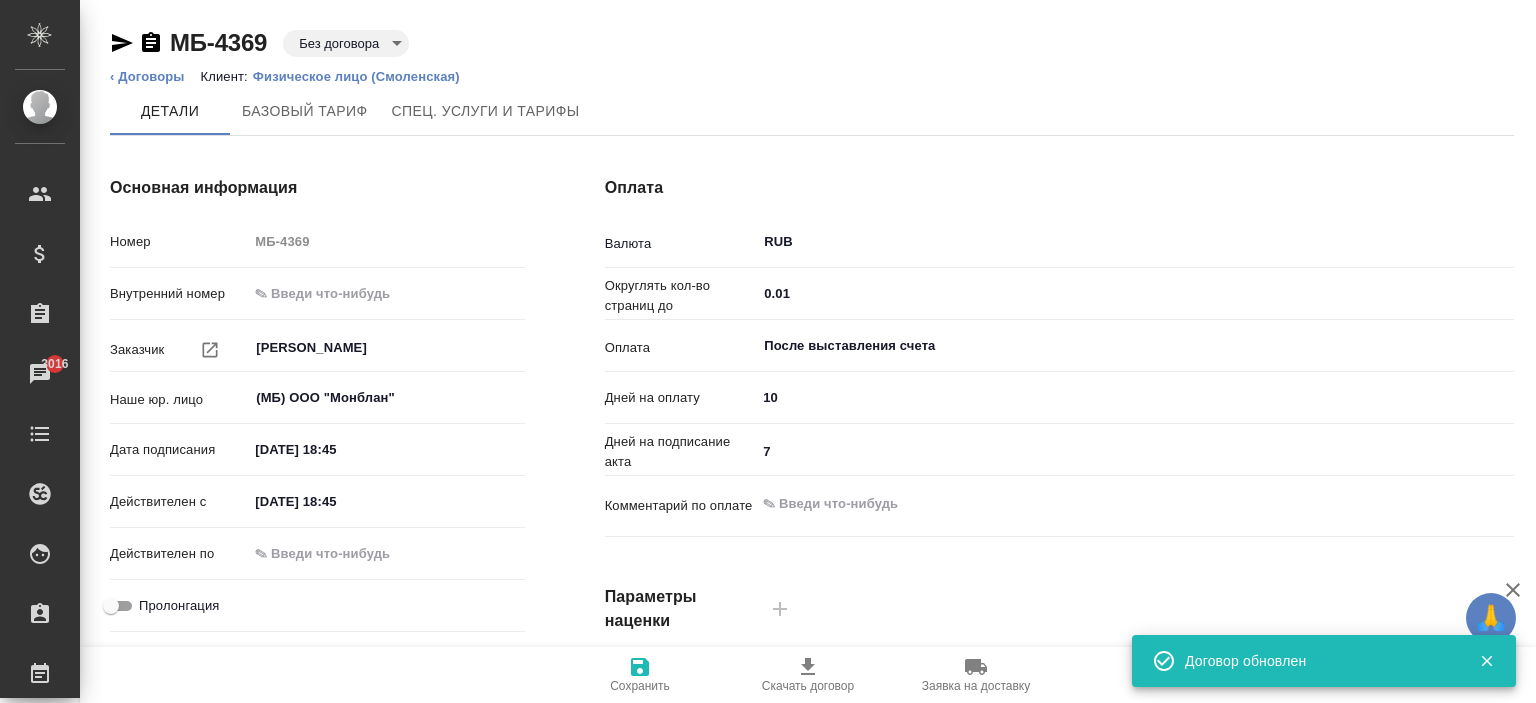 click 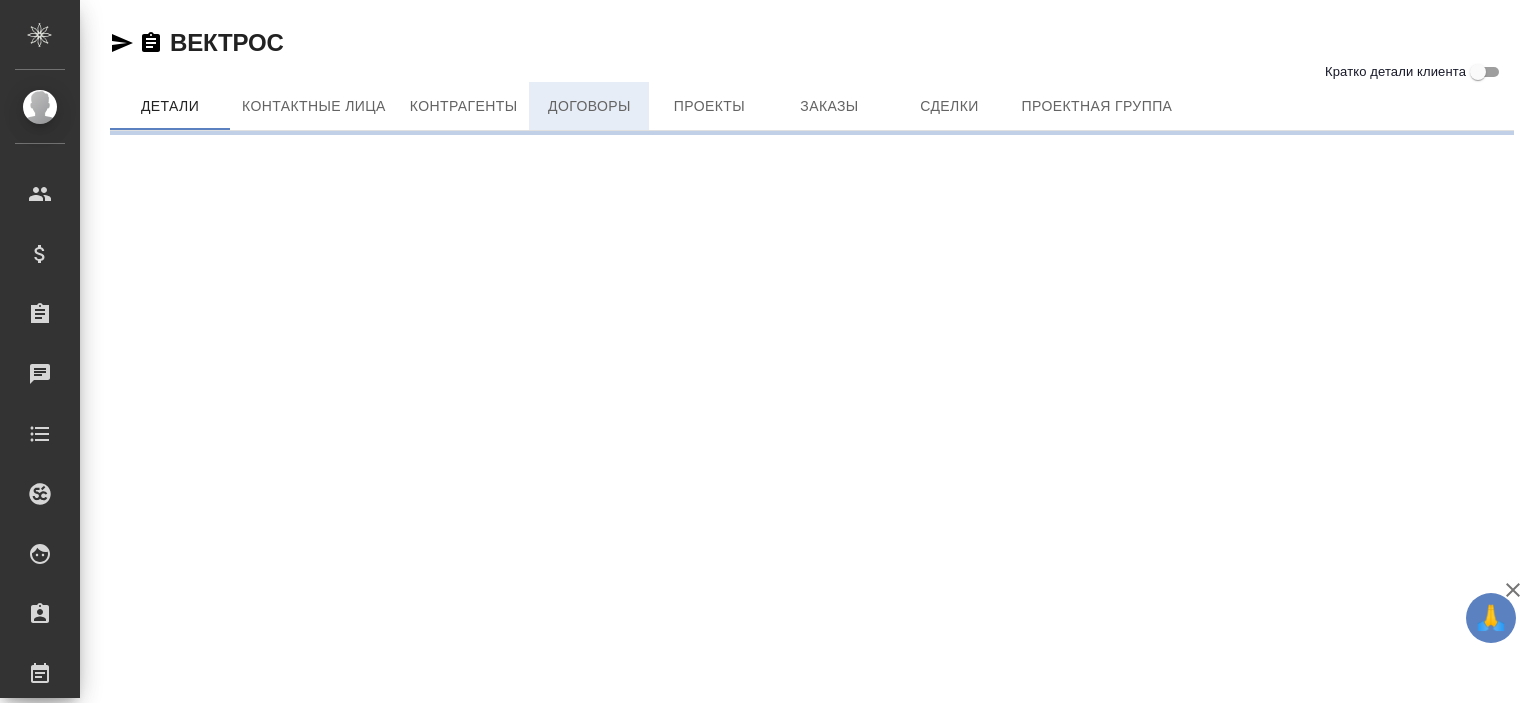 scroll, scrollTop: 0, scrollLeft: 0, axis: both 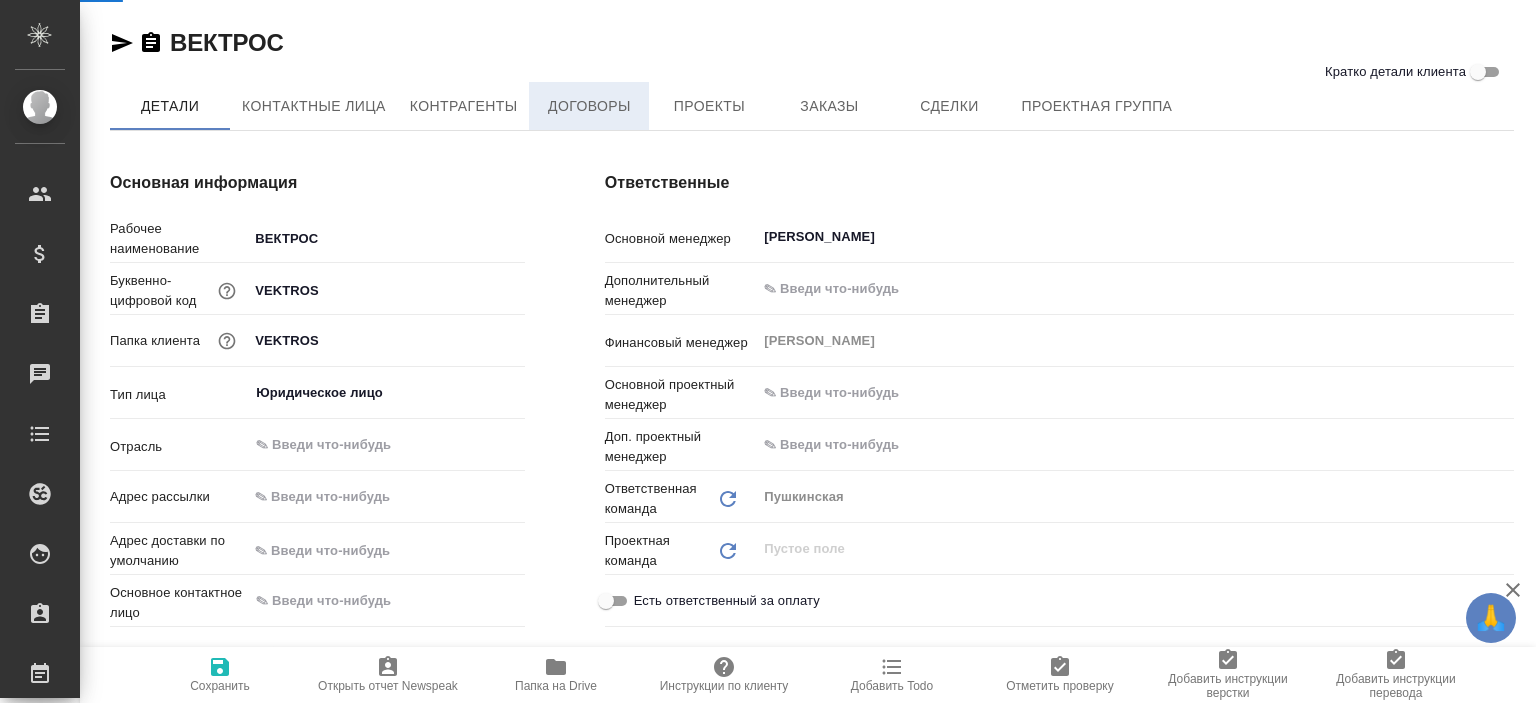click on "Договоры" at bounding box center [589, 106] 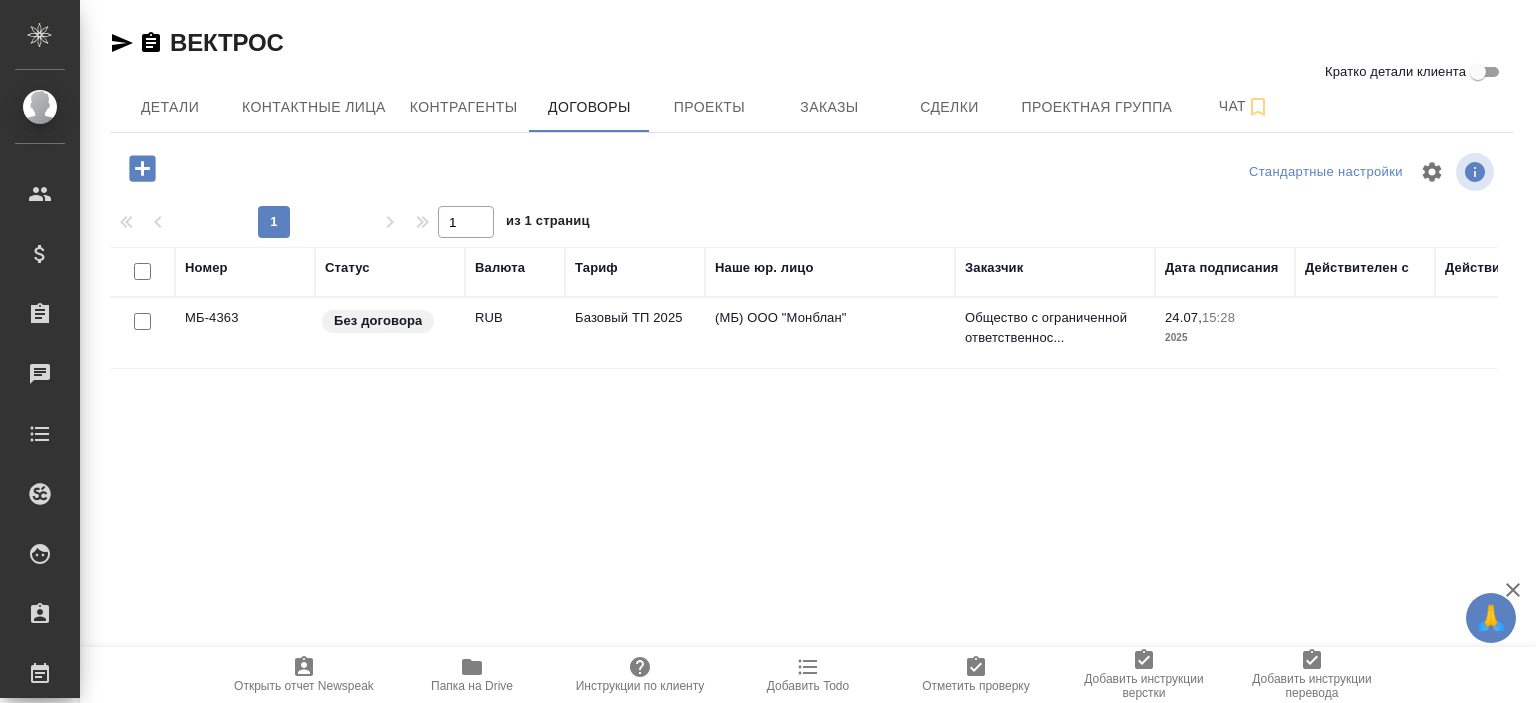 click on "RUB" at bounding box center (515, 333) 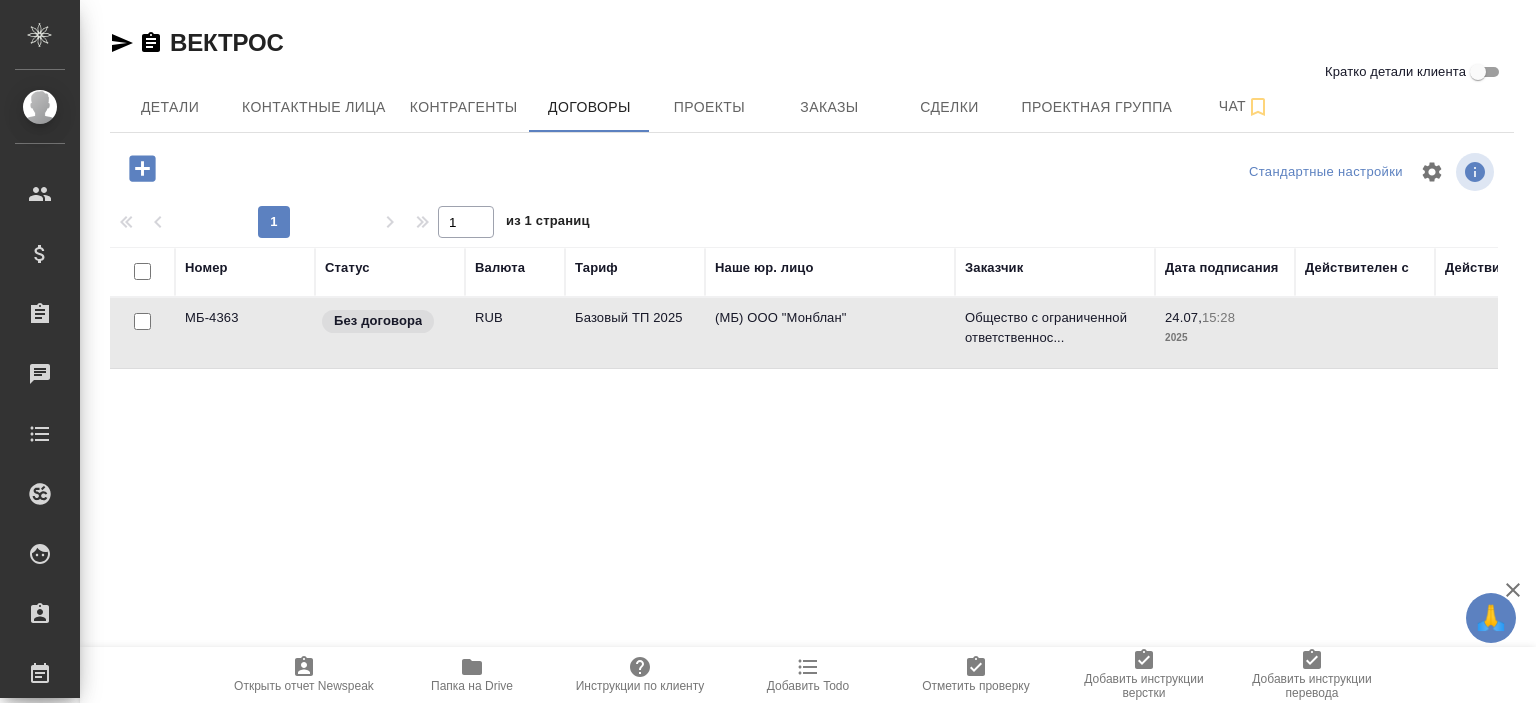 click on "RUB" at bounding box center [515, 333] 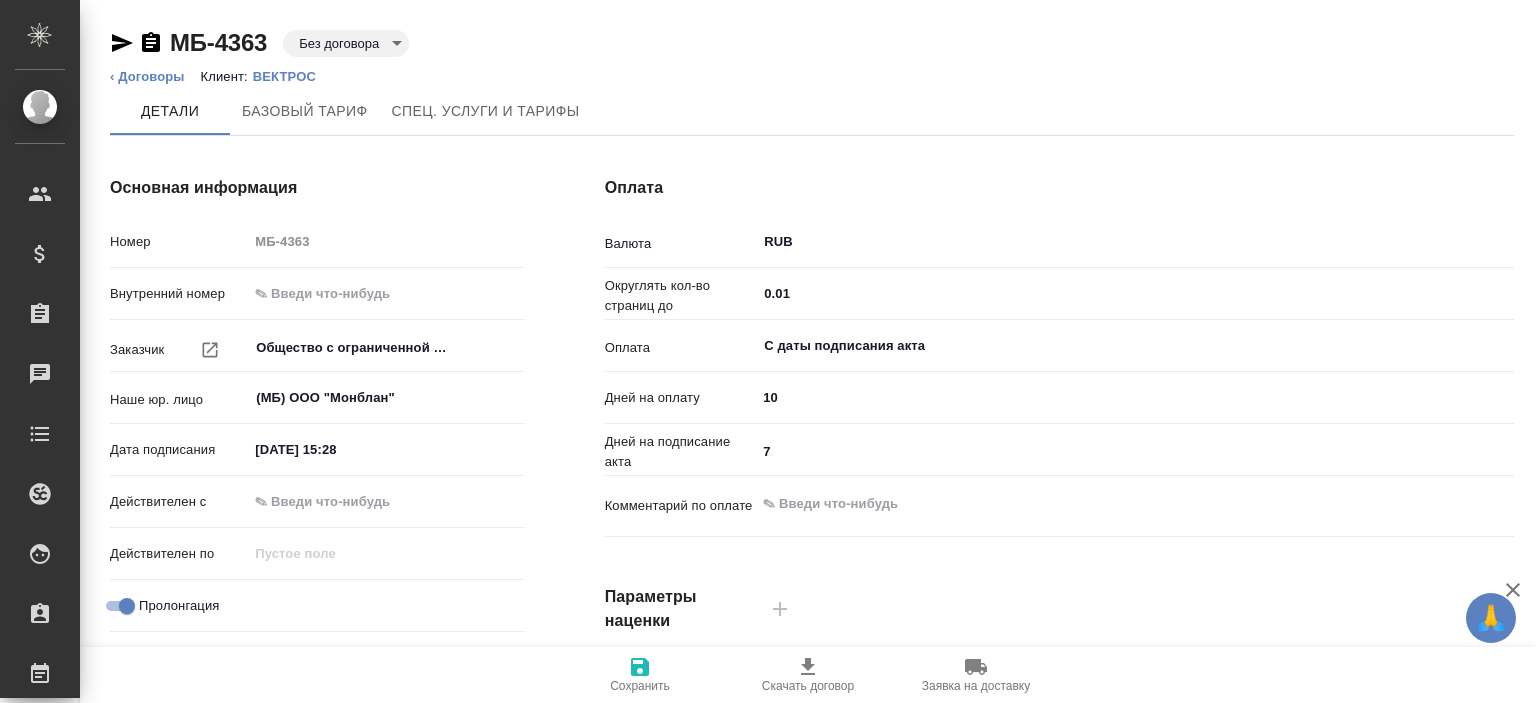 scroll, scrollTop: 0, scrollLeft: 0, axis: both 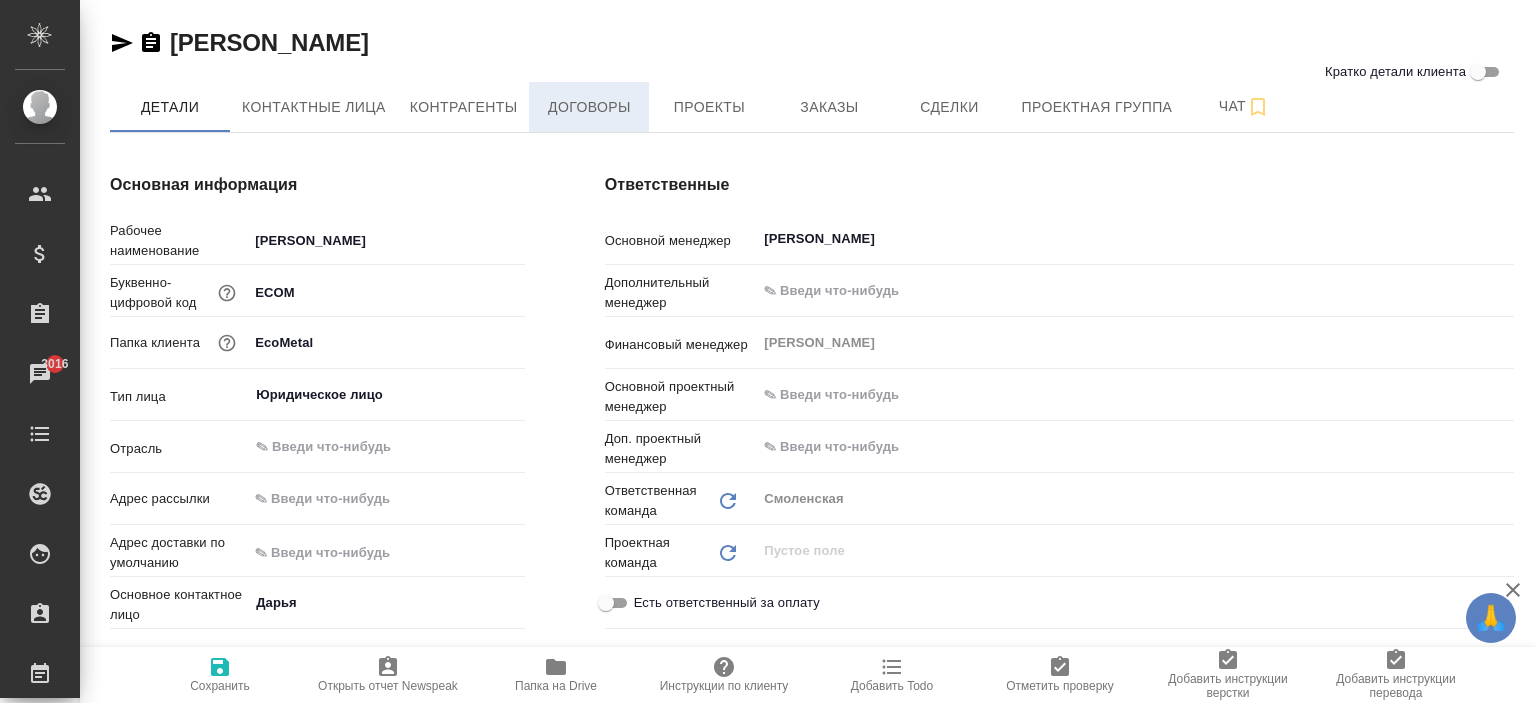 click on "Договоры" at bounding box center [589, 107] 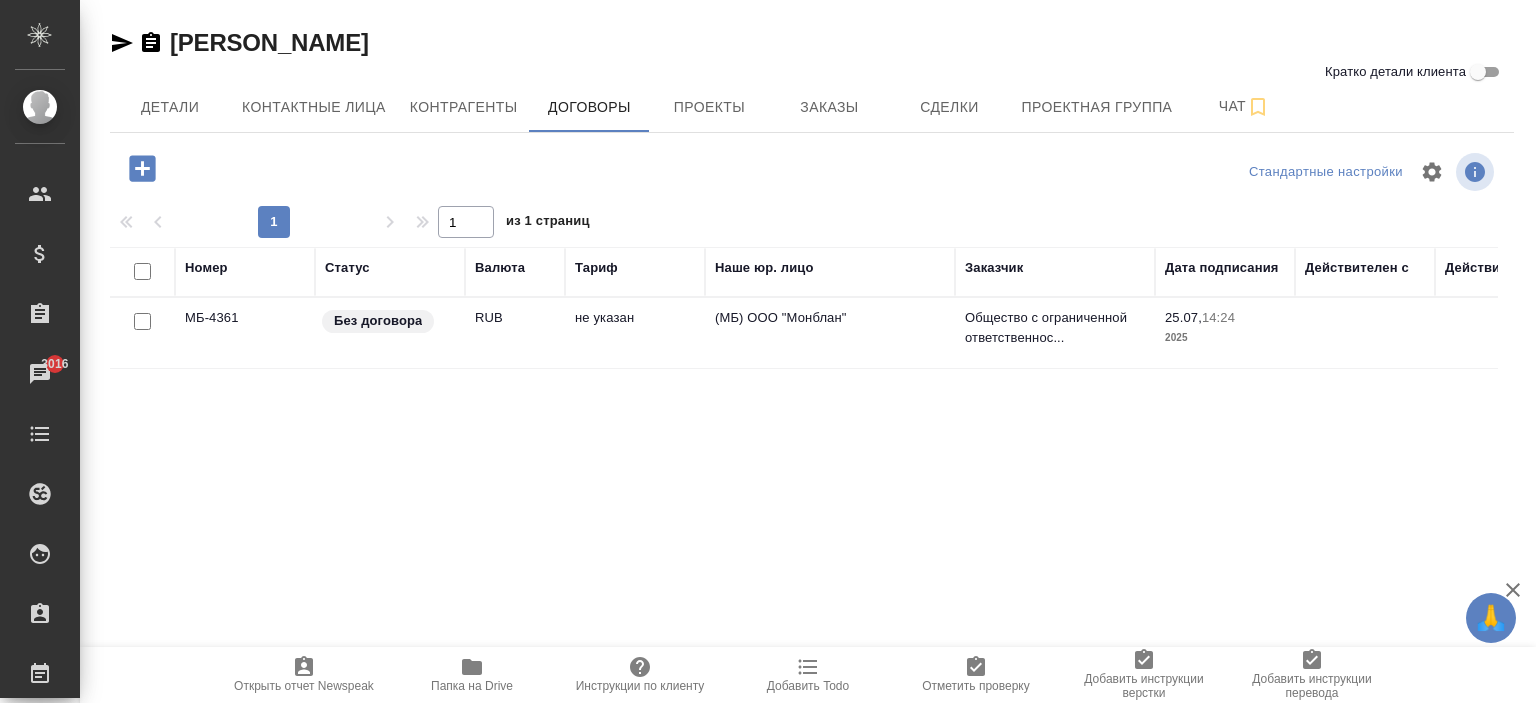 click on "не указан" at bounding box center [635, 333] 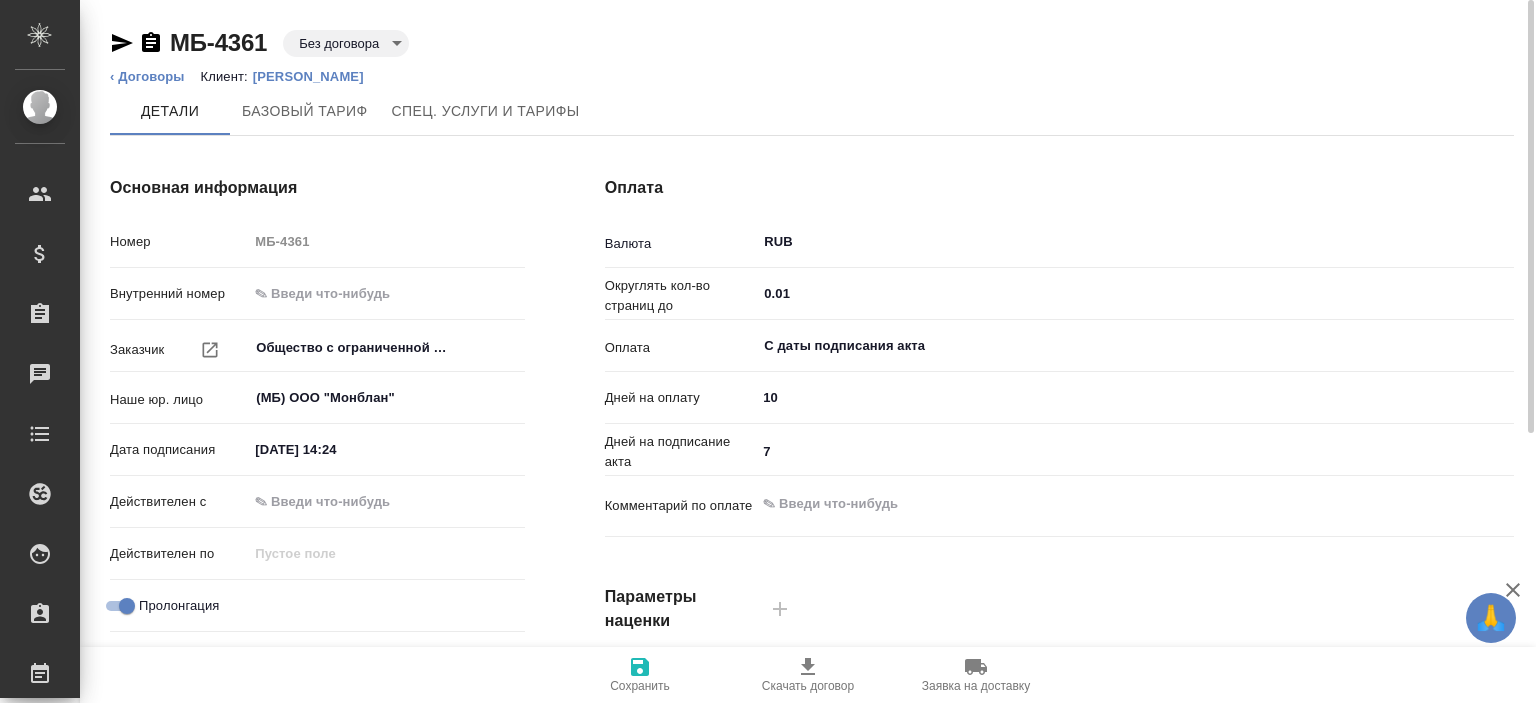 scroll, scrollTop: 0, scrollLeft: 0, axis: both 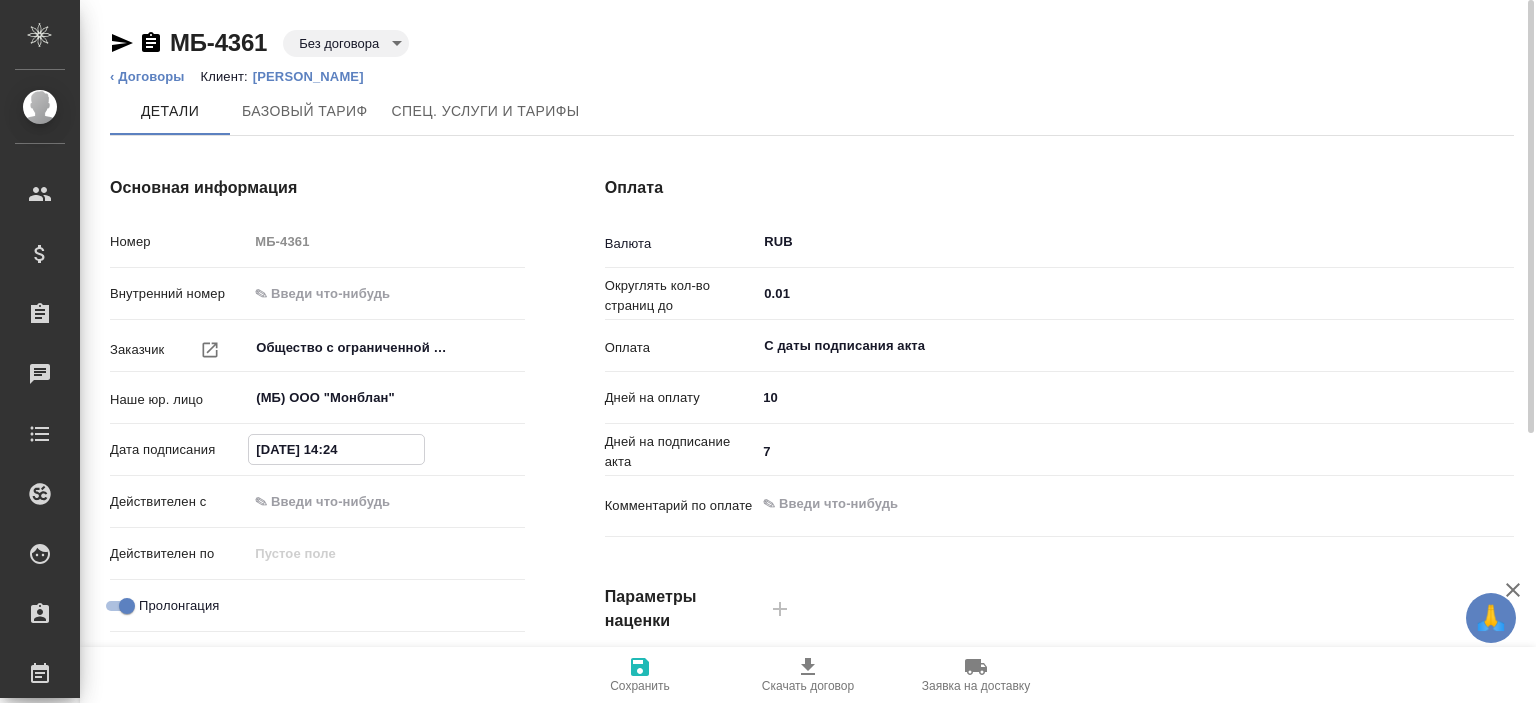 drag, startPoint x: 340, startPoint y: 441, endPoint x: 212, endPoint y: 431, distance: 128.39003 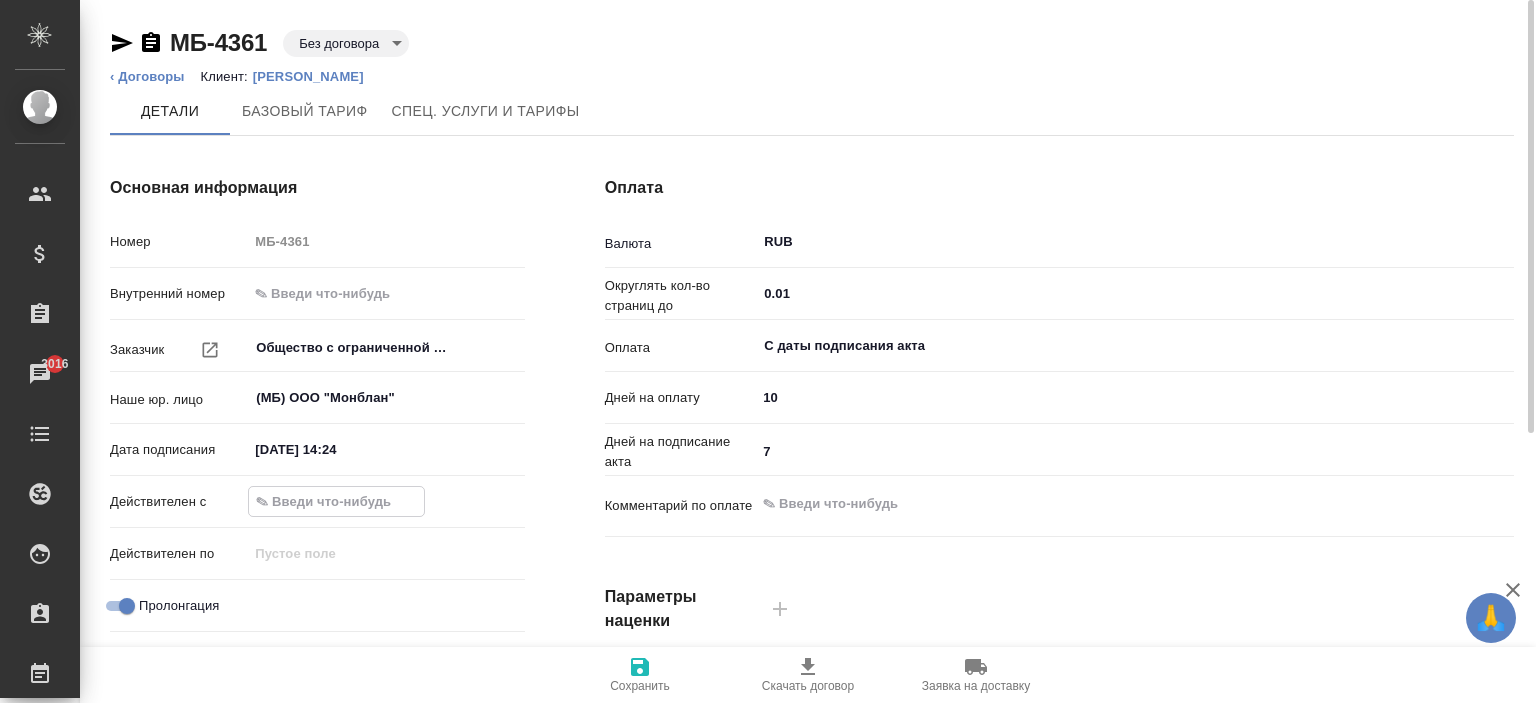 paste on "[DATE] 14:24" 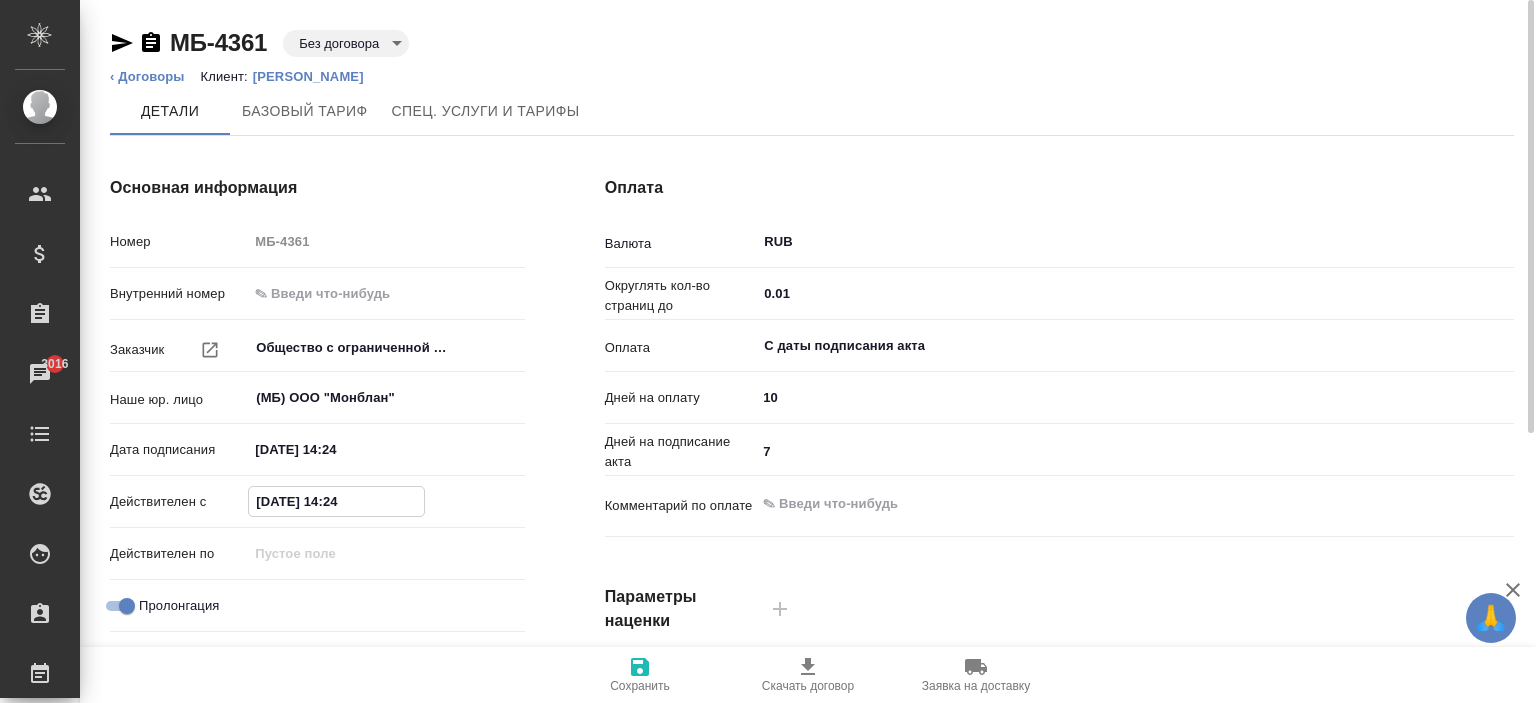 type on "[DATE] 14:24" 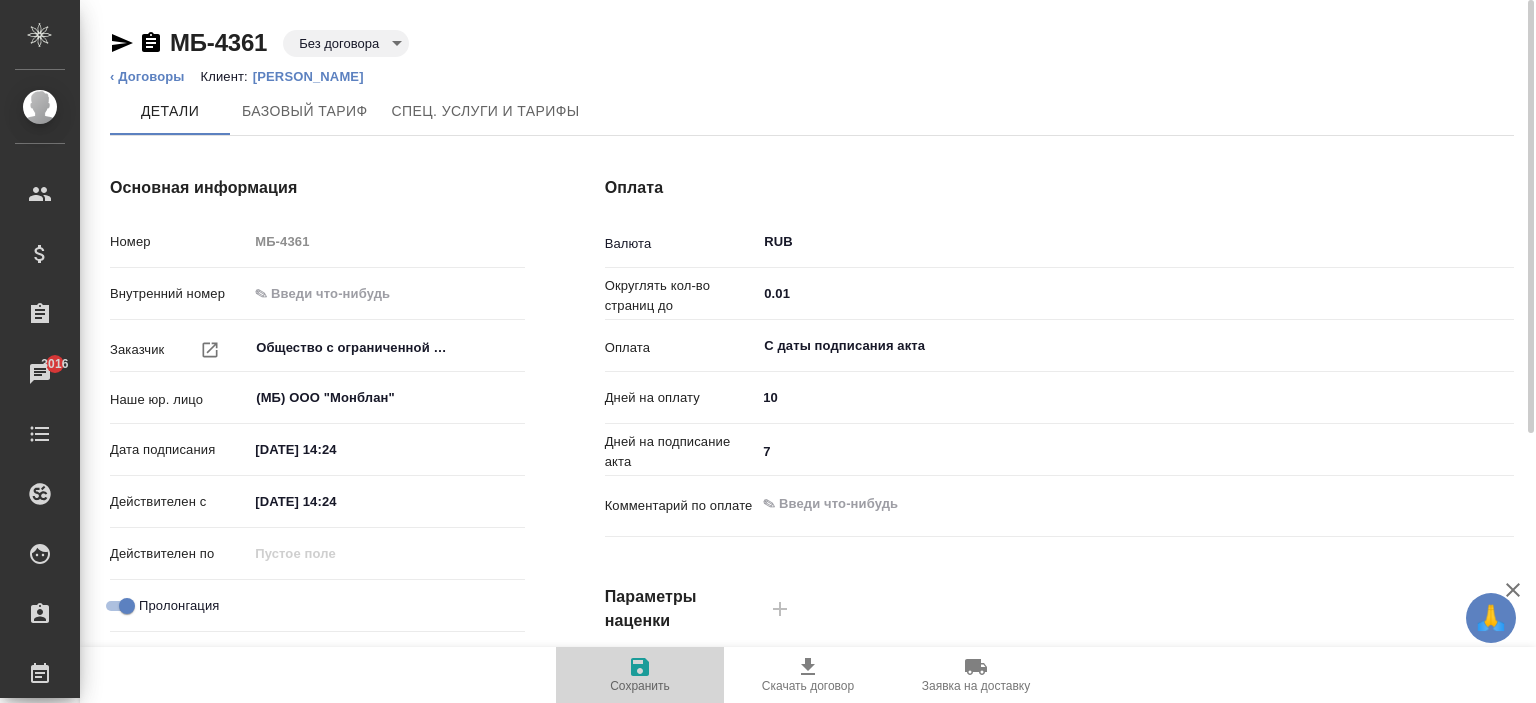 click on "Сохранить" at bounding box center (640, 674) 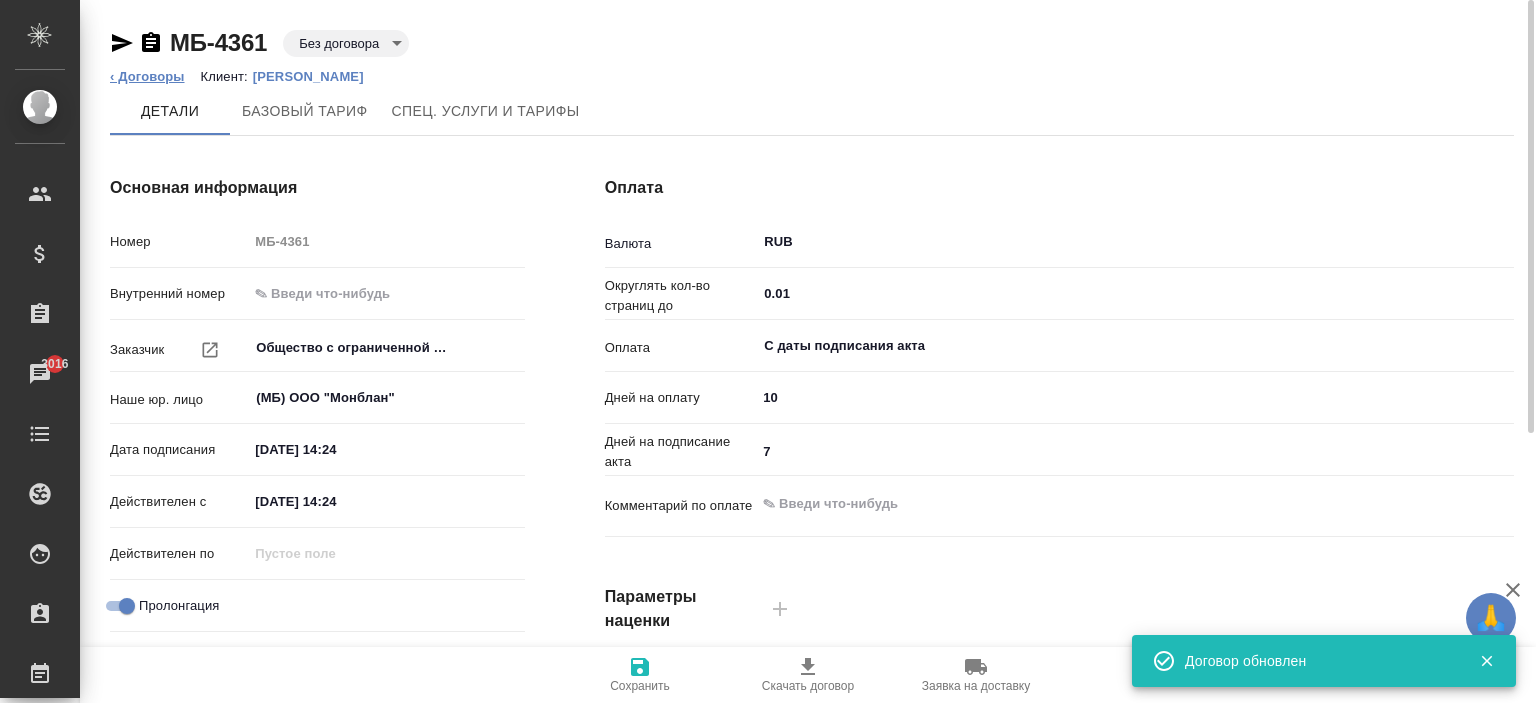 click on "‹ Договоры" at bounding box center [147, 76] 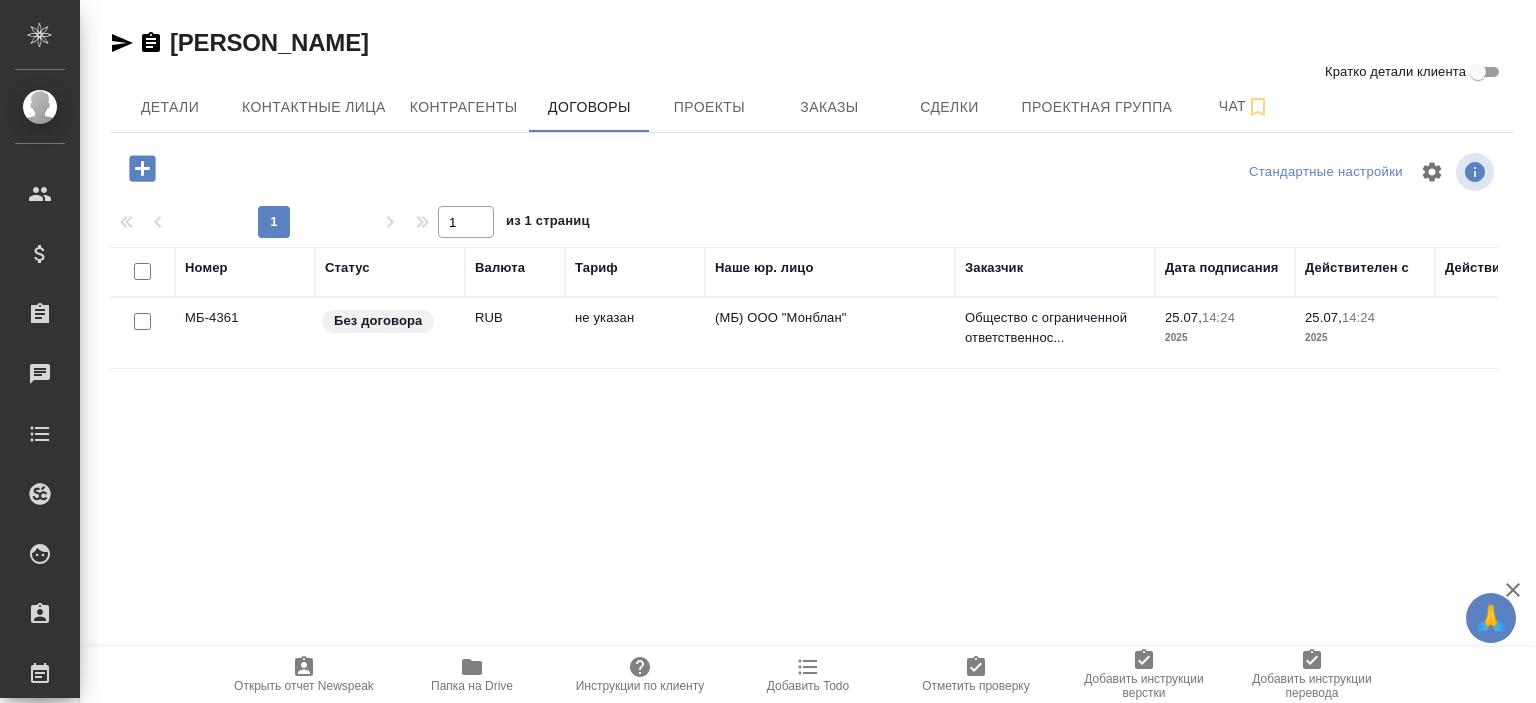 scroll, scrollTop: 0, scrollLeft: 0, axis: both 